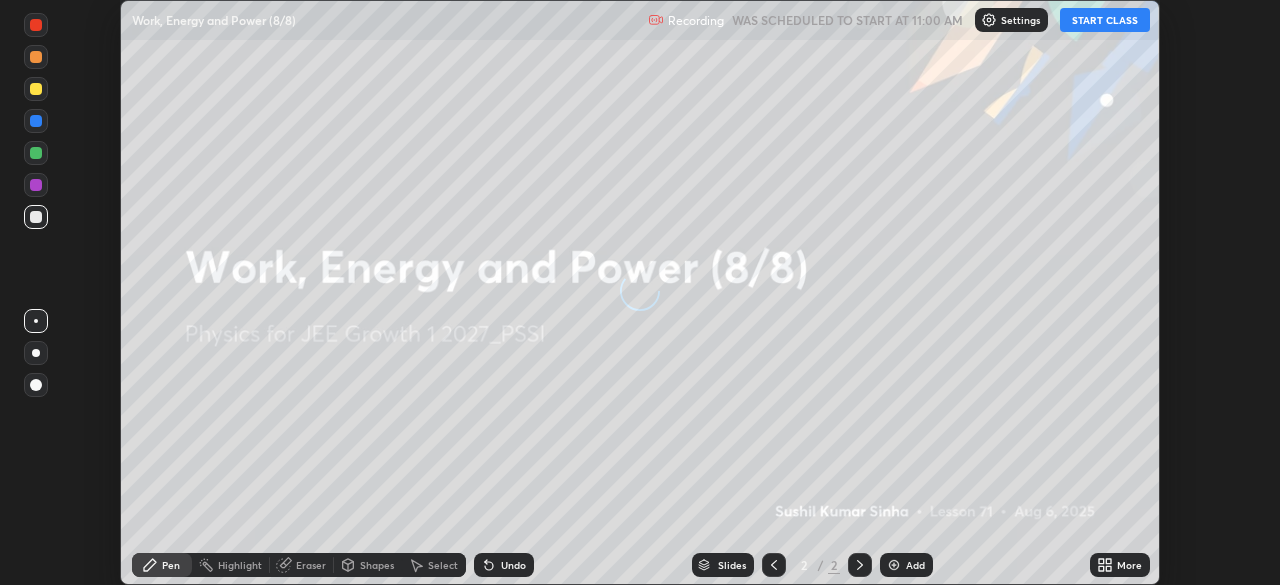 scroll, scrollTop: 0, scrollLeft: 0, axis: both 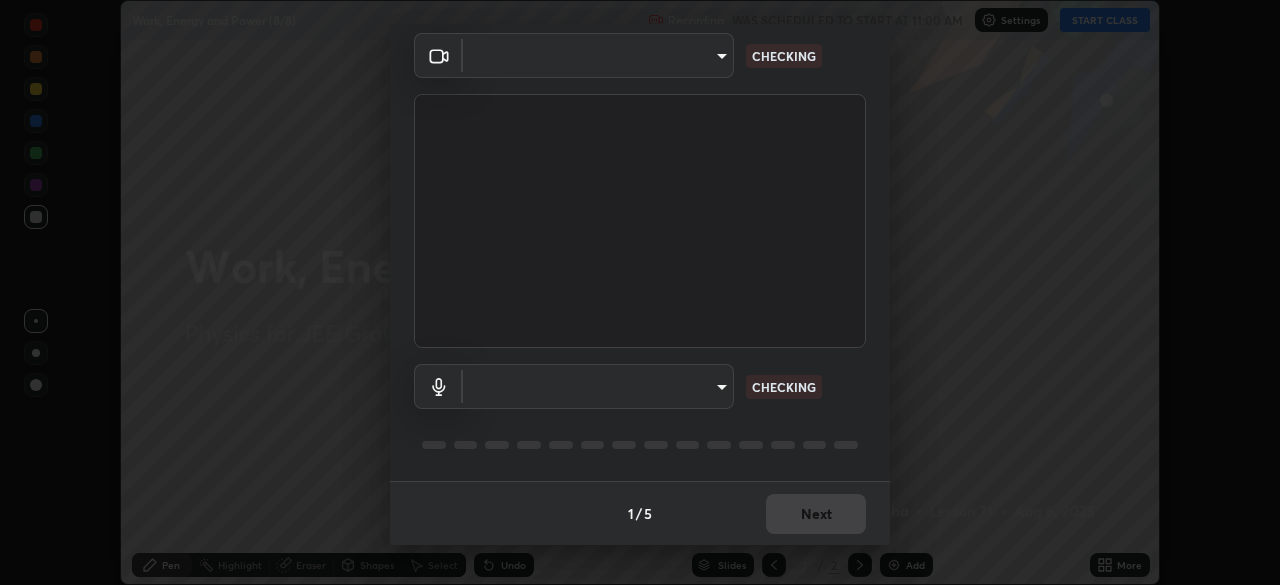 type on "fb57174be8733929c779687b6c747b251f50b7e0b4cf35f724d7f1923dedf309" 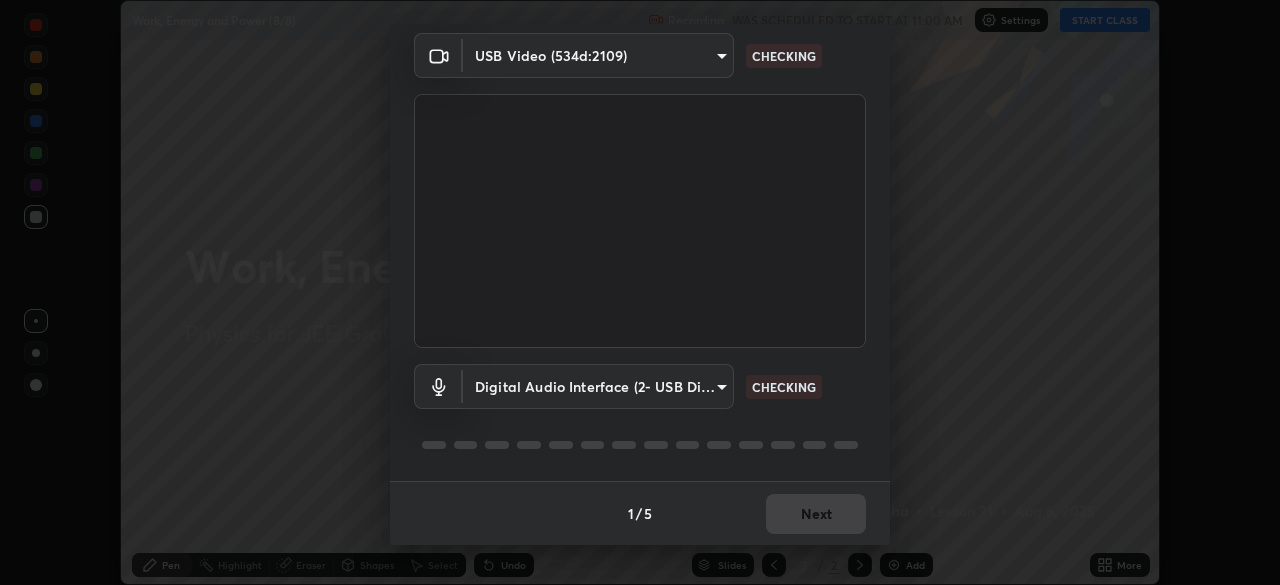 click on "Erase all Work, Energy and Power (8/8) Recording WAS SCHEDULED TO START AT  11:00 AM Settings START CLASS Setting up your live class Work, Energy and Power (8/8) • L71 of Physics for JEE Growth 1 2027_PSSI [FIRST] [LAST] Pen Highlight Eraser Shapes Select Undo Slides 2 / 2 Add More No doubts shared Encourage your learners to ask a doubt for better clarity Report an issue Reason for reporting Buffering Chat not working Audio - Video sync issue Educator video quality low ​ Attach an image Report Media settings USB Video (534d:2109) fb57174be8733929c779687b6c747b251f50b7e0b4cf35f724d7f1923dedf309 CHECKING Digital Audio Interface (2- USB Digital Audio) 054dcff9a364f7d7b915c2693b29439440450d60e64e8afb4aa16a23ef9e7aff CHECKING 1 / 5 Next" at bounding box center [640, 292] 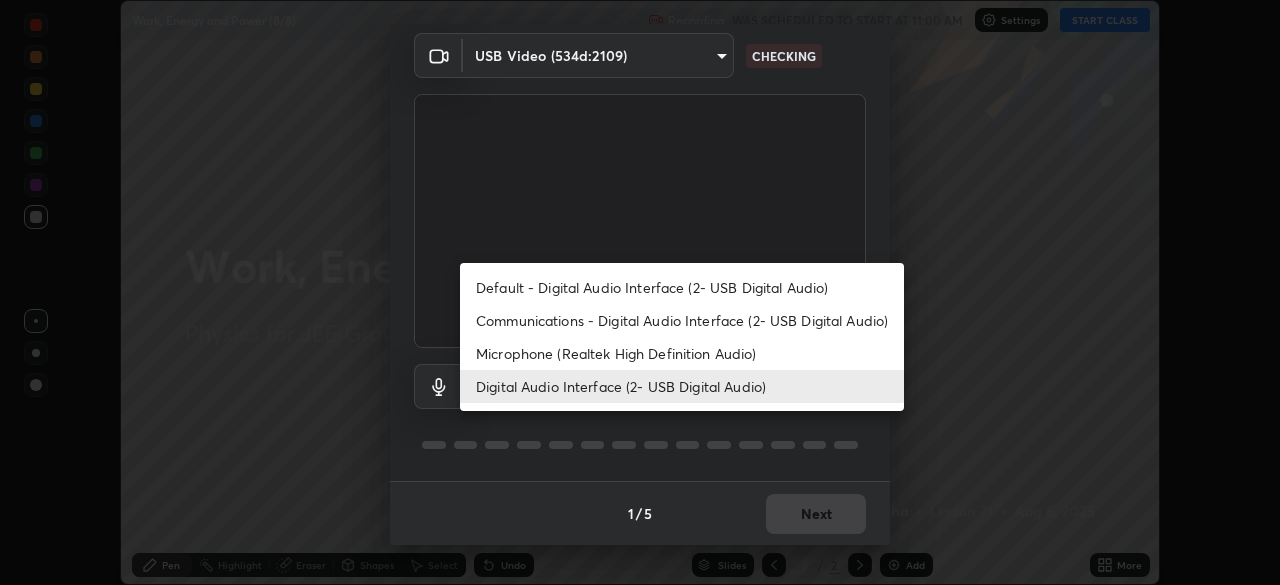 click on "Default - Digital Audio Interface (2- USB Digital Audio)" at bounding box center [682, 287] 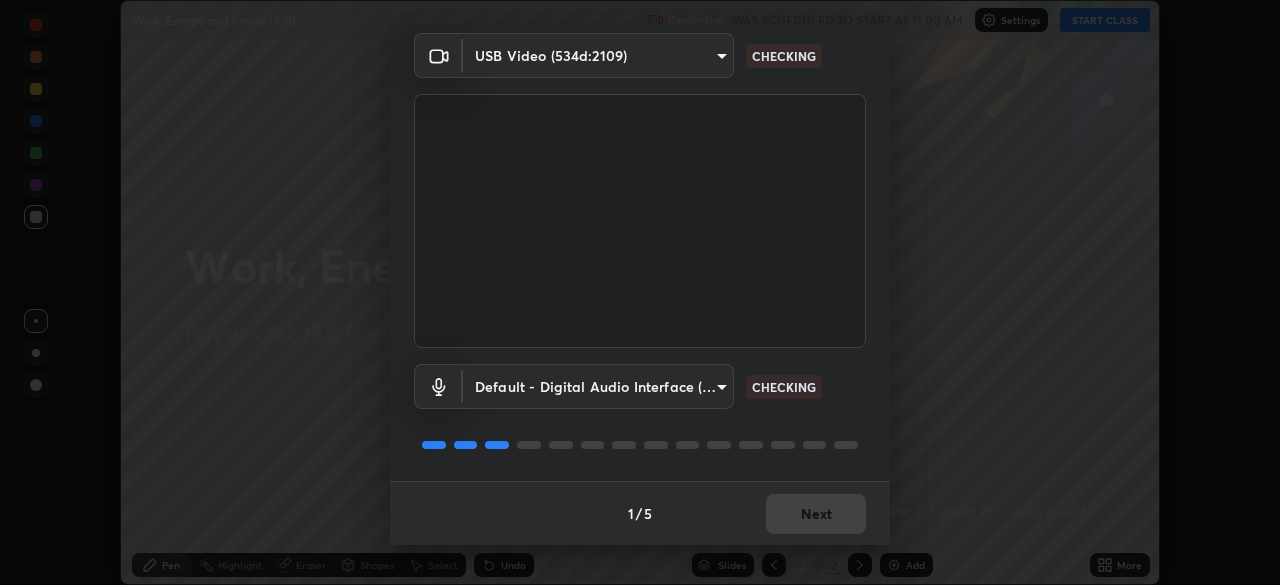 click on "Erase all Work, Energy and Power (8/8) Recording WAS SCHEDULED TO START AT  11:00 AM Settings START CLASS Setting up your live class Work, Energy and Power (8/8) • L71 of Physics for JEE Growth 1 2027_PSSI [FIRST] [LAST] Pen Highlight Eraser Shapes Select Undo Slides 2 / 2 Add More No doubts shared Encourage your learners to ask a doubt for better clarity Report an issue Reason for reporting Buffering Chat not working Audio - Video sync issue Educator video quality low ​ Attach an image Report Media settings USB Video (534d:2109) fb57174be8733929c779687b6c747b251f50b7e0b4cf35f724d7f1923dedf309 CHECKING Default - Digital Audio Interface (2- USB Digital Audio) default CHECKING 1 / 5 Next" at bounding box center (640, 292) 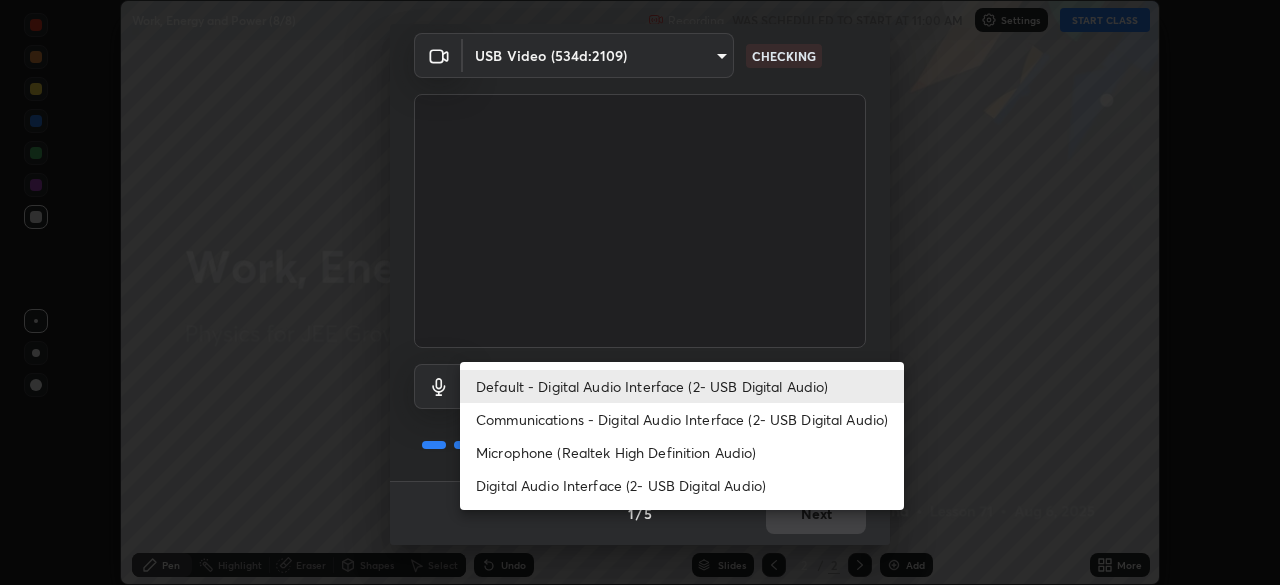 click on "Digital Audio Interface (2- USB Digital Audio)" at bounding box center (682, 485) 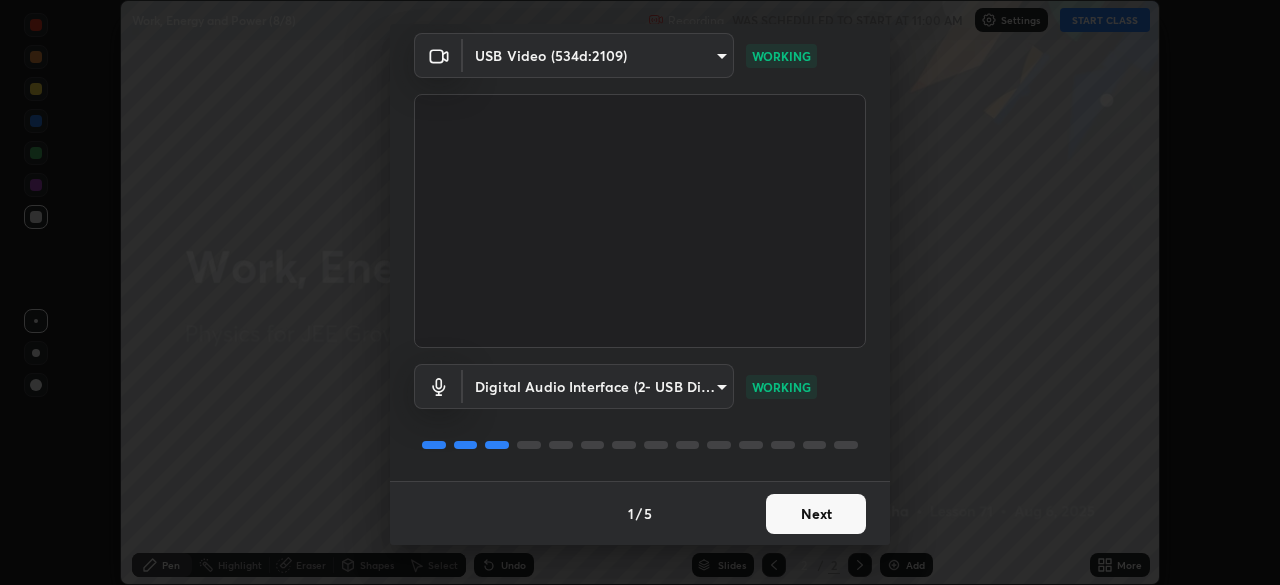 click on "Next" at bounding box center (816, 514) 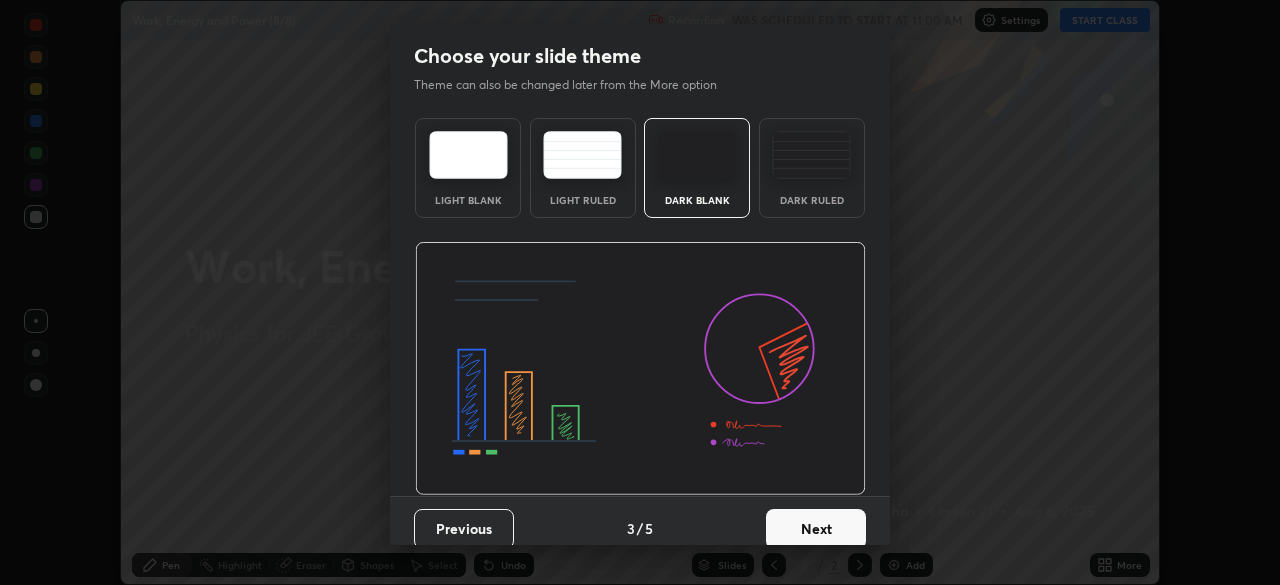 click on "Next" at bounding box center (816, 529) 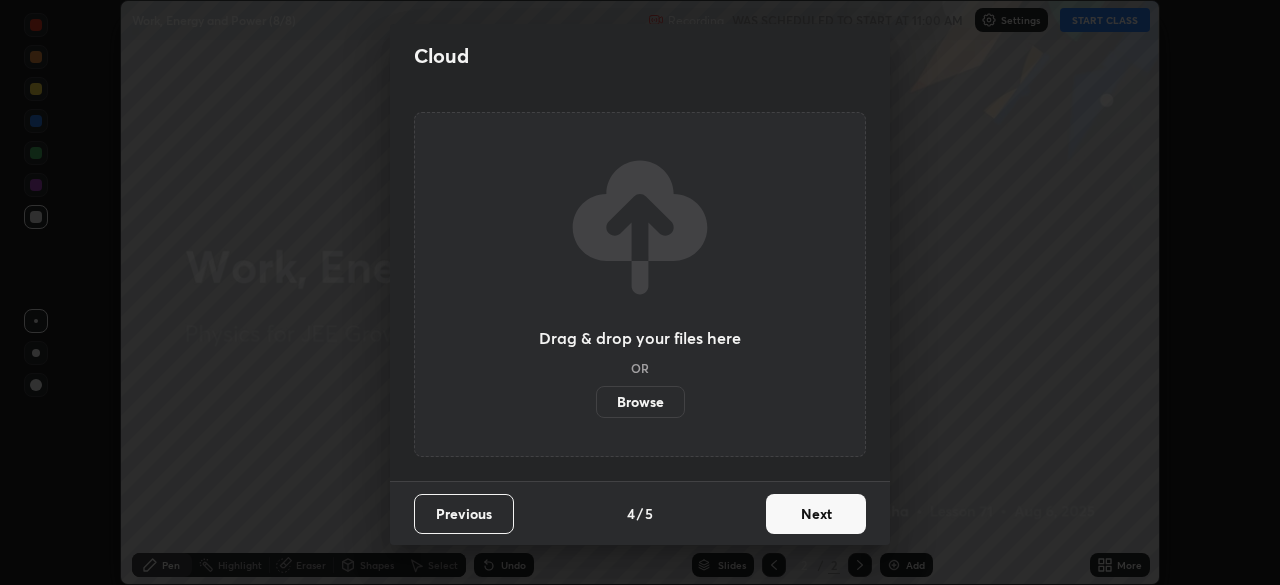 click on "Next" at bounding box center (816, 514) 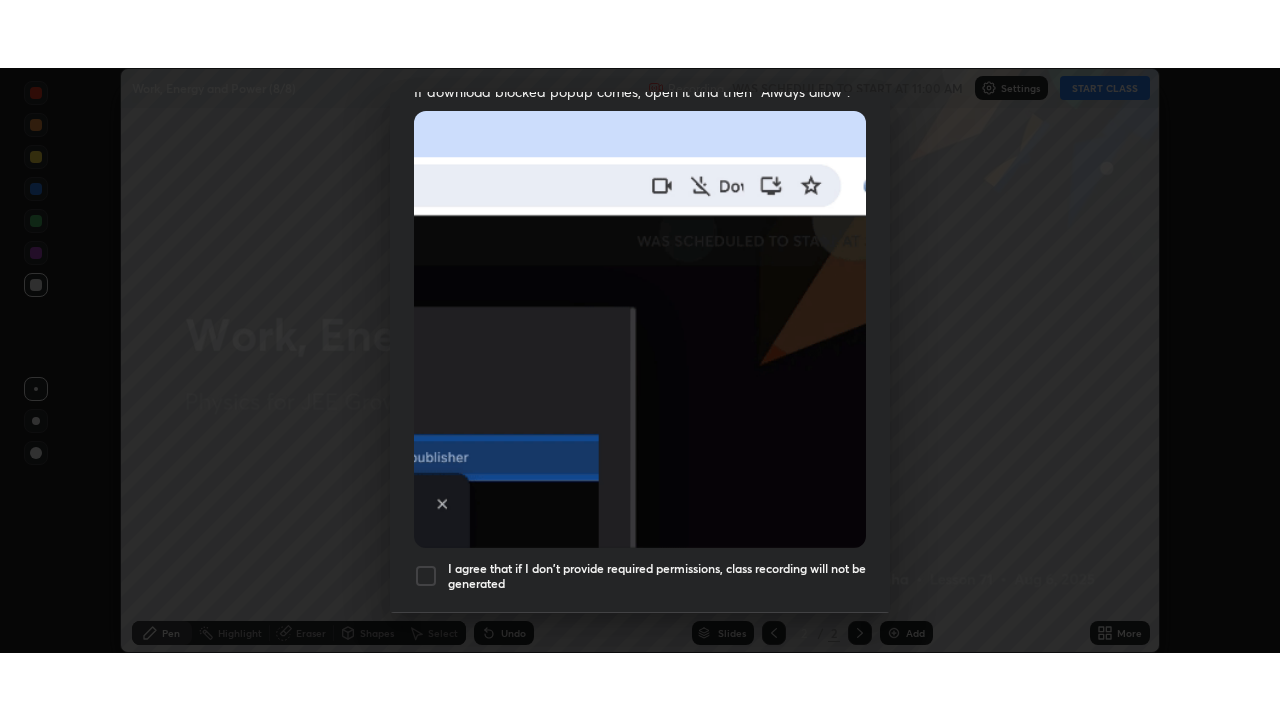 scroll, scrollTop: 479, scrollLeft: 0, axis: vertical 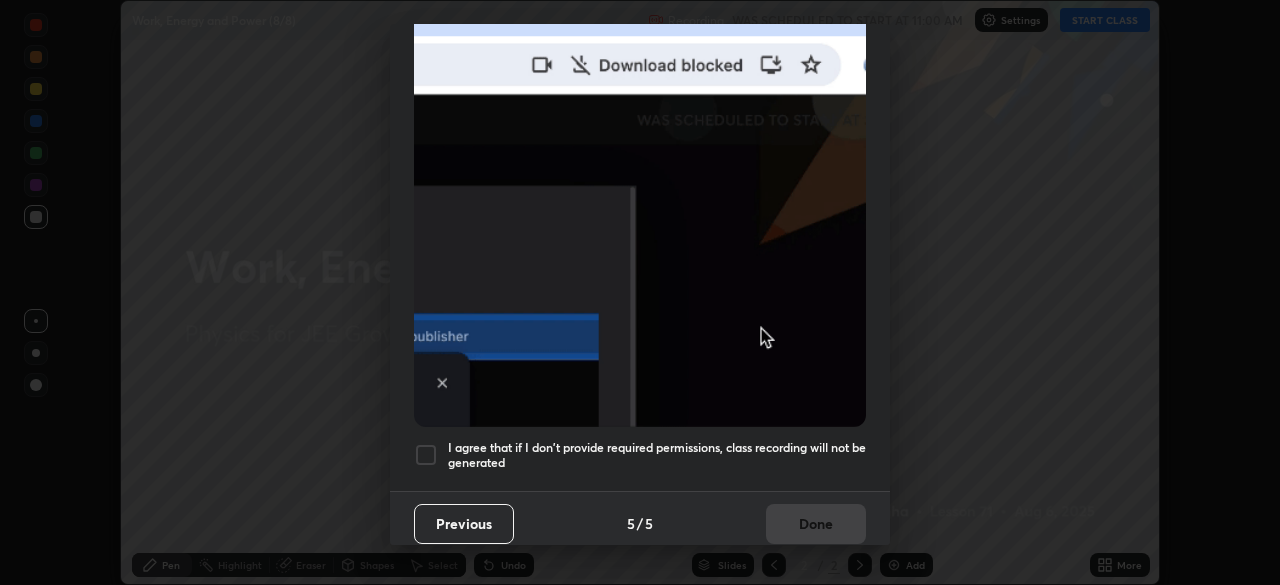click at bounding box center [426, 455] 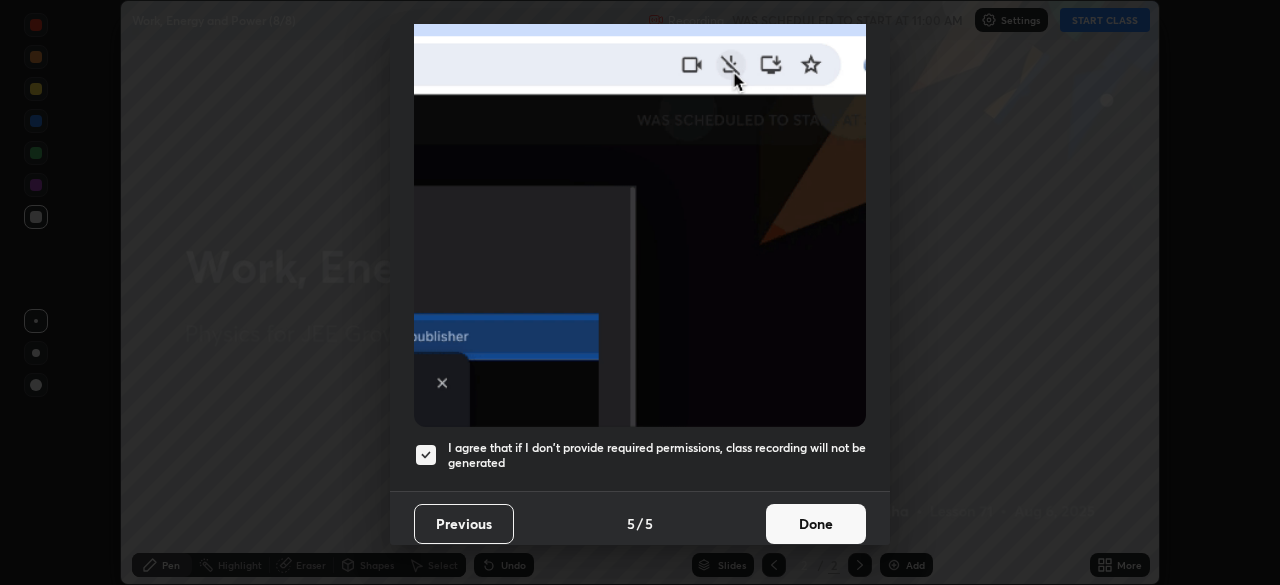 click on "Done" at bounding box center (816, 524) 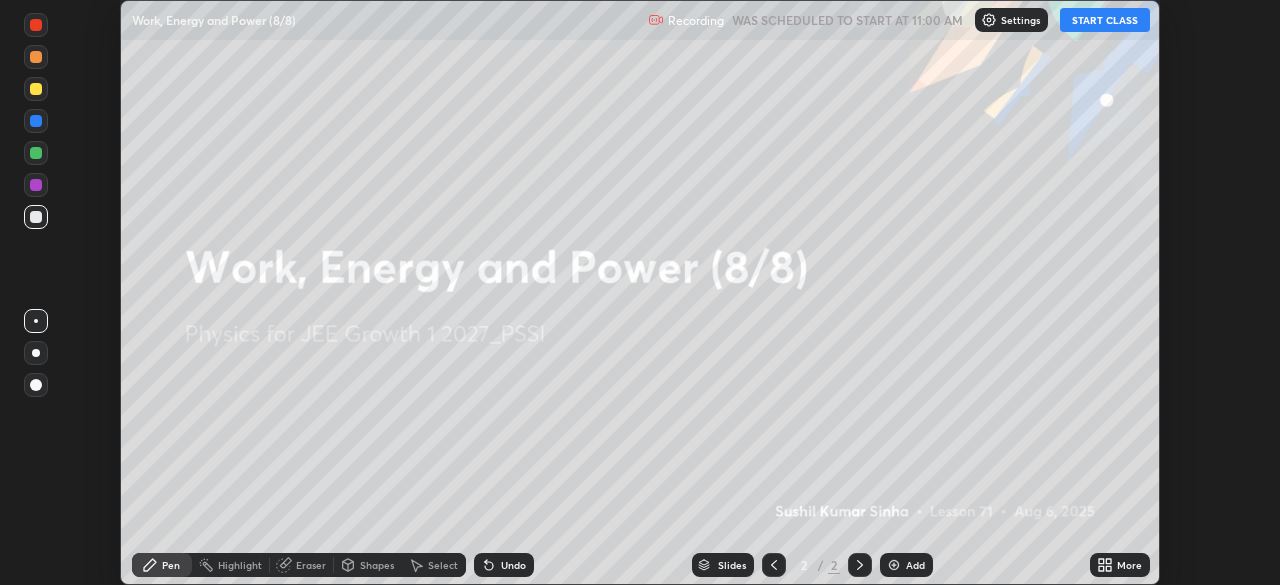 click on "START CLASS" at bounding box center [1105, 20] 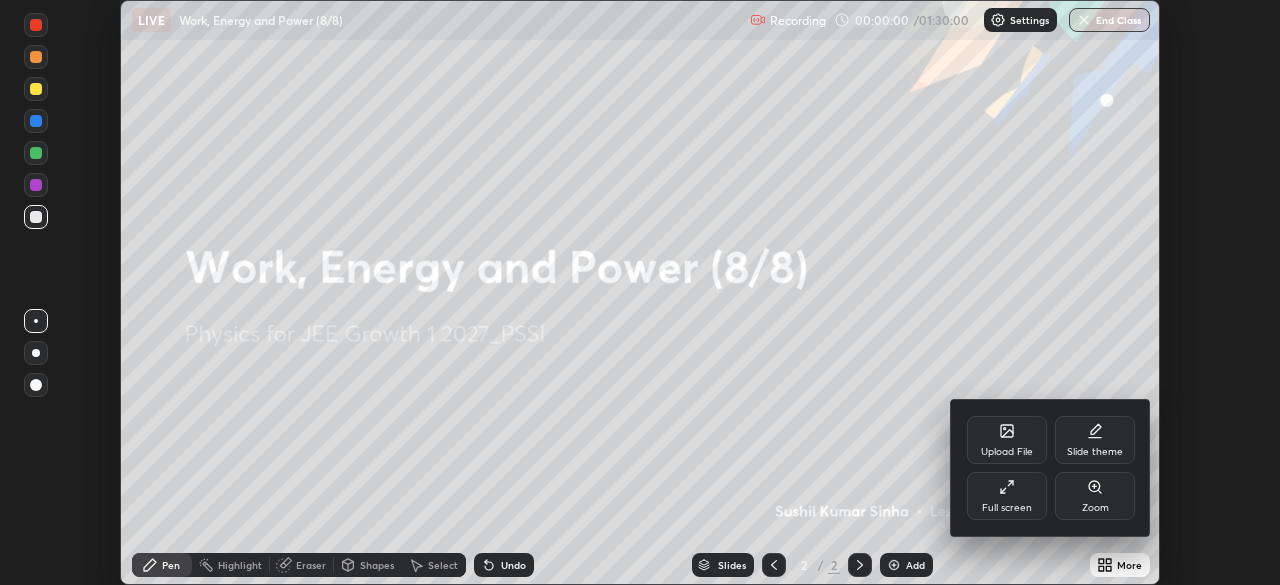 click 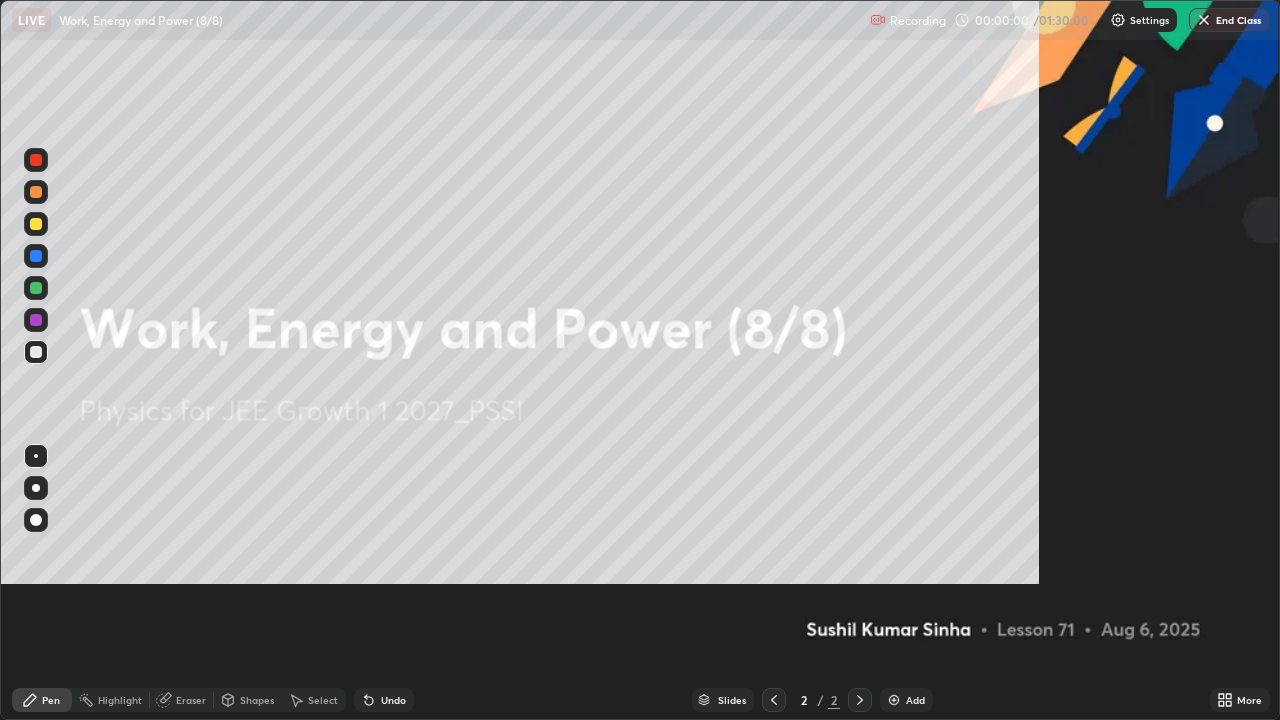 scroll, scrollTop: 99280, scrollLeft: 98720, axis: both 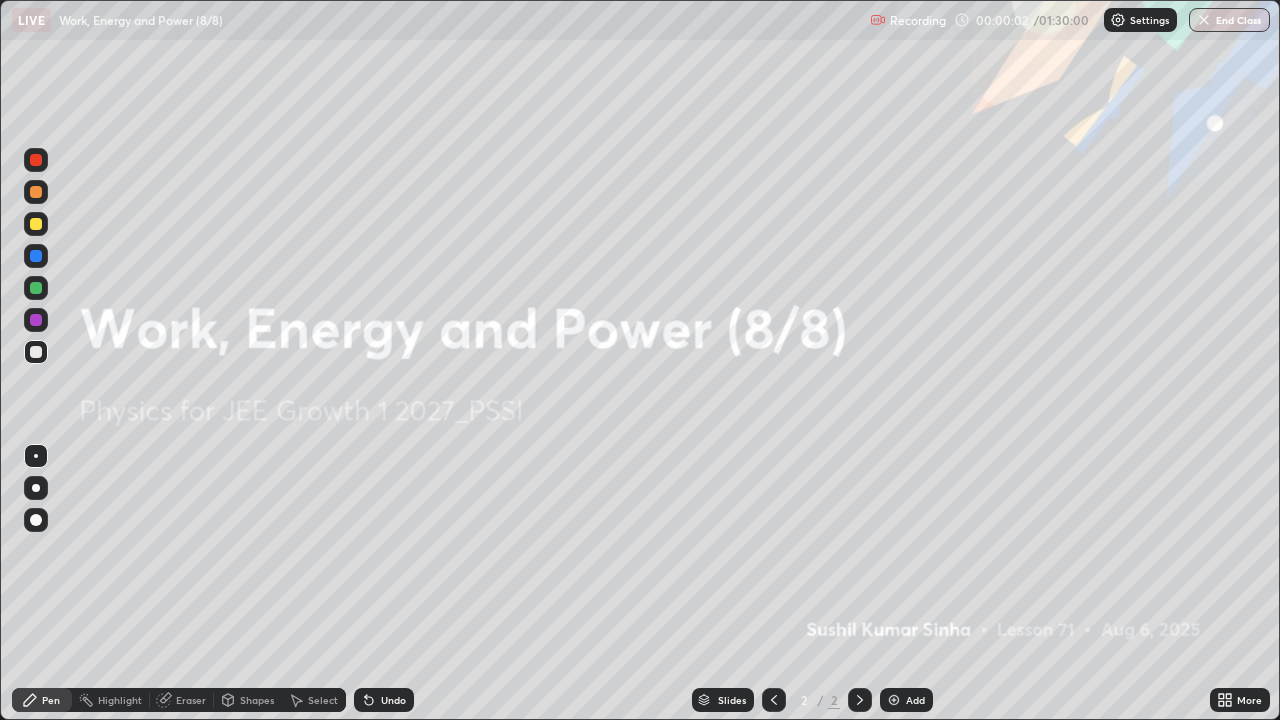click at bounding box center (894, 700) 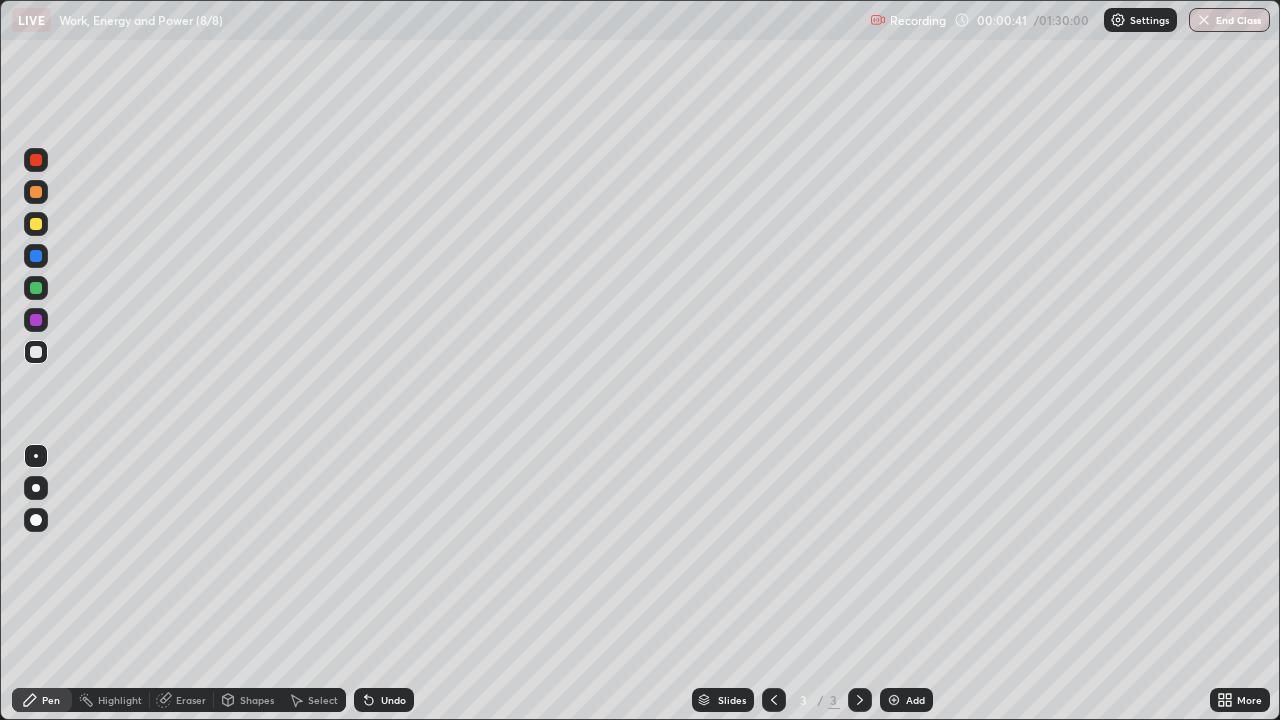 click at bounding box center [894, 700] 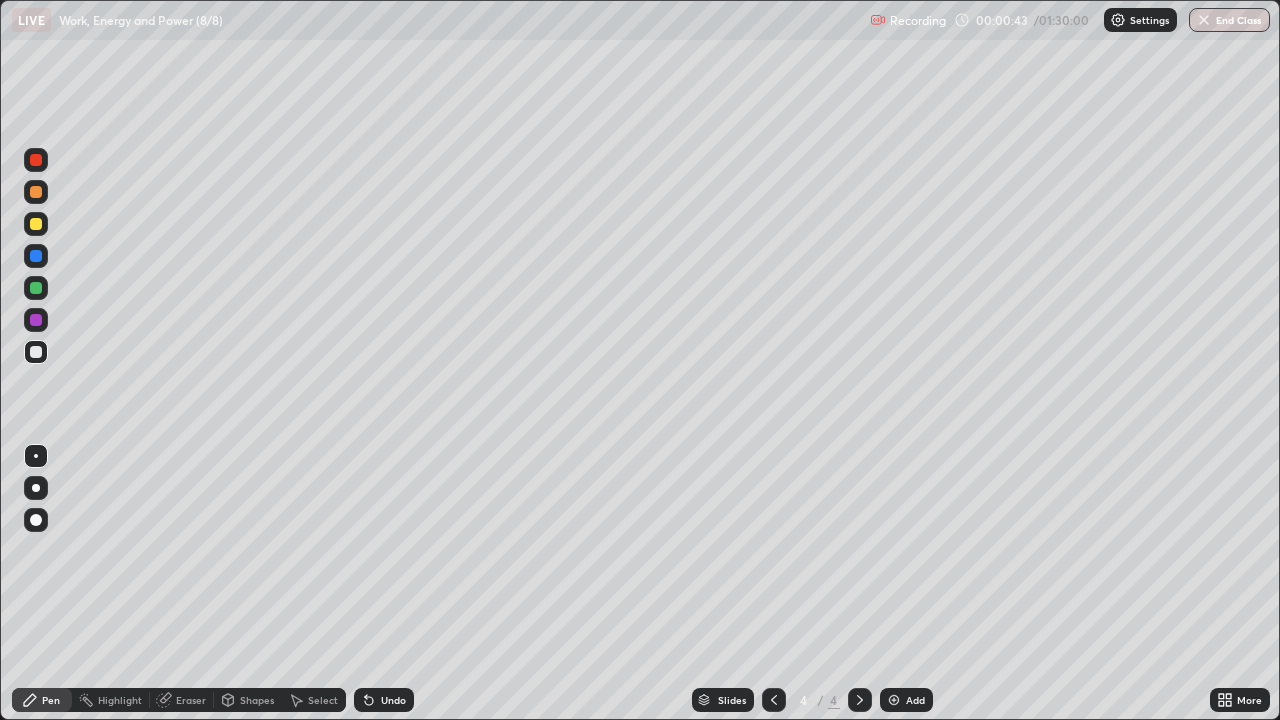 click on "Shapes" at bounding box center [257, 700] 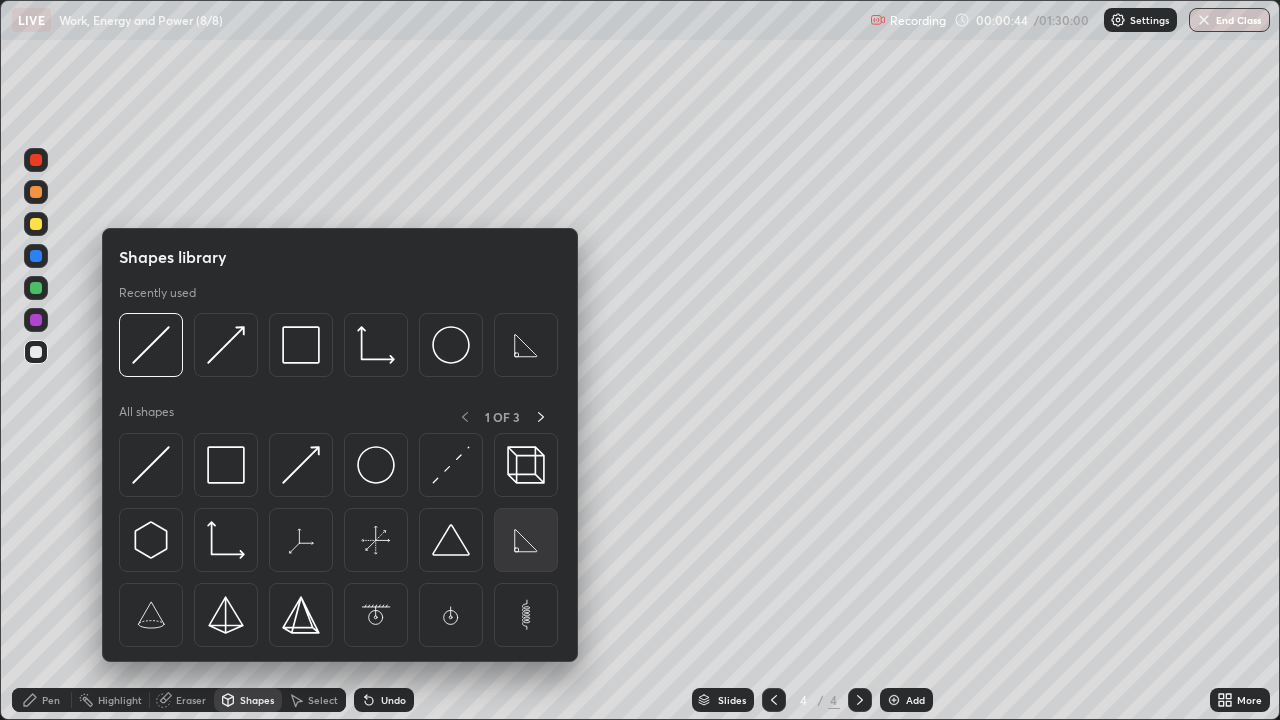 click at bounding box center [526, 540] 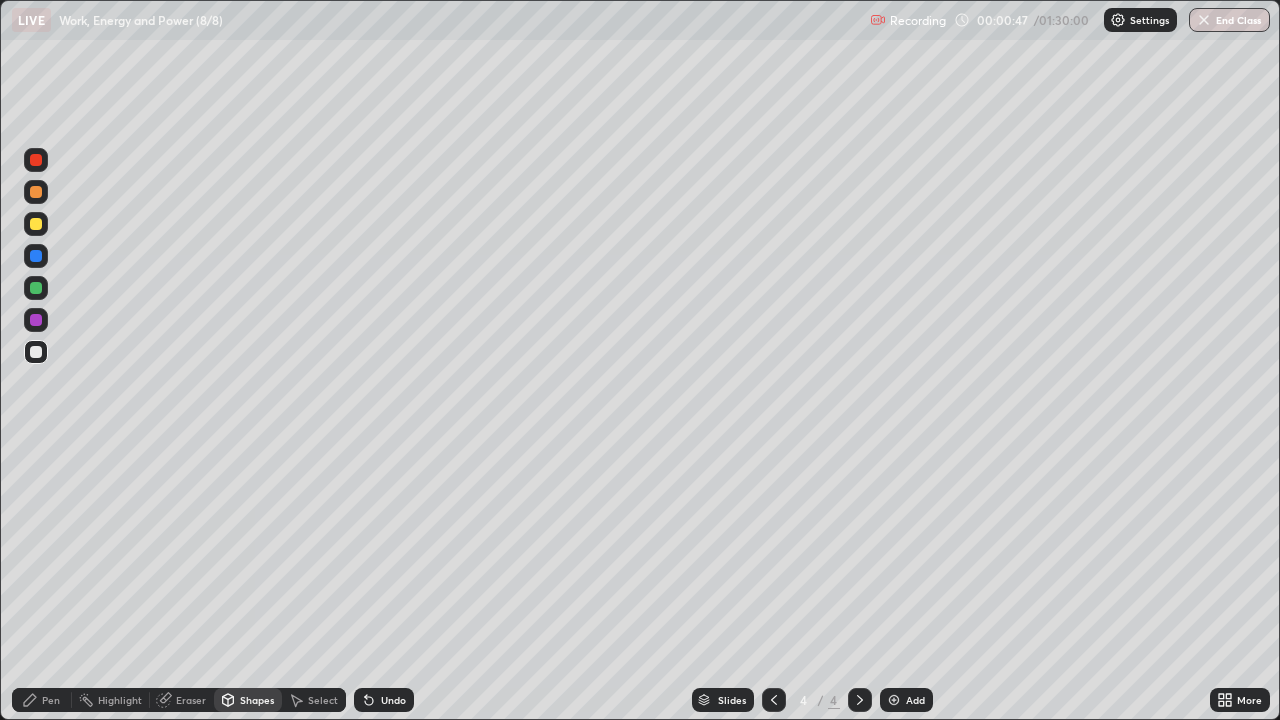 click on "Pen" at bounding box center [51, 700] 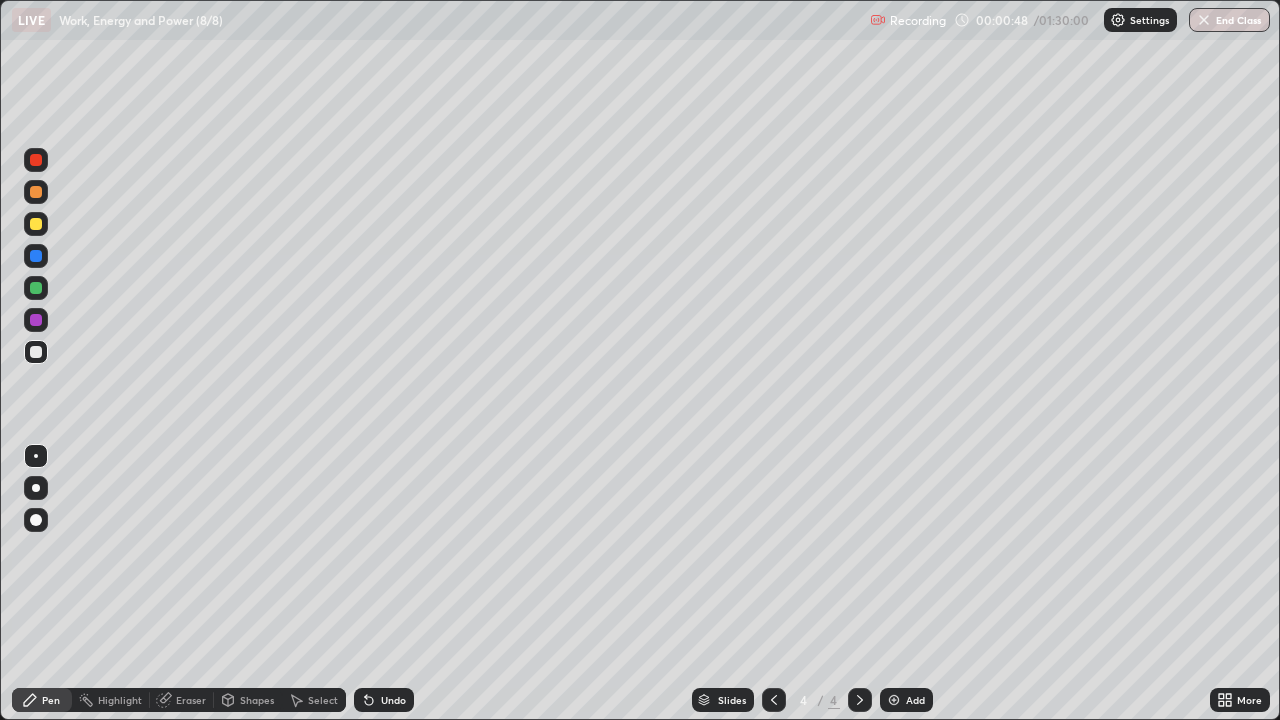 click at bounding box center (36, 224) 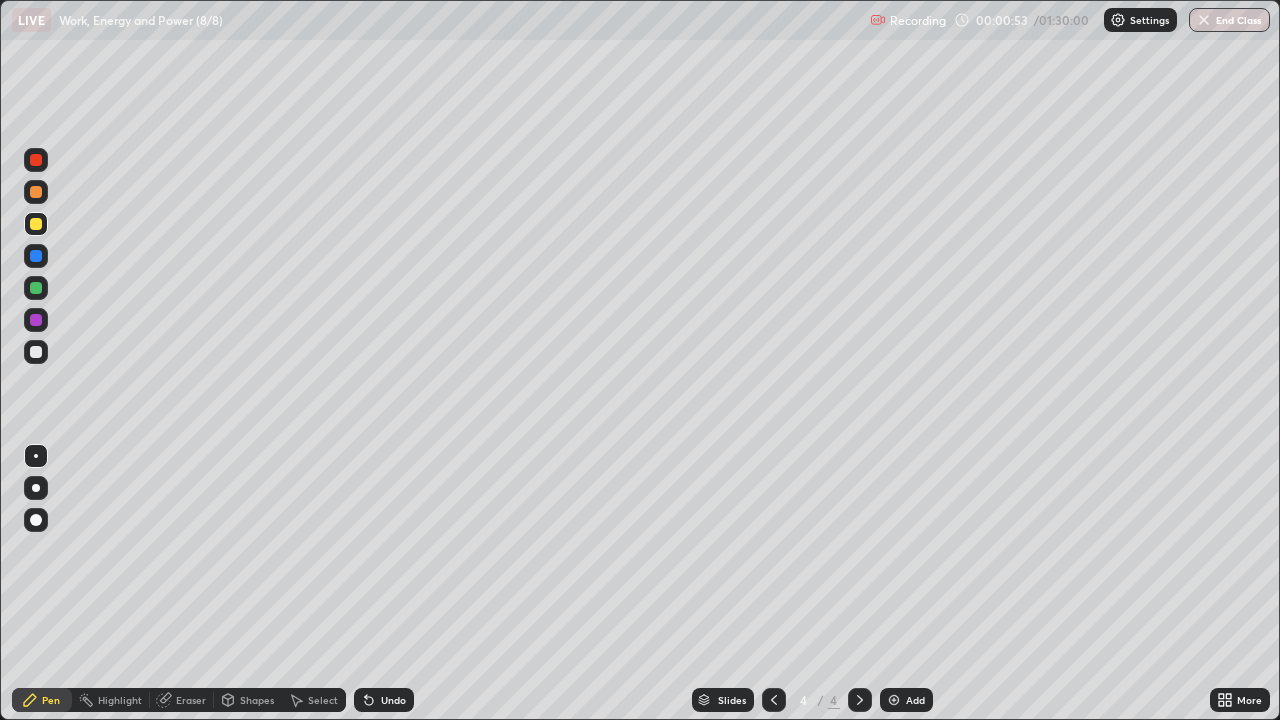 click at bounding box center [36, 352] 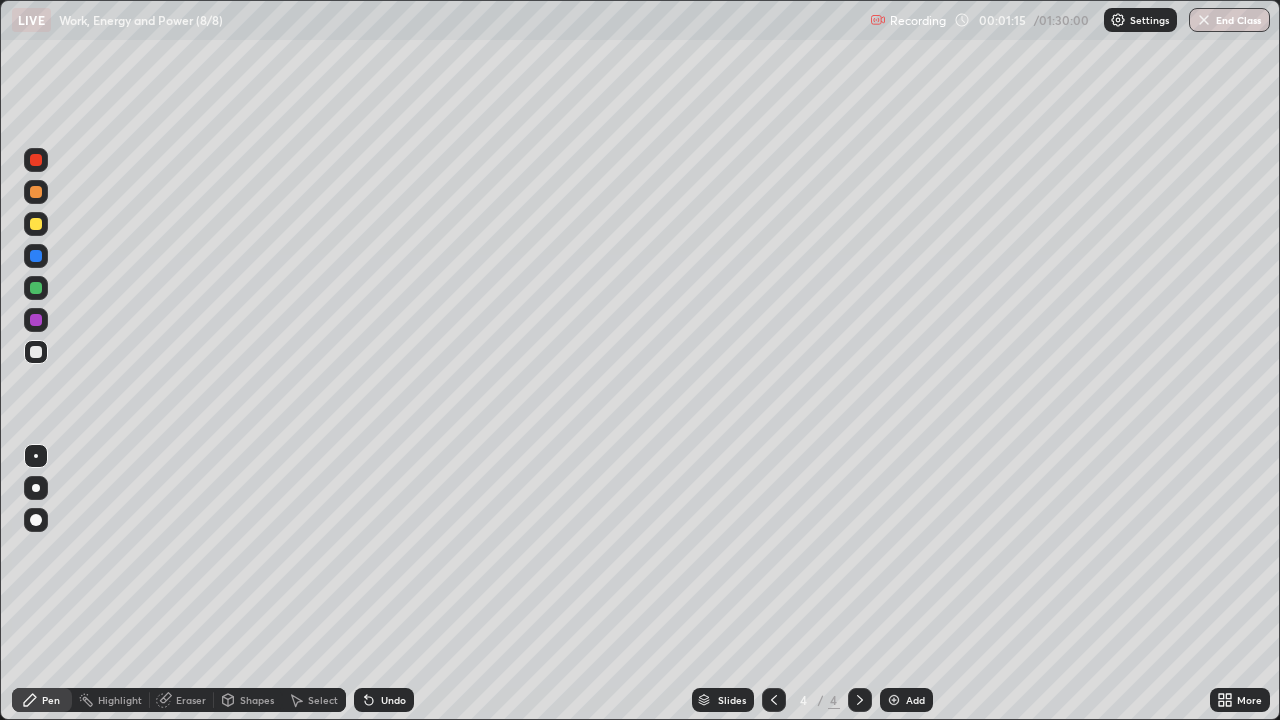 click at bounding box center (36, 224) 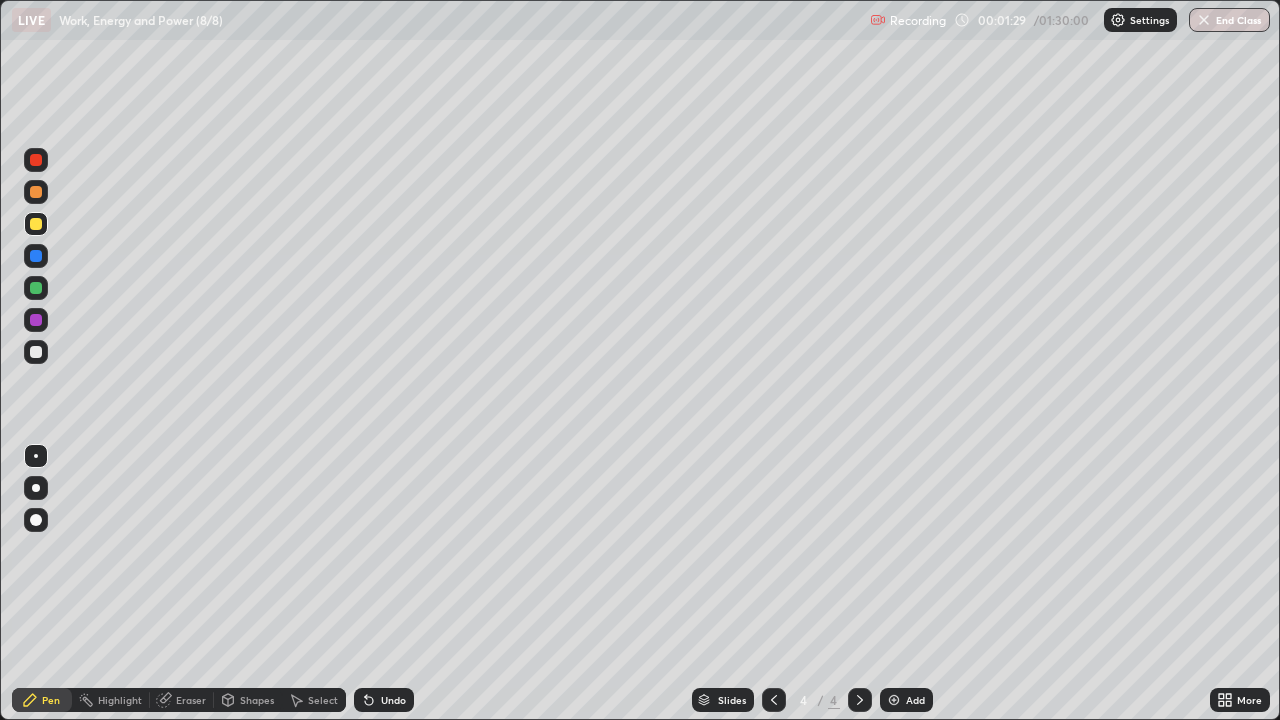 click at bounding box center (36, 288) 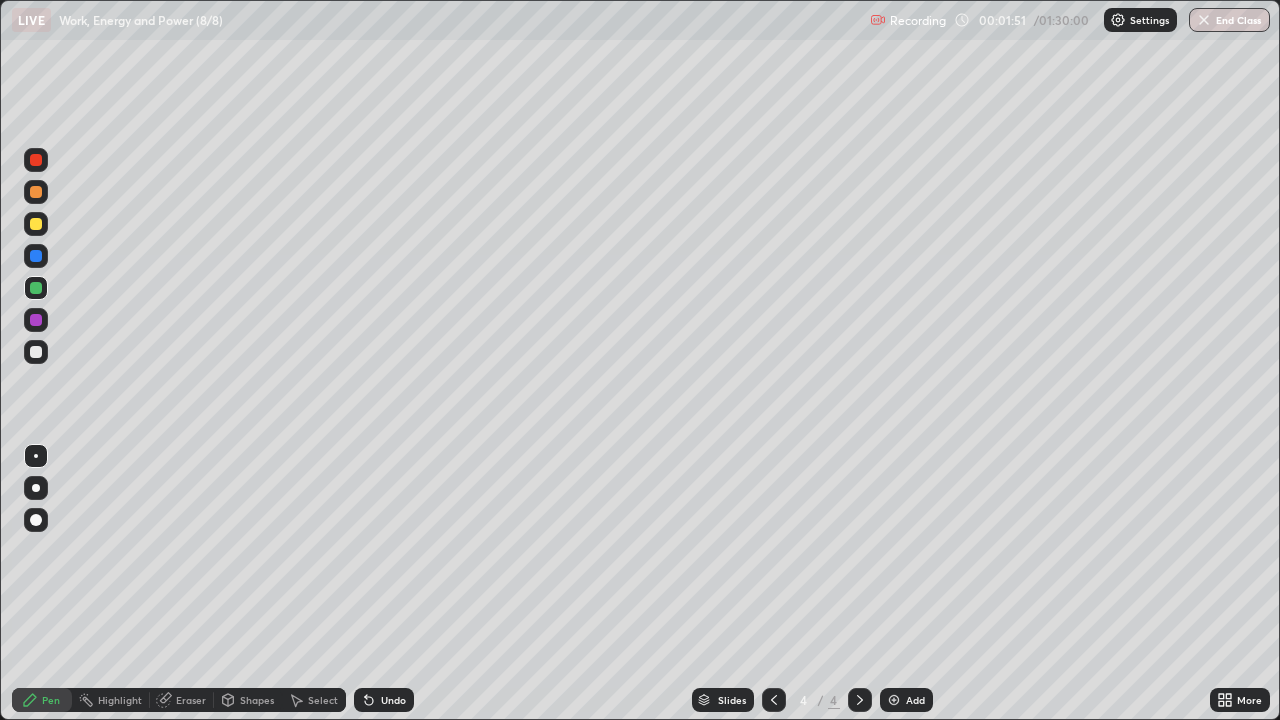 click at bounding box center [36, 288] 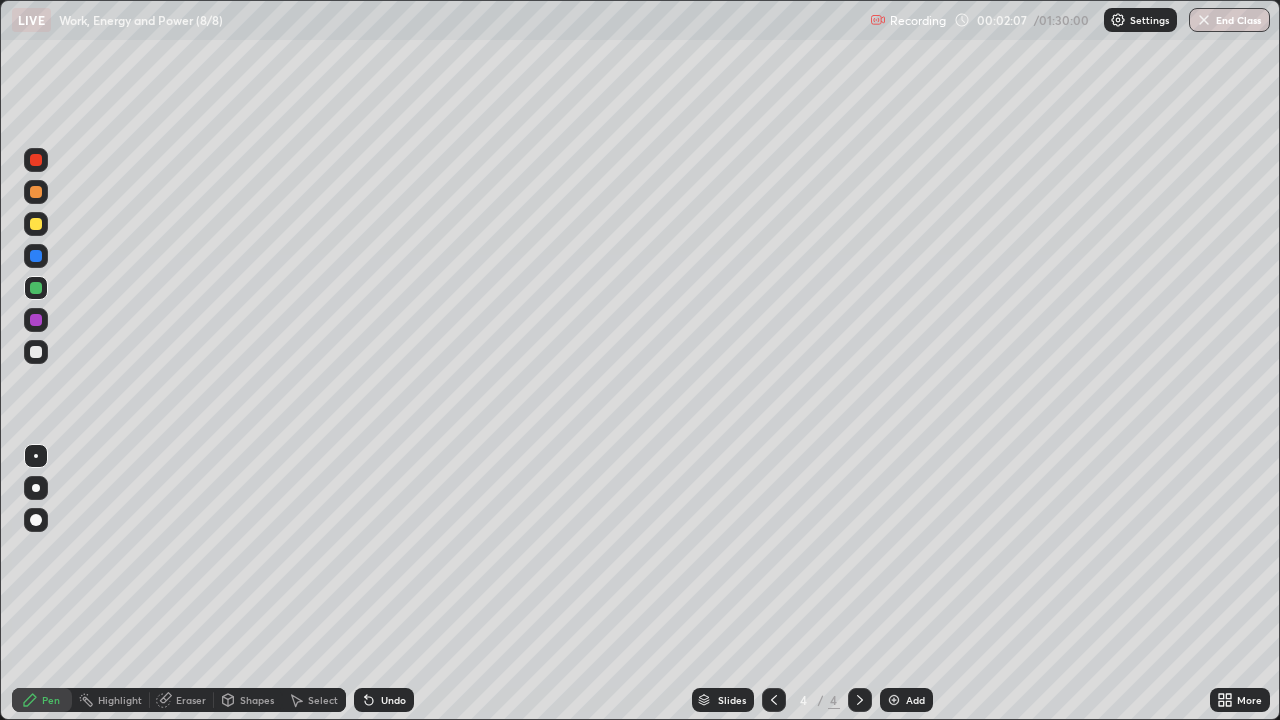 click on "Undo" at bounding box center (393, 700) 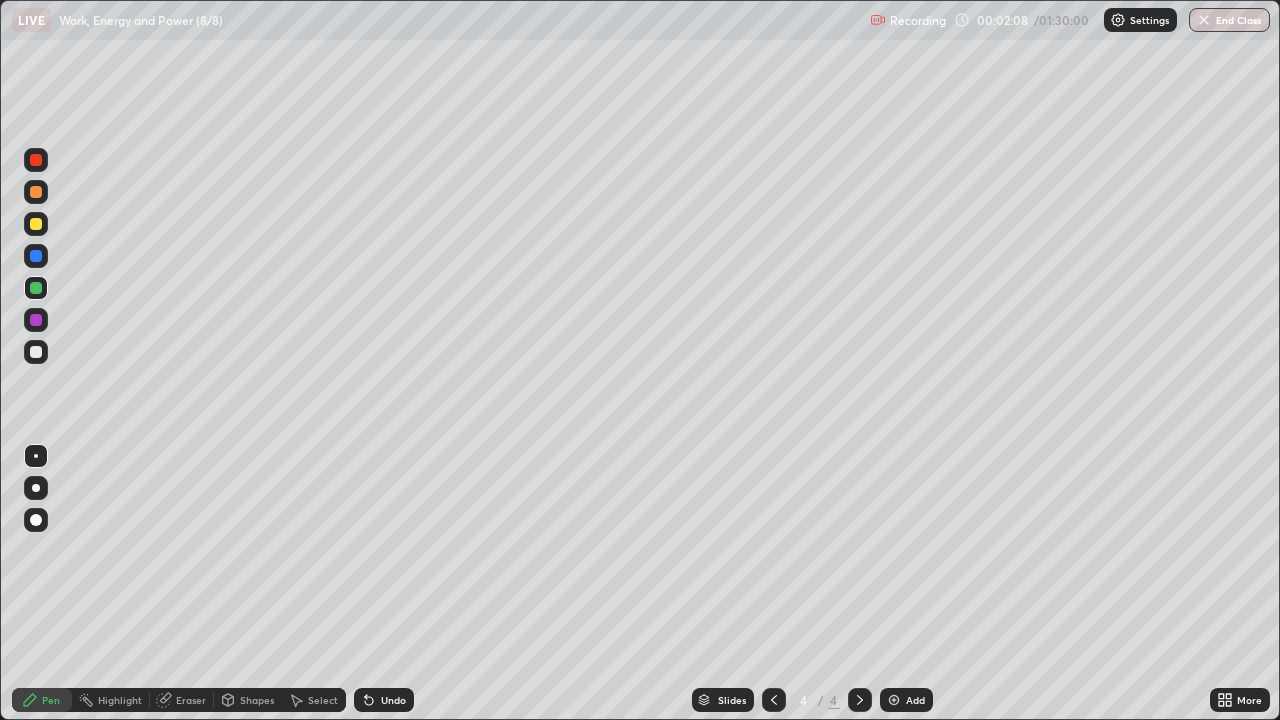 click on "Undo" at bounding box center (393, 700) 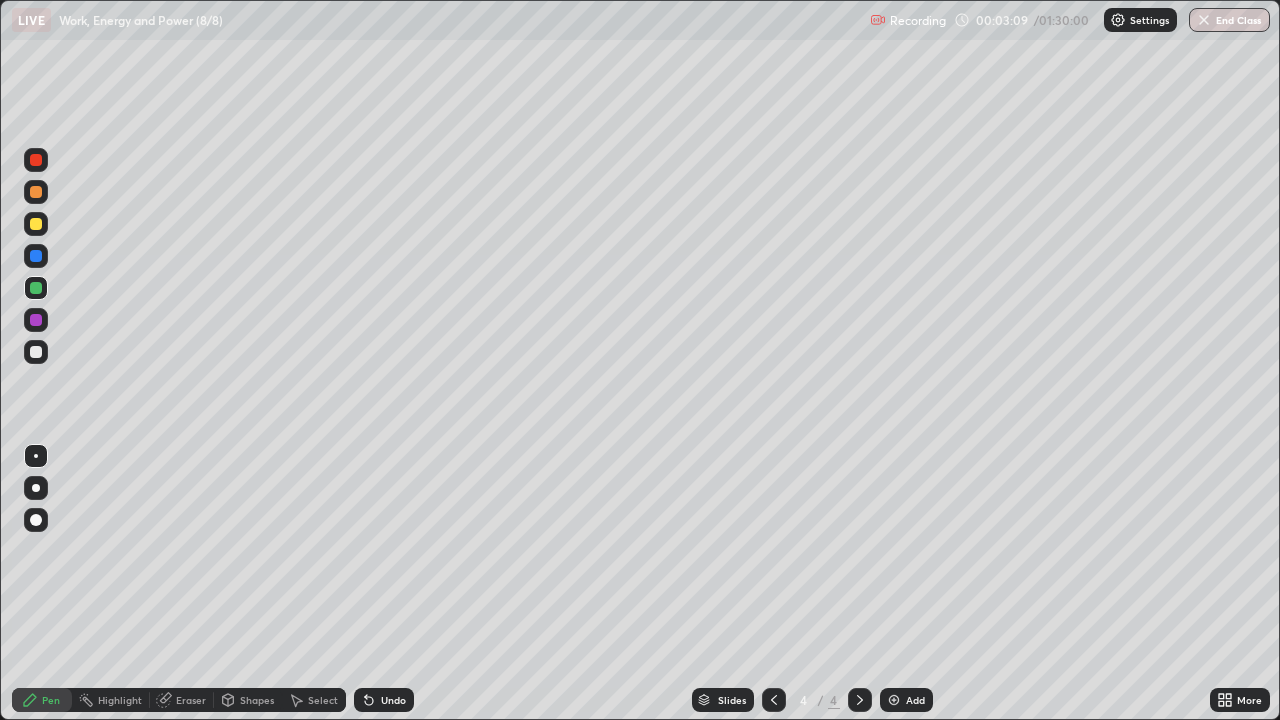 click at bounding box center [36, 320] 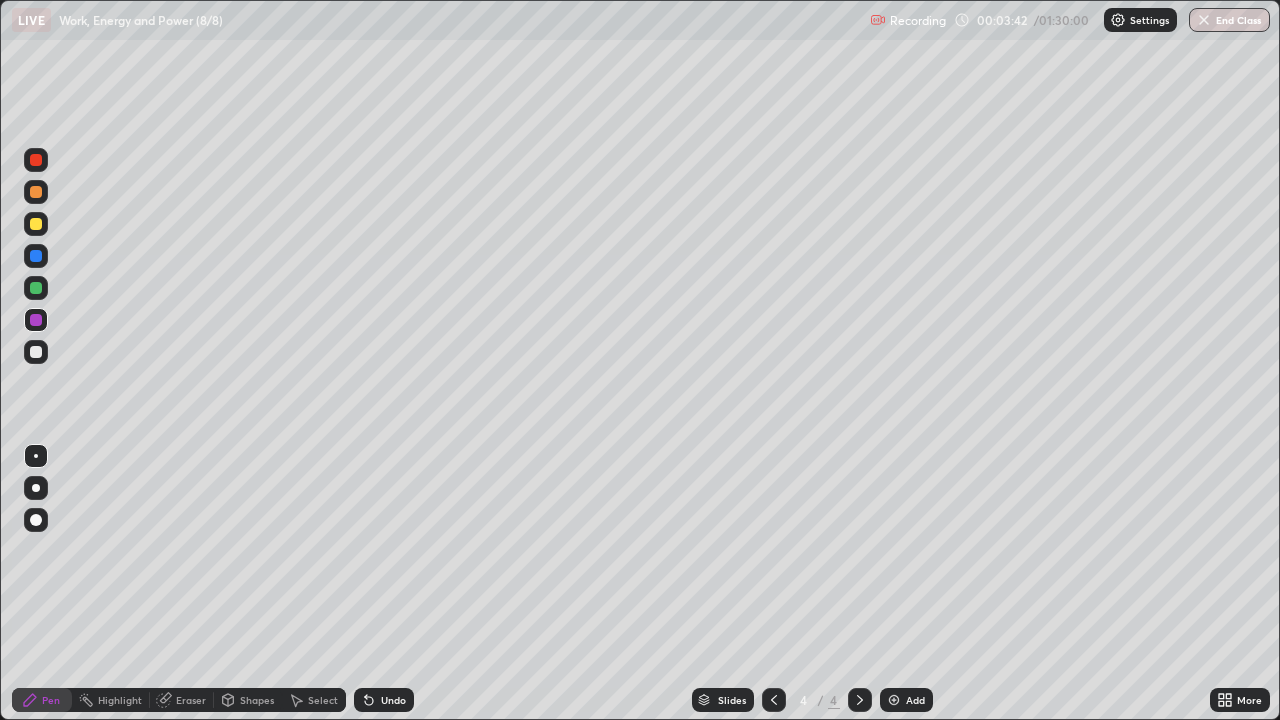 click at bounding box center [36, 160] 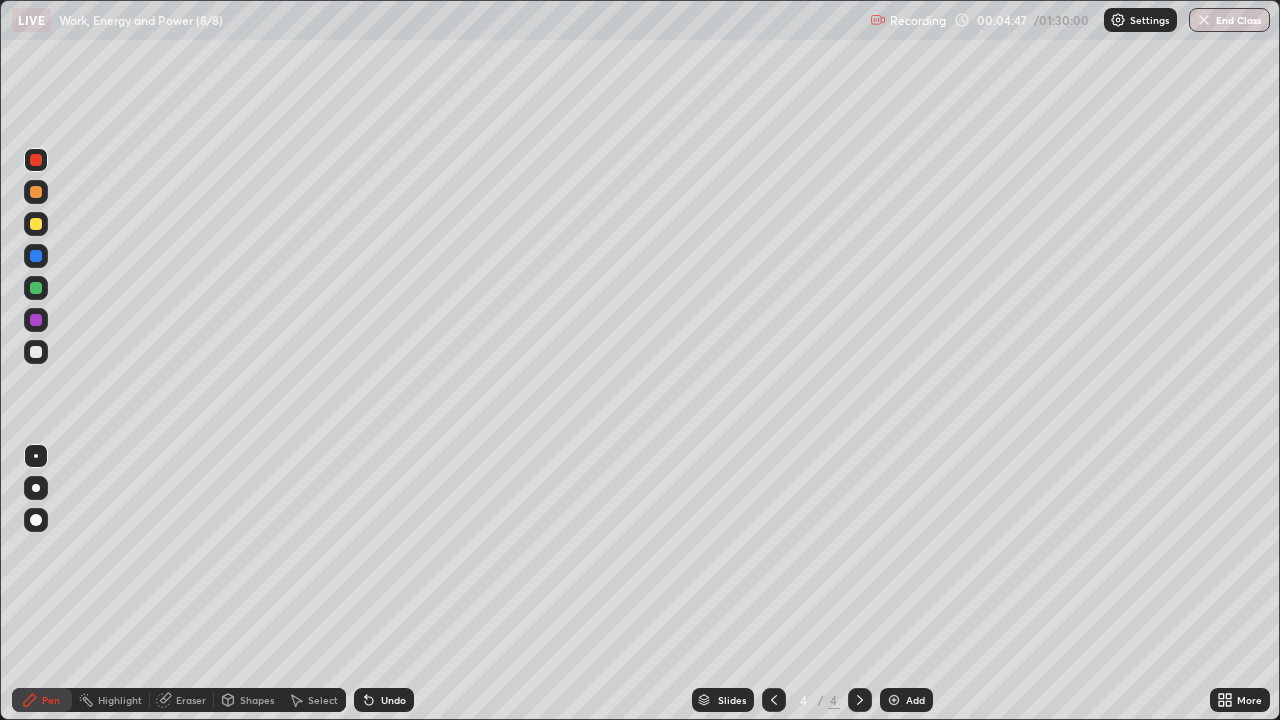 click at bounding box center (36, 224) 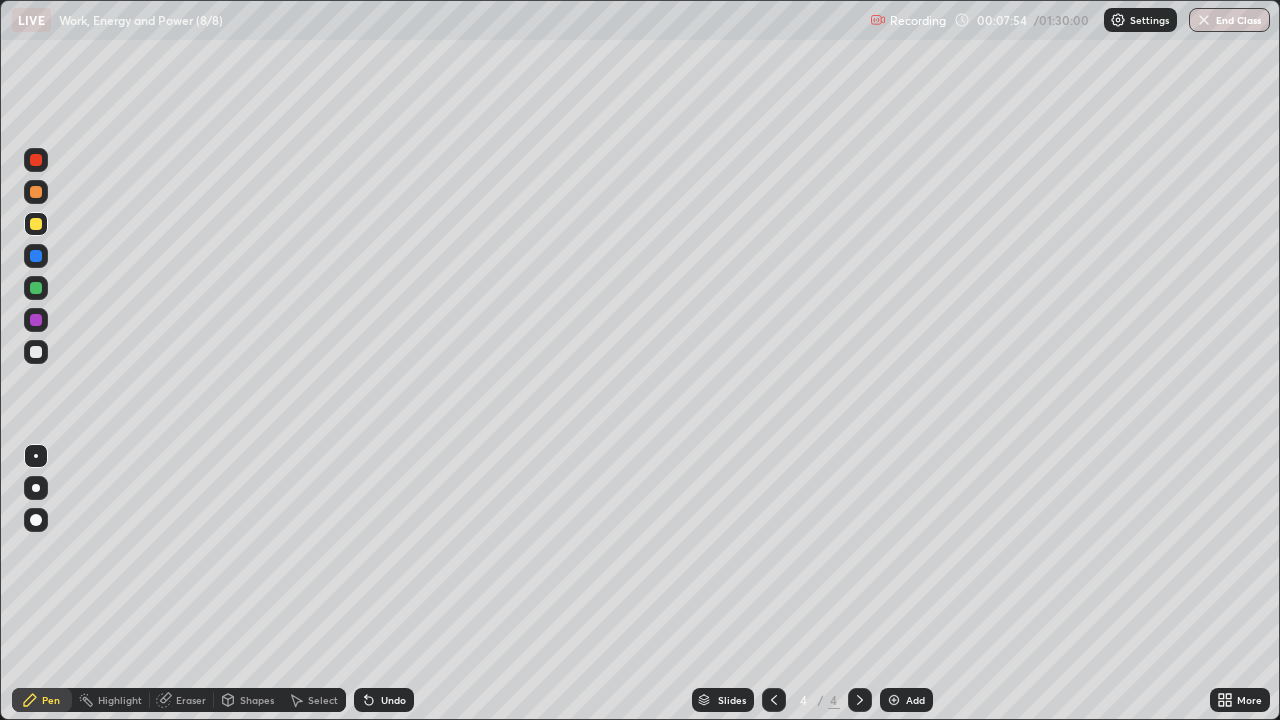 click at bounding box center (894, 700) 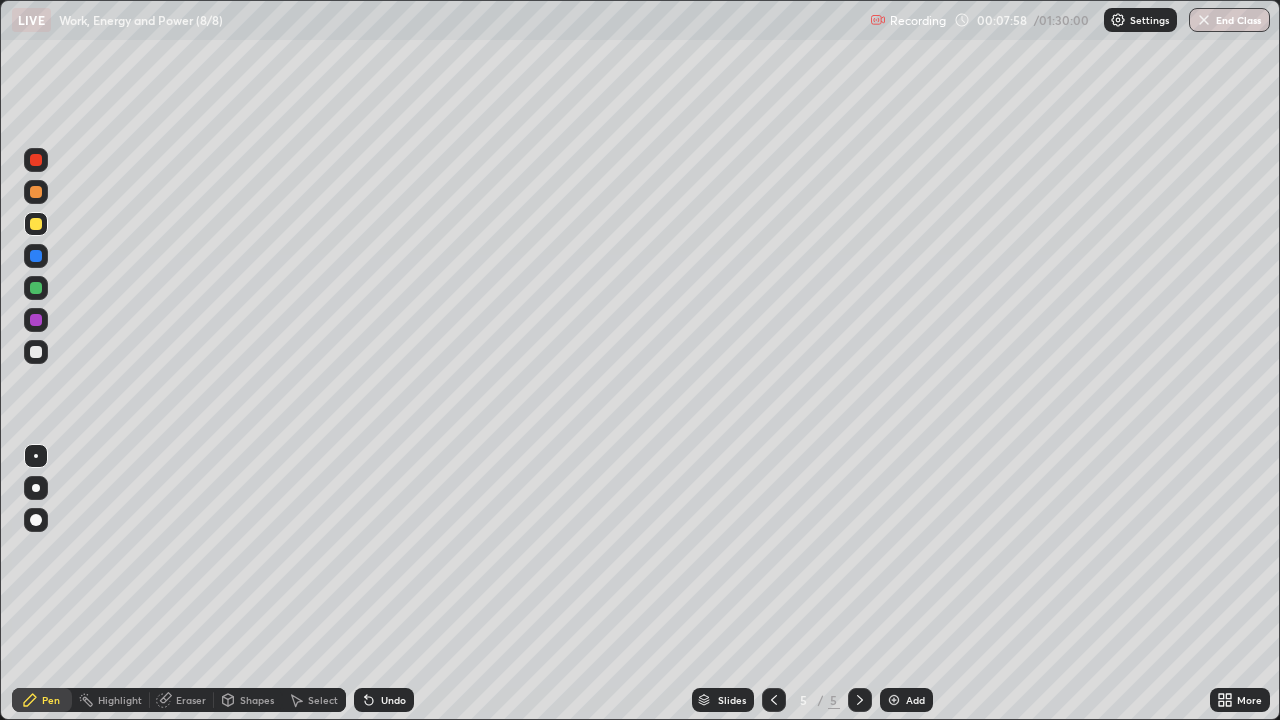 click on "Shapes" at bounding box center (248, 700) 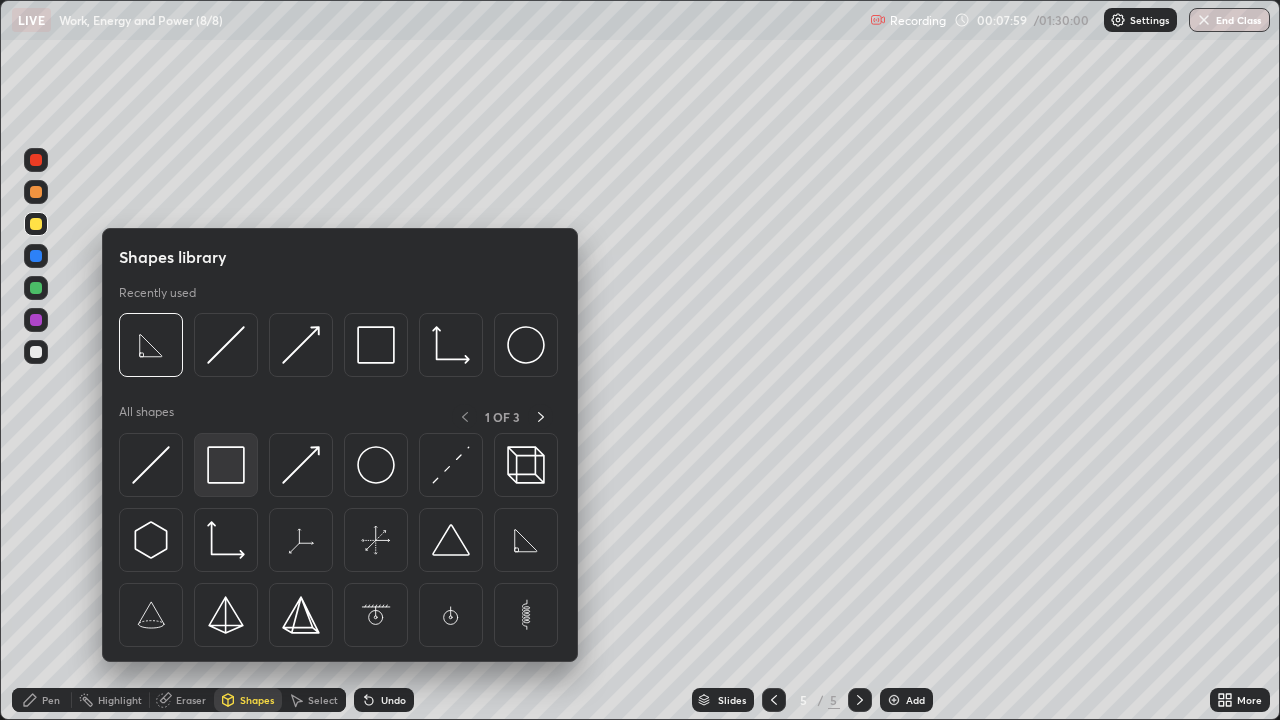 click at bounding box center (226, 465) 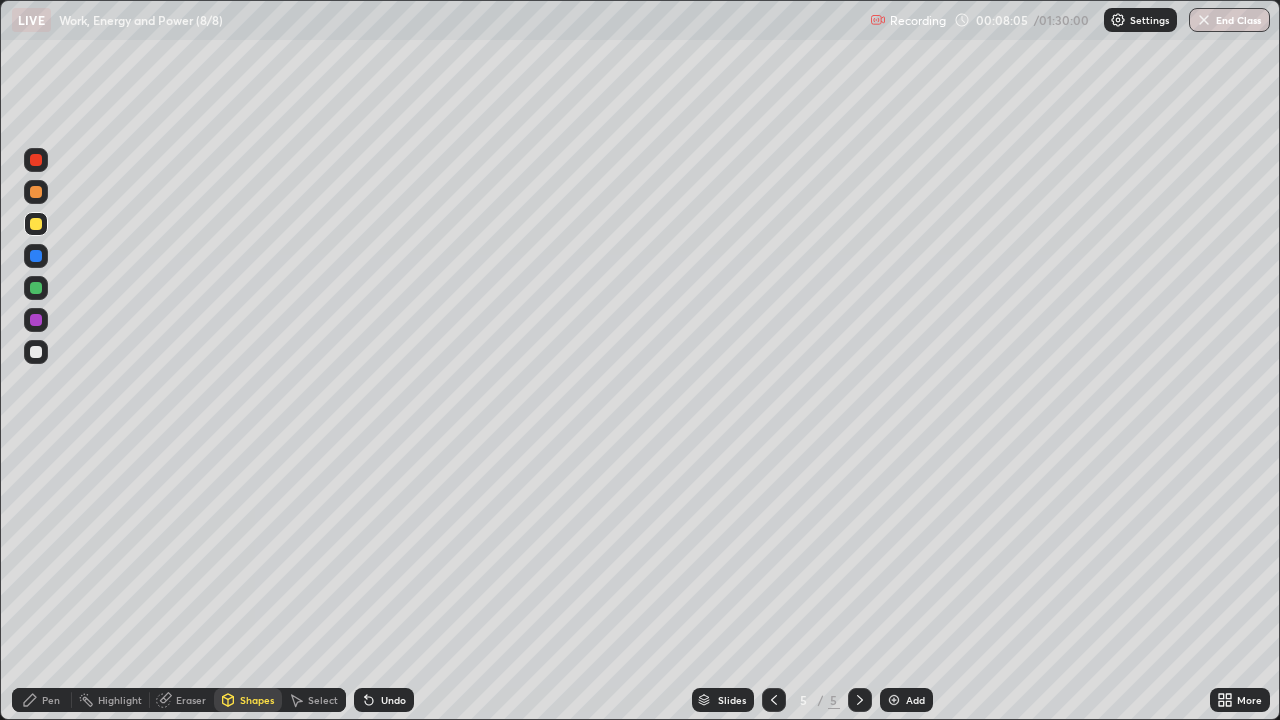 click on "Pen" at bounding box center [42, 700] 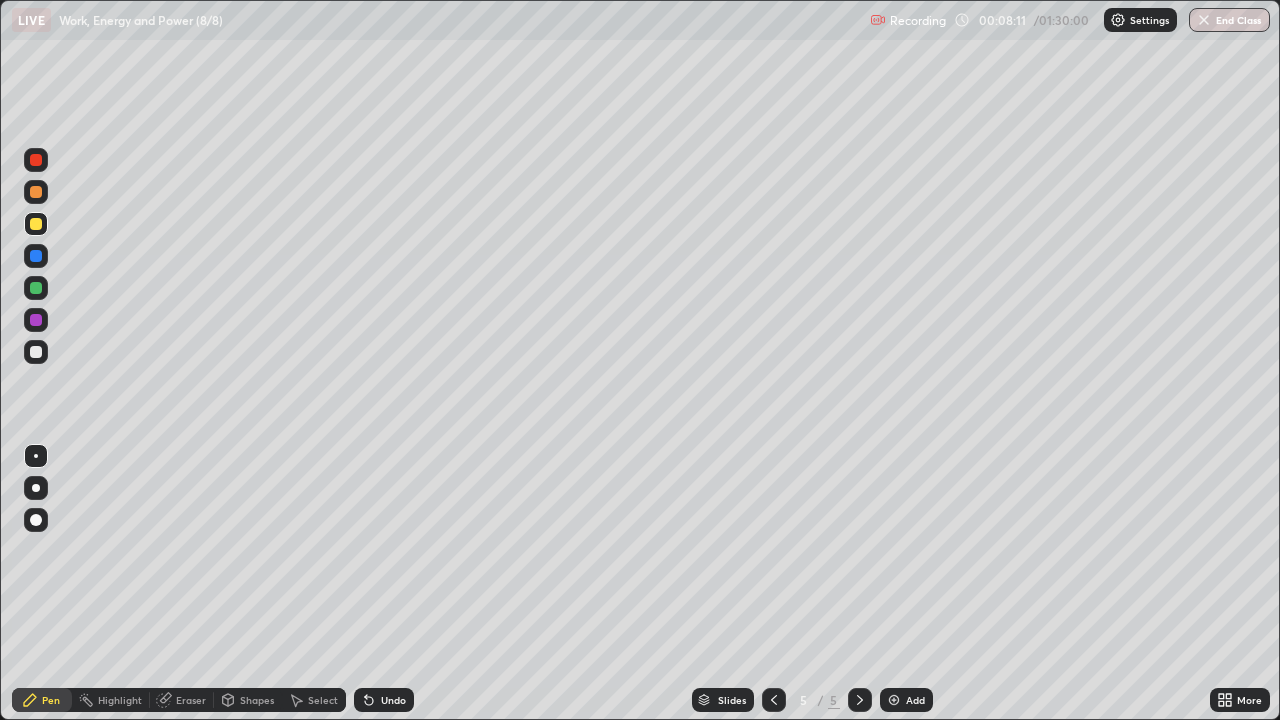 click on "Shapes" at bounding box center (257, 700) 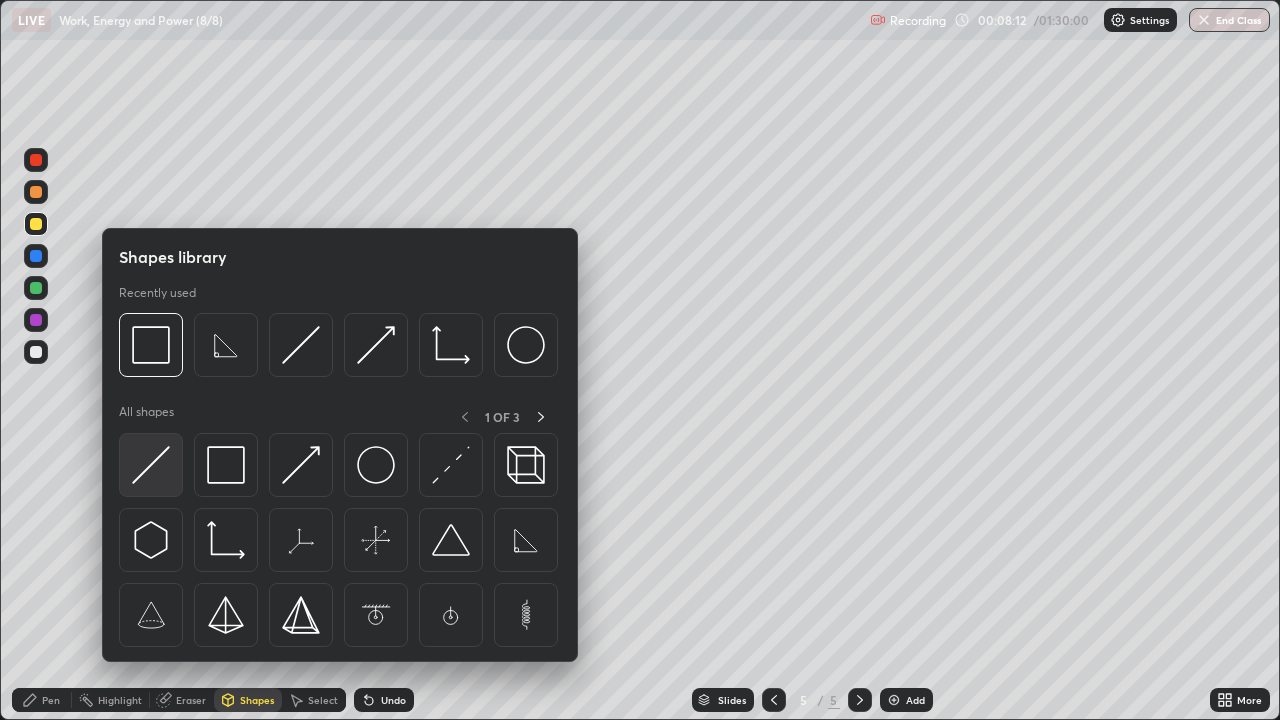 click at bounding box center (151, 465) 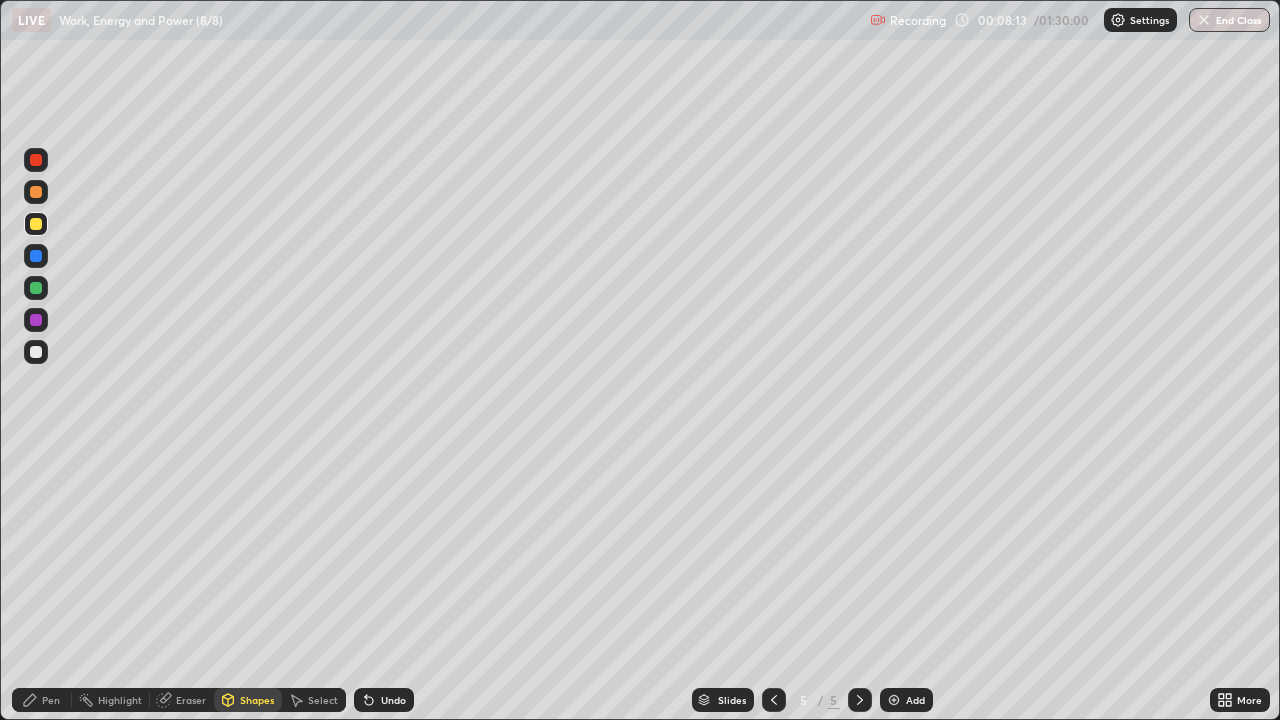 click at bounding box center (36, 352) 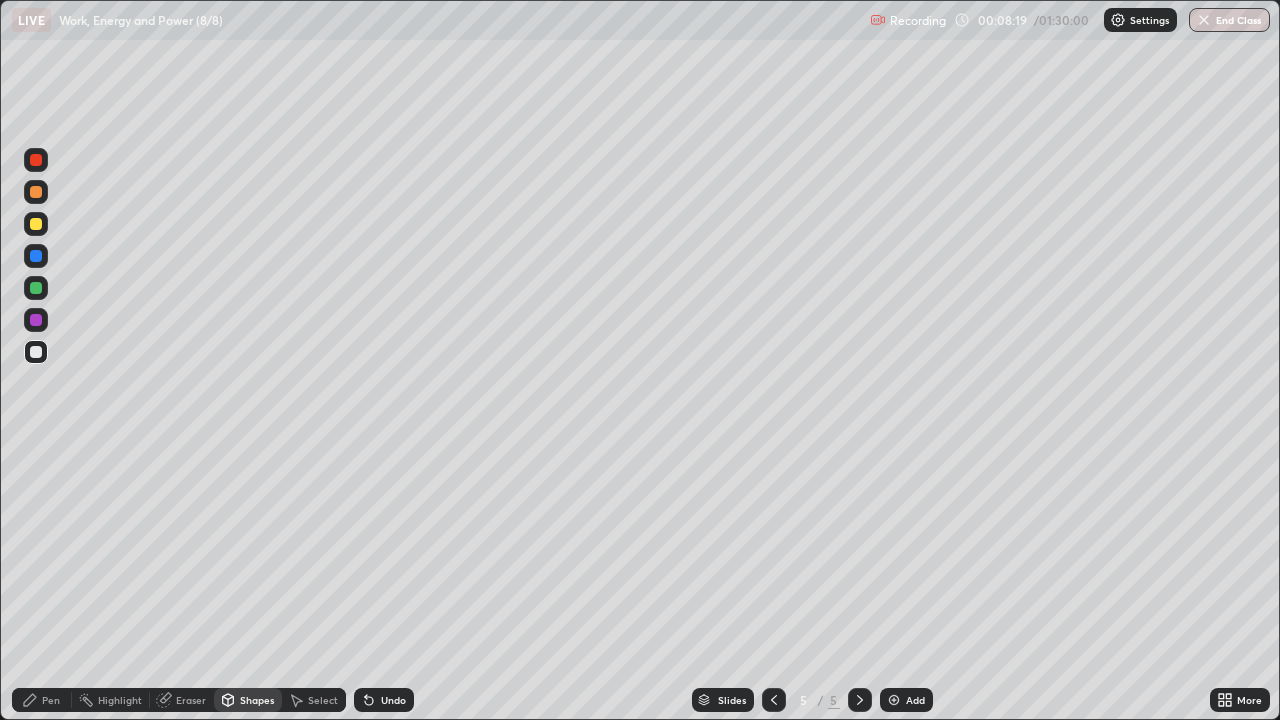 click at bounding box center [36, 288] 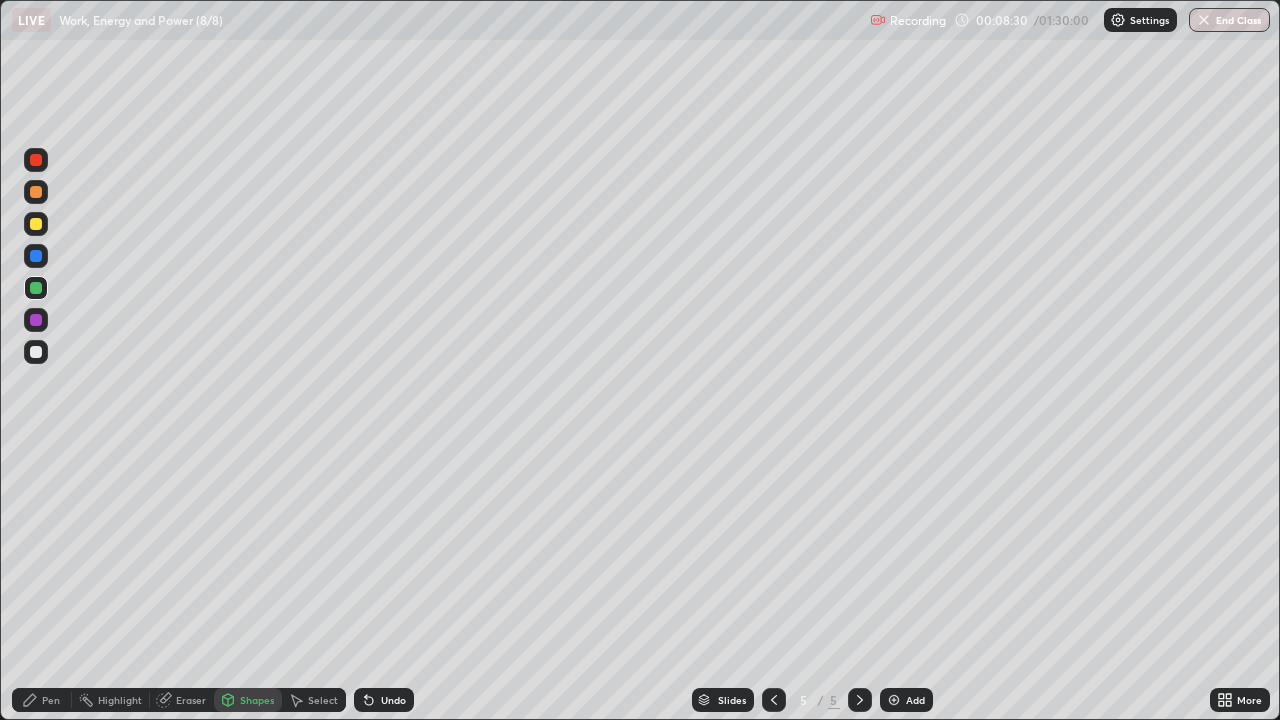 click at bounding box center [36, 320] 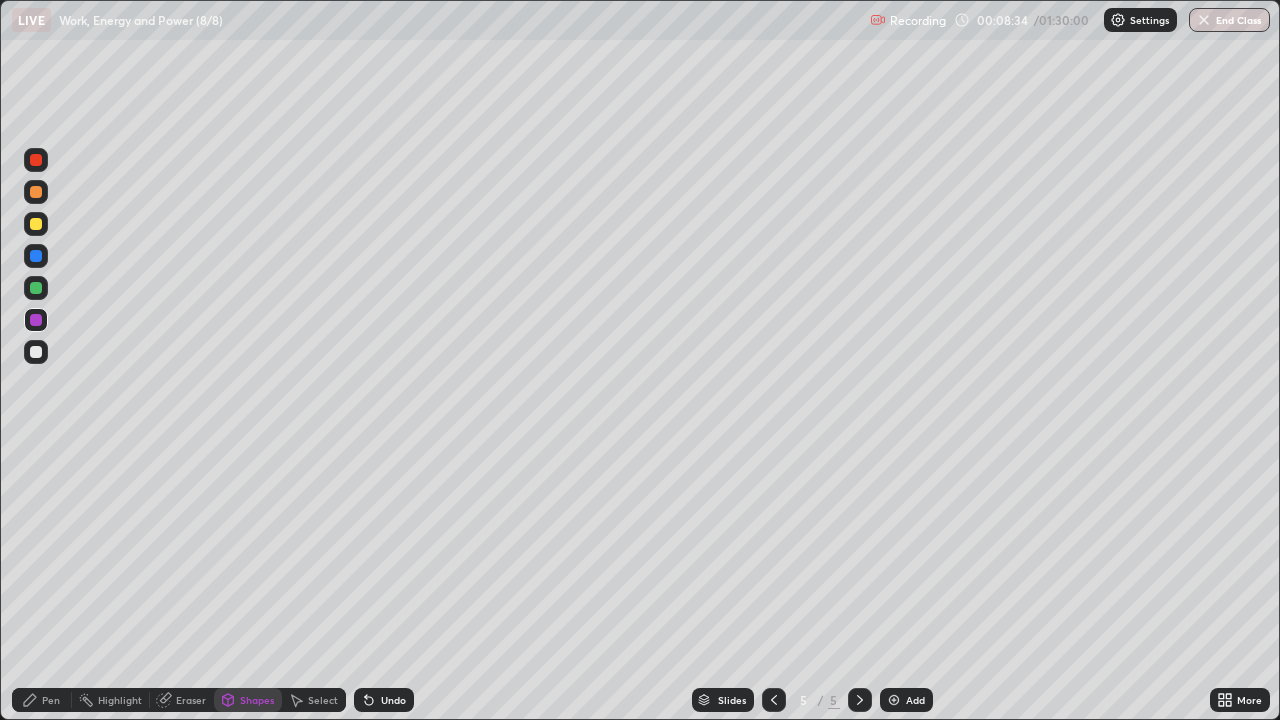 click on "Pen" at bounding box center (51, 700) 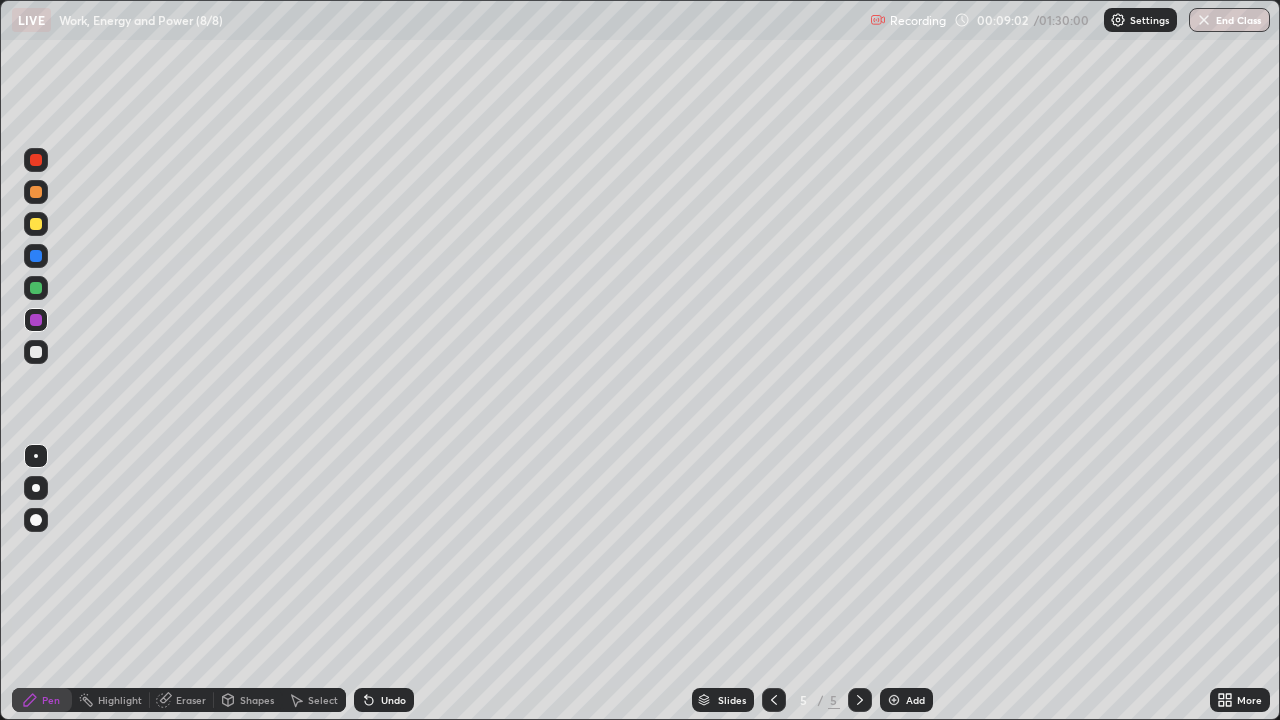 click at bounding box center [36, 288] 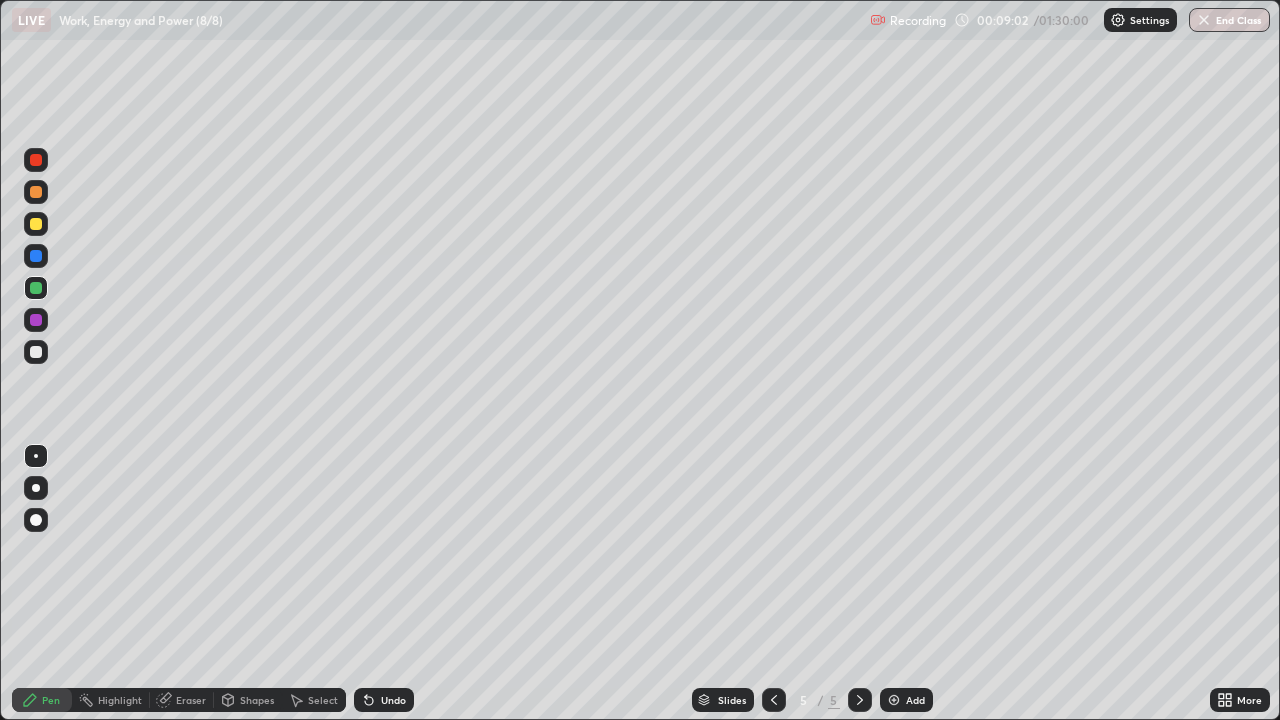 click at bounding box center (36, 224) 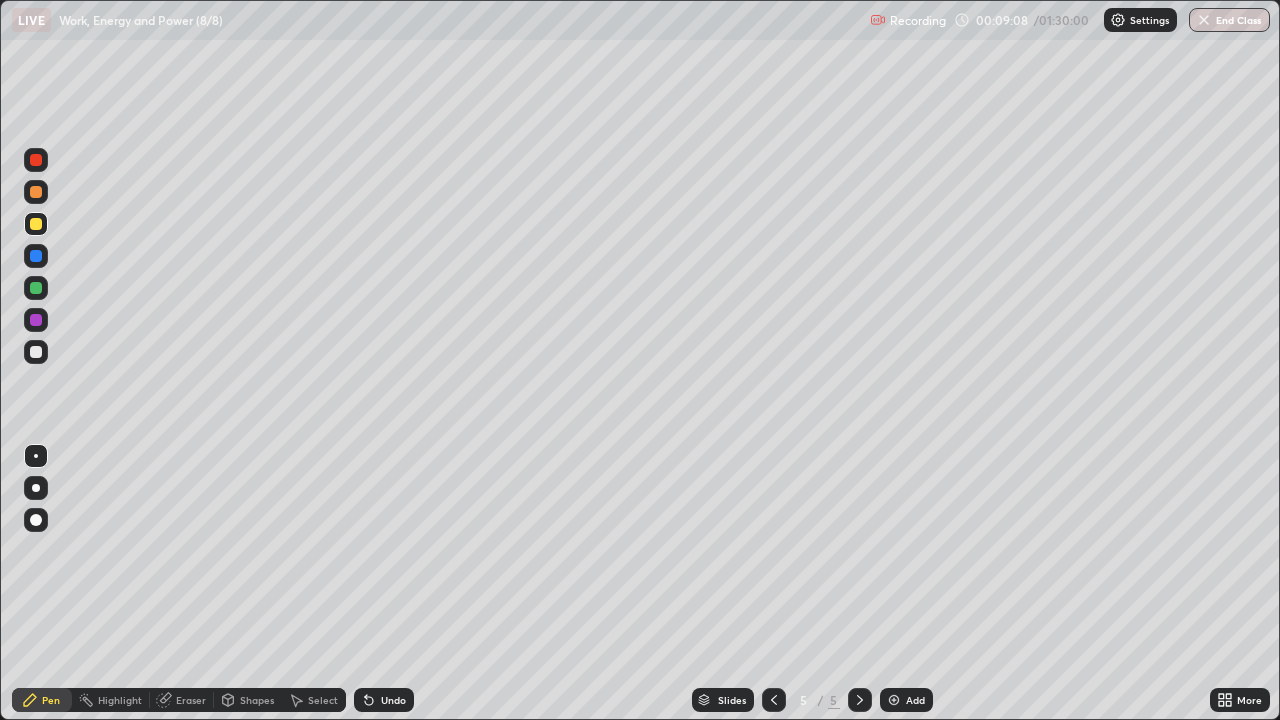 click at bounding box center (36, 160) 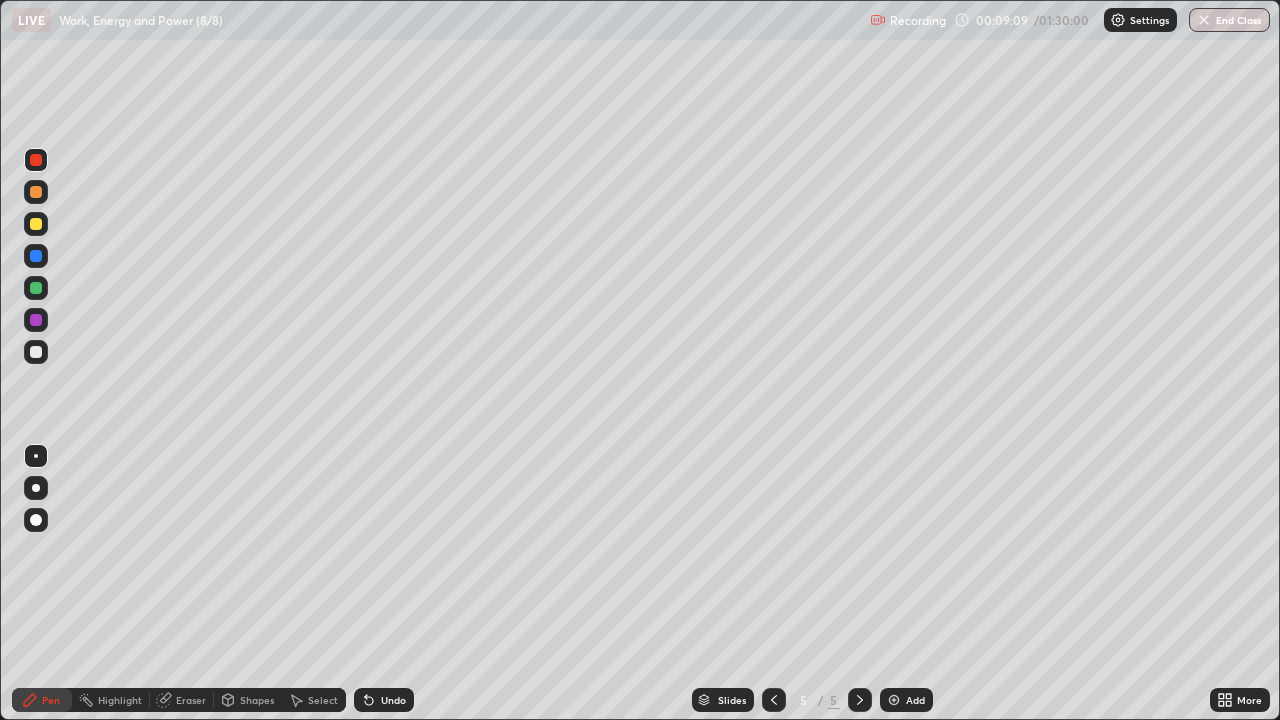 click on "Shapes" at bounding box center (248, 700) 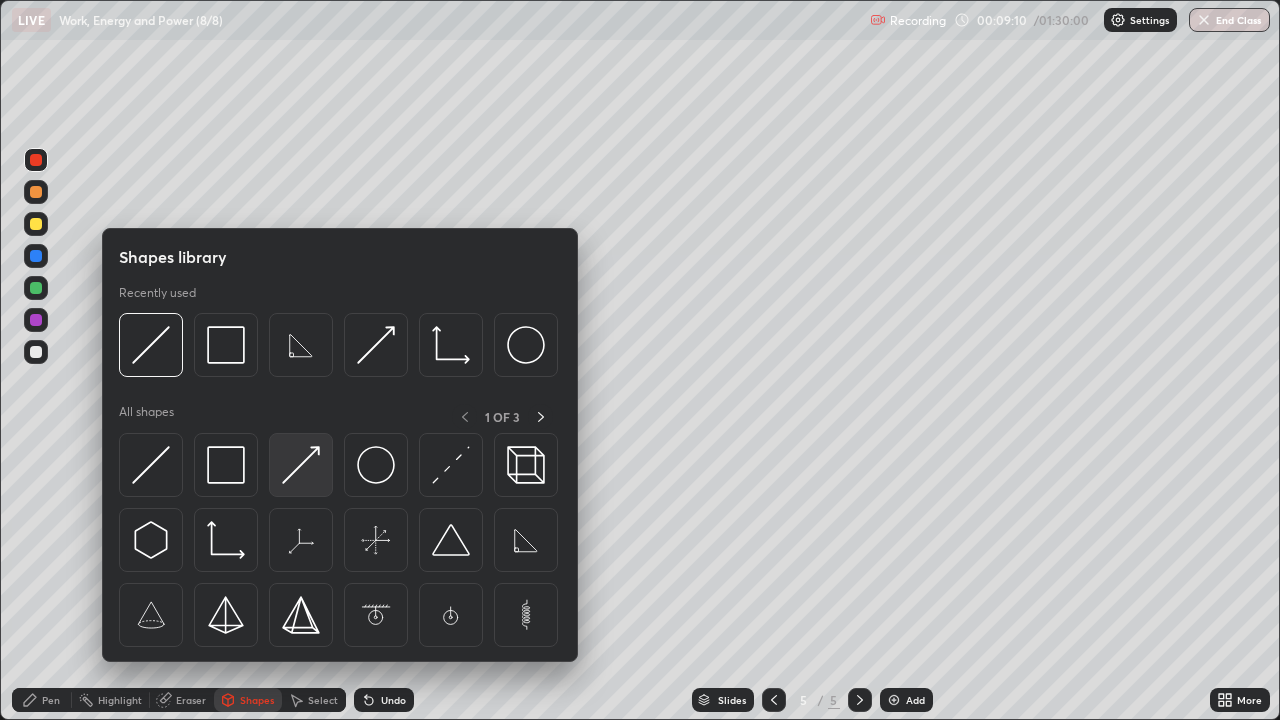 click at bounding box center (301, 465) 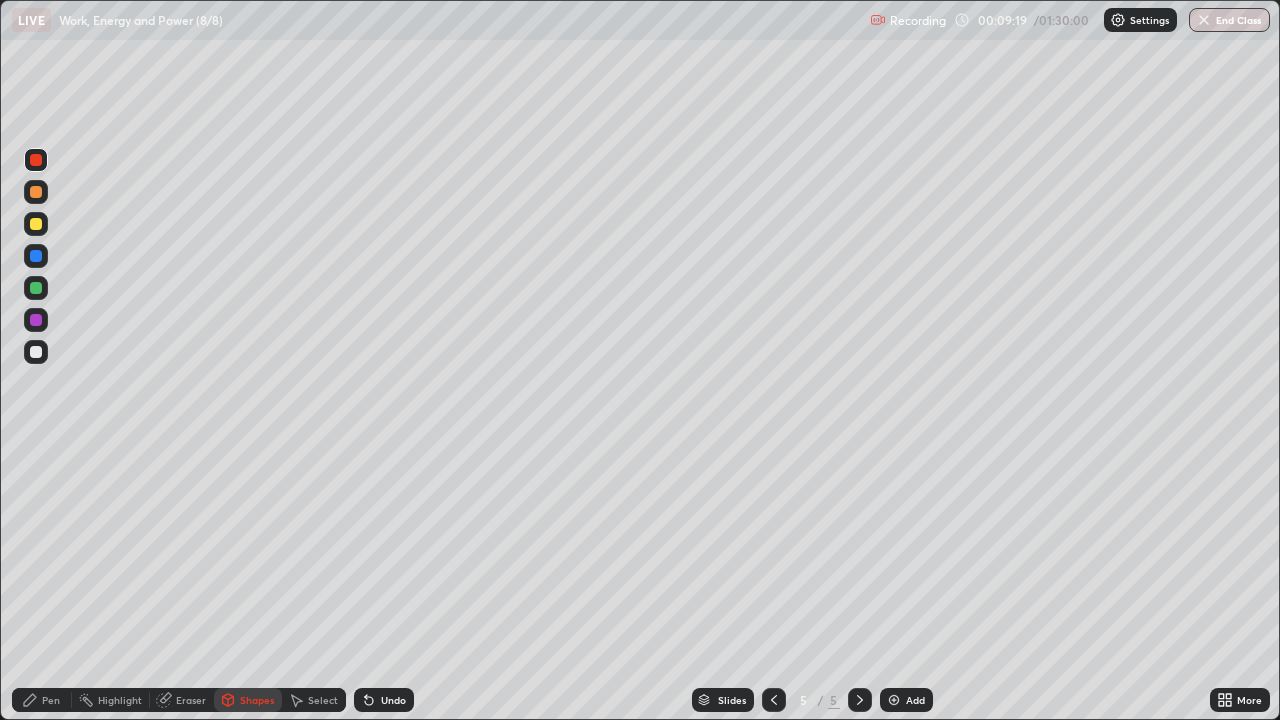 click on "Pen" at bounding box center (51, 700) 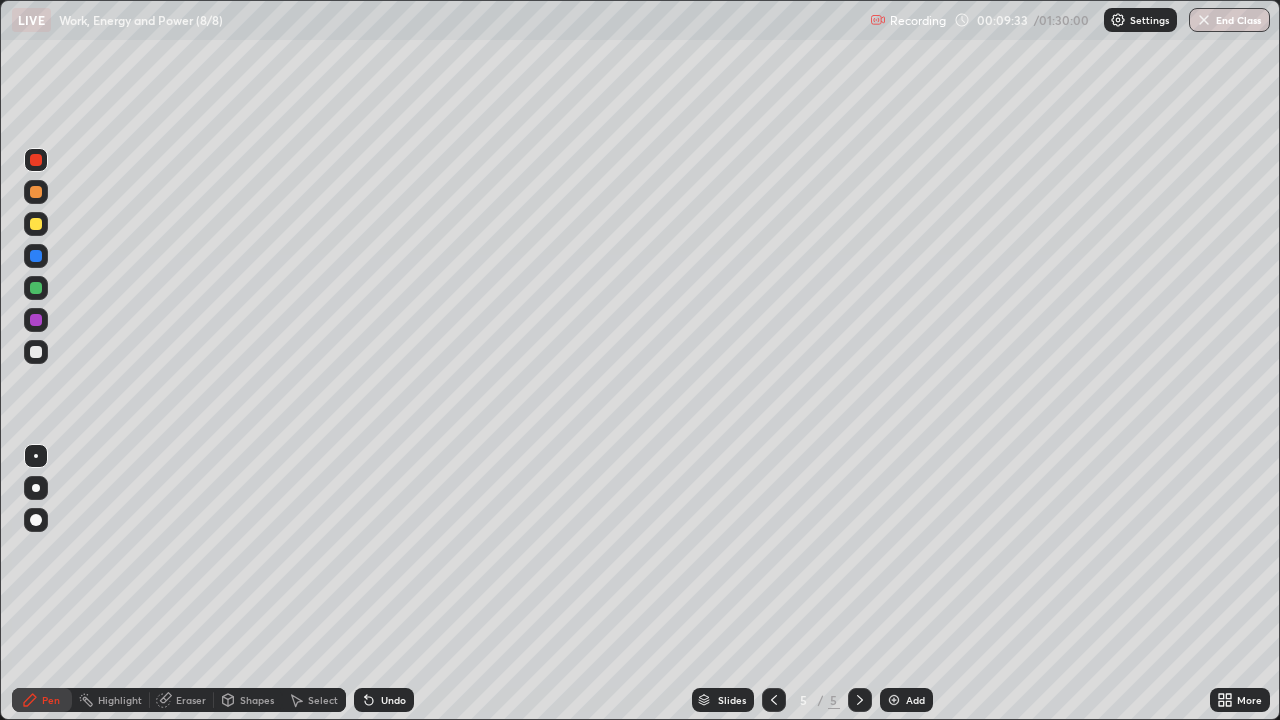 click at bounding box center (36, 256) 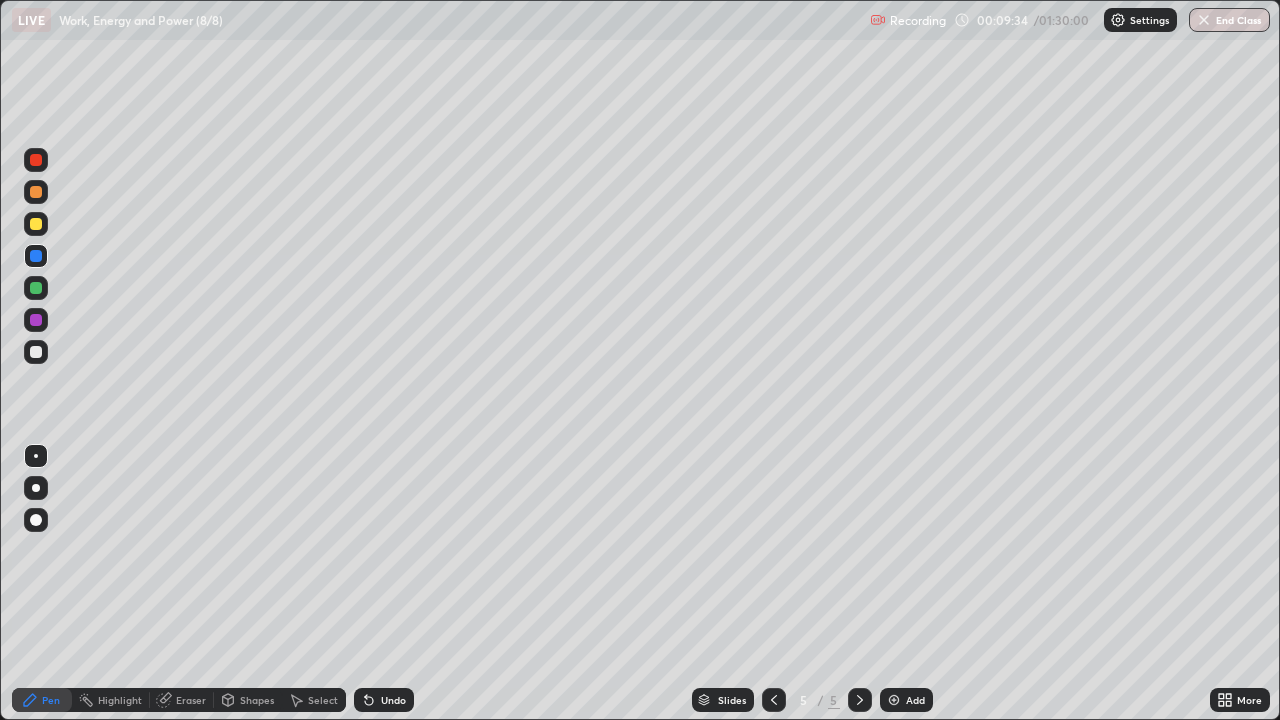click on "Shapes" at bounding box center [248, 700] 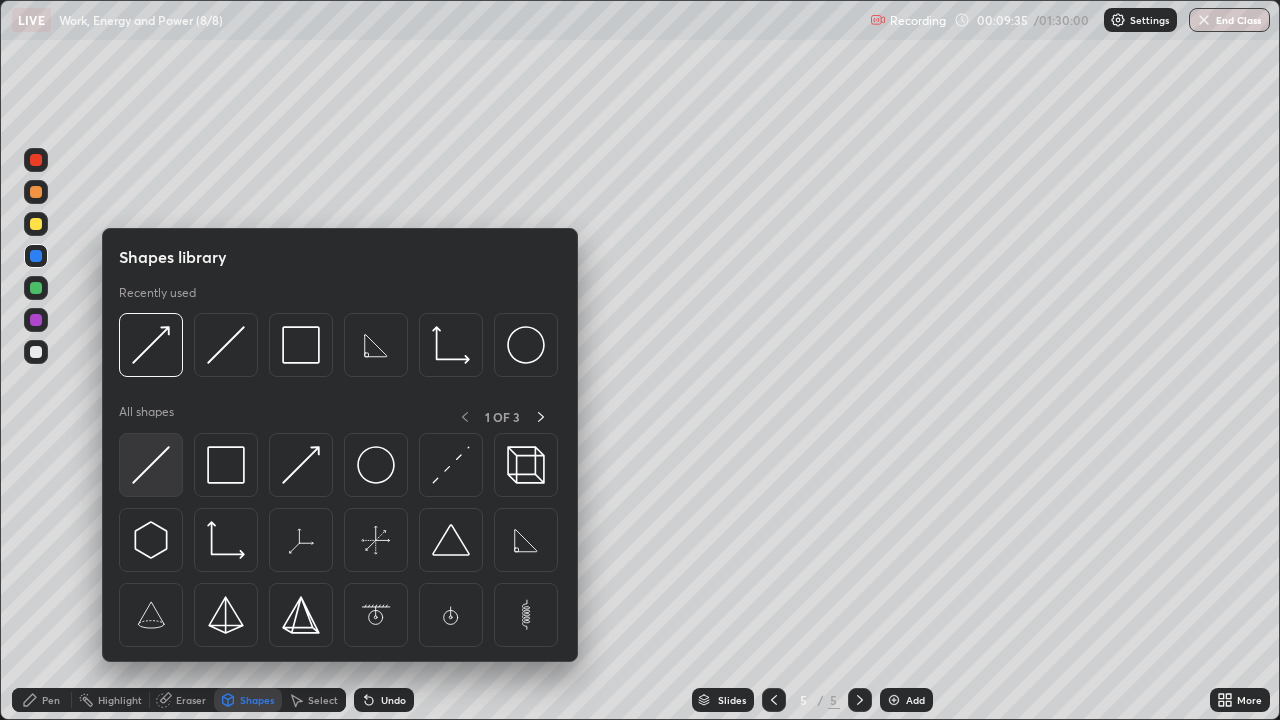 click at bounding box center [151, 465] 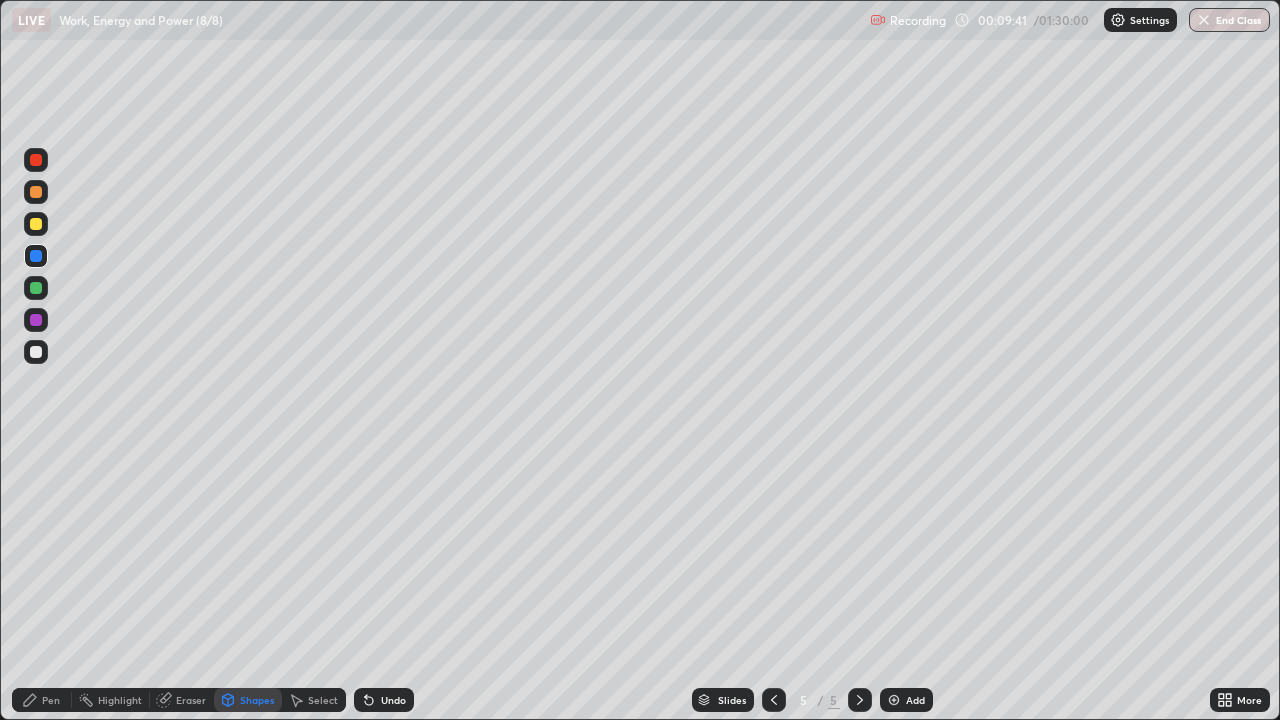 click on "Pen" at bounding box center (51, 700) 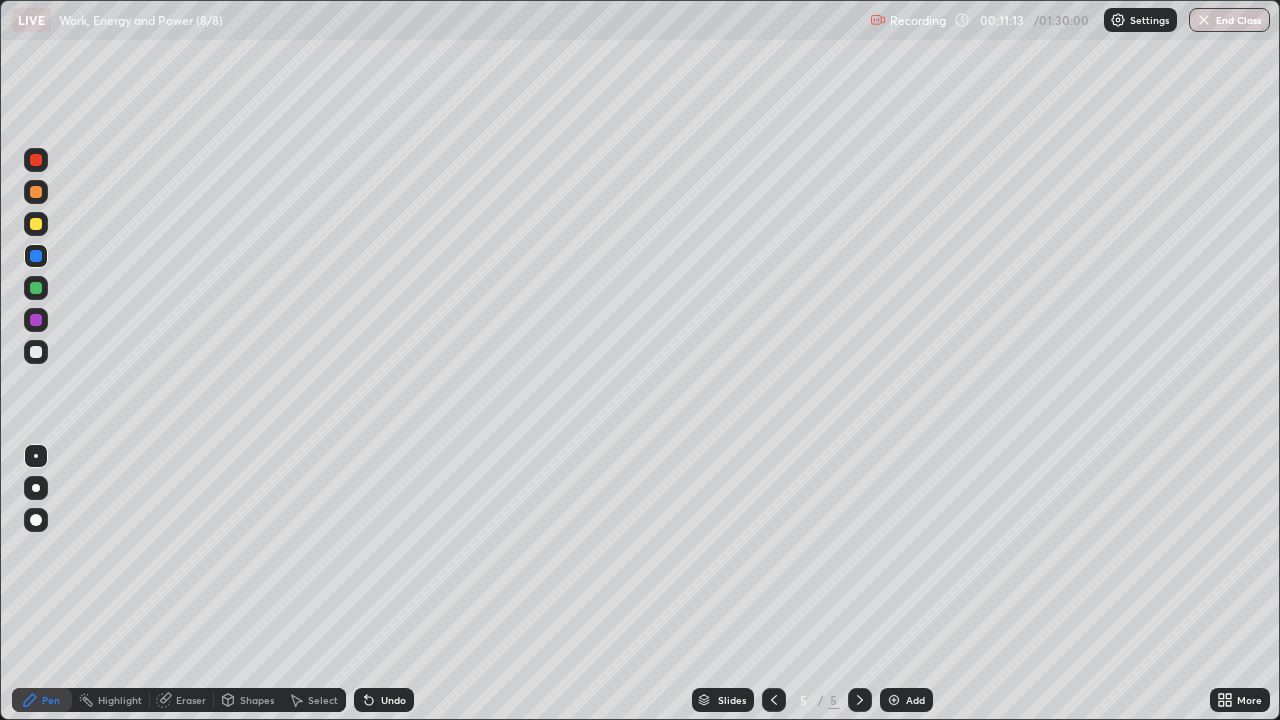 click at bounding box center [36, 160] 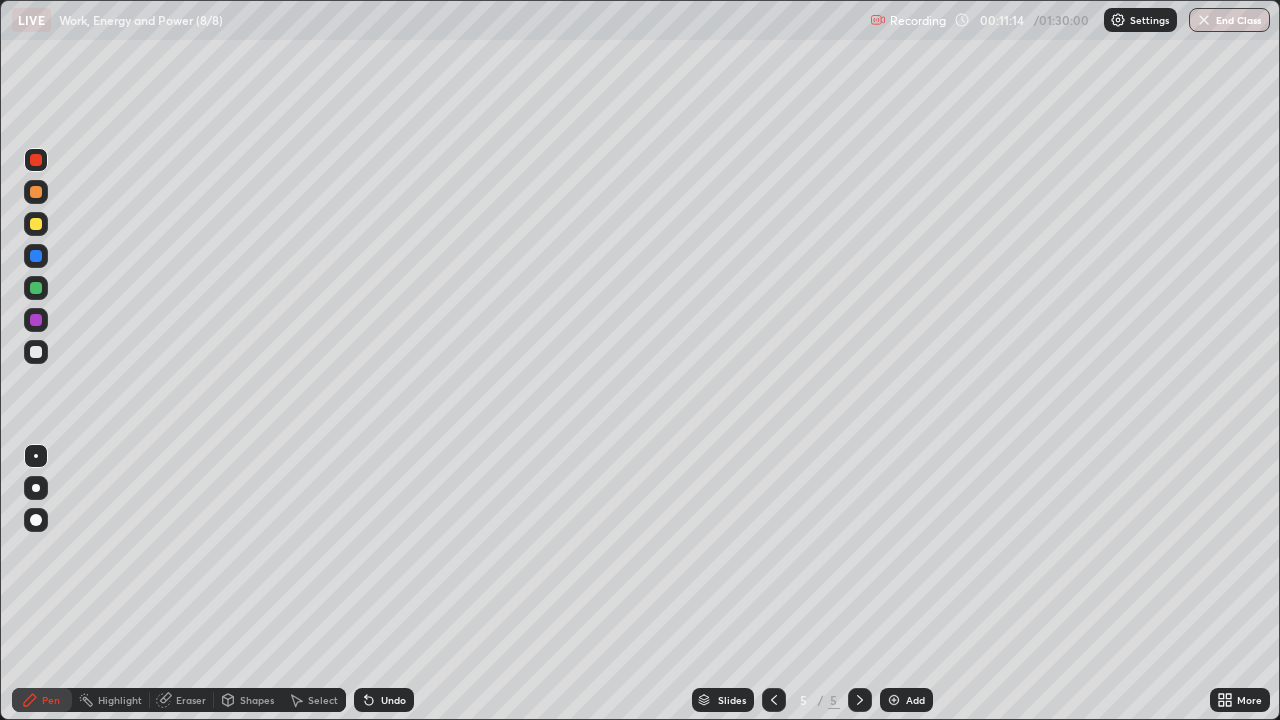 click on "Shapes" at bounding box center (257, 700) 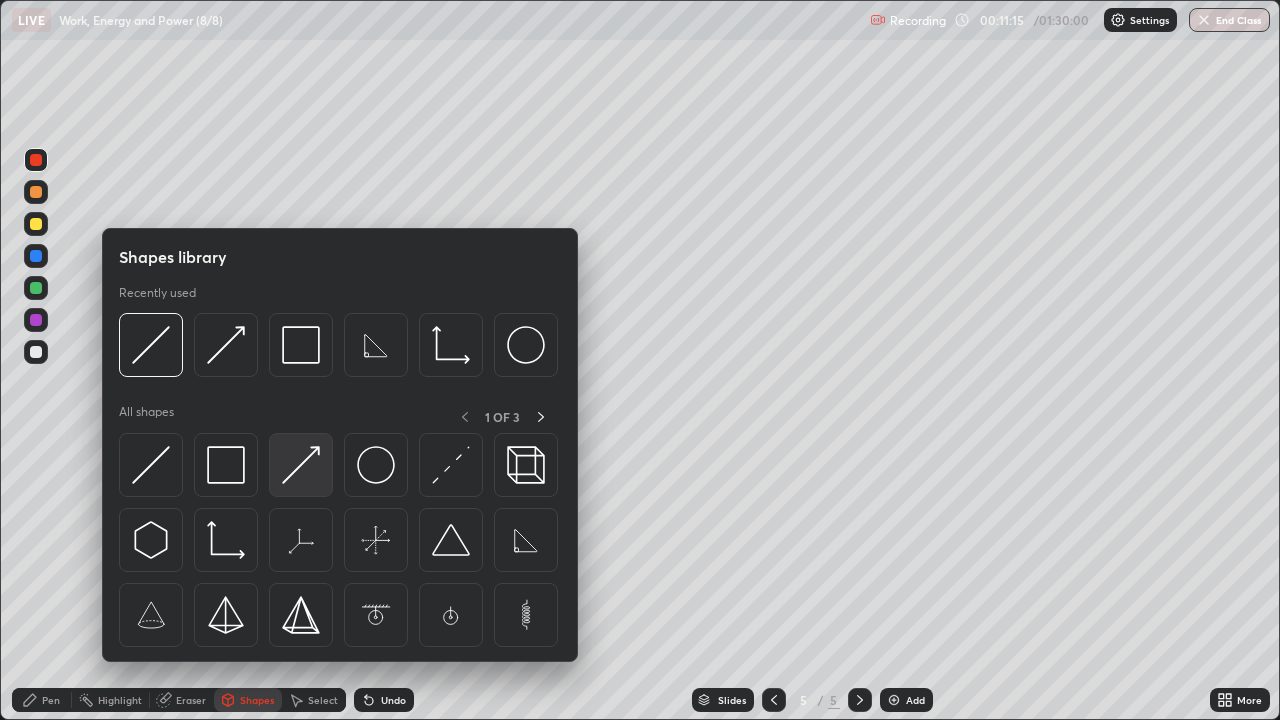click at bounding box center [301, 465] 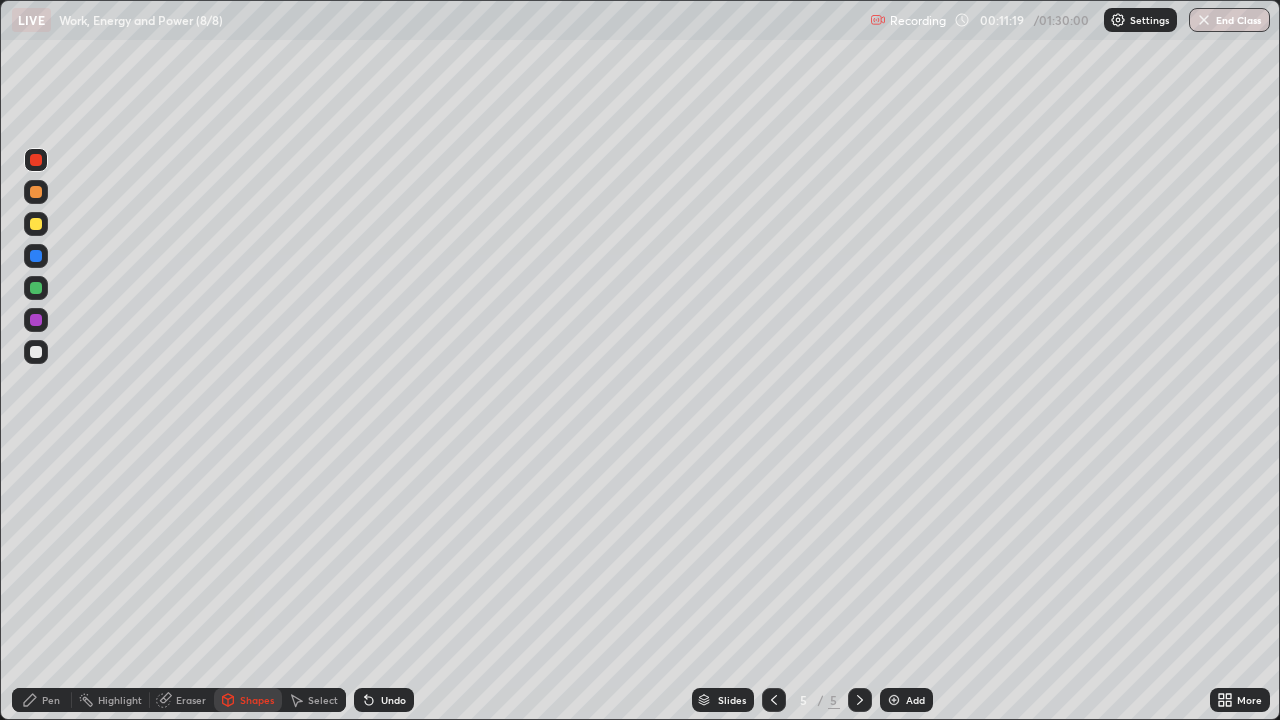 click on "Pen" at bounding box center (51, 700) 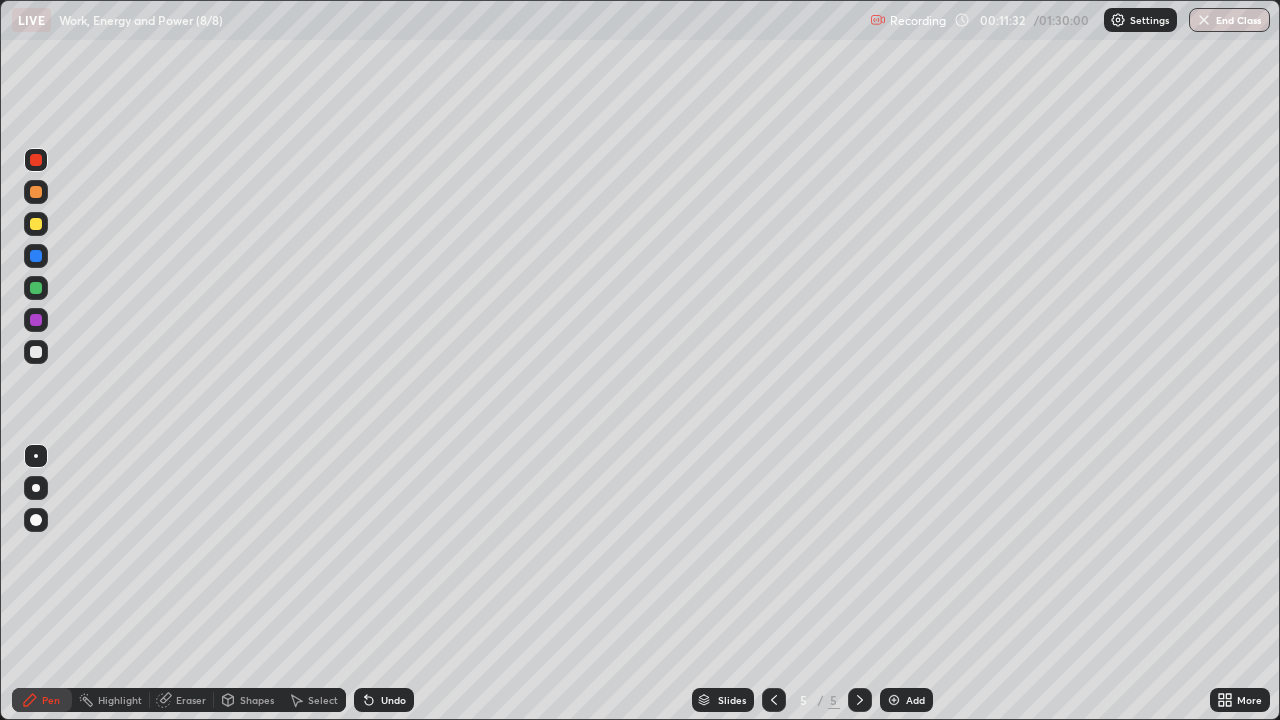 click at bounding box center (36, 224) 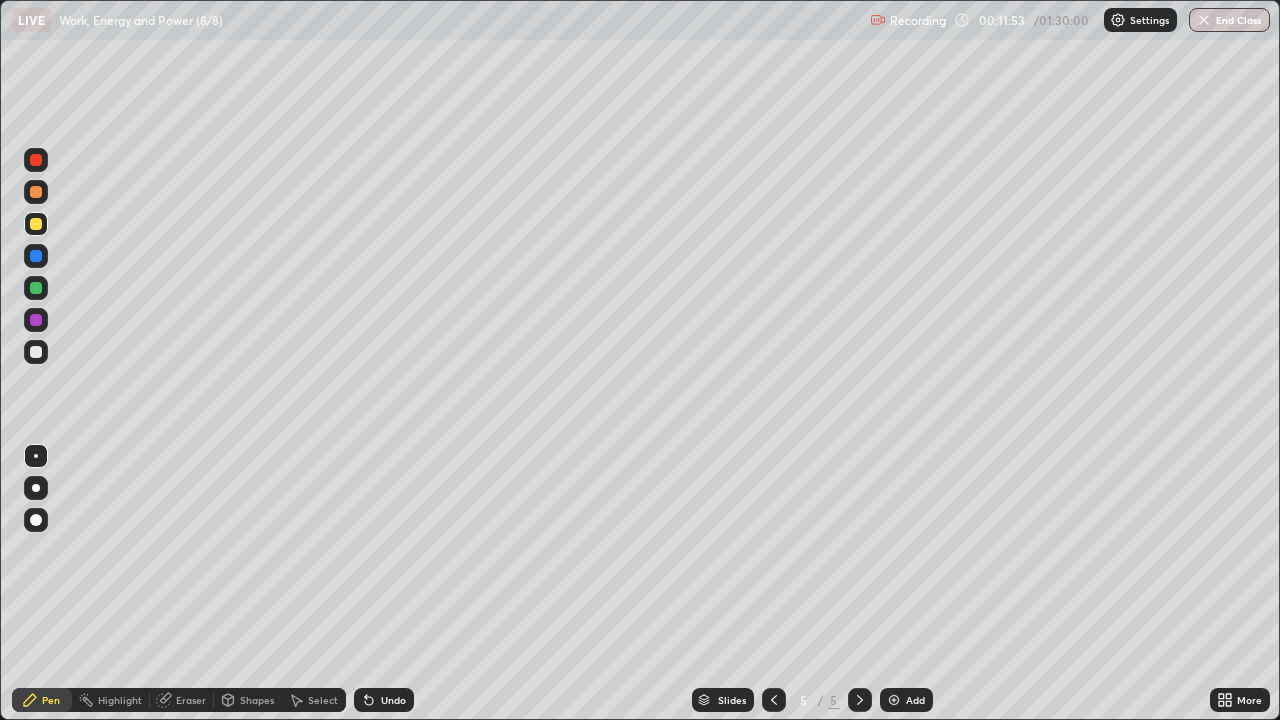 click at bounding box center [36, 288] 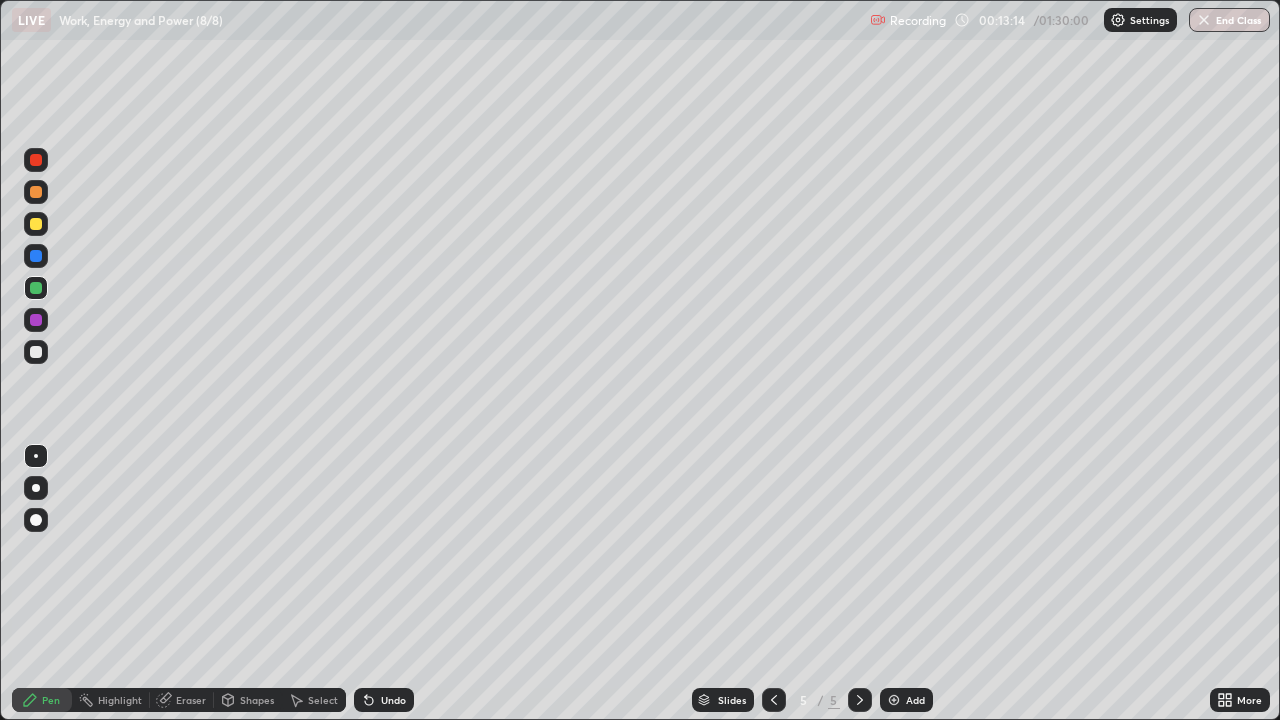 click at bounding box center [36, 256] 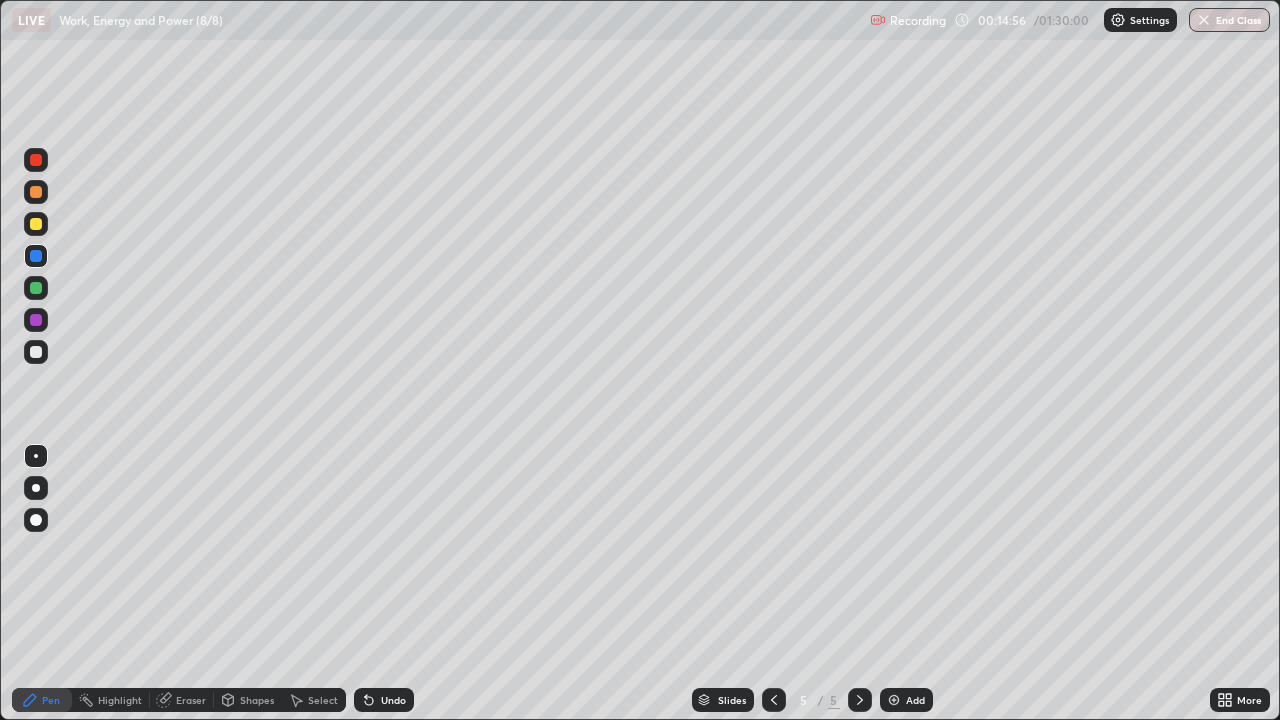 click at bounding box center (36, 160) 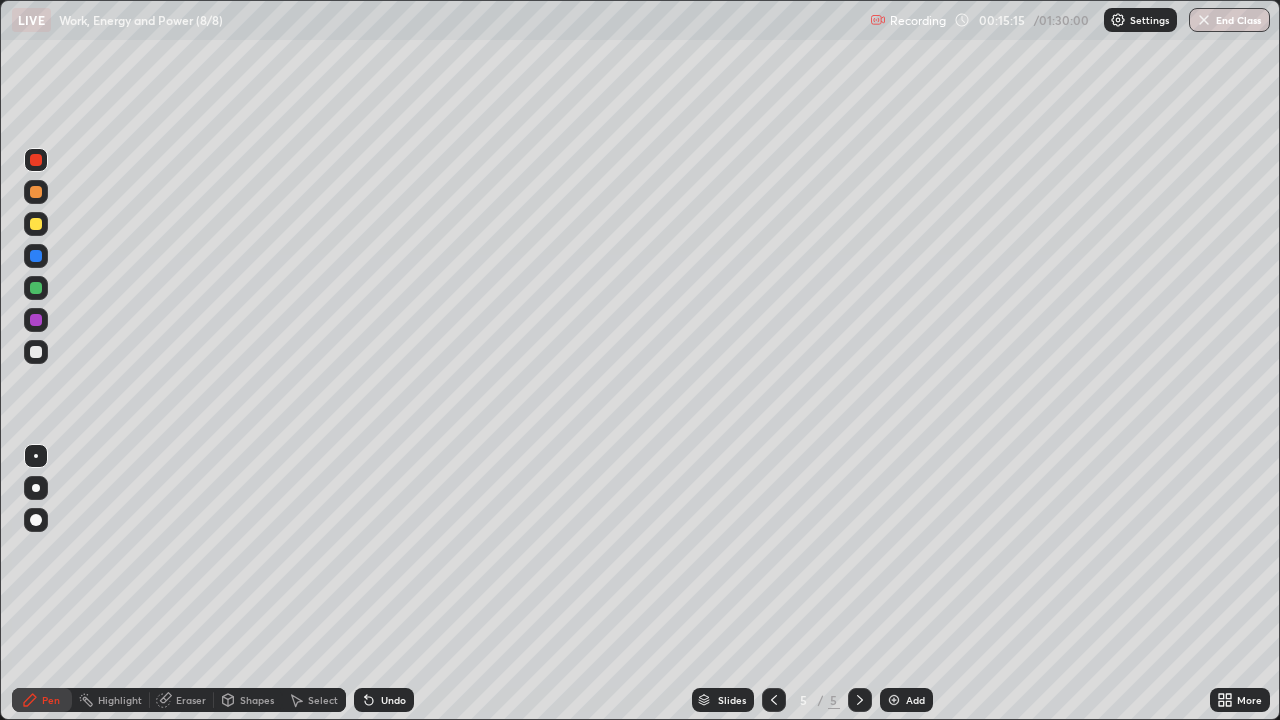 click on "Undo" at bounding box center [393, 700] 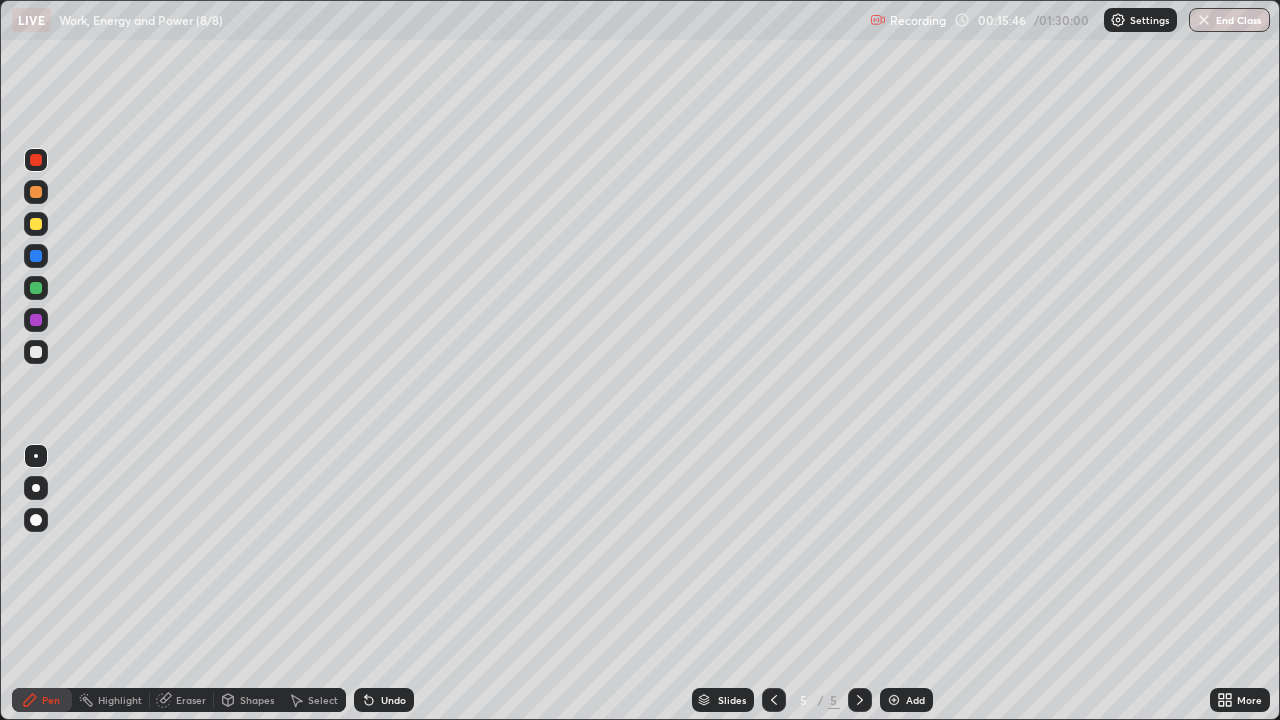 click at bounding box center (36, 256) 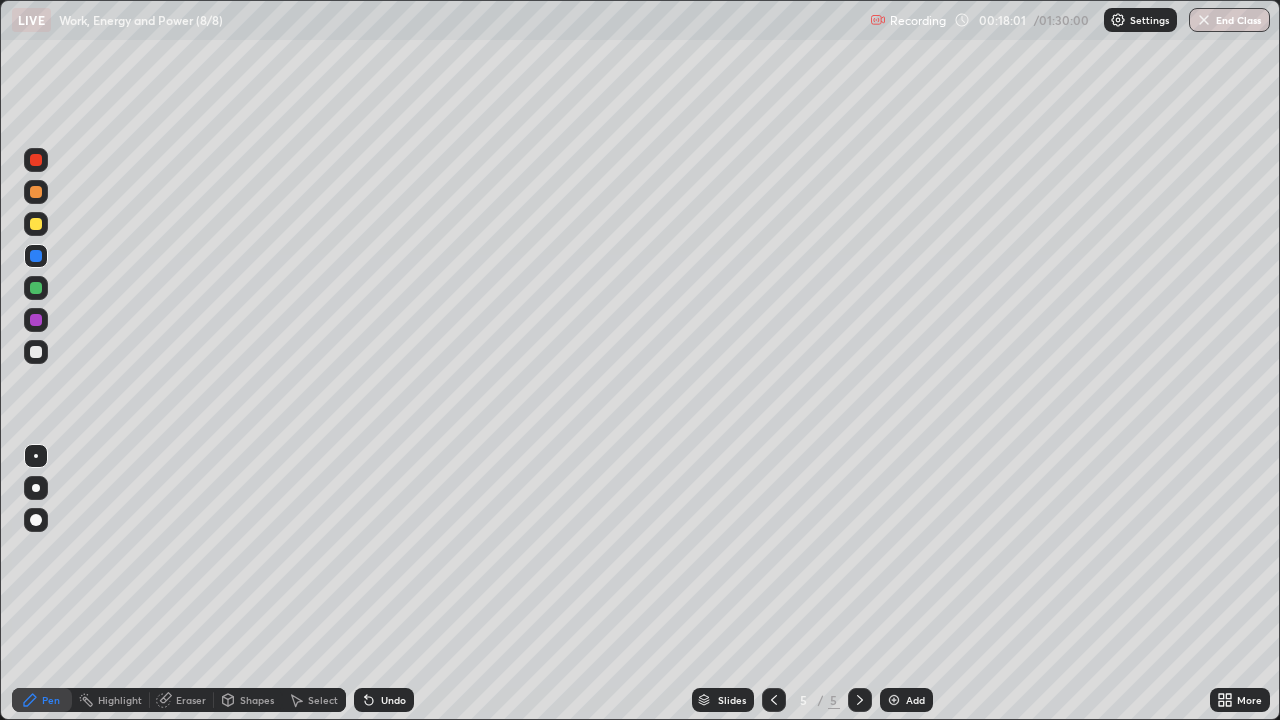 click on "Eraser" at bounding box center (191, 700) 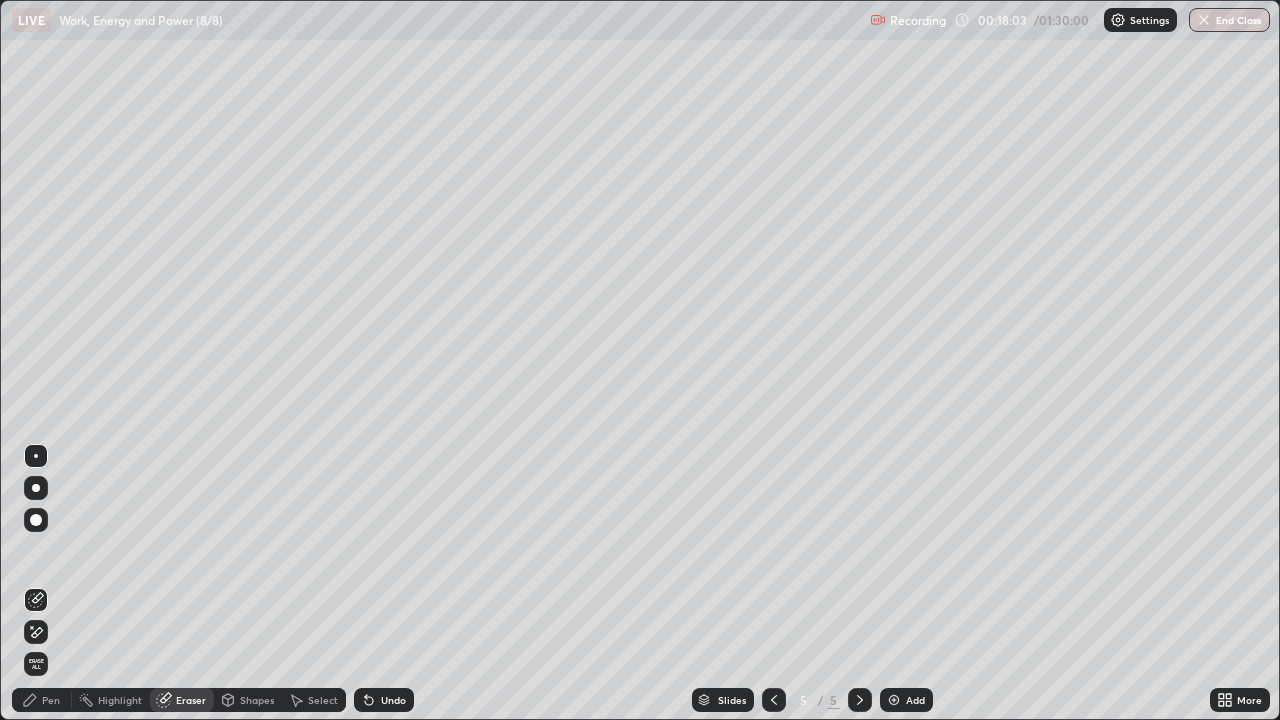 click on "Pen" at bounding box center (51, 700) 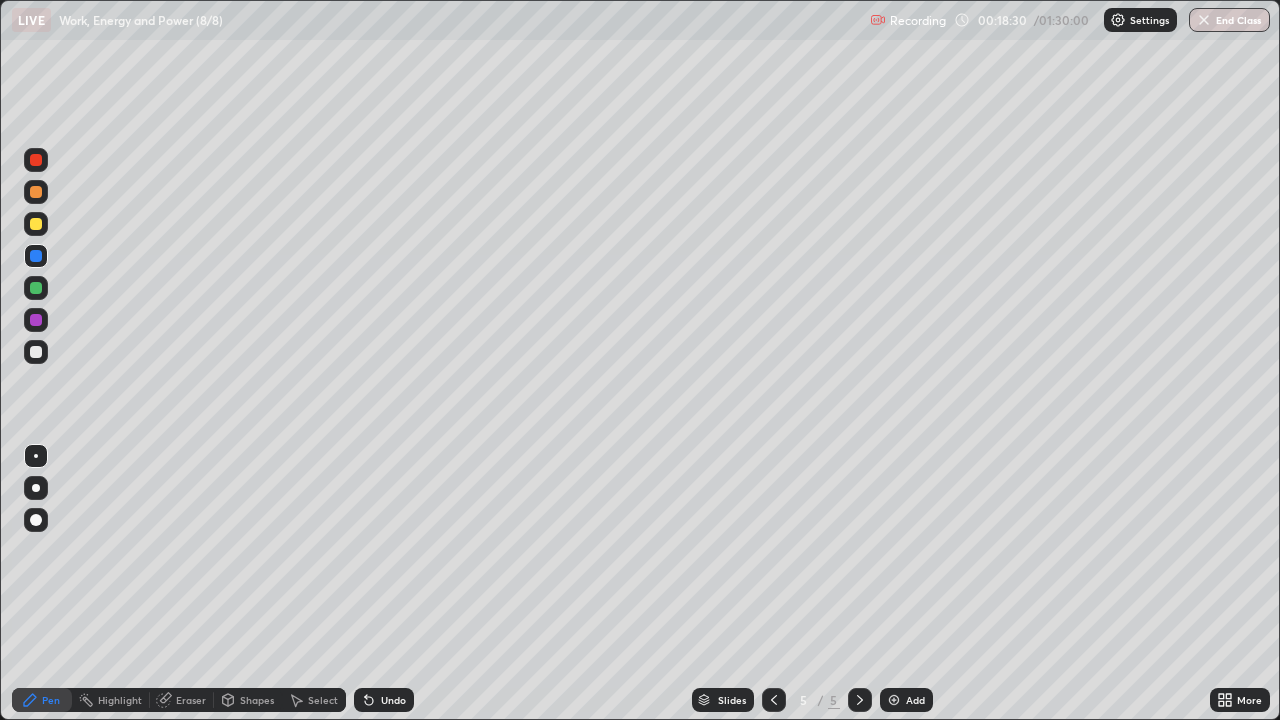 click at bounding box center (894, 700) 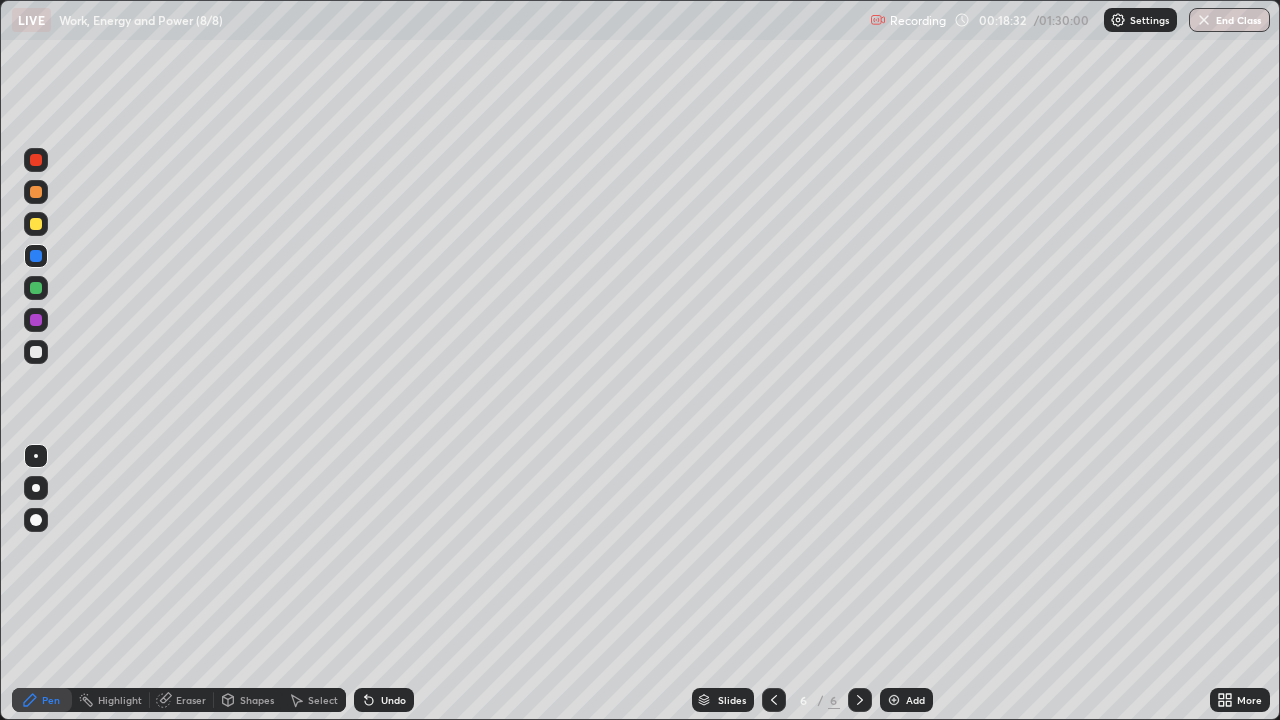 click at bounding box center [36, 224] 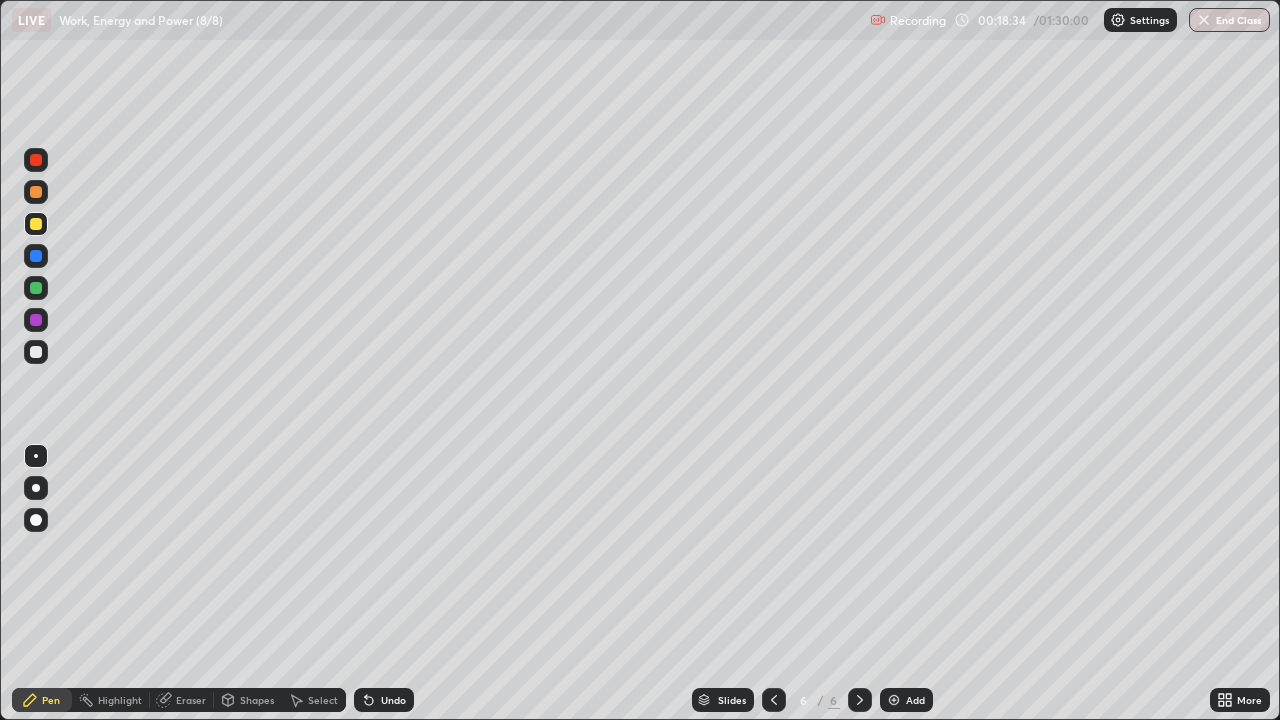 click on "Shapes" at bounding box center [248, 700] 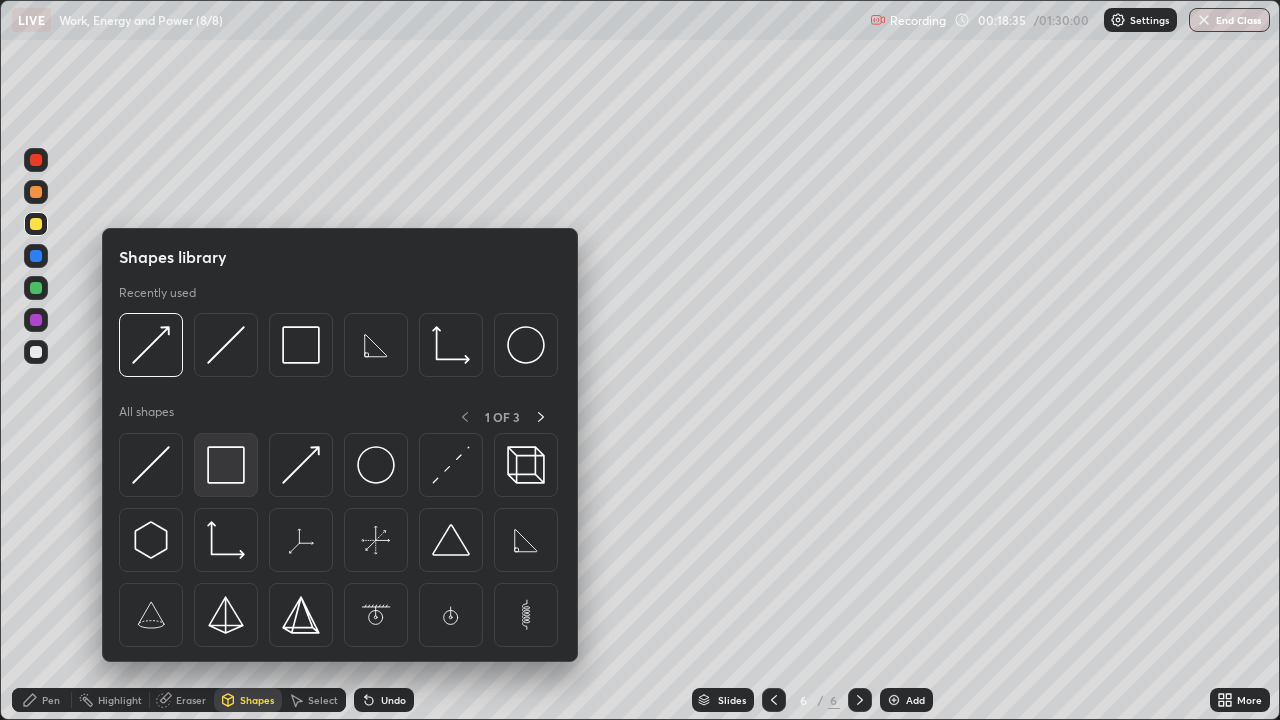click at bounding box center (226, 465) 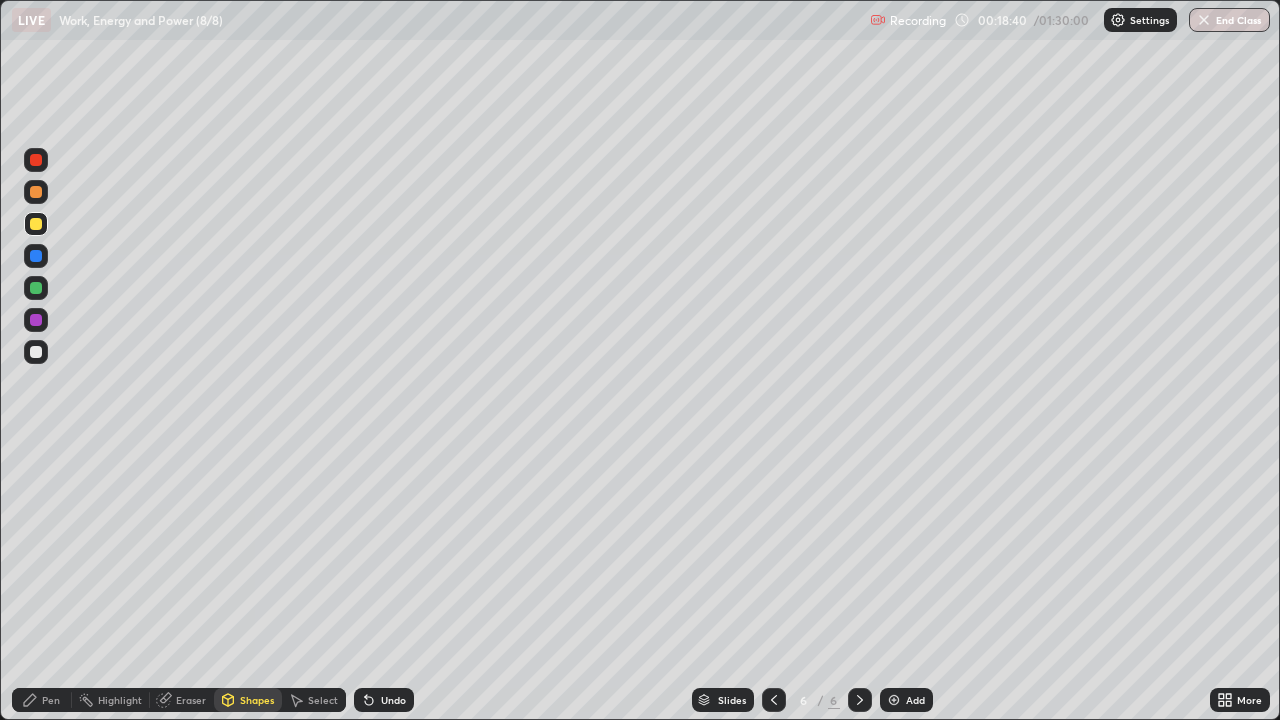 click on "Pen" at bounding box center [51, 700] 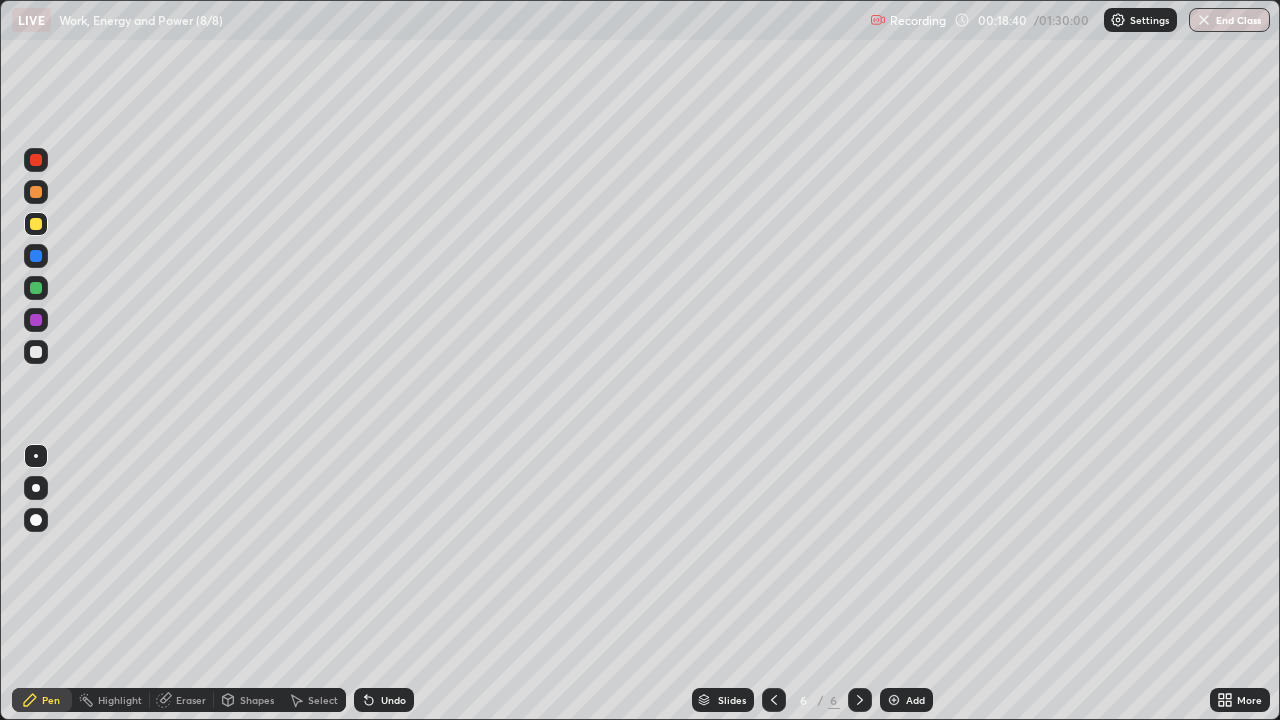 click at bounding box center (36, 288) 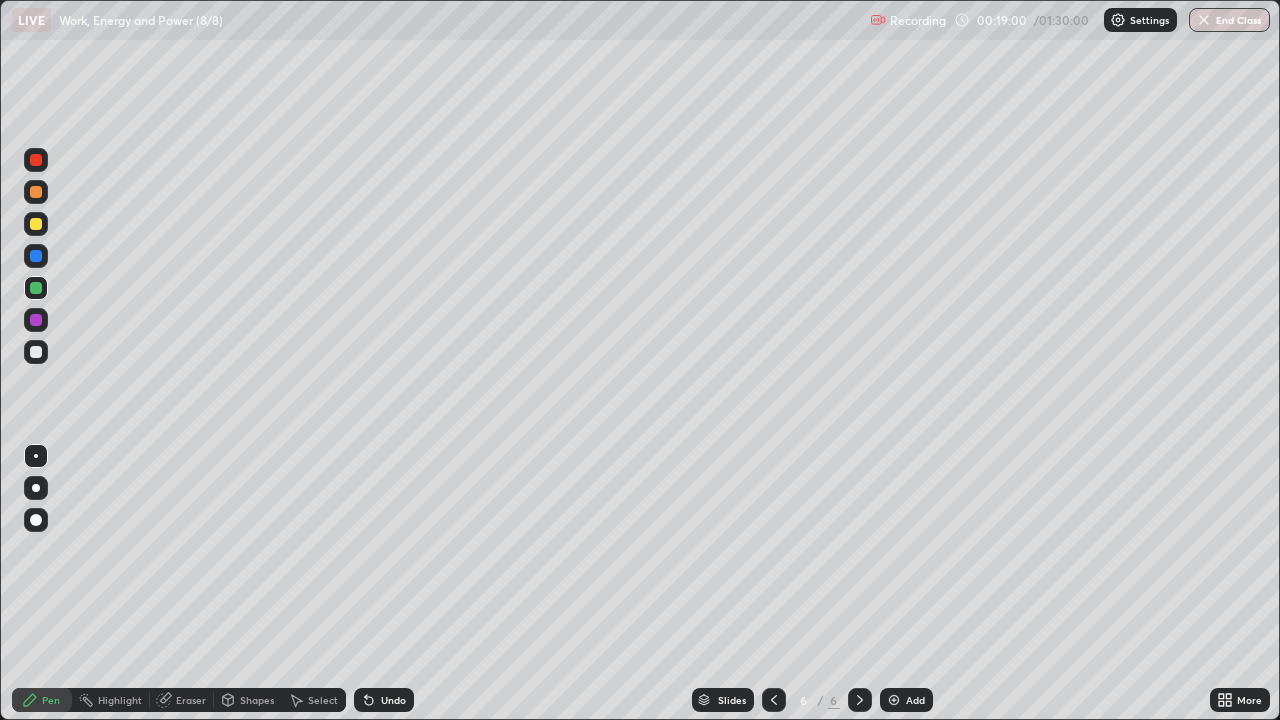 click on "Select" at bounding box center (323, 700) 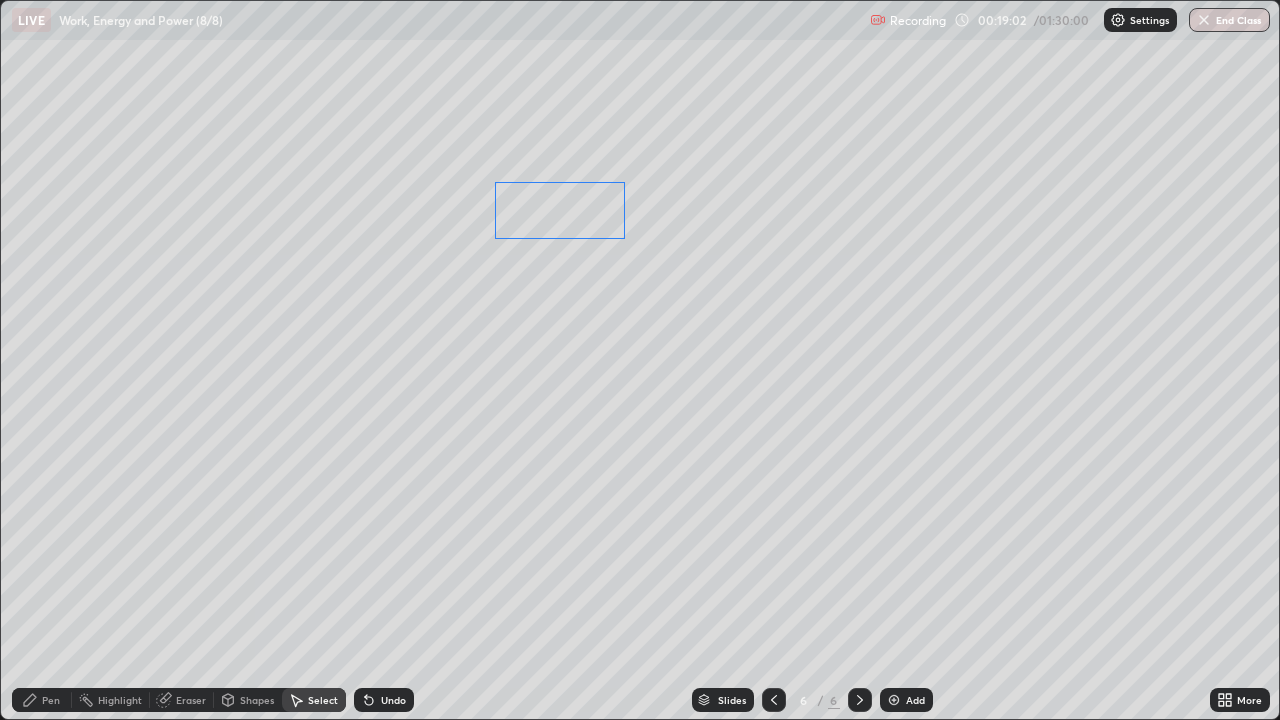 click on "0 ° Undo Copy Duplicate Duplicate to new slide Delete" at bounding box center (640, 360) 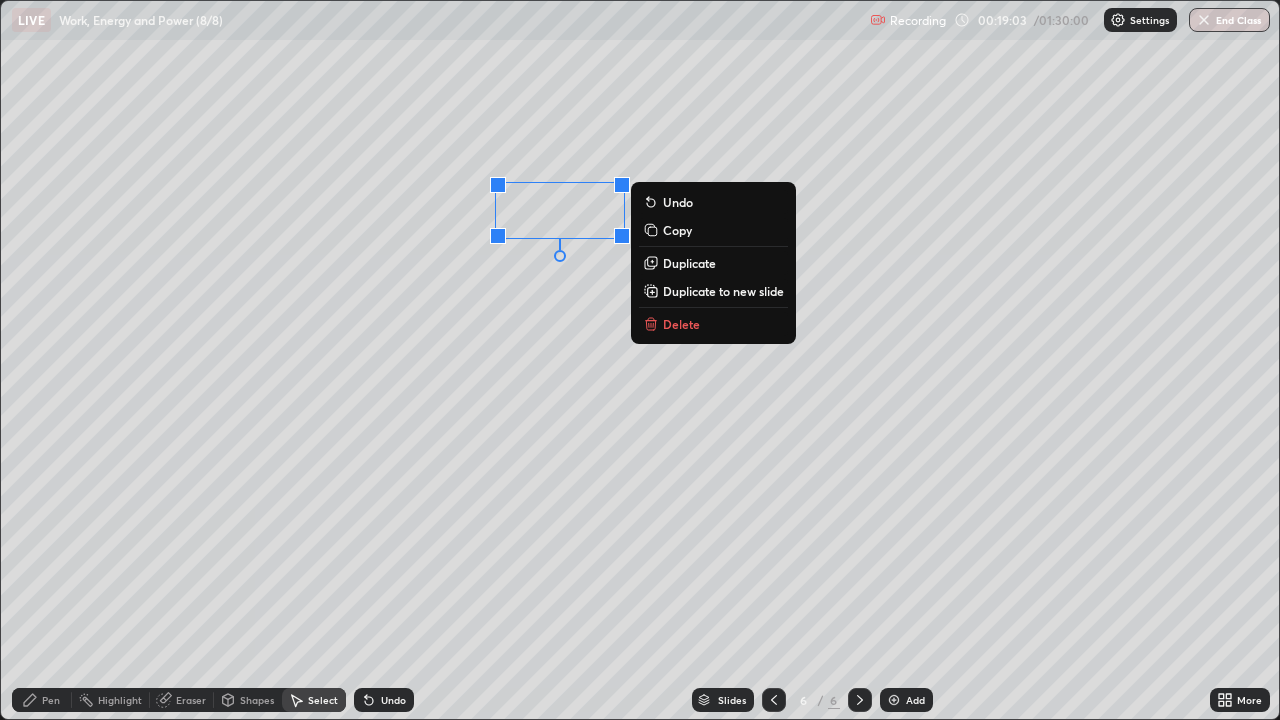 click on "0 ° Undo Copy Duplicate Duplicate to new slide Delete" at bounding box center (640, 360) 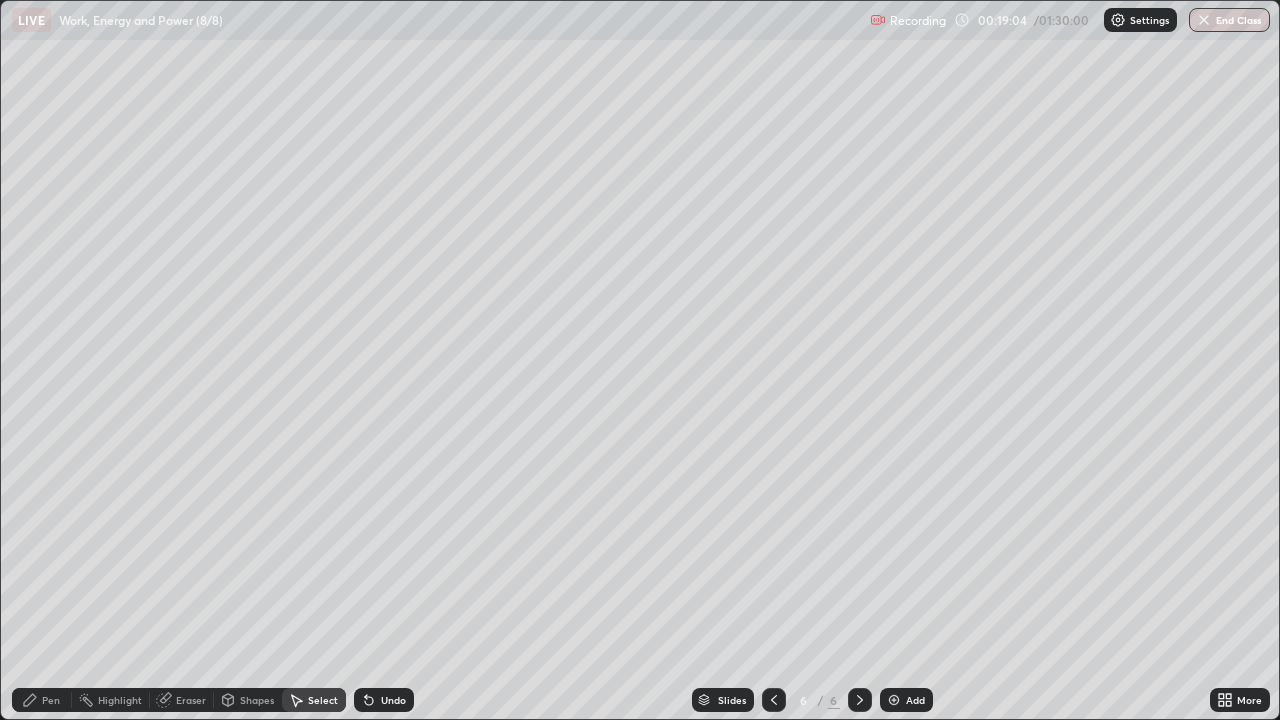 click on "Pen" at bounding box center (42, 700) 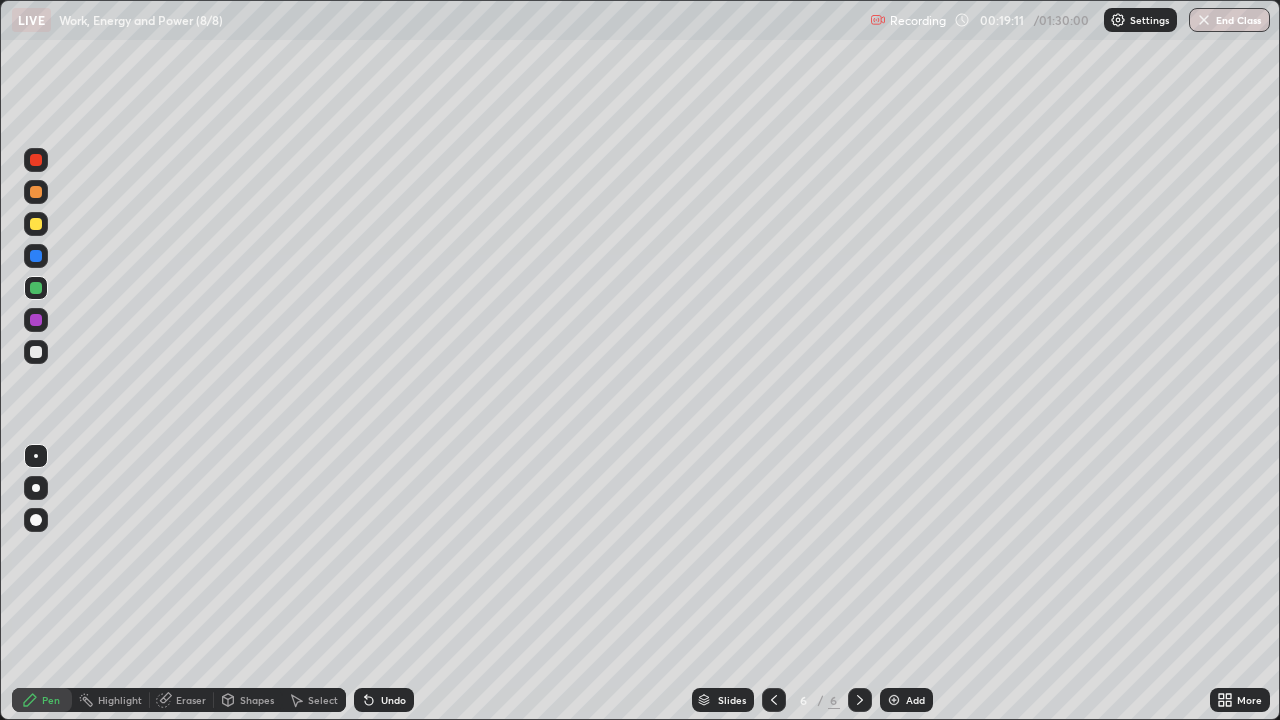click at bounding box center [36, 320] 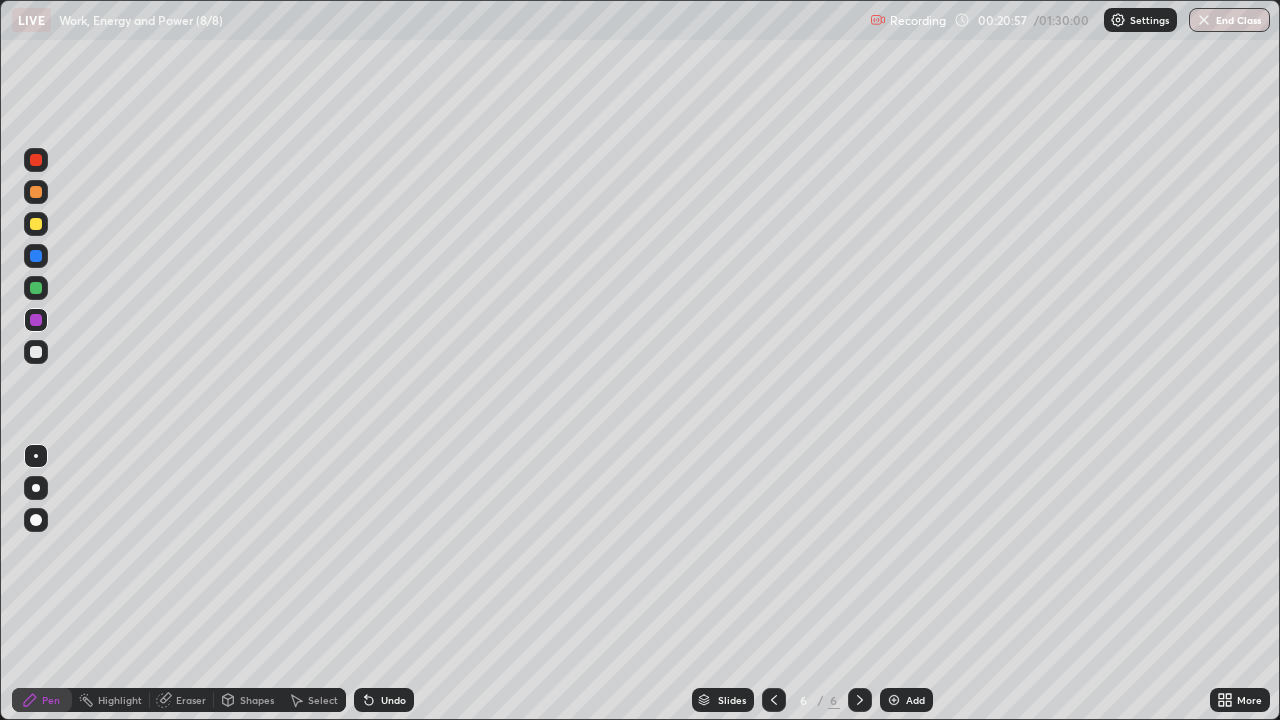 click at bounding box center [894, 700] 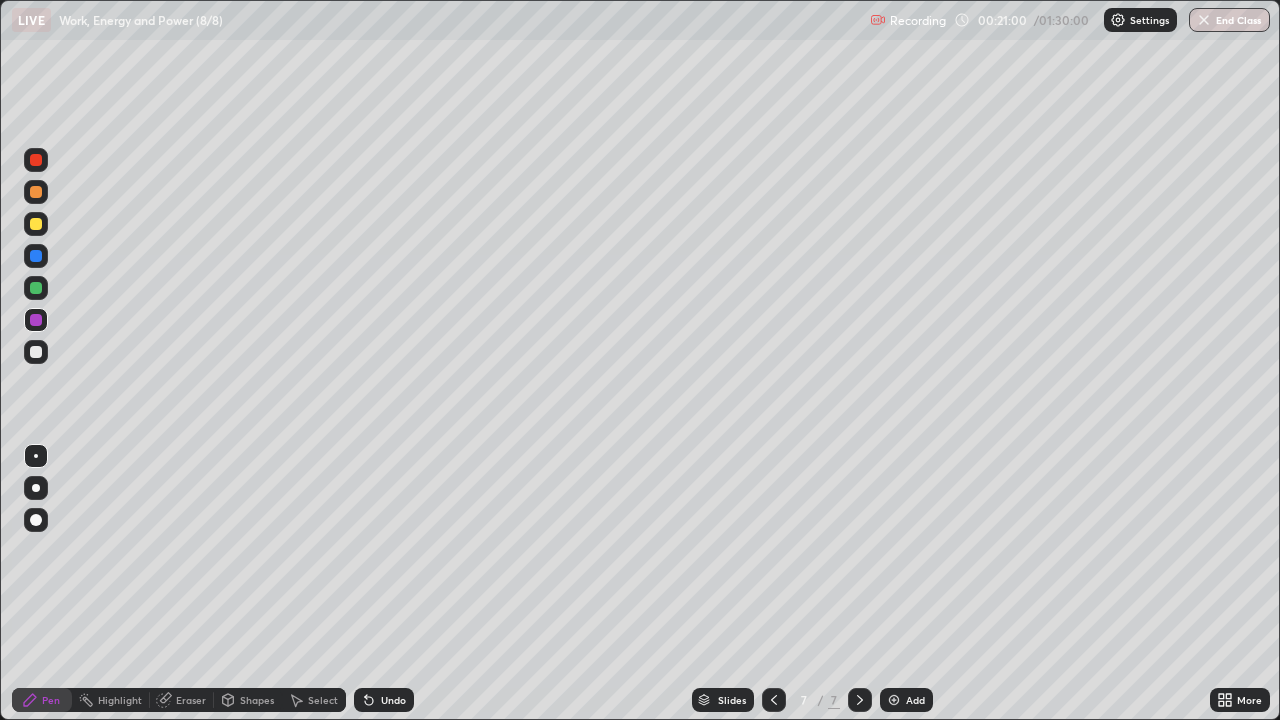 click at bounding box center (36, 352) 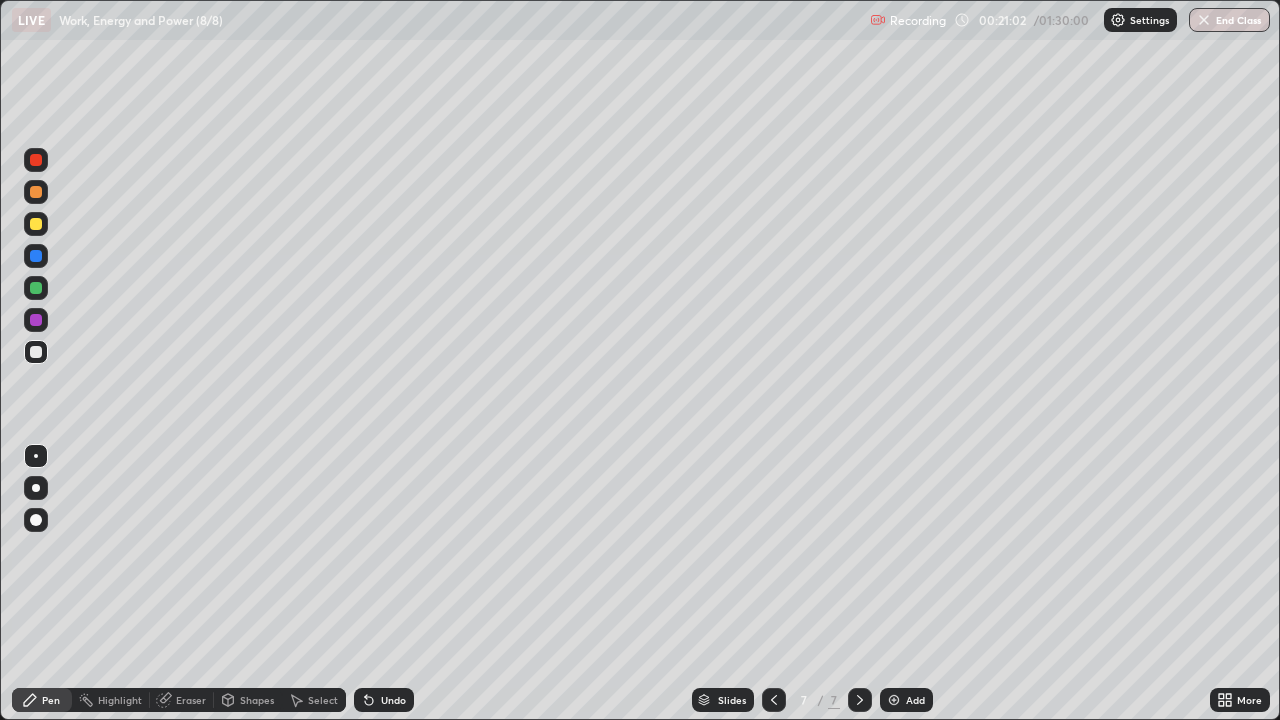 click at bounding box center [36, 288] 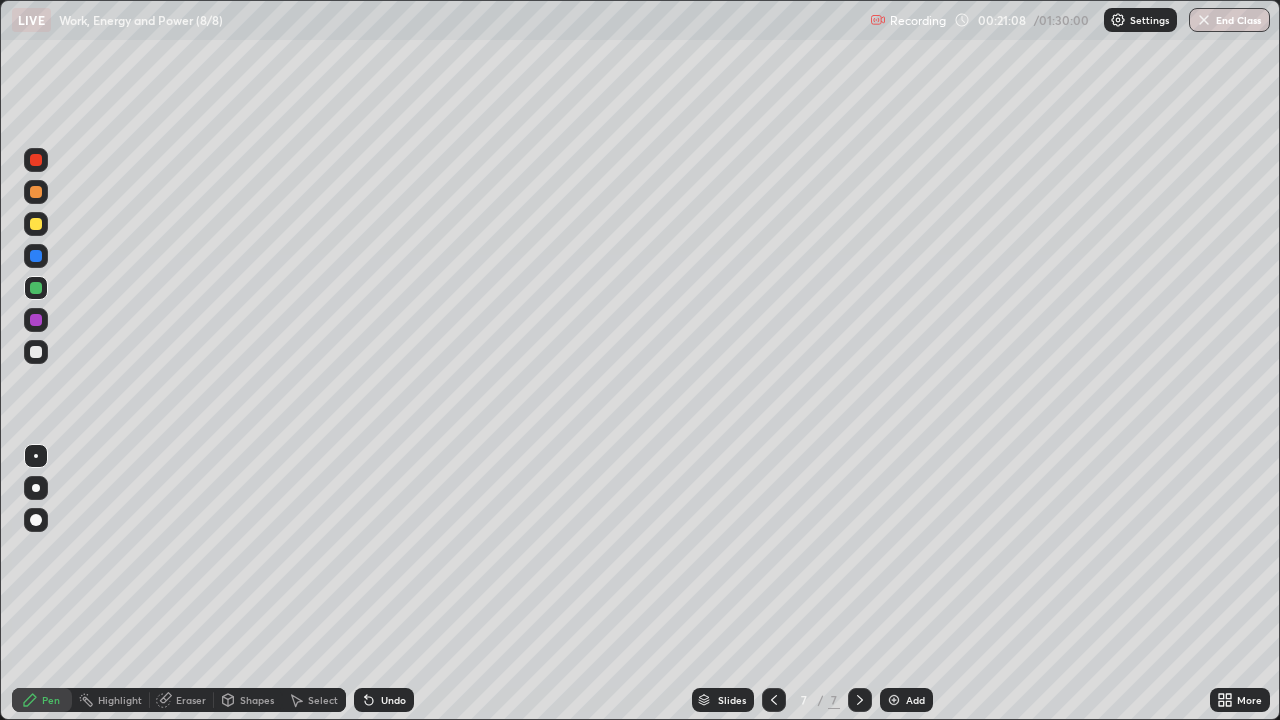 click at bounding box center [36, 352] 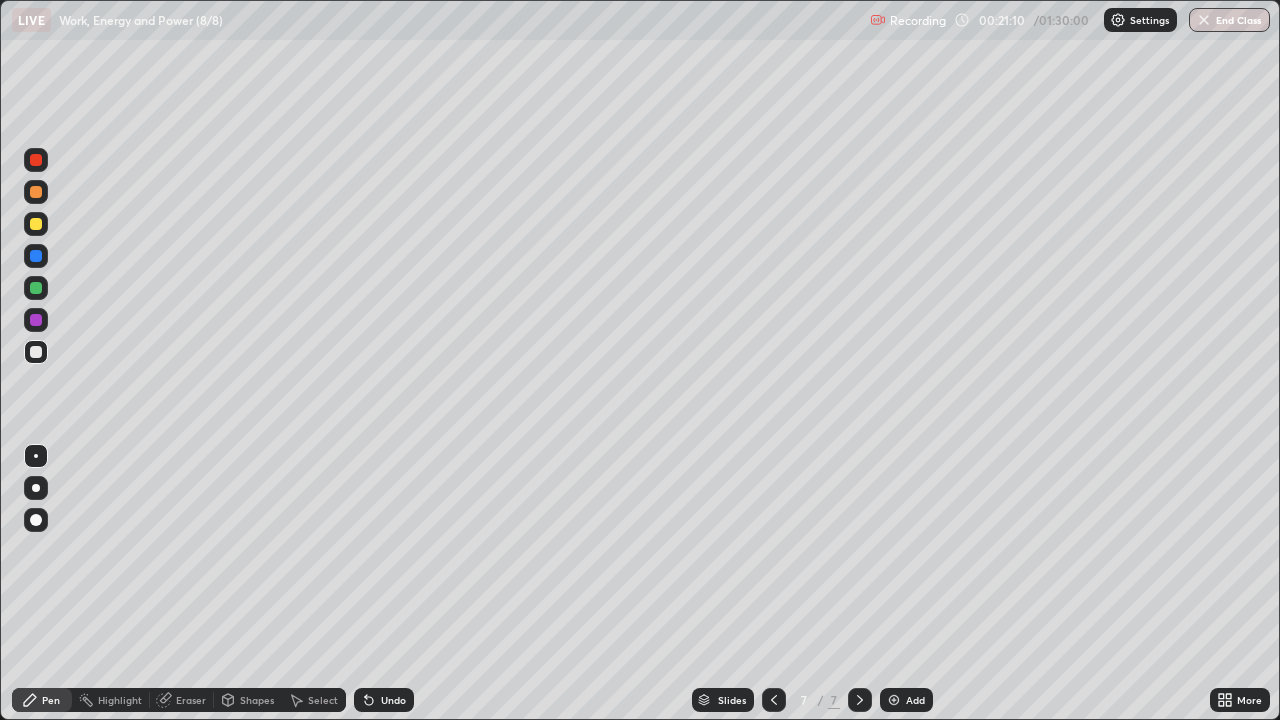 click at bounding box center (36, 224) 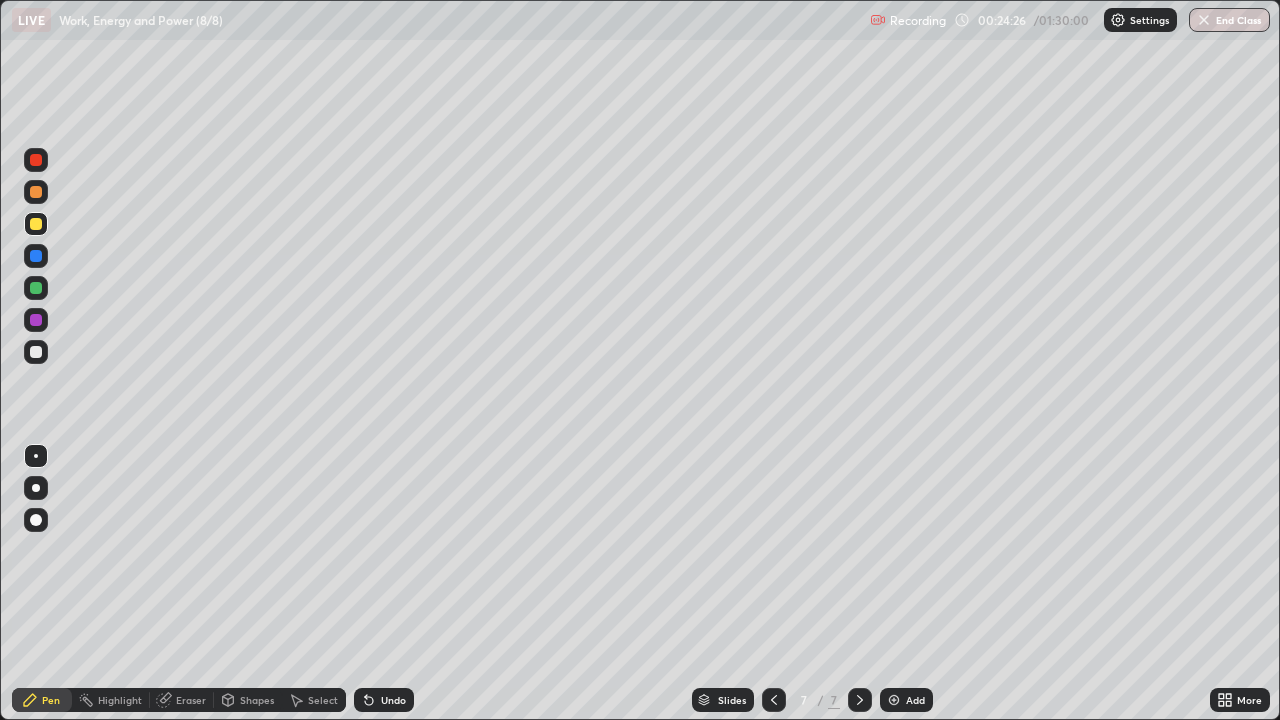click at bounding box center [894, 700] 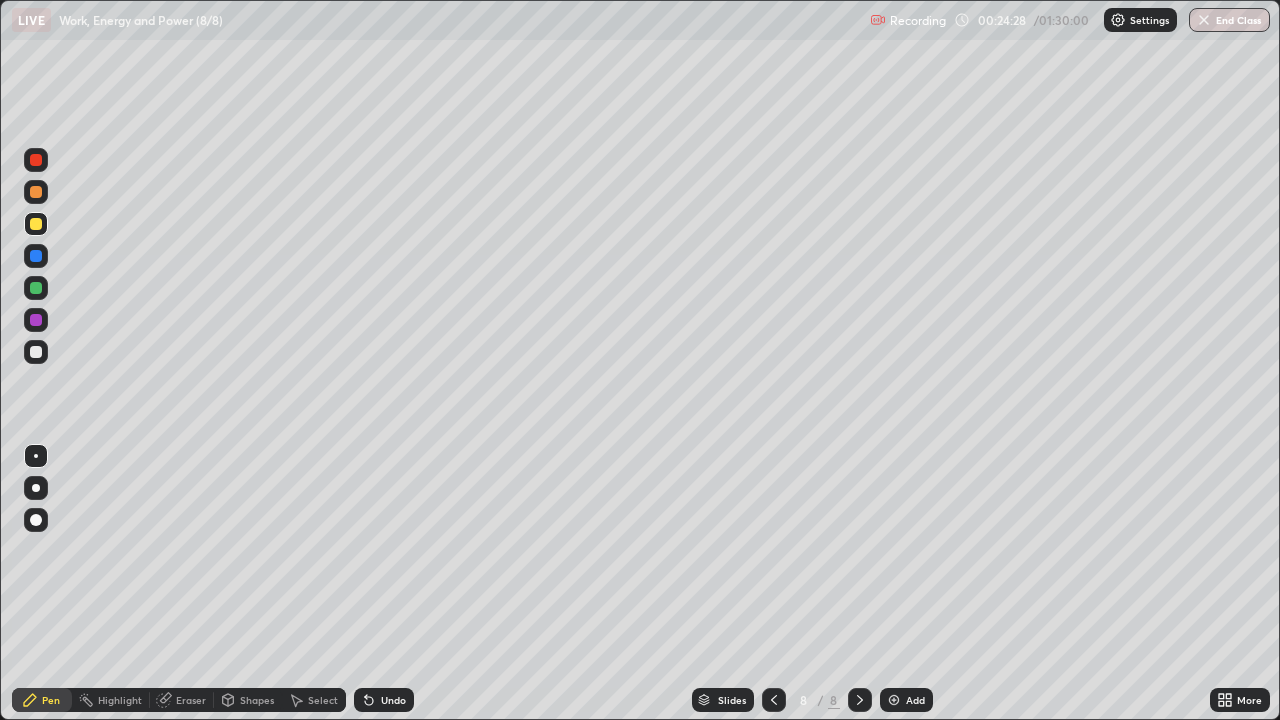 click on "Shapes" at bounding box center (257, 700) 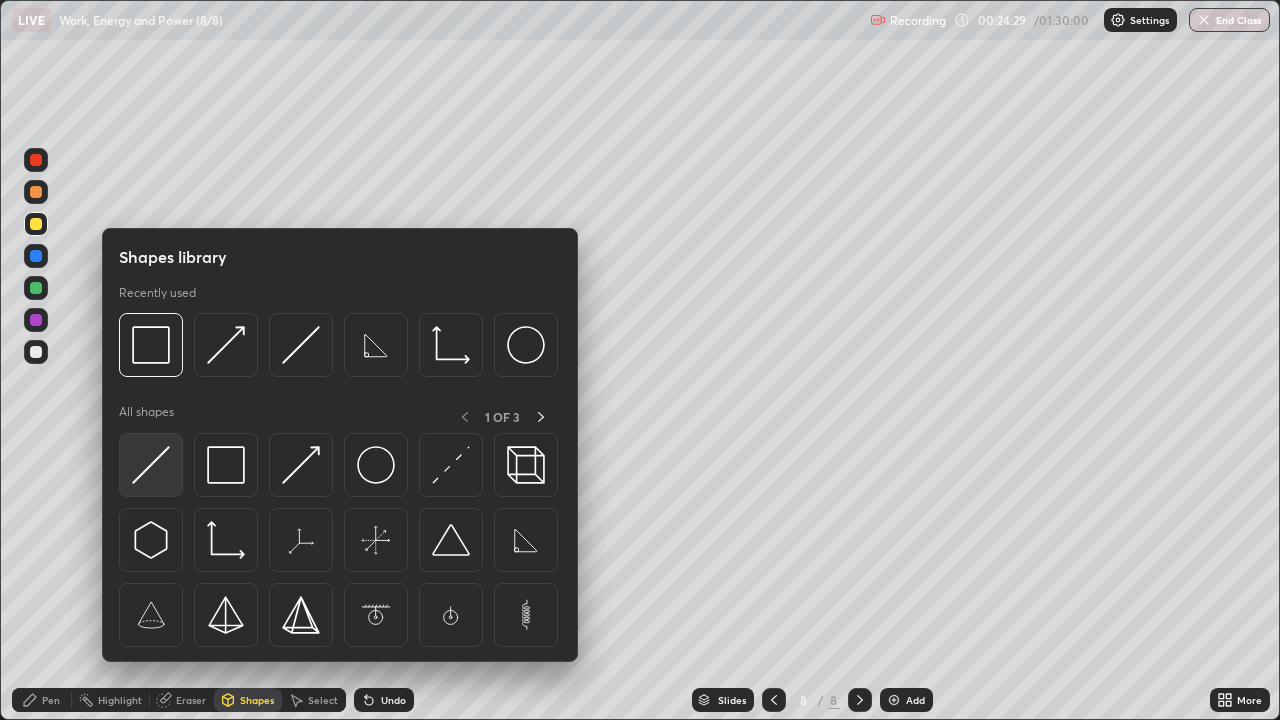 click at bounding box center (151, 465) 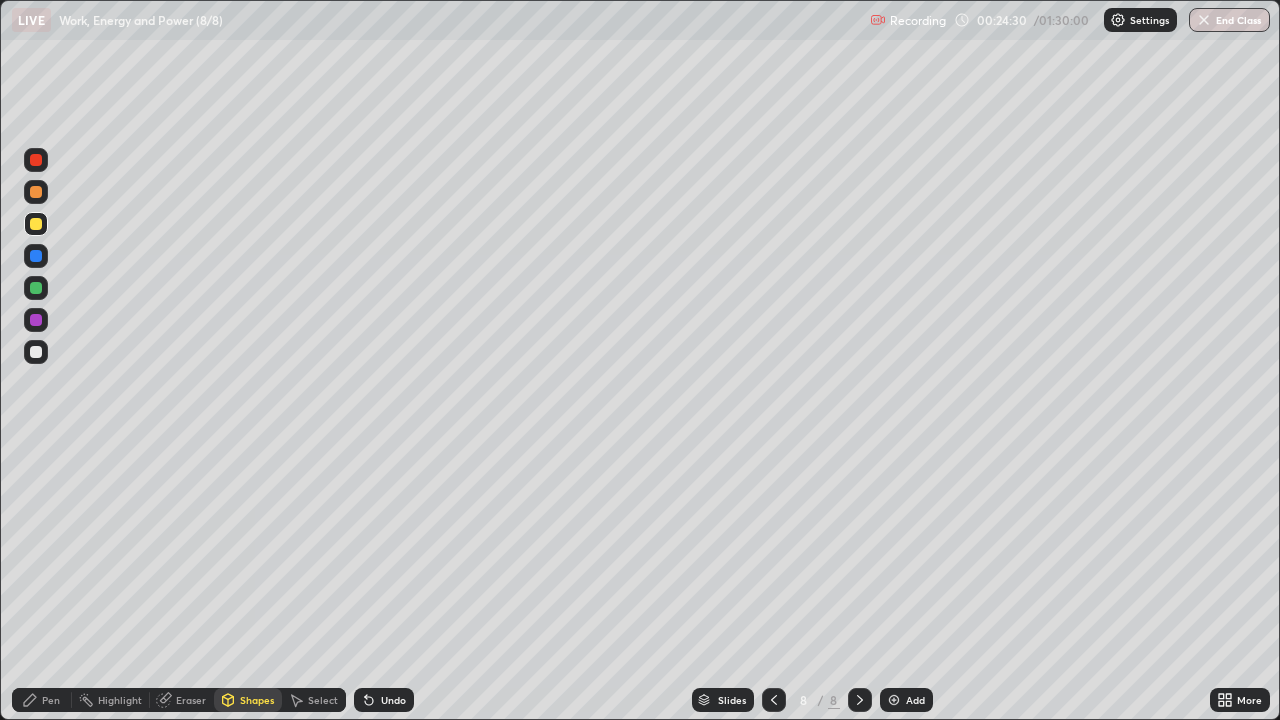 click at bounding box center [36, 352] 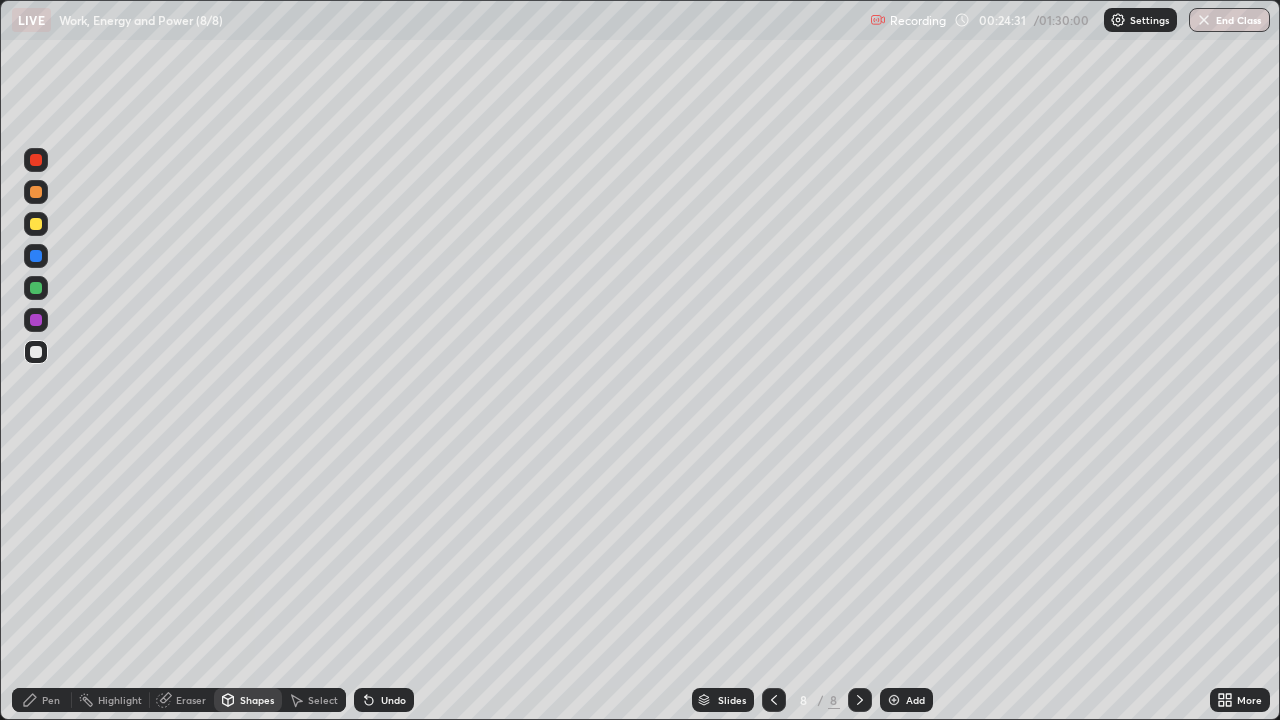click at bounding box center [36, 352] 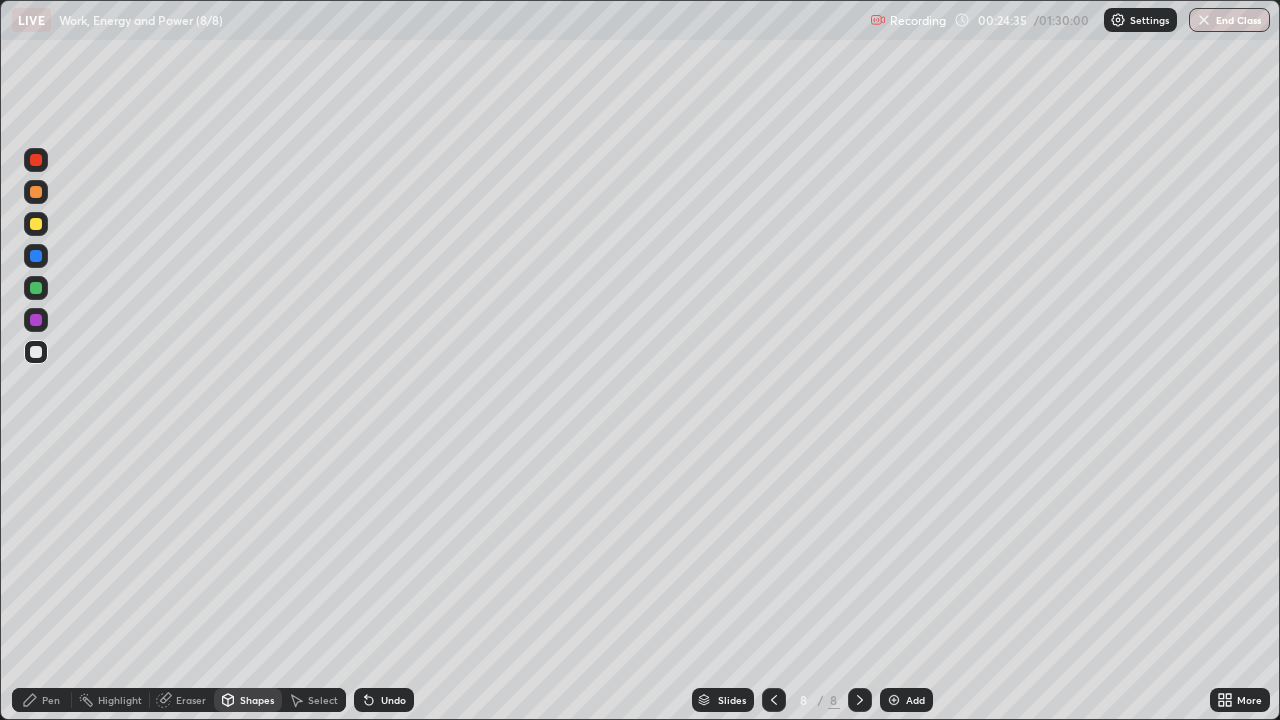 click at bounding box center [36, 224] 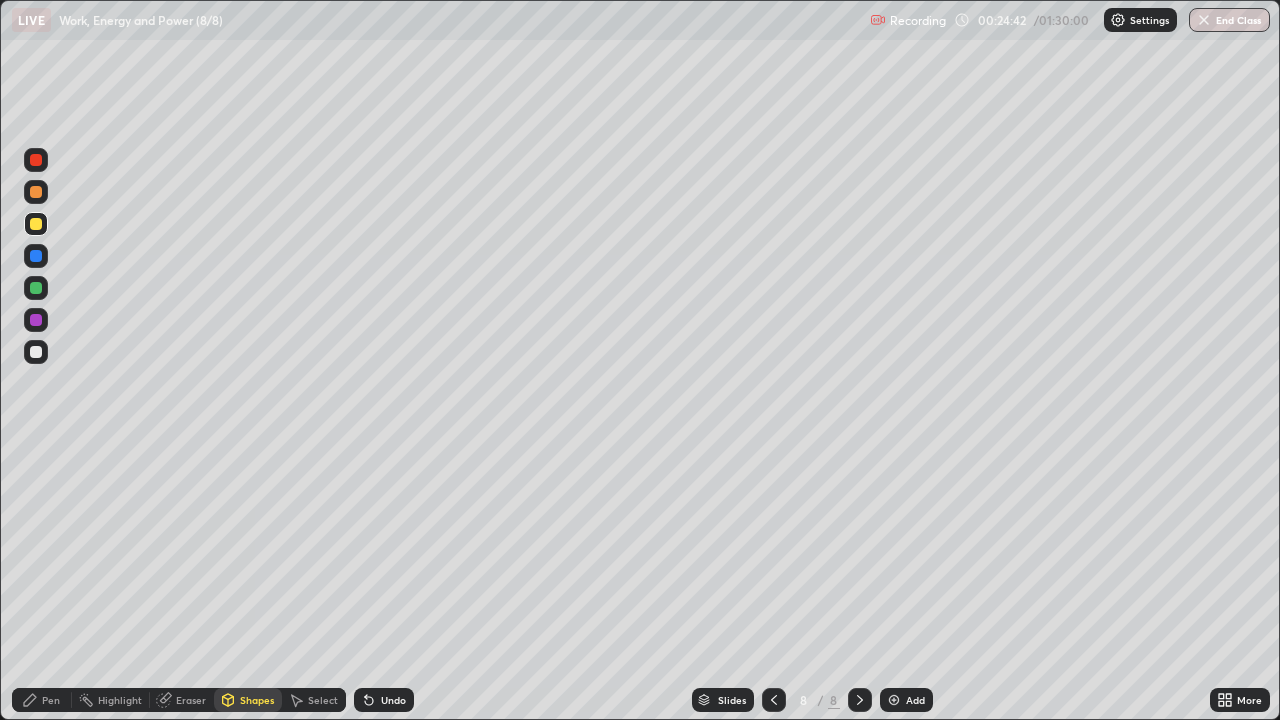 click at bounding box center (36, 288) 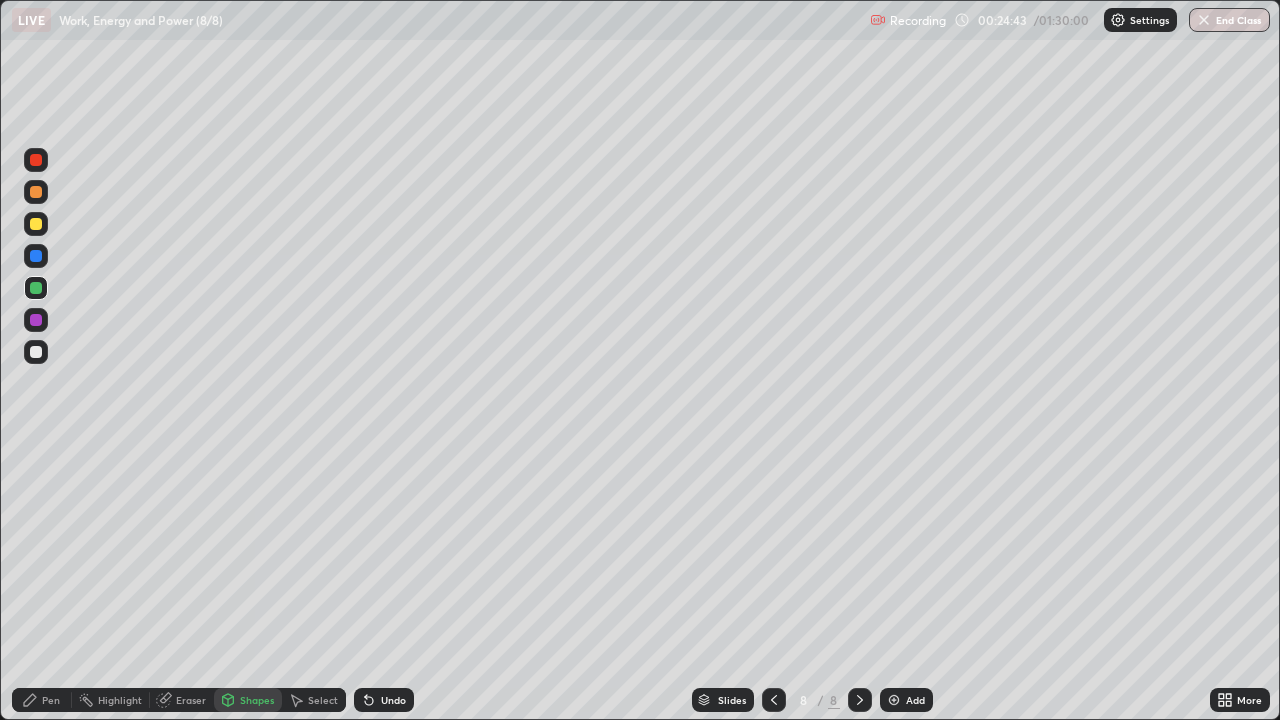 click on "Shapes" at bounding box center (257, 700) 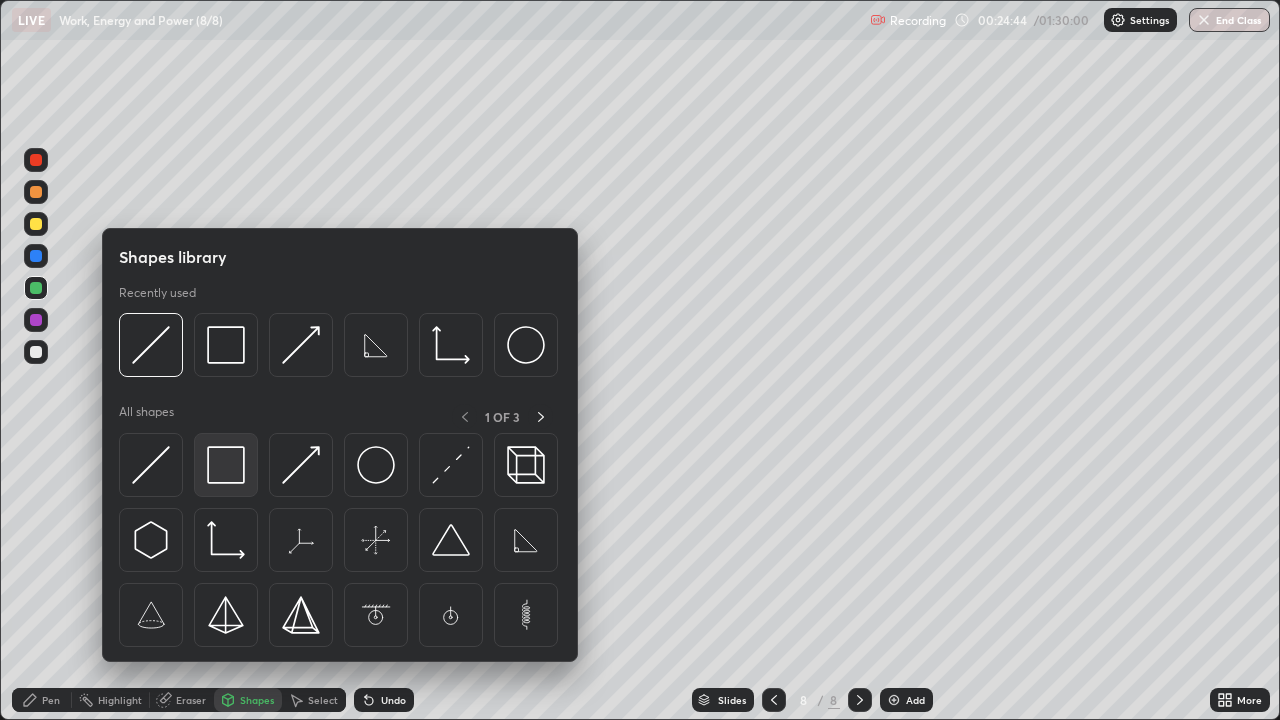 click at bounding box center [226, 465] 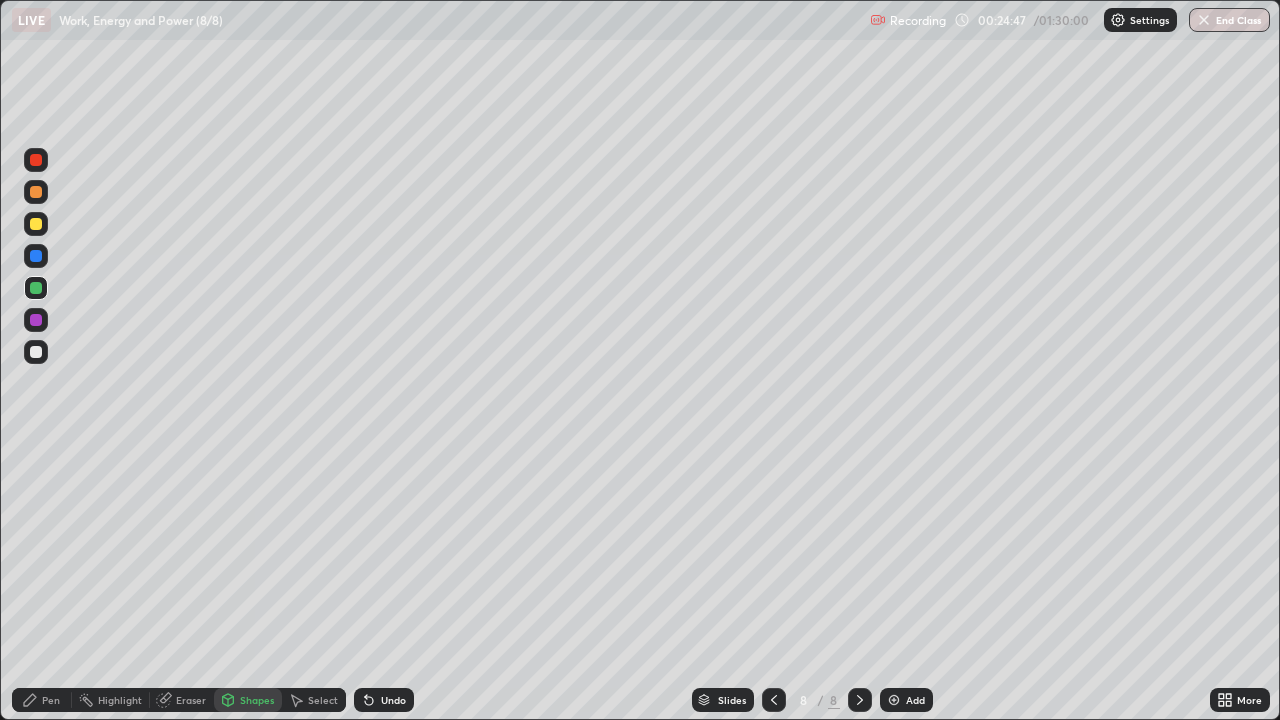 click on "Pen" at bounding box center (51, 700) 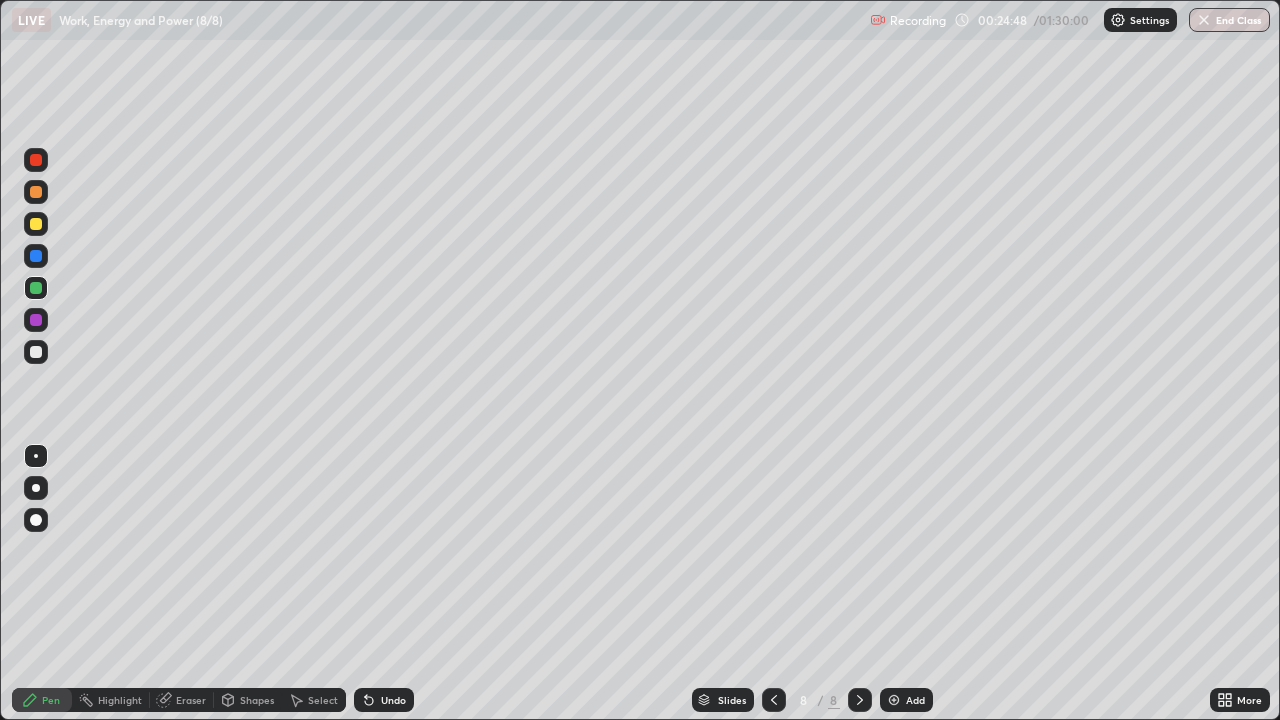 click at bounding box center [36, 160] 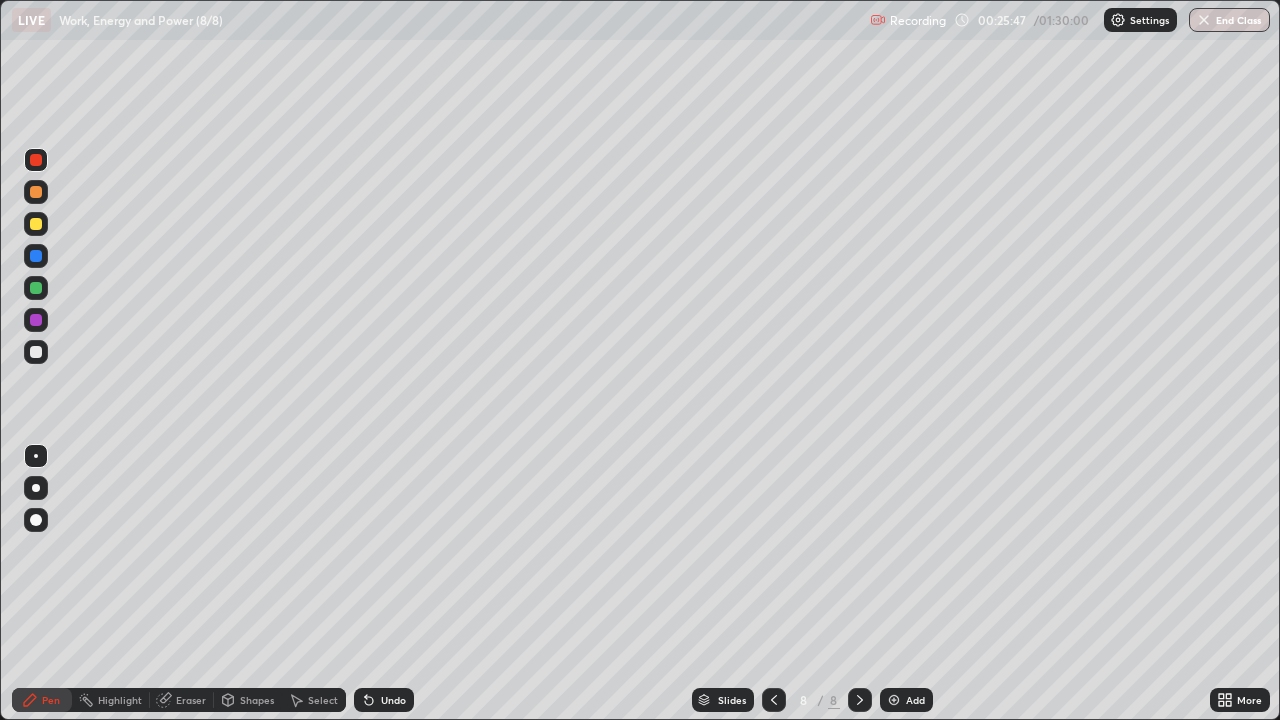 click on "Undo" at bounding box center [393, 700] 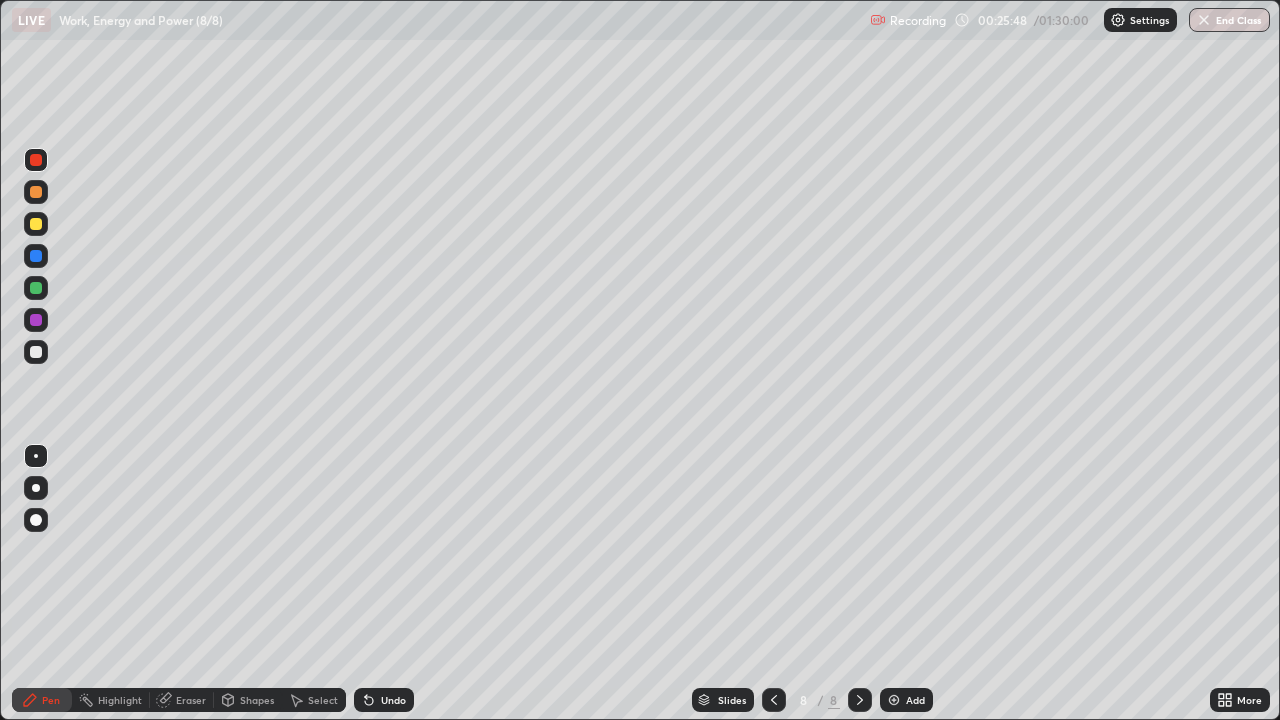 click on "Undo" at bounding box center [384, 700] 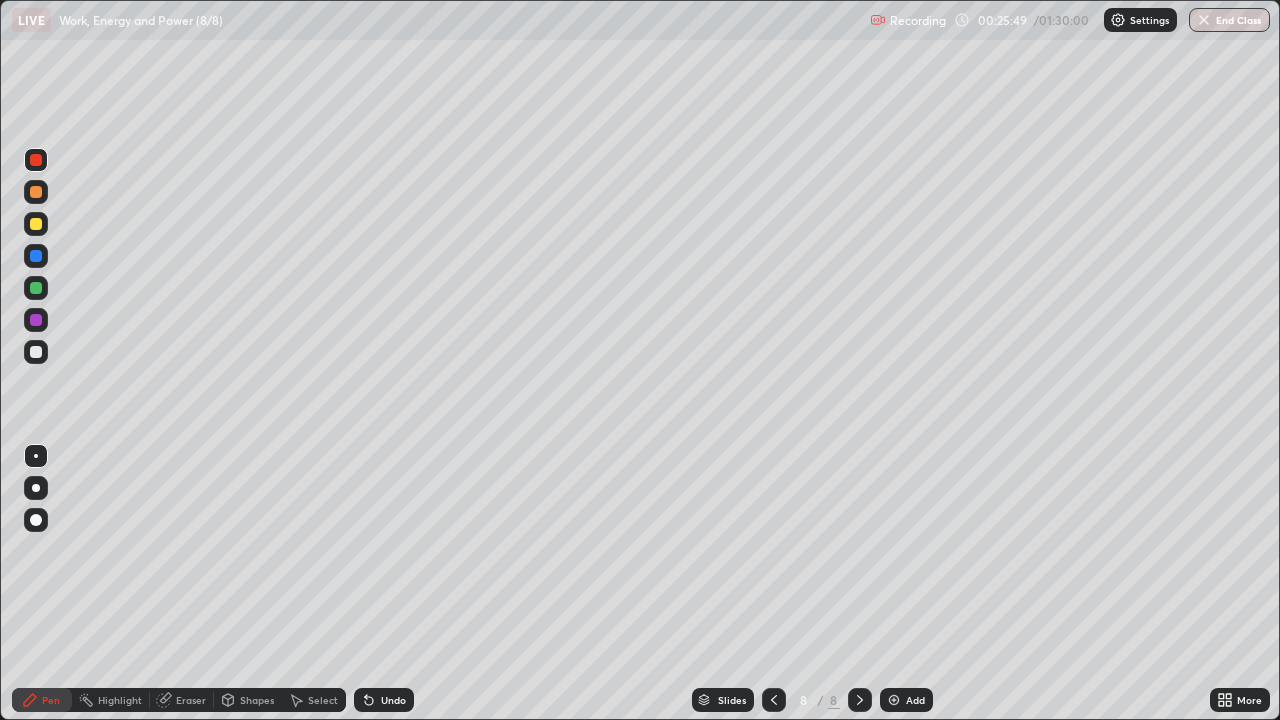 click on "Undo" at bounding box center [393, 700] 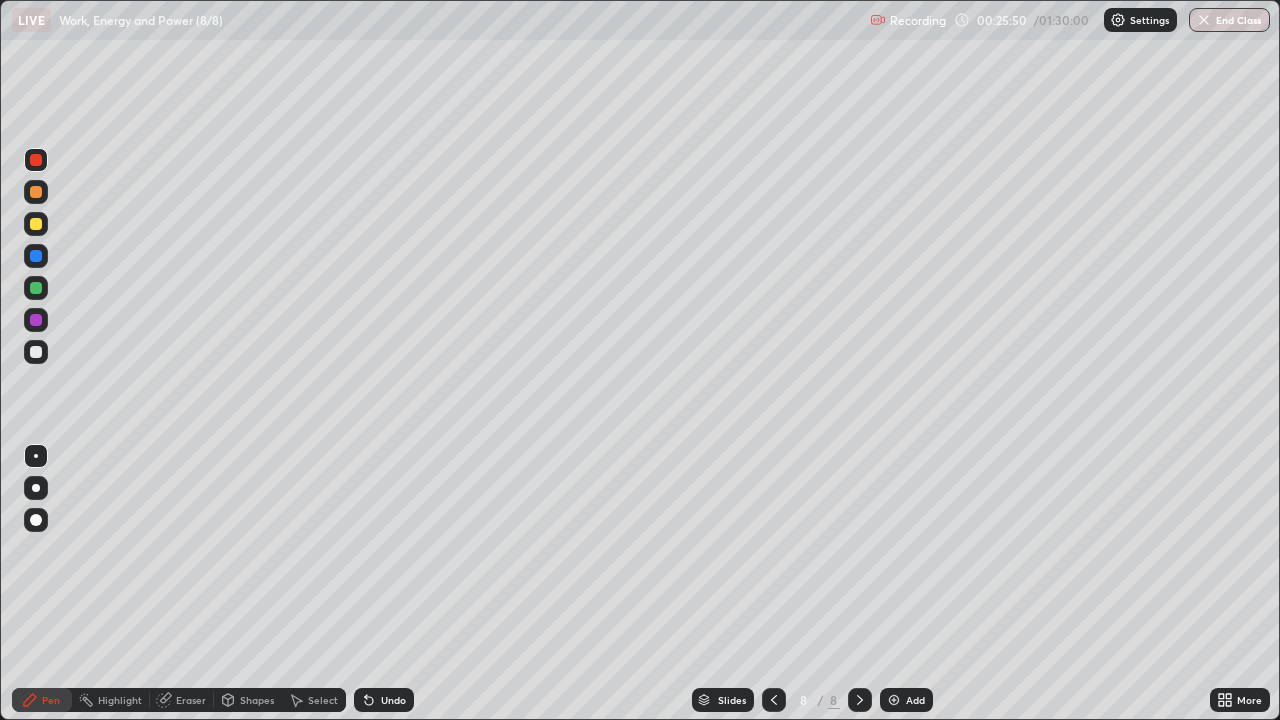 click on "Undo" at bounding box center [393, 700] 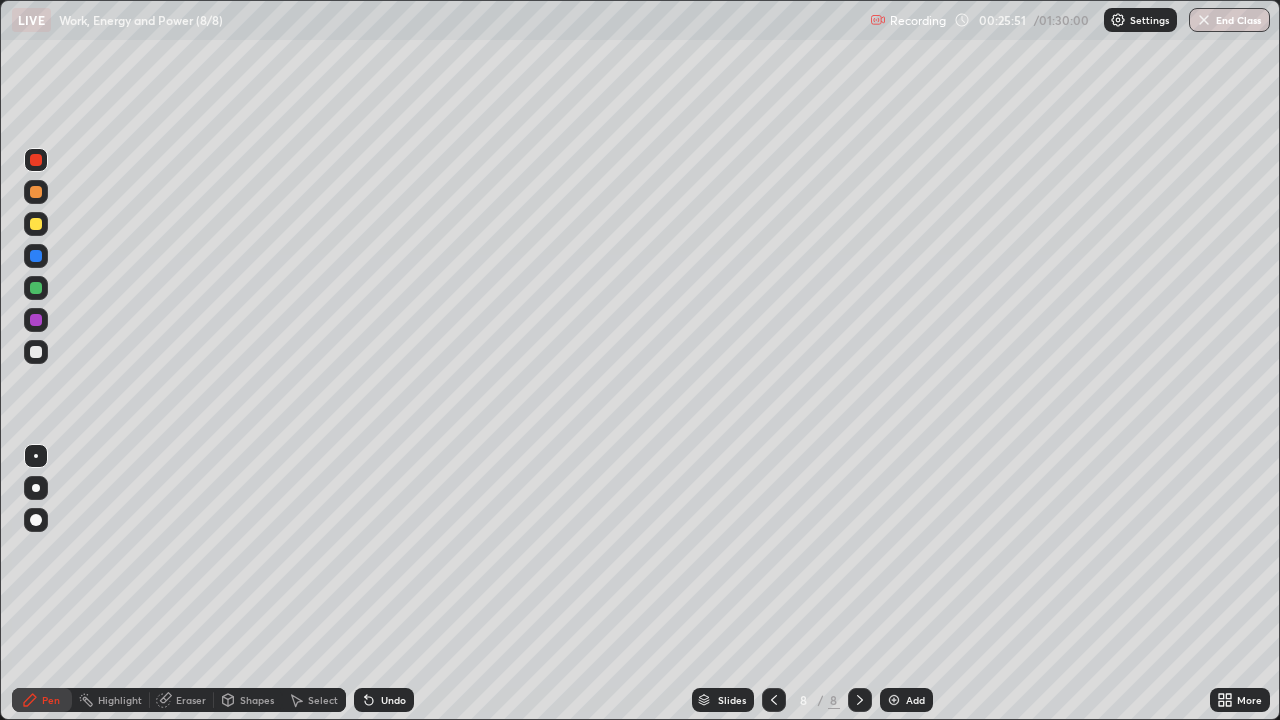 click on "Undo" at bounding box center (393, 700) 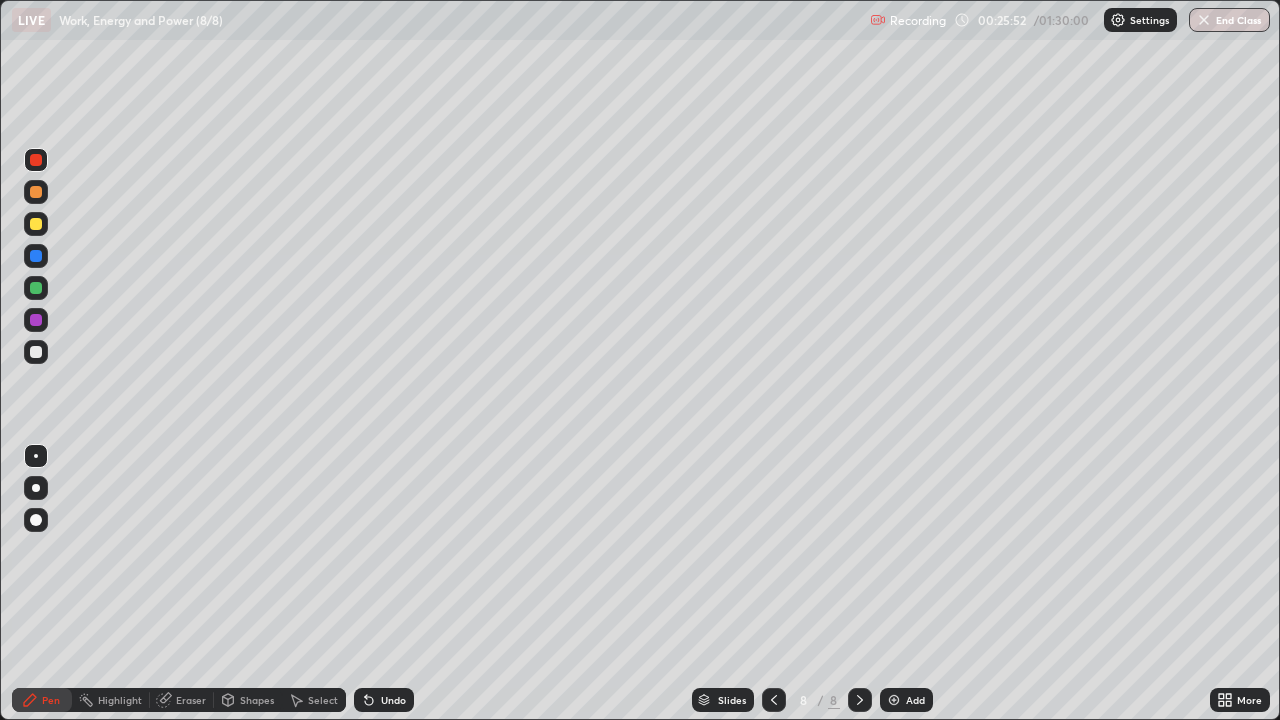 click on "Undo" at bounding box center [393, 700] 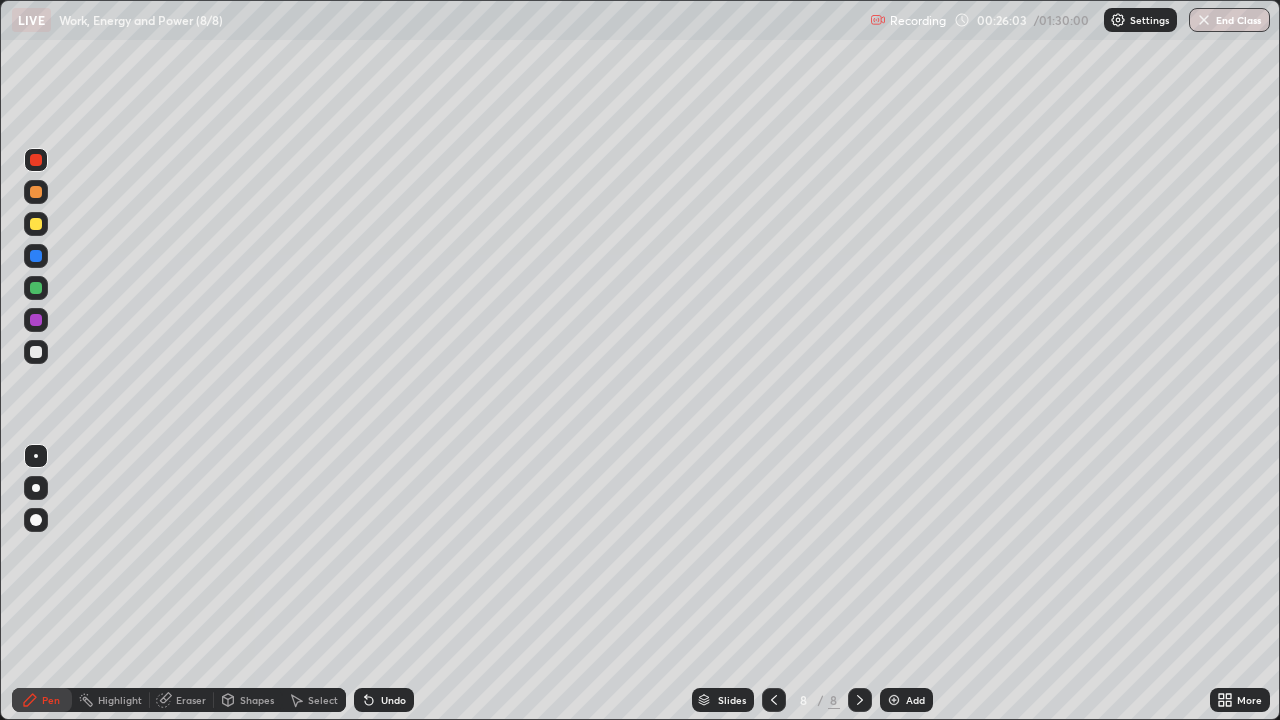 click at bounding box center [36, 320] 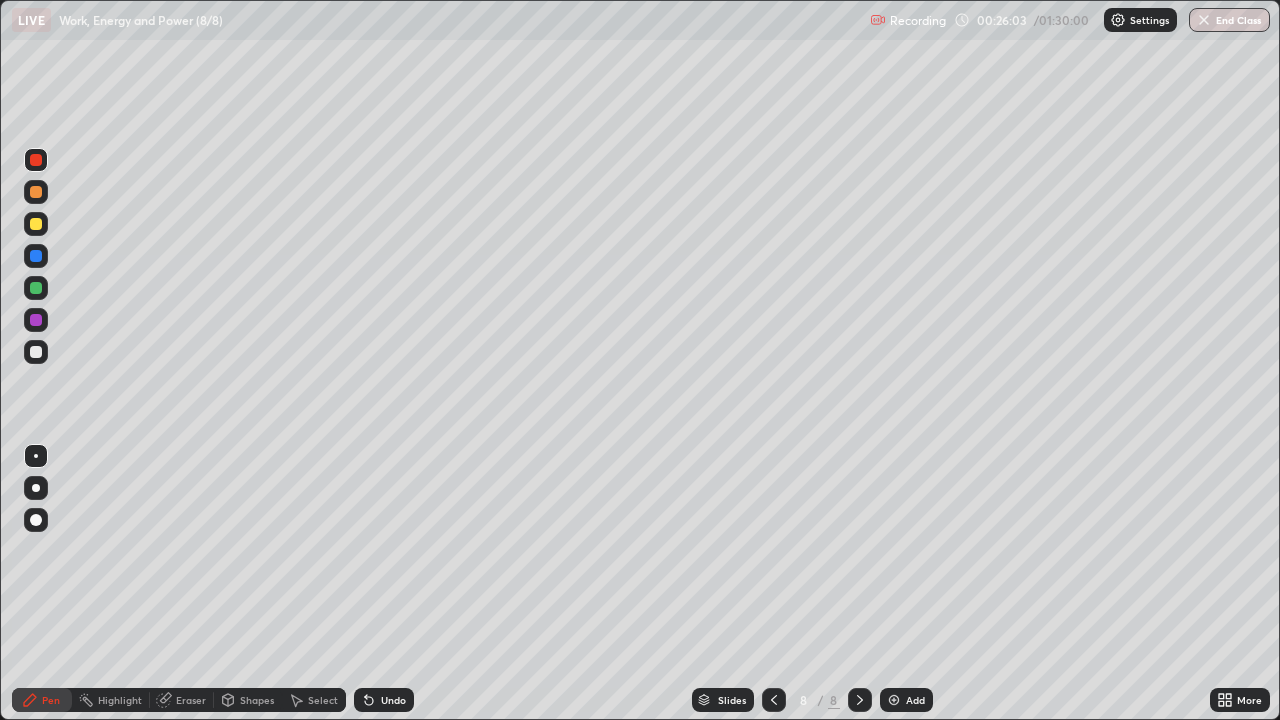 click at bounding box center [36, 320] 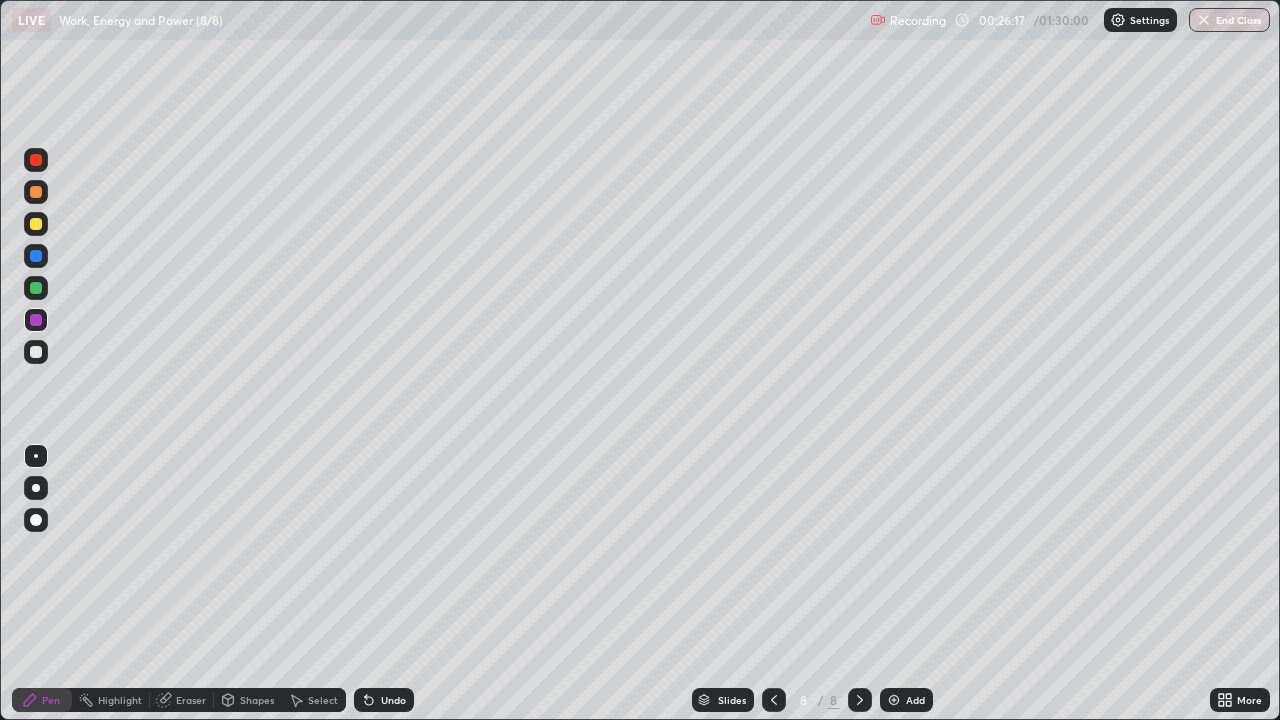 click 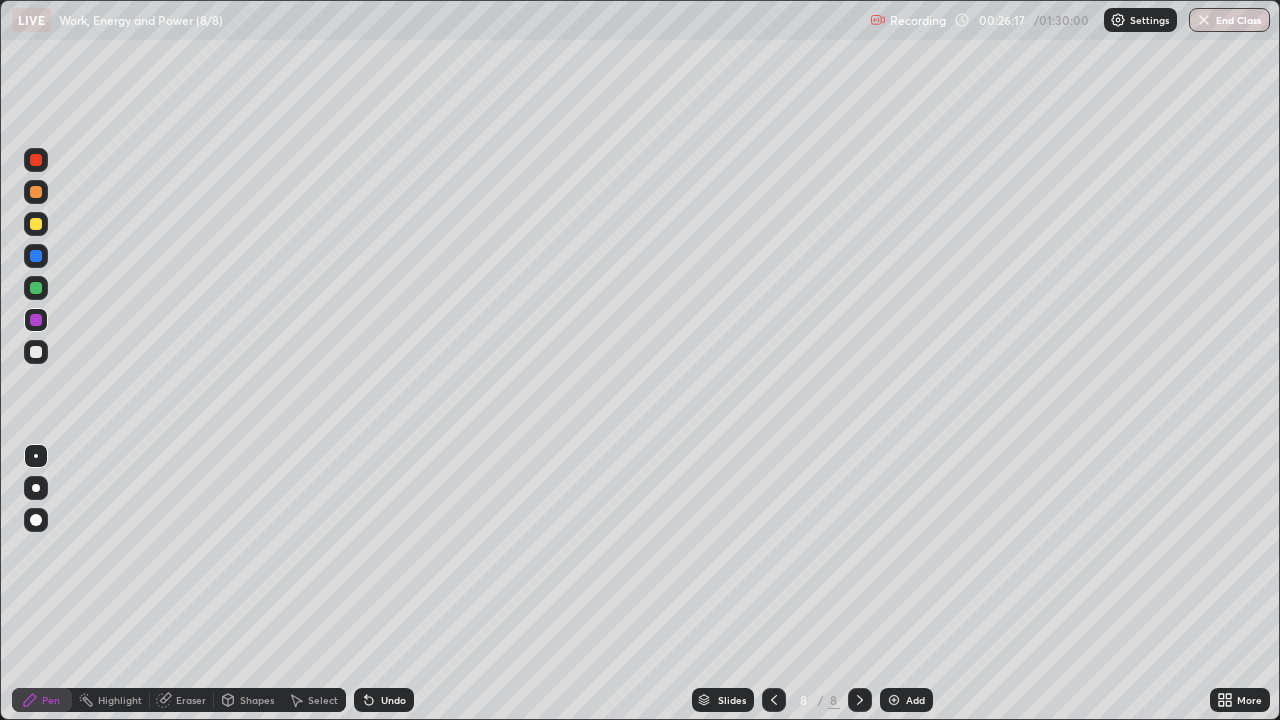 click 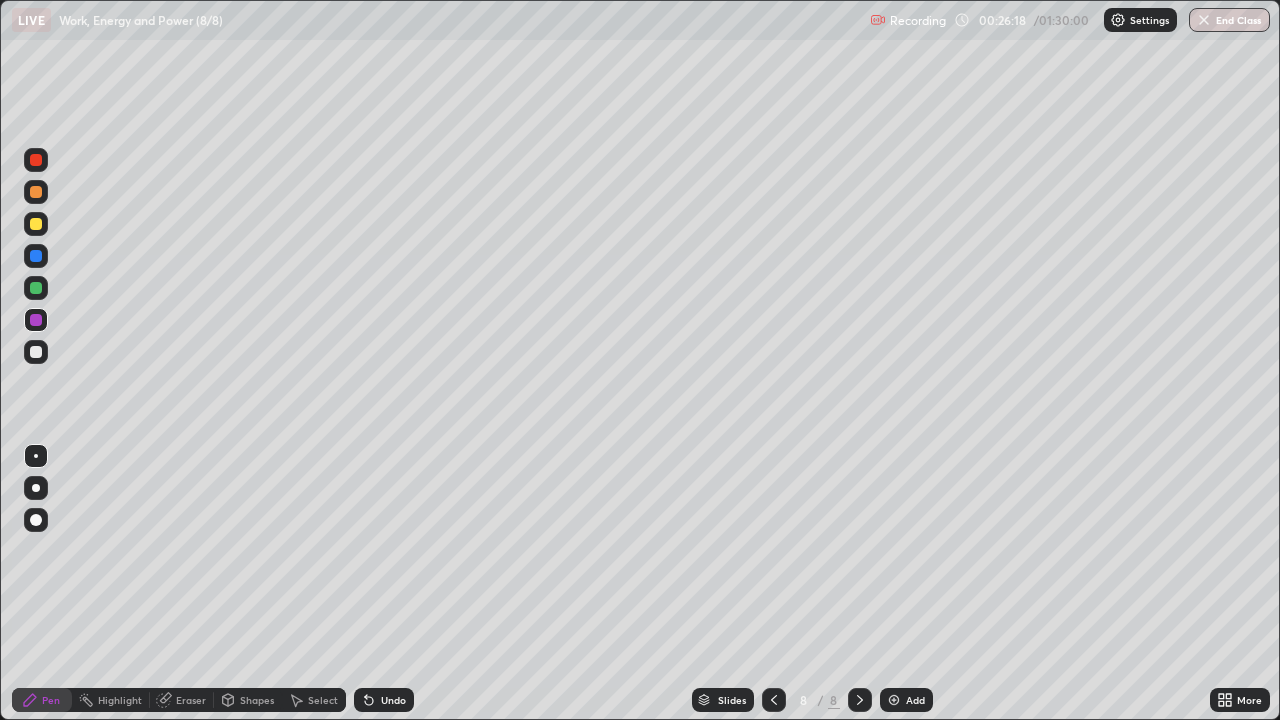 click on "Undo" at bounding box center [384, 700] 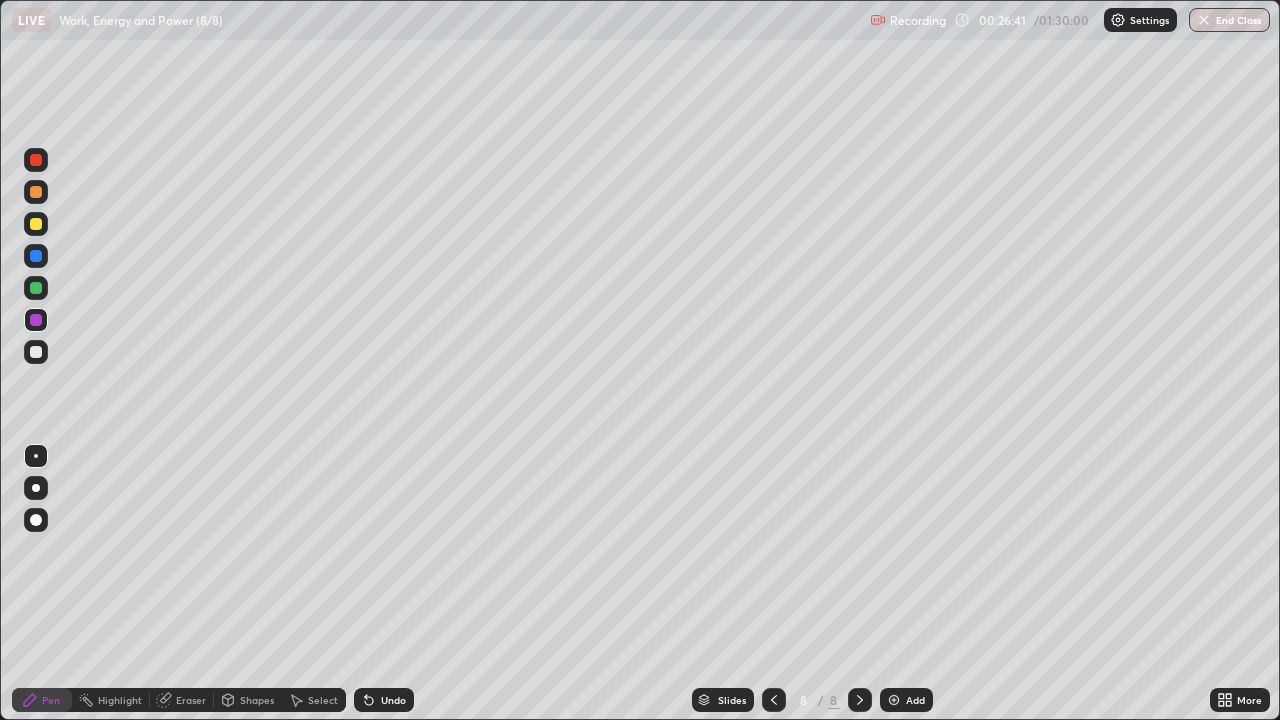 click at bounding box center [36, 256] 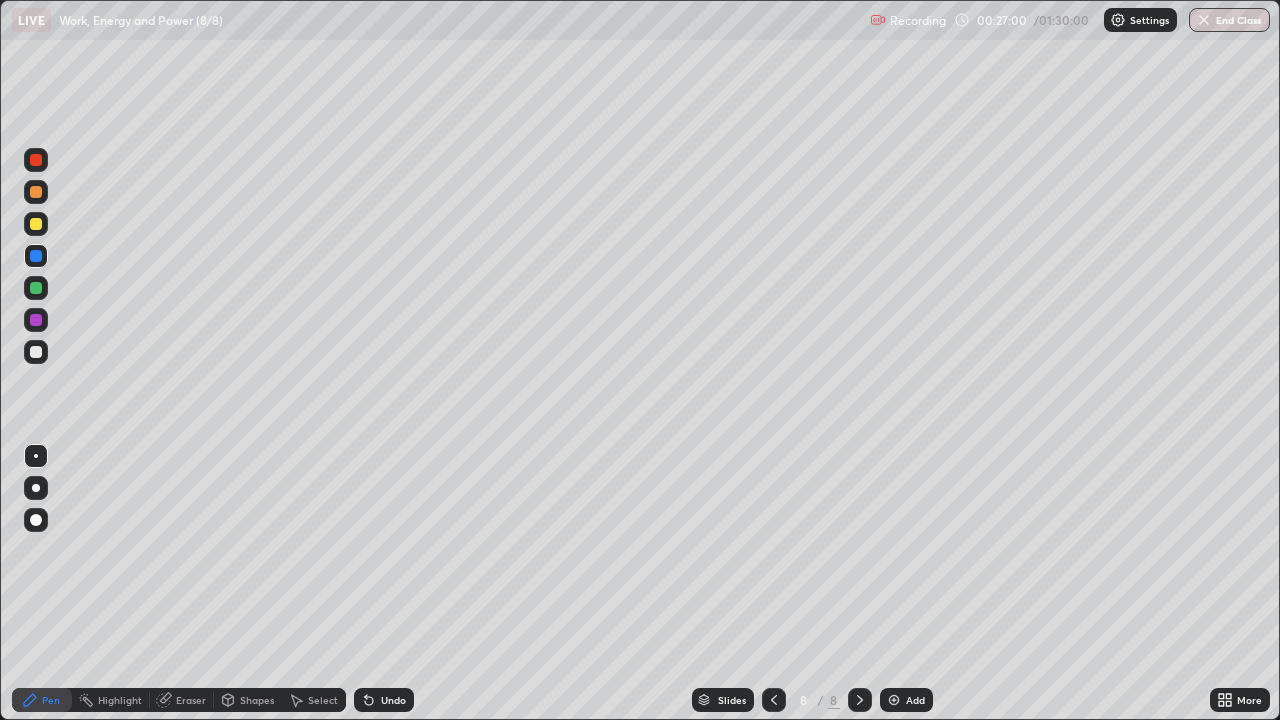 click at bounding box center [36, 224] 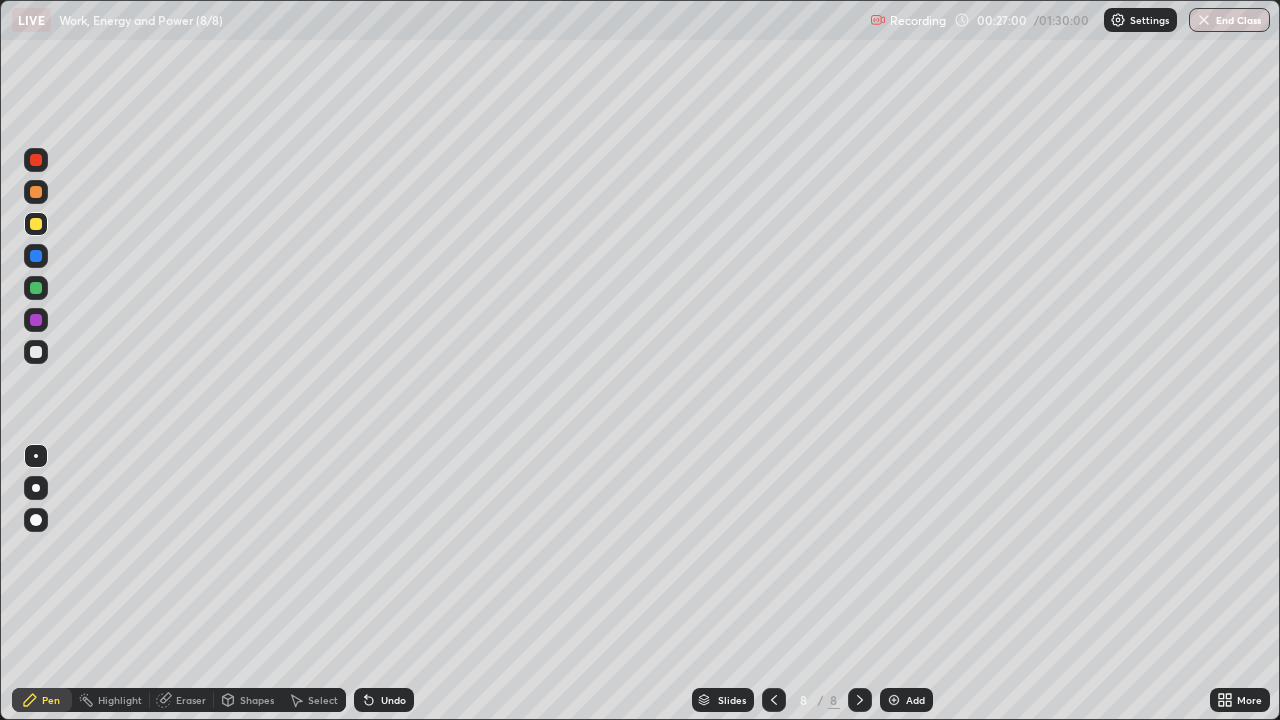 click at bounding box center [36, 160] 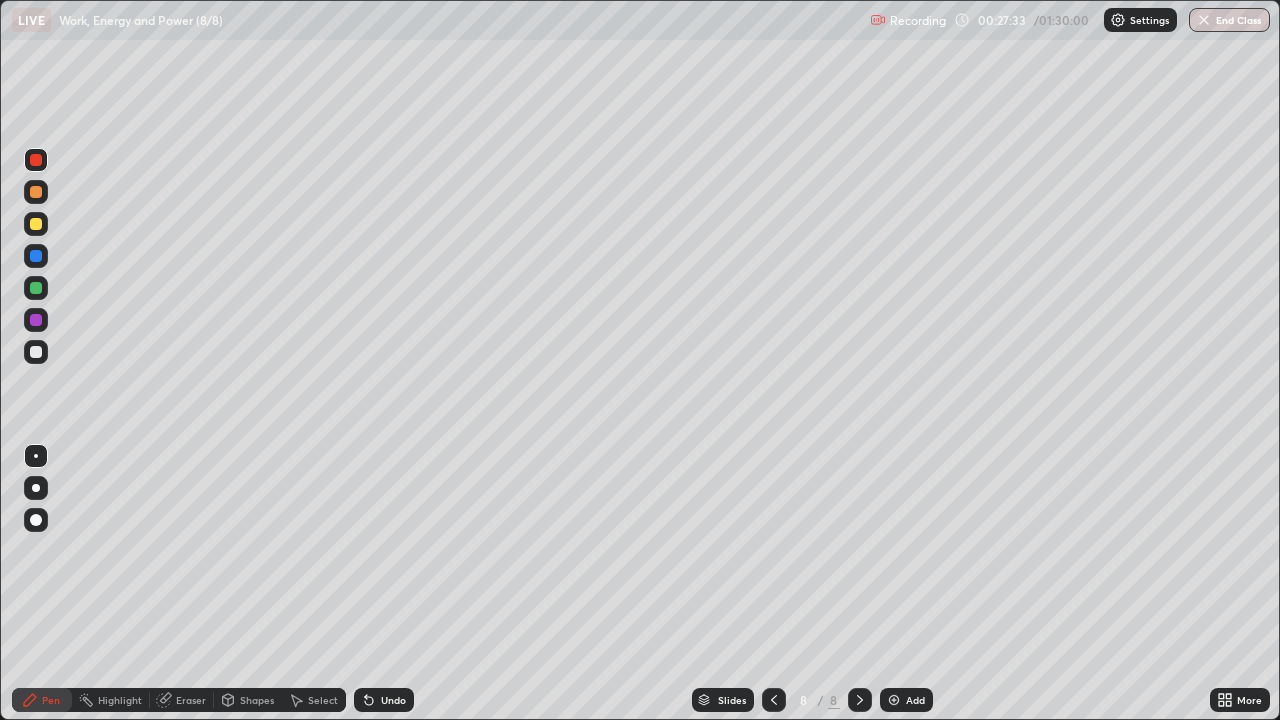 click at bounding box center [36, 224] 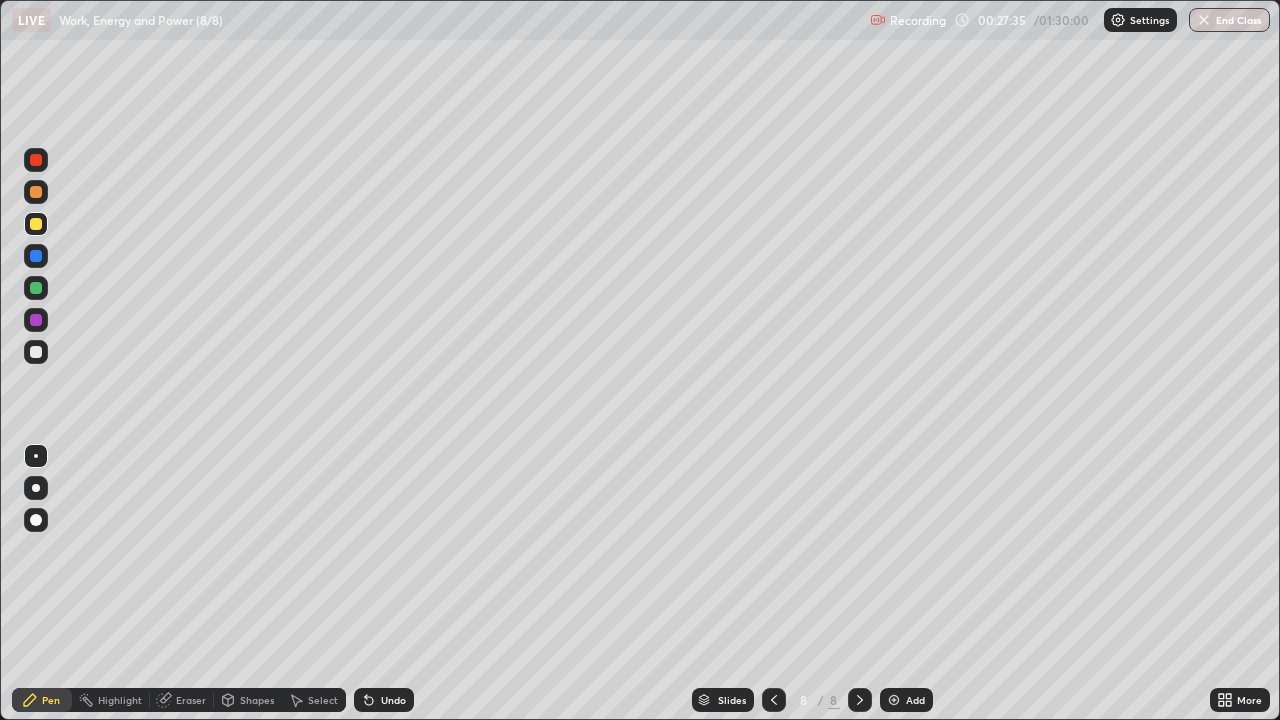 click at bounding box center (36, 288) 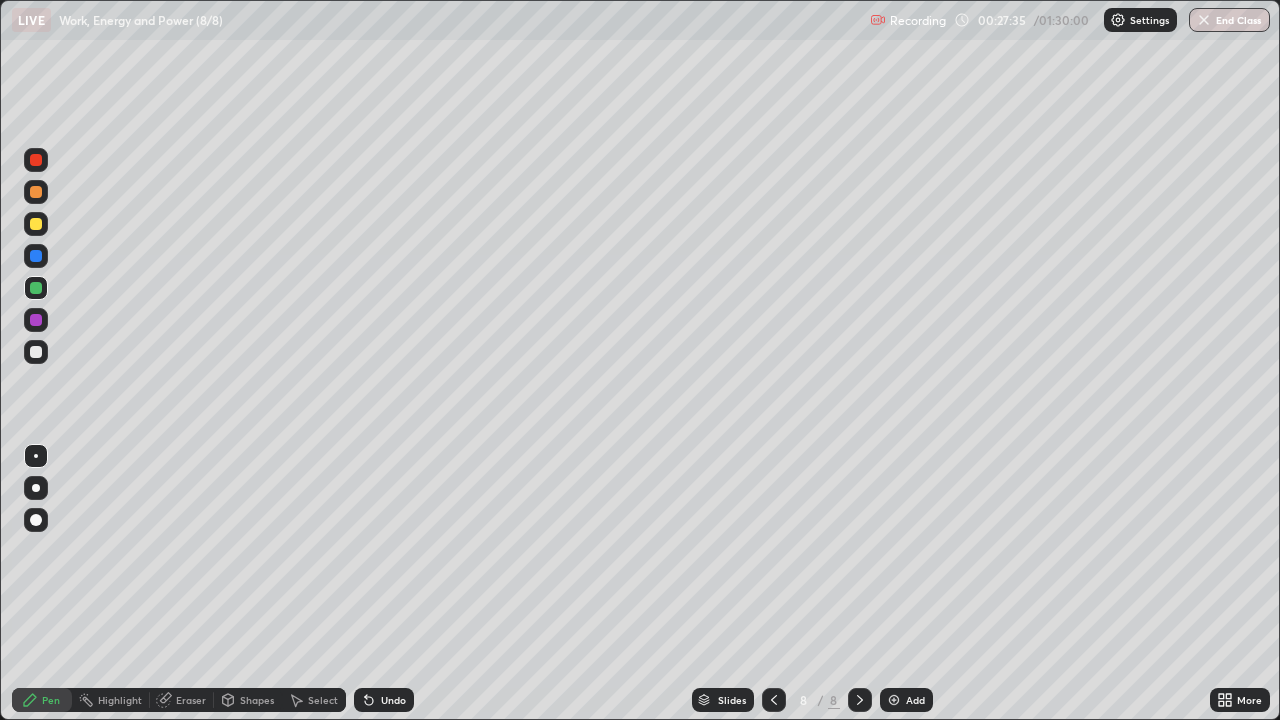 click at bounding box center (36, 288) 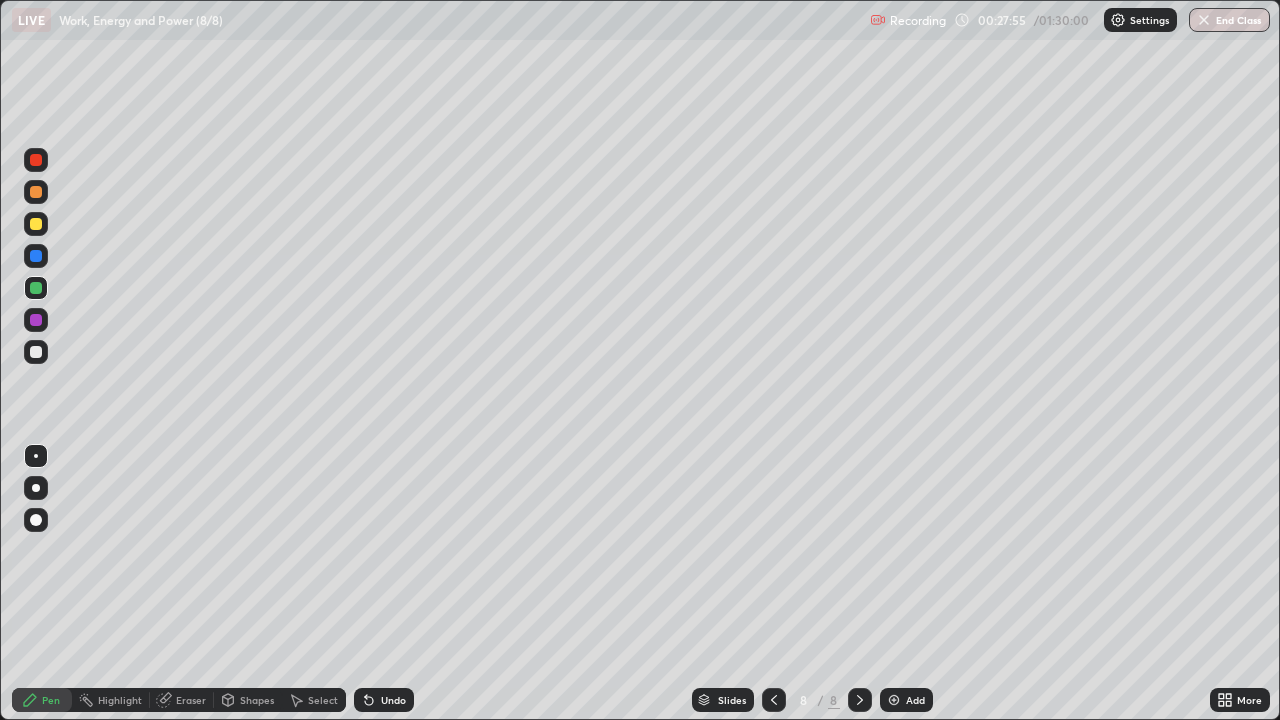 click at bounding box center [36, 320] 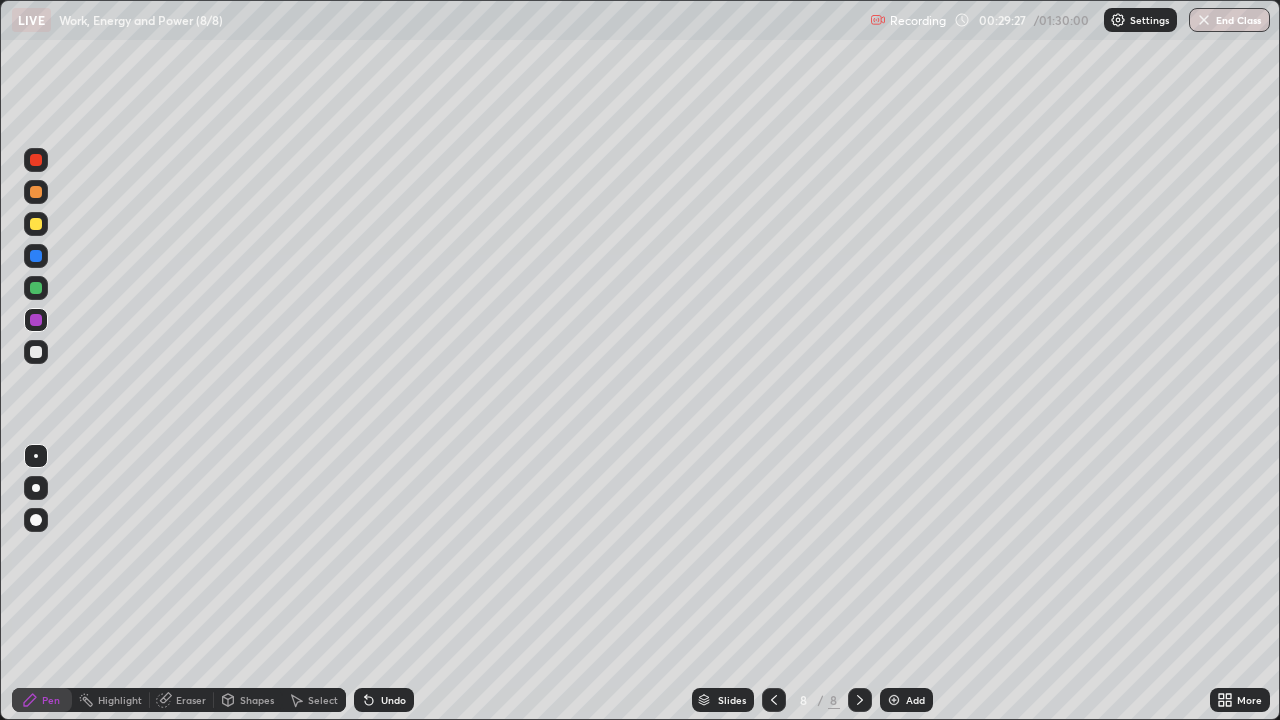 click at bounding box center (36, 288) 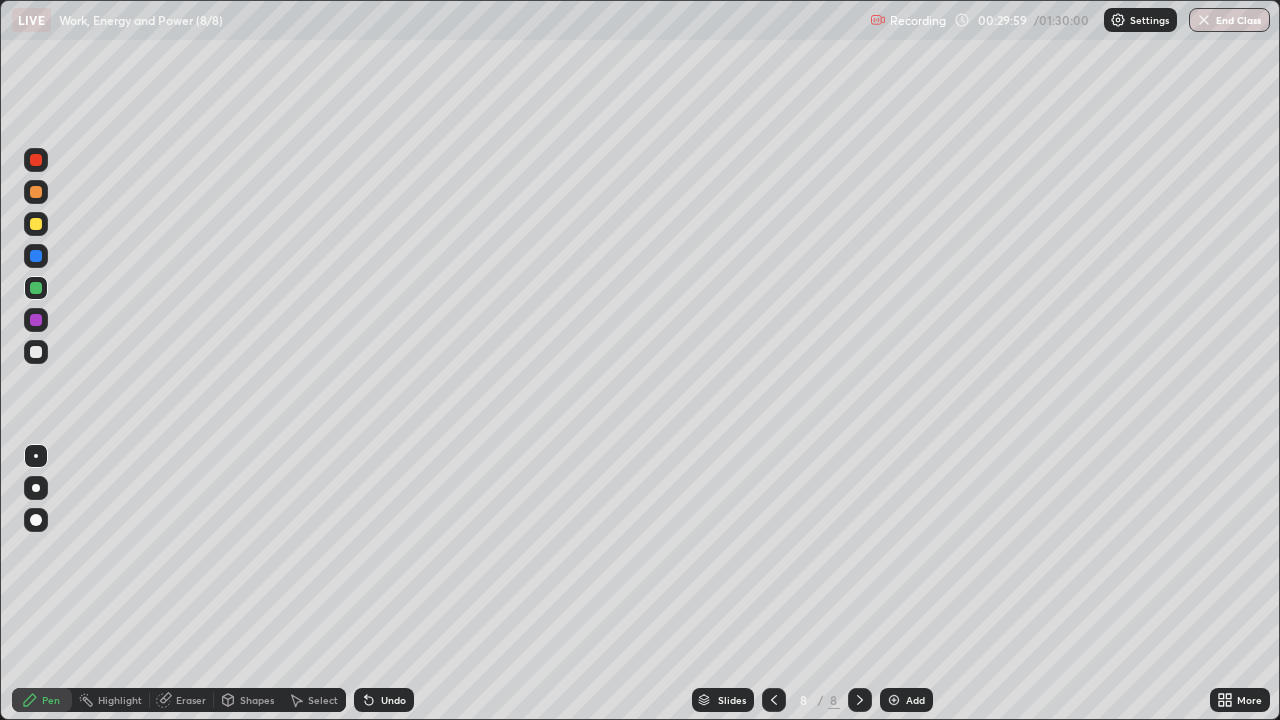 click at bounding box center (36, 320) 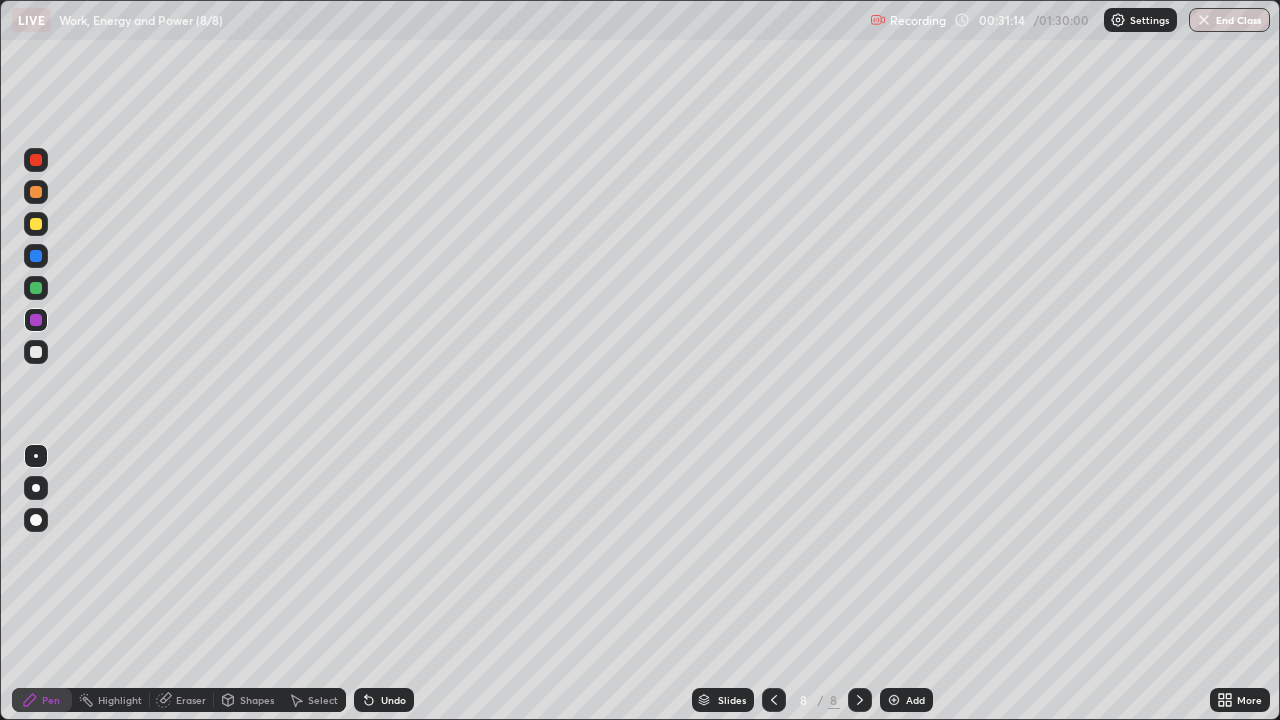 click 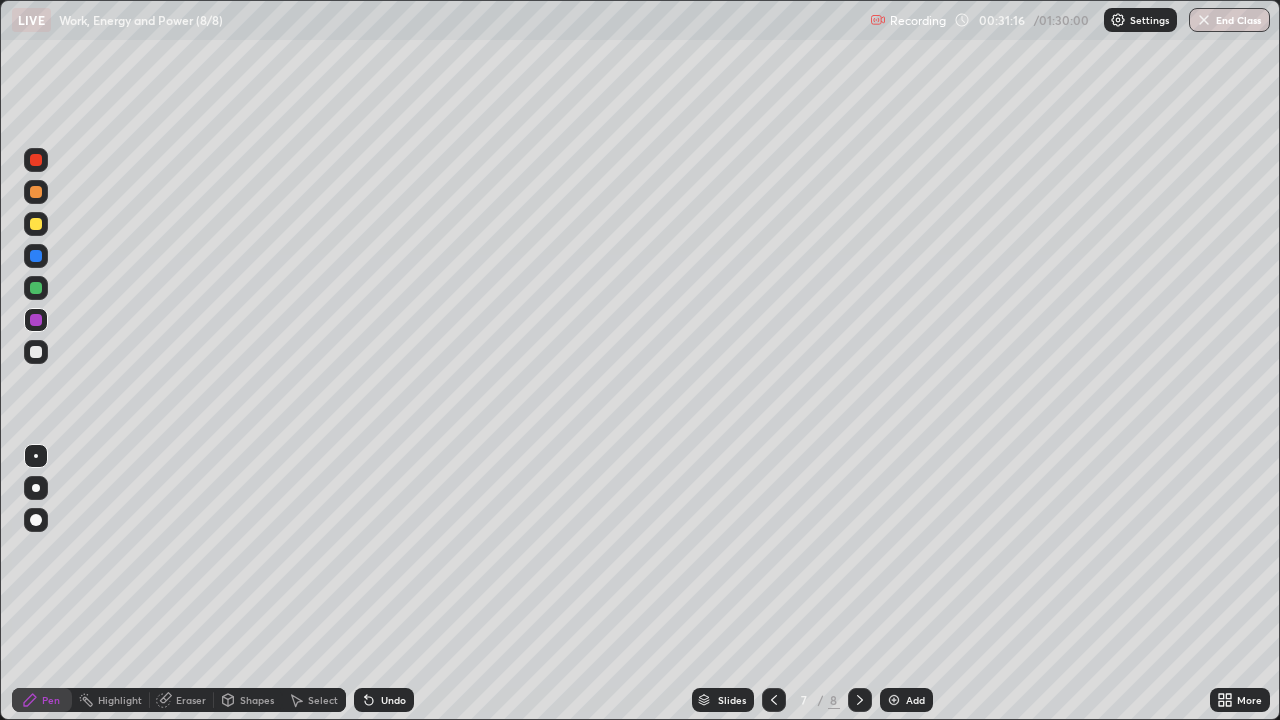click 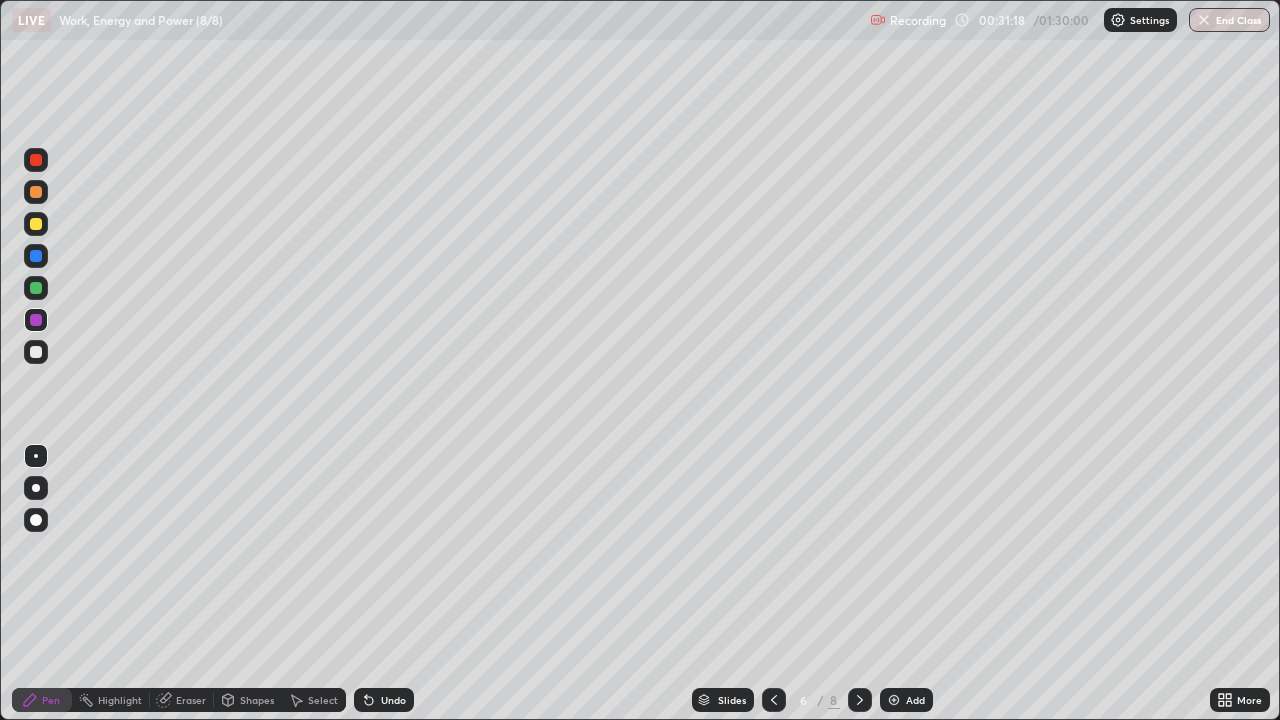 click 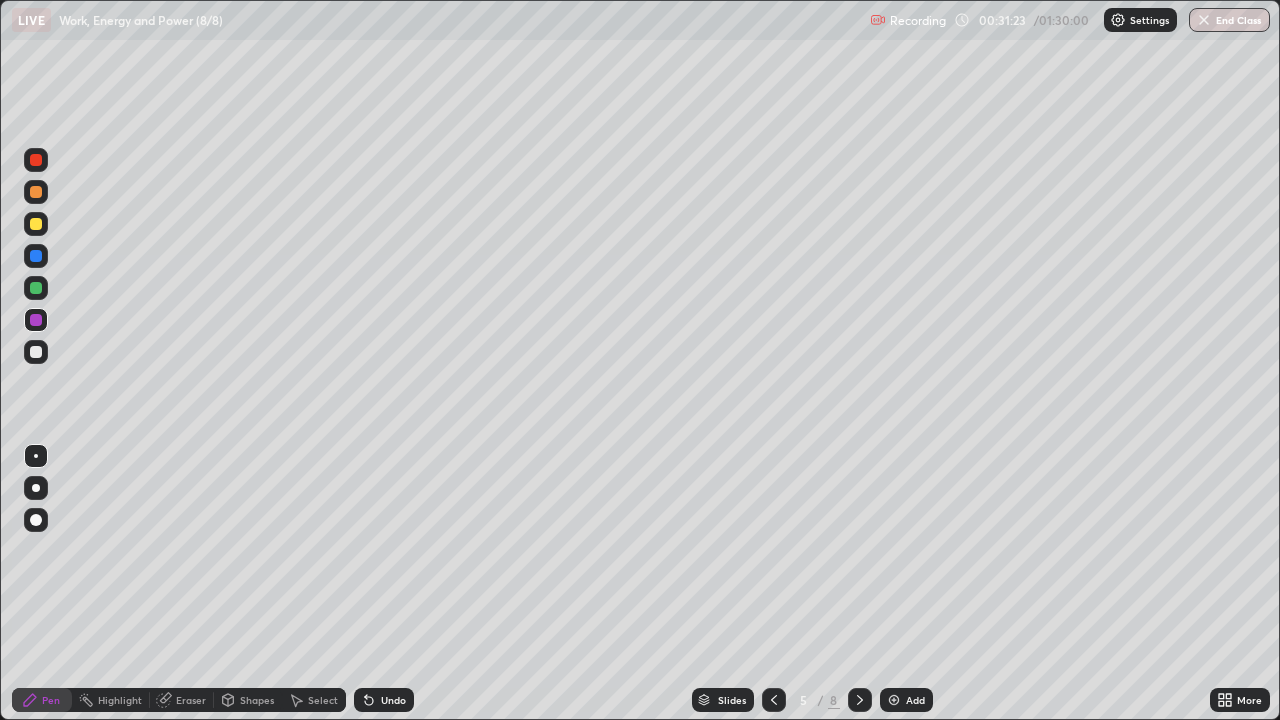 click 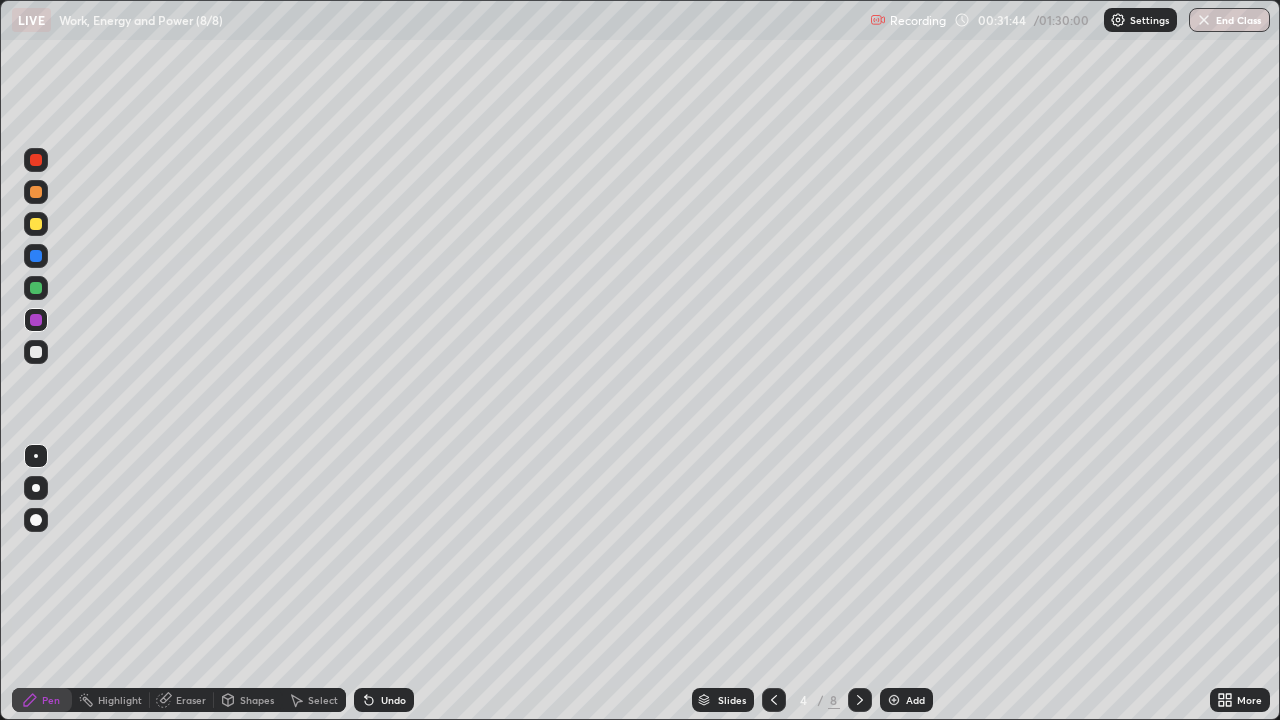 click 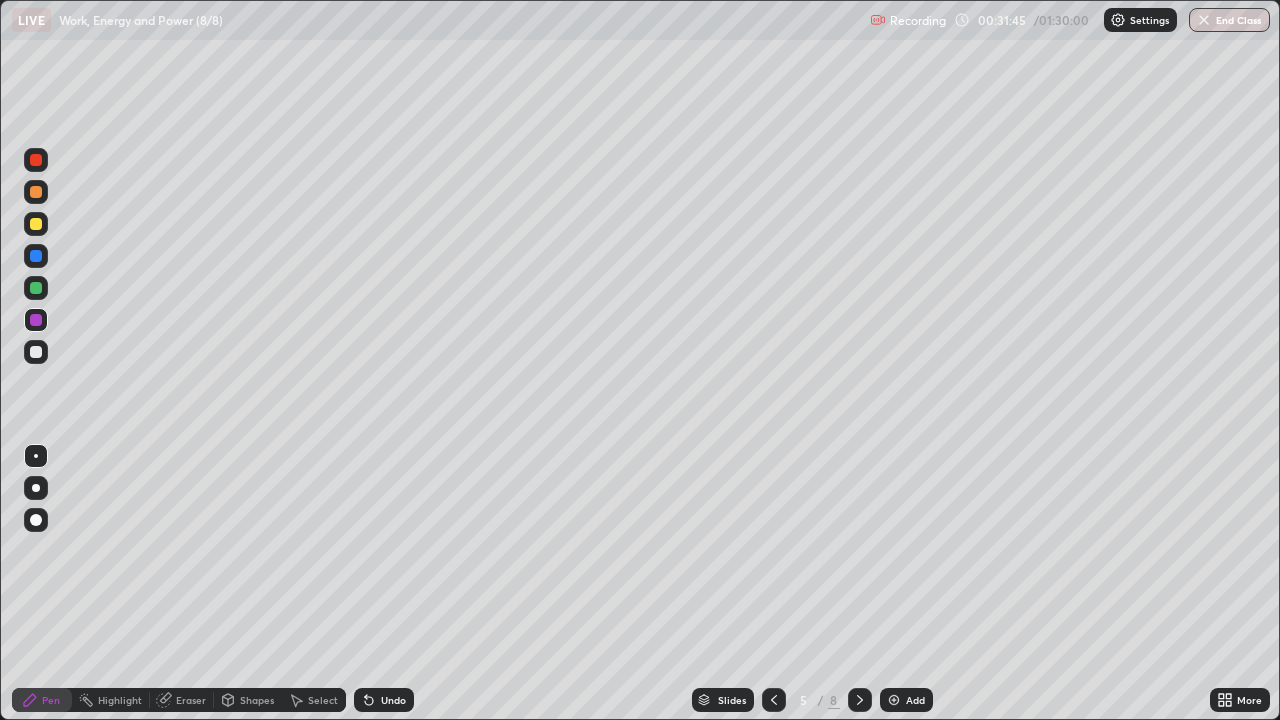 click 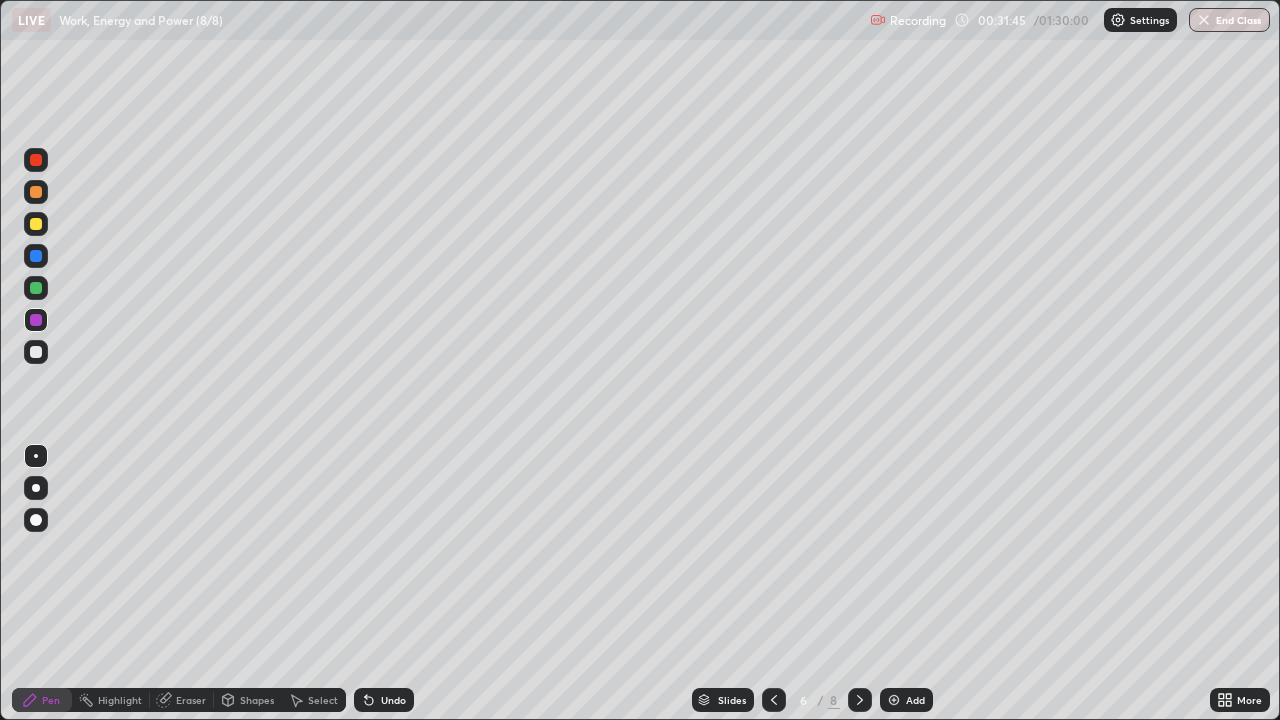 click at bounding box center [860, 700] 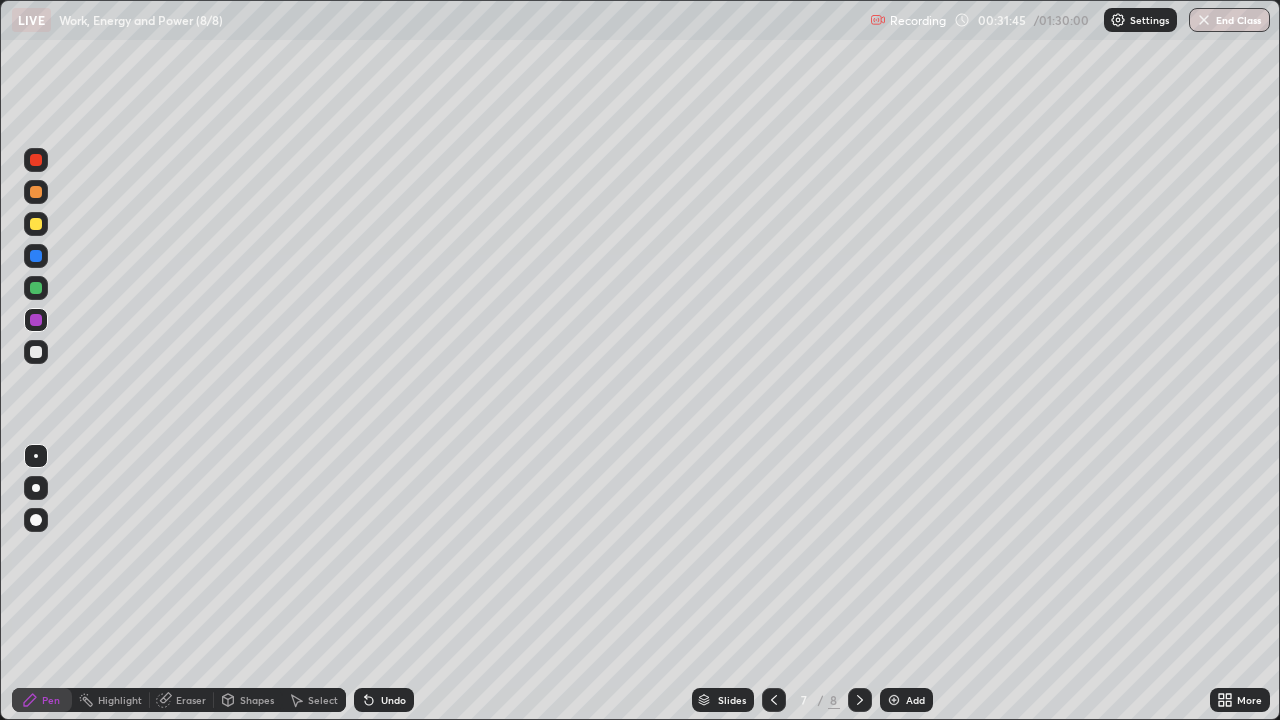 click at bounding box center [860, 700] 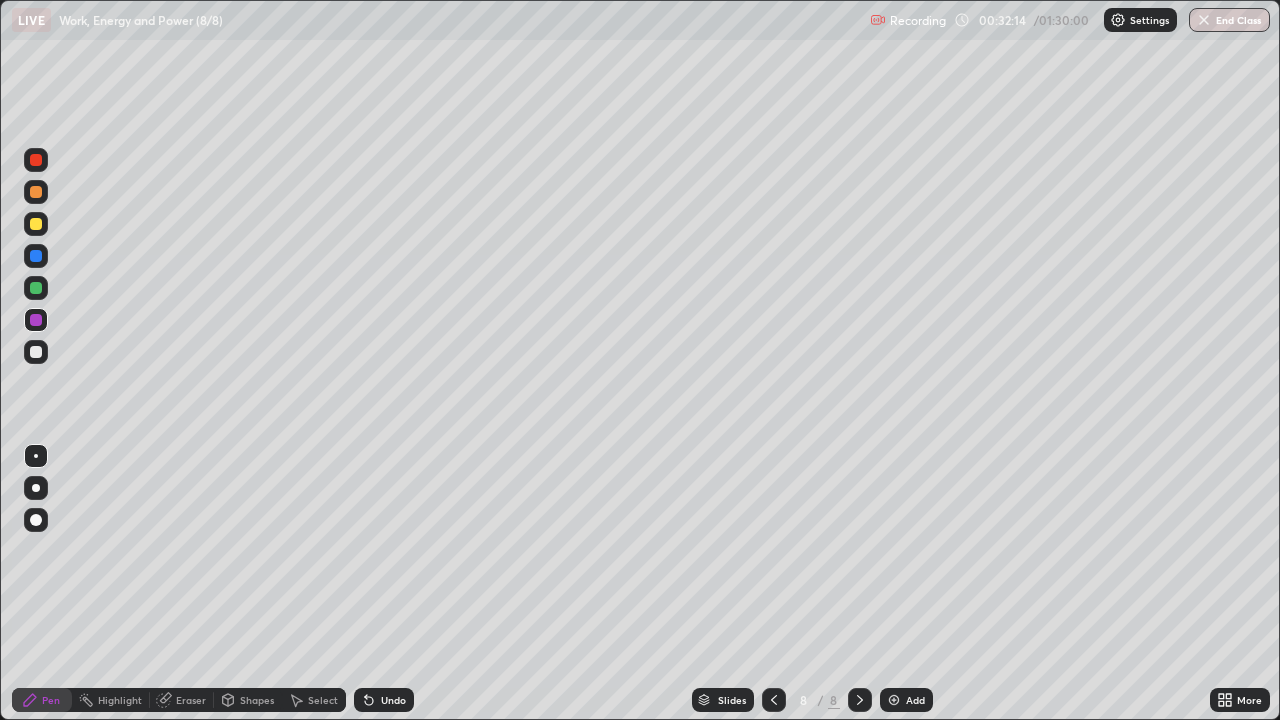 click at bounding box center [894, 700] 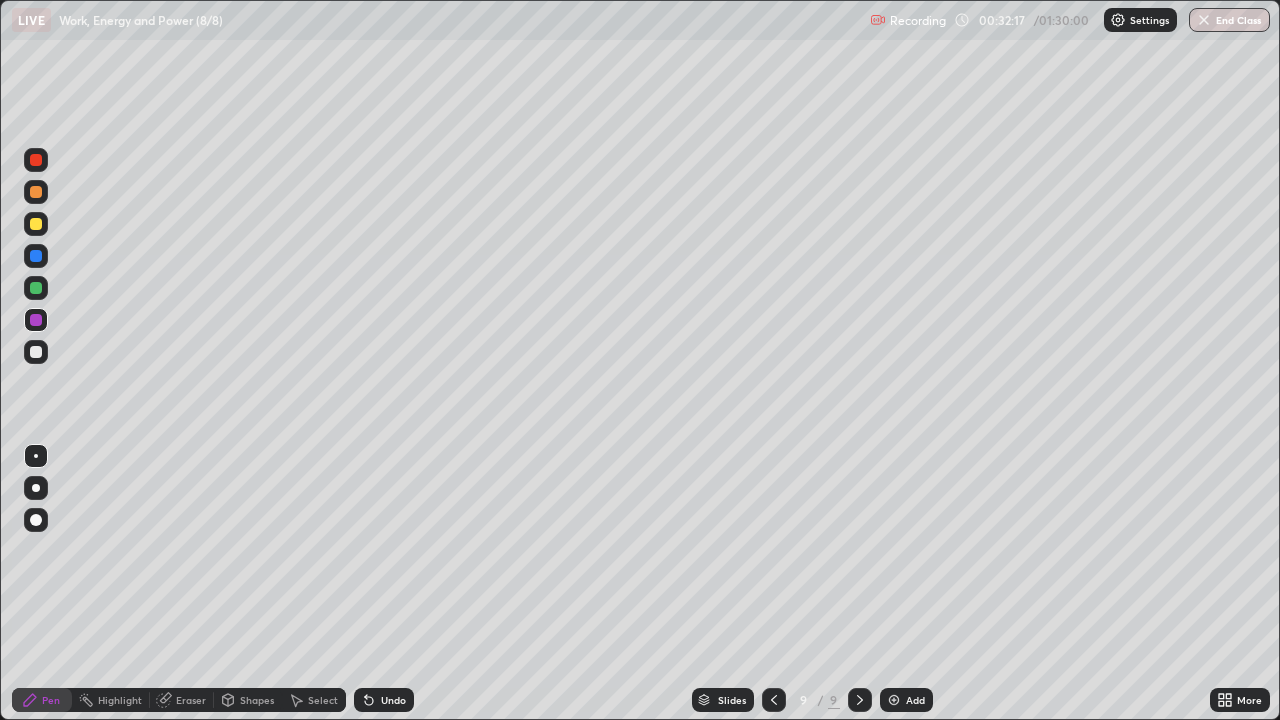 click at bounding box center [36, 352] 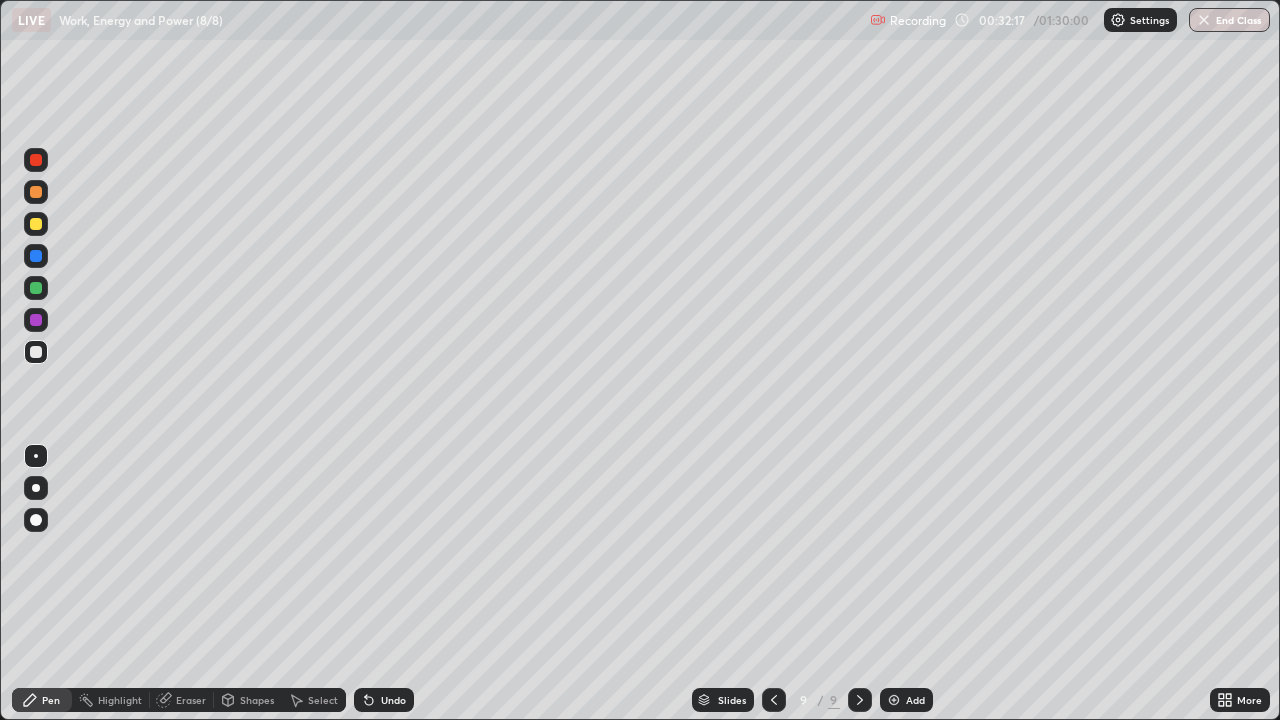 click at bounding box center [36, 352] 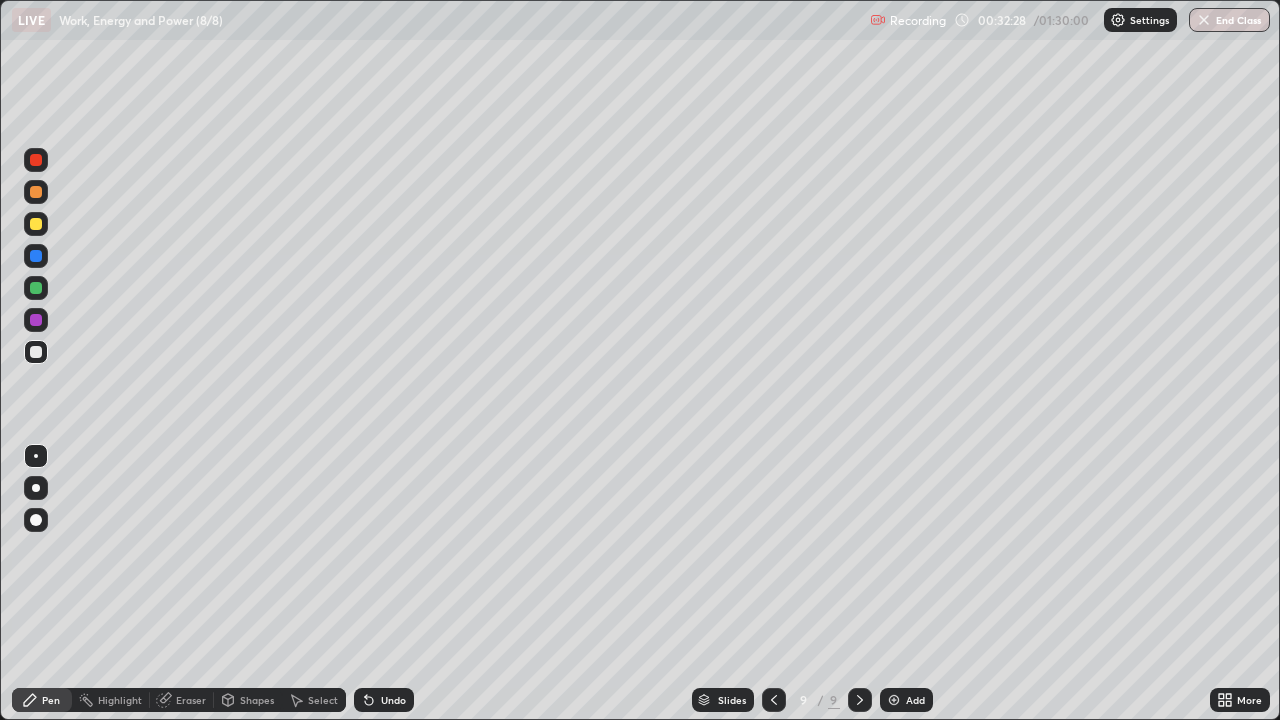 click on "Shapes" at bounding box center (257, 700) 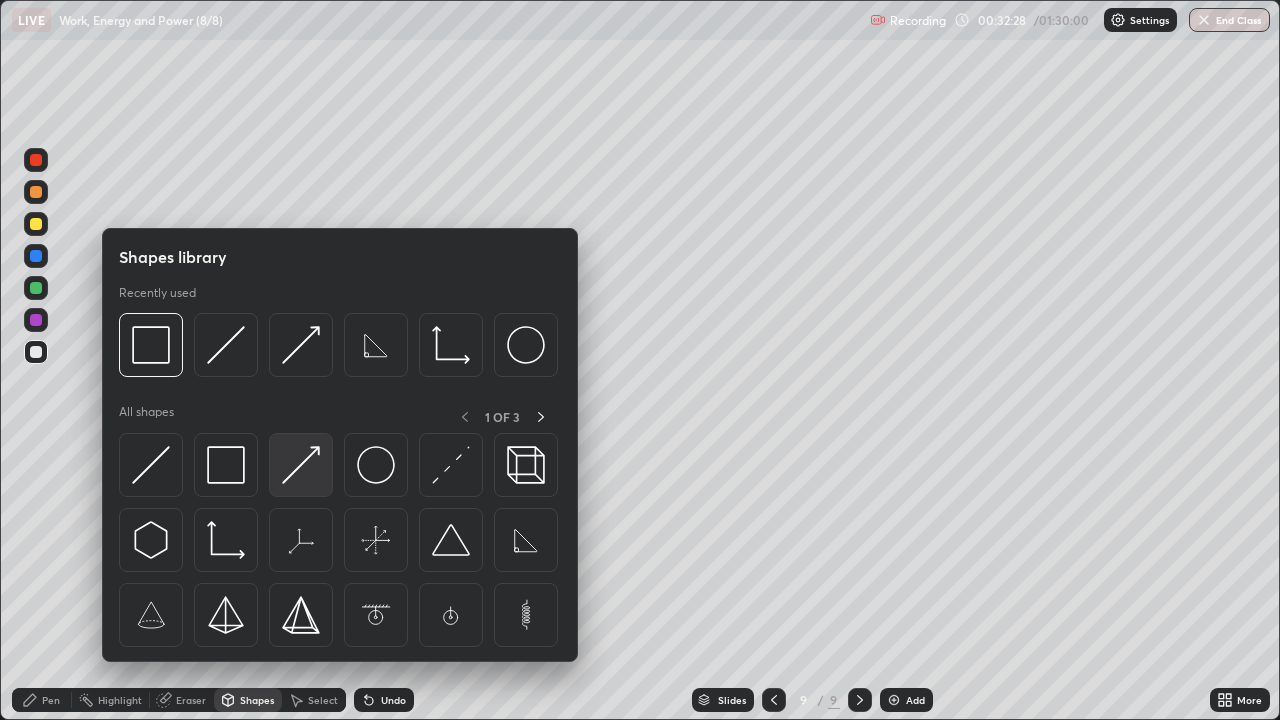 click at bounding box center (301, 465) 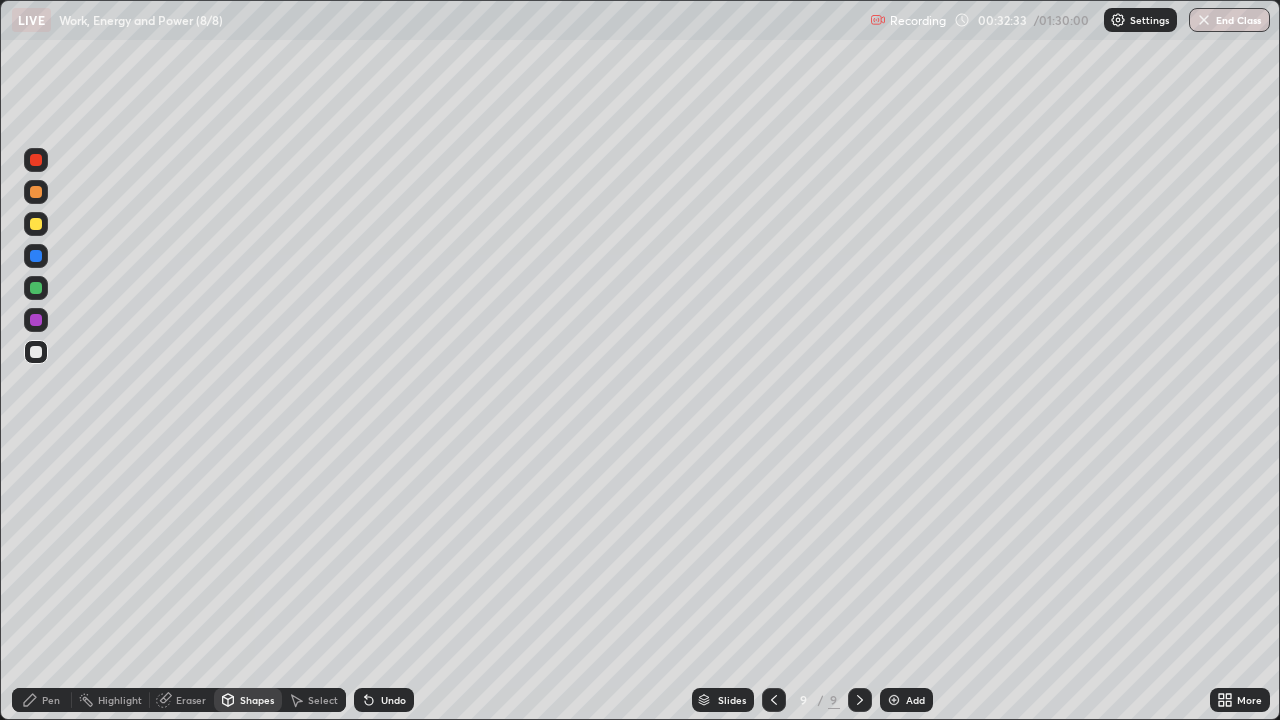 click on "Pen" at bounding box center (42, 700) 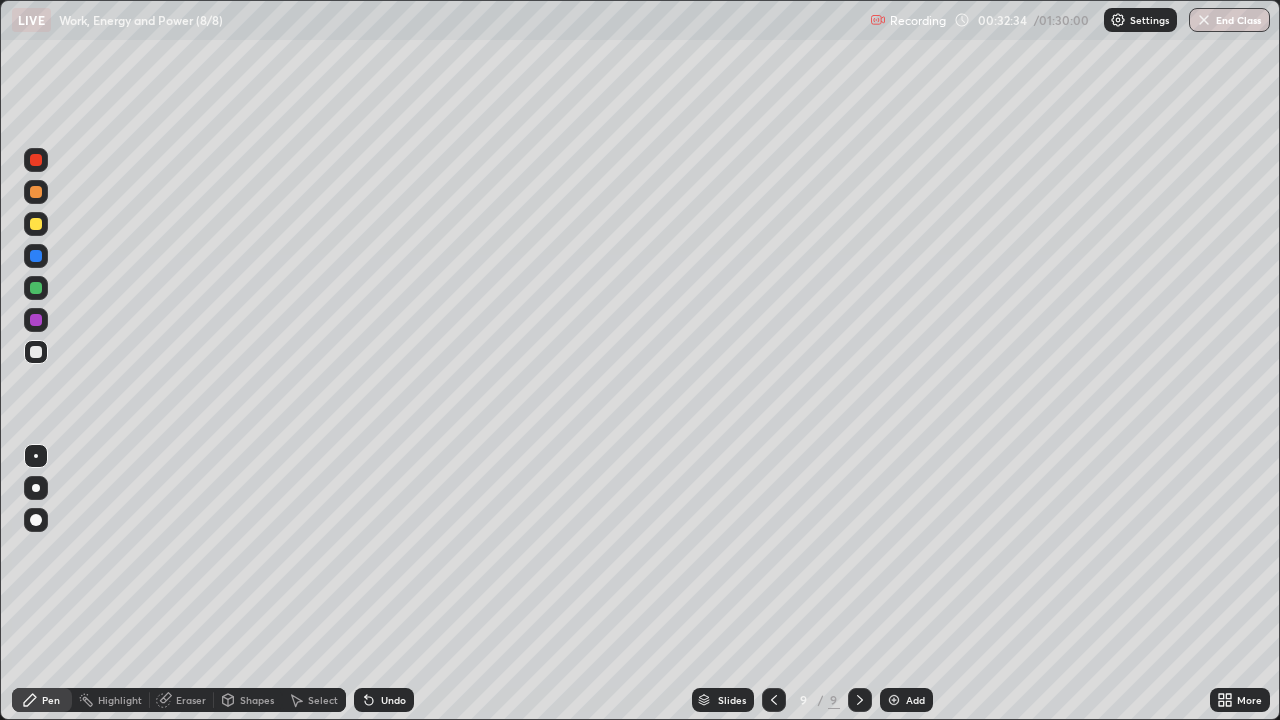 click at bounding box center [36, 288] 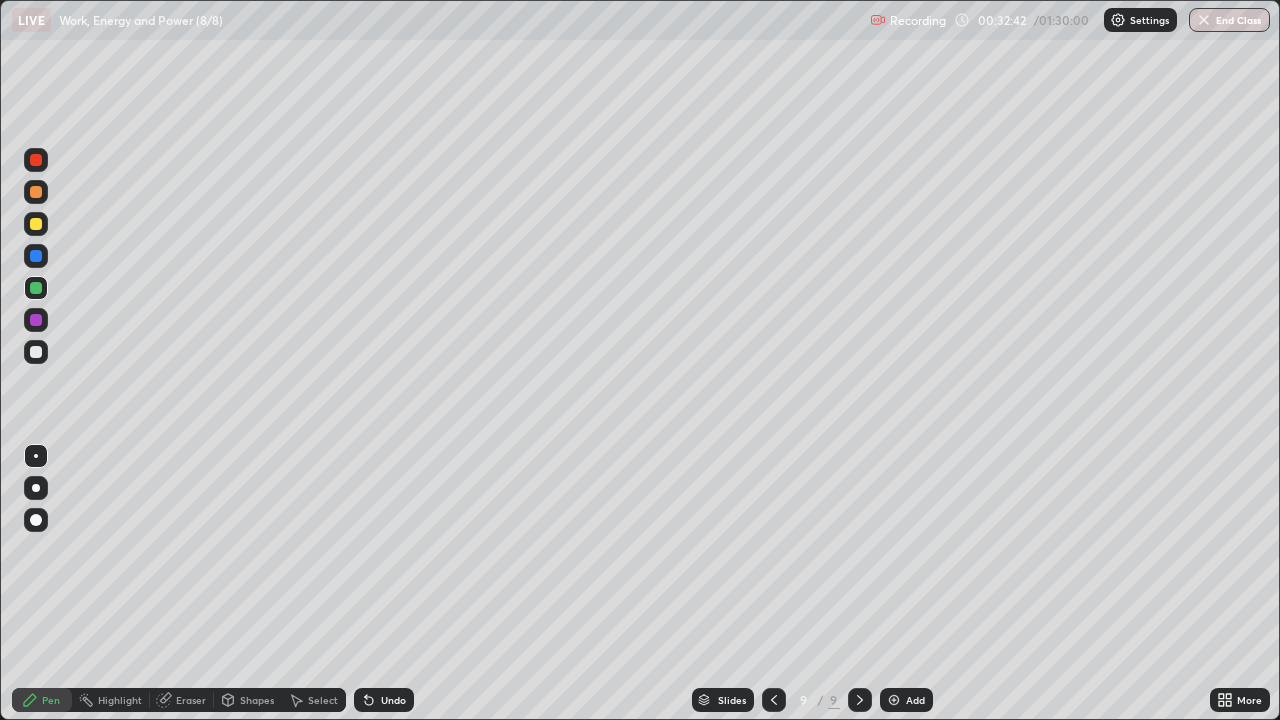 click at bounding box center [36, 352] 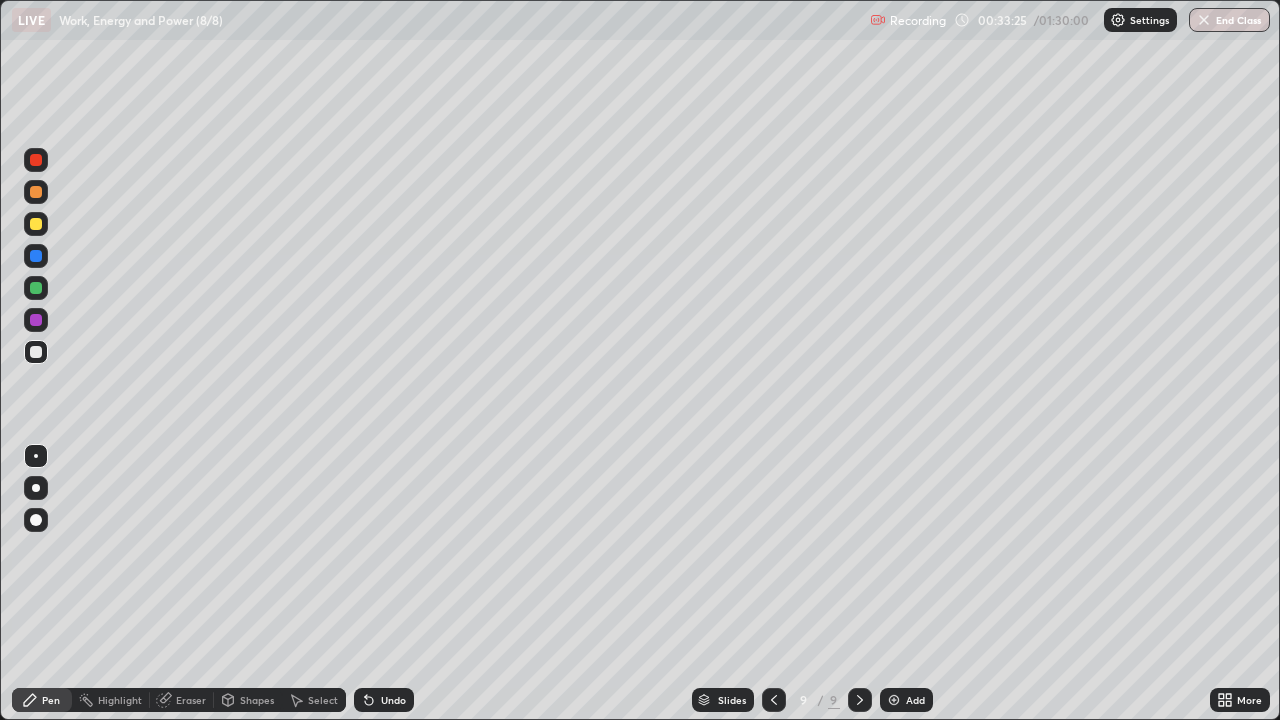 click on "Undo" at bounding box center [380, 700] 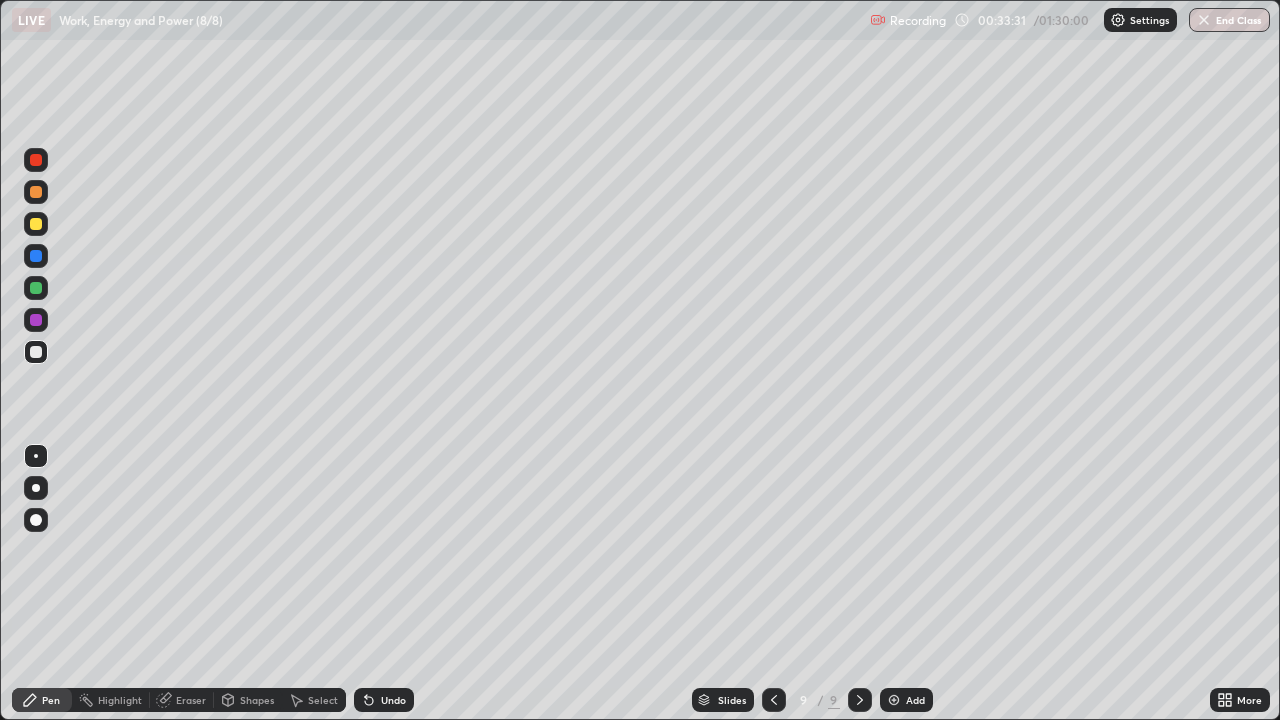 click at bounding box center [36, 224] 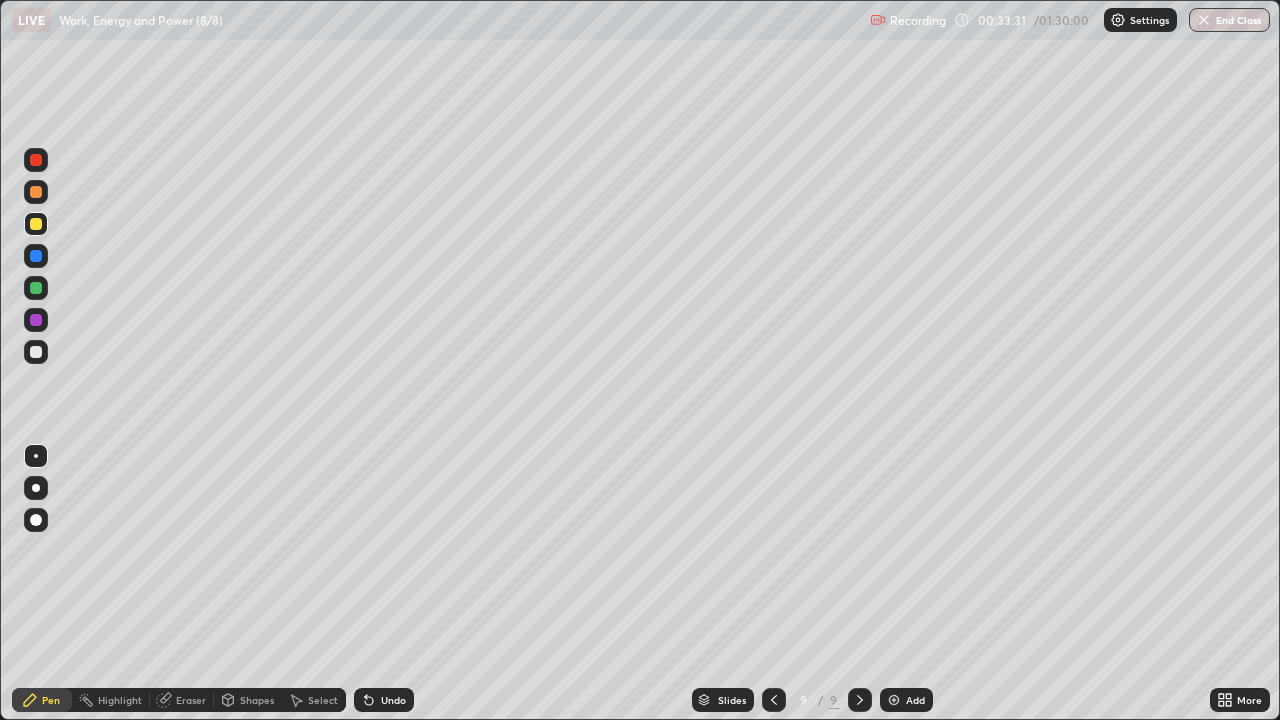 click at bounding box center [36, 224] 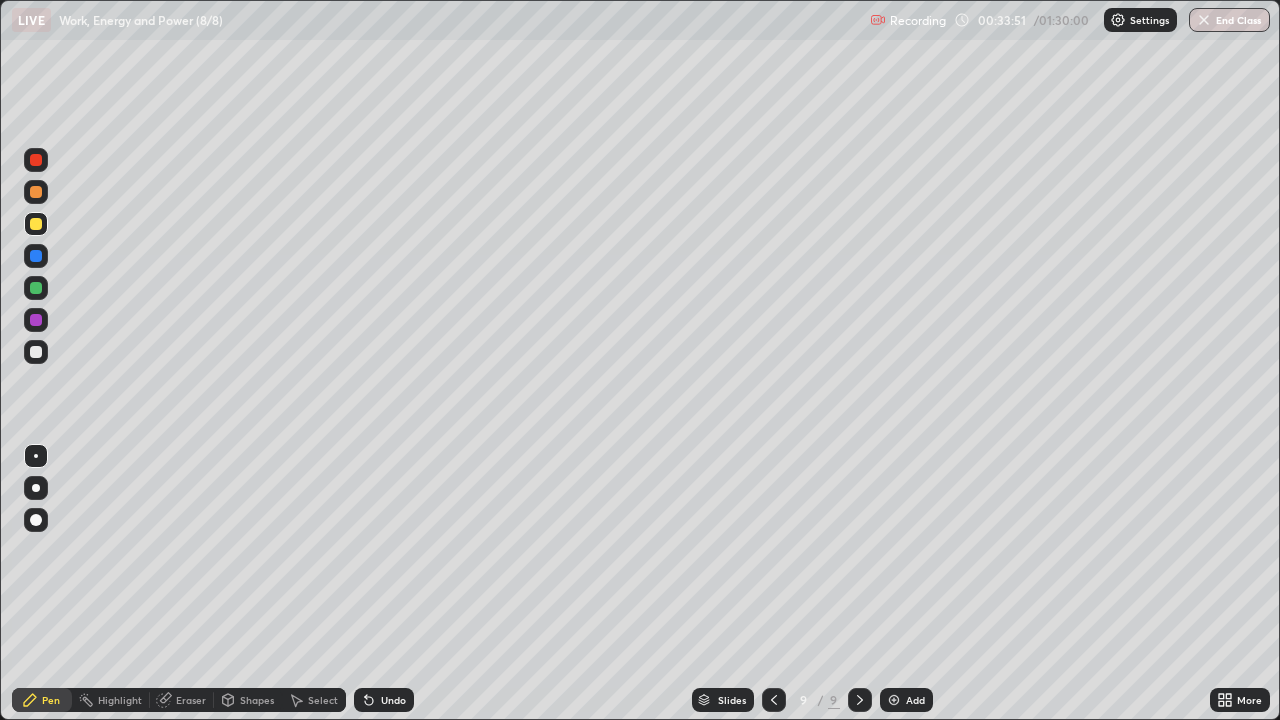 click at bounding box center [36, 352] 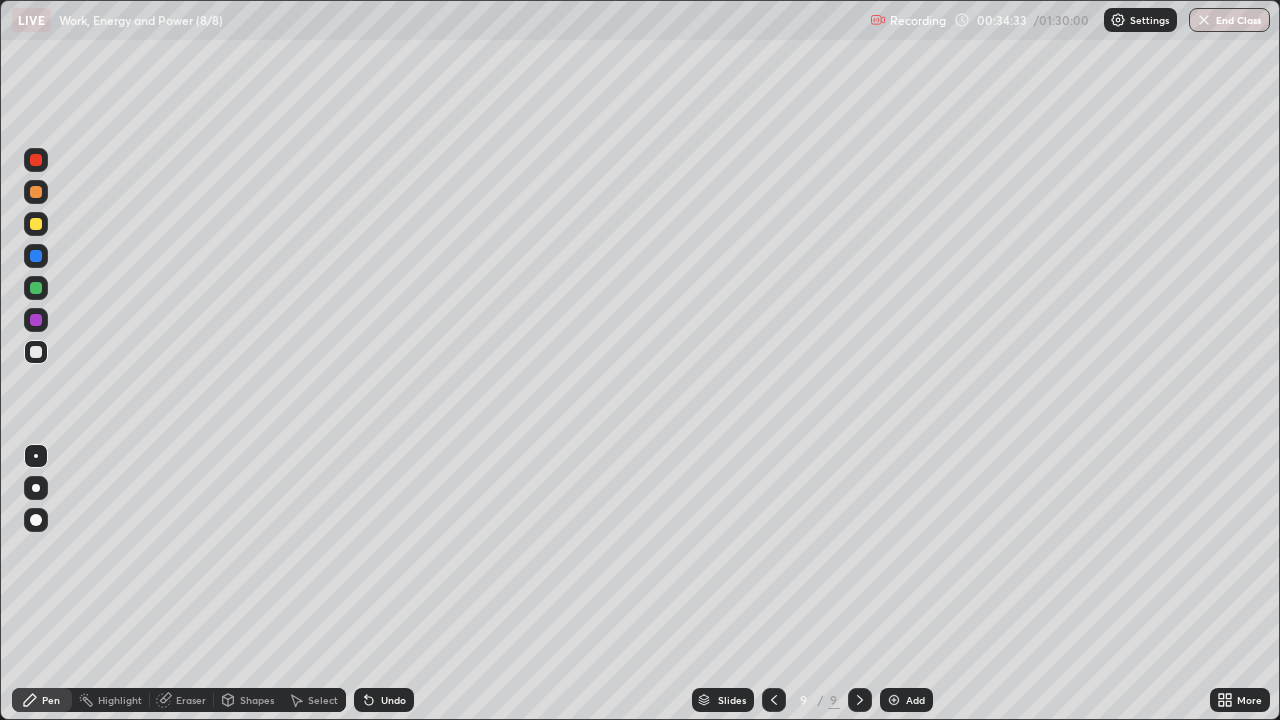 click on "Select" at bounding box center [323, 700] 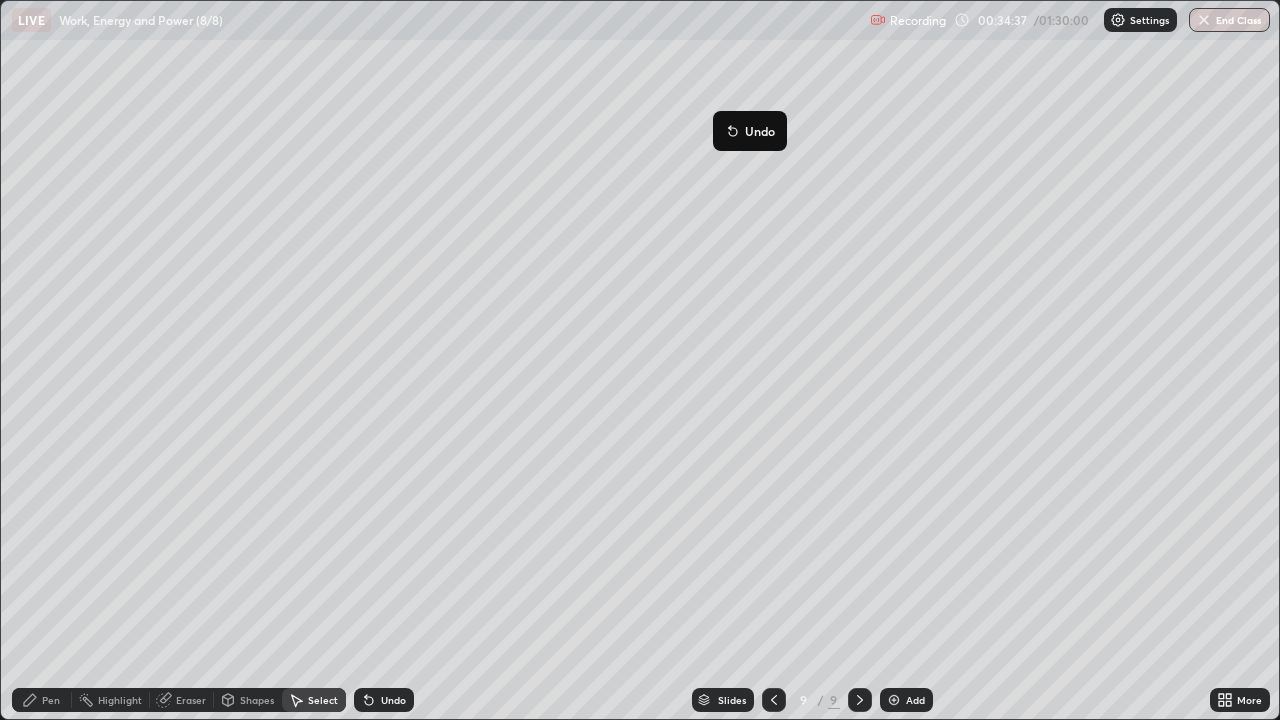 click on "0 ° Undo Copy Duplicate Duplicate to new slide Delete" at bounding box center [640, 360] 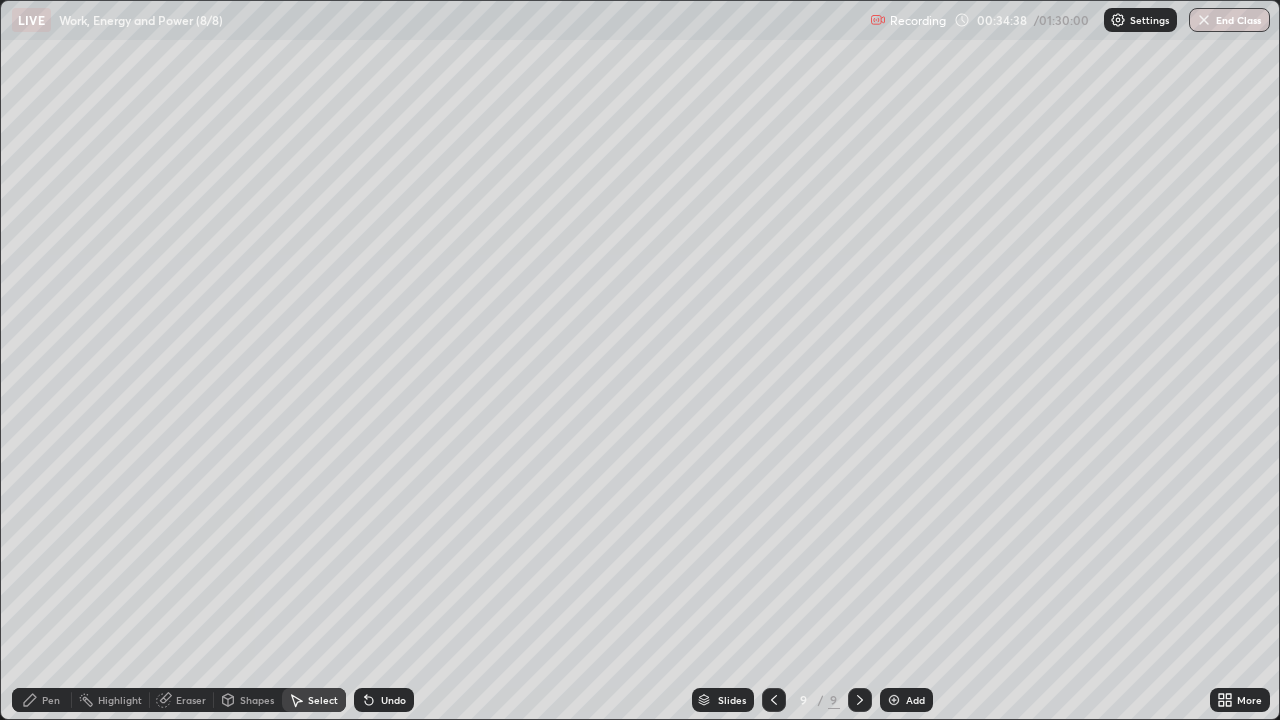 click on "Pen" at bounding box center [51, 700] 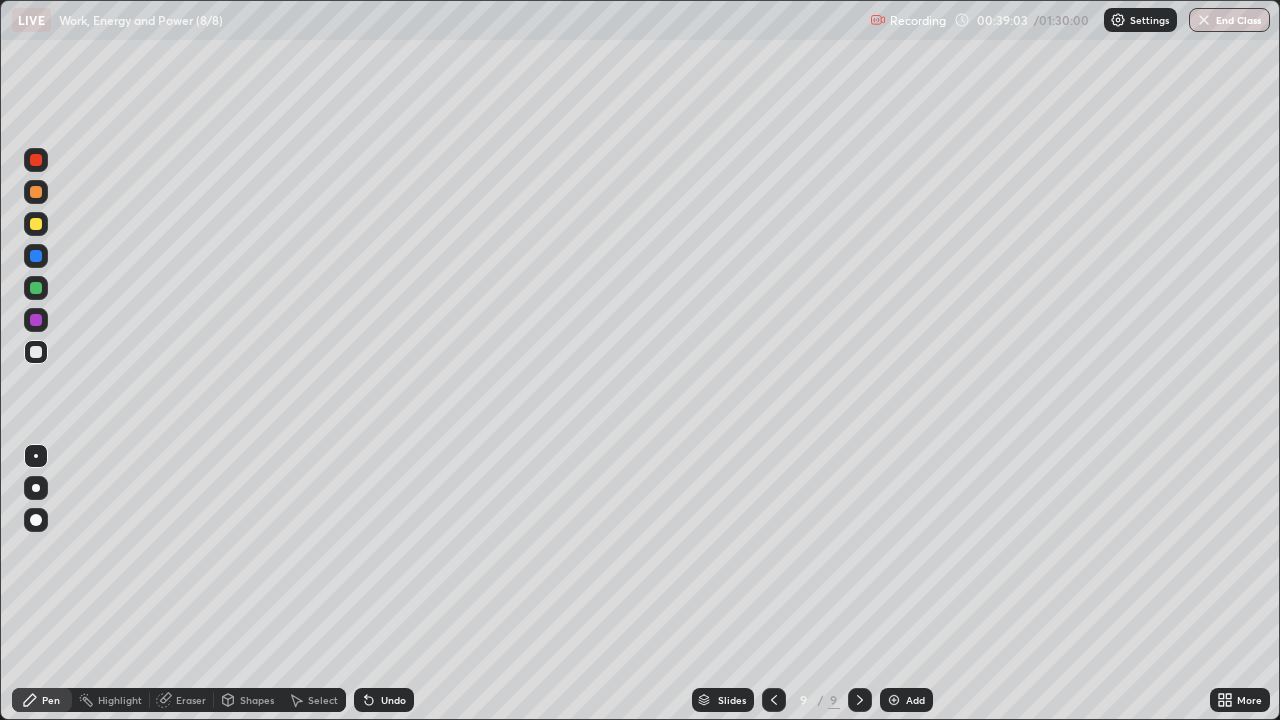 click at bounding box center [894, 700] 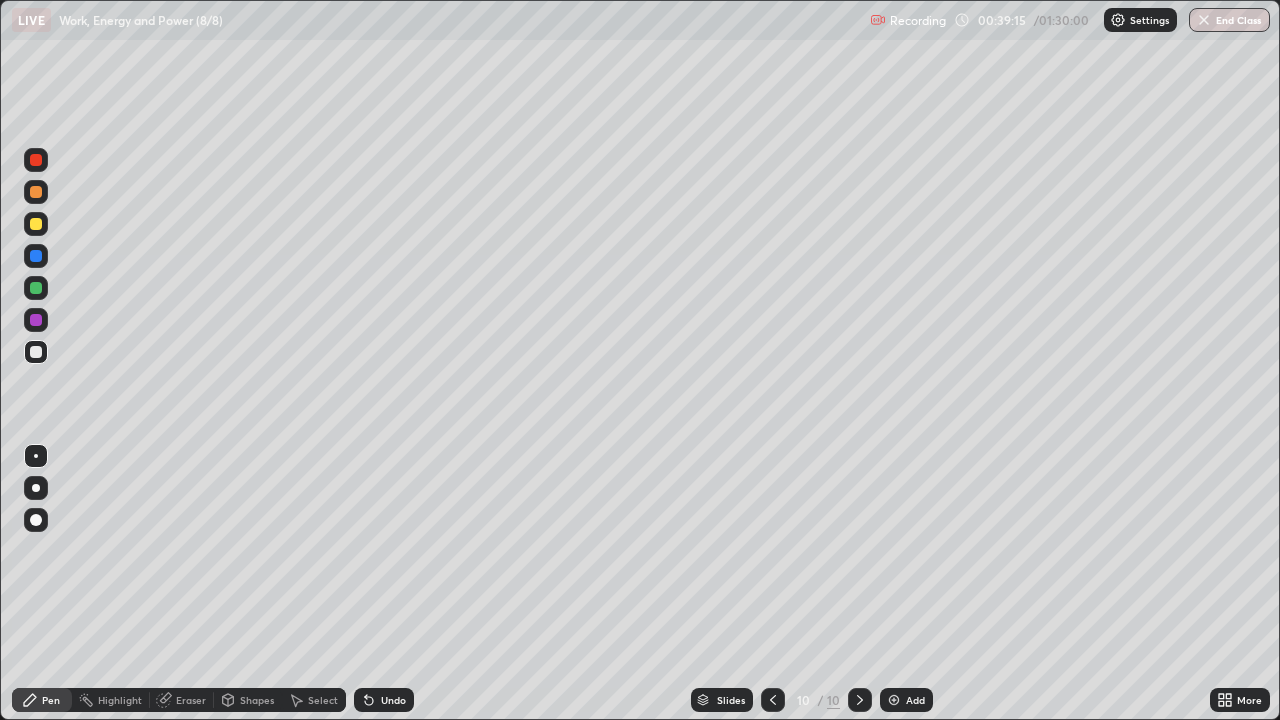 click 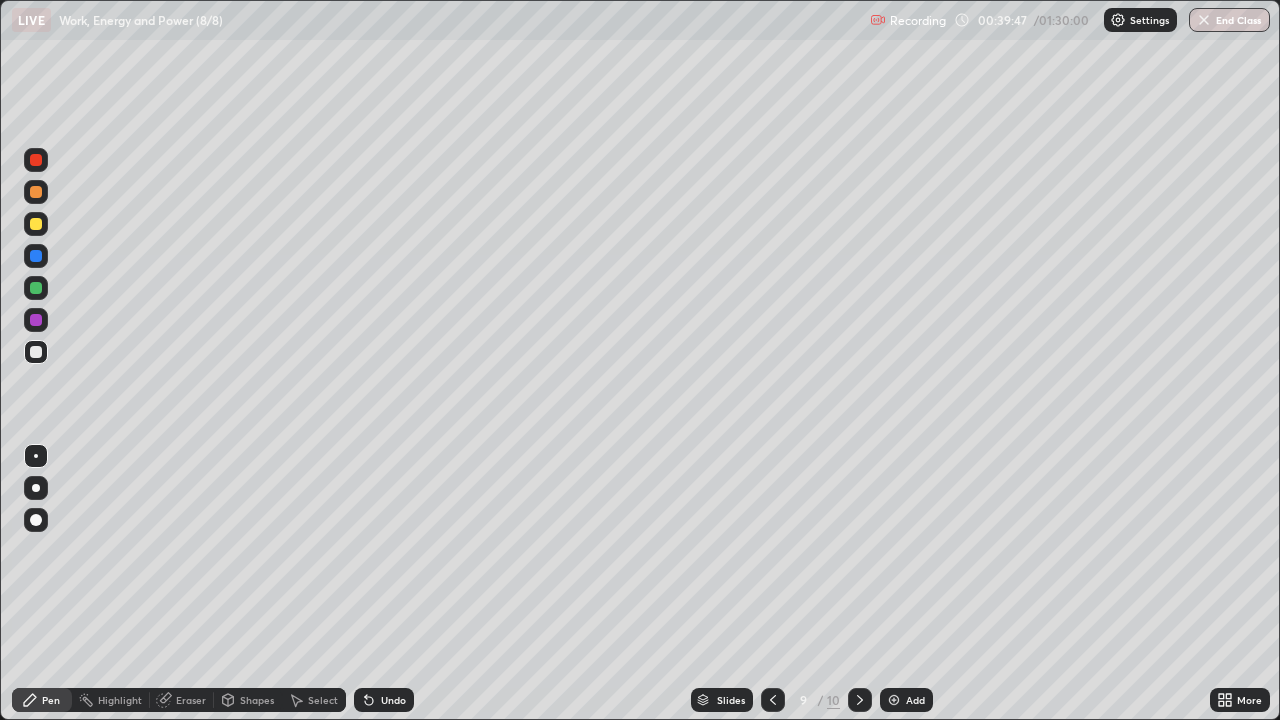click 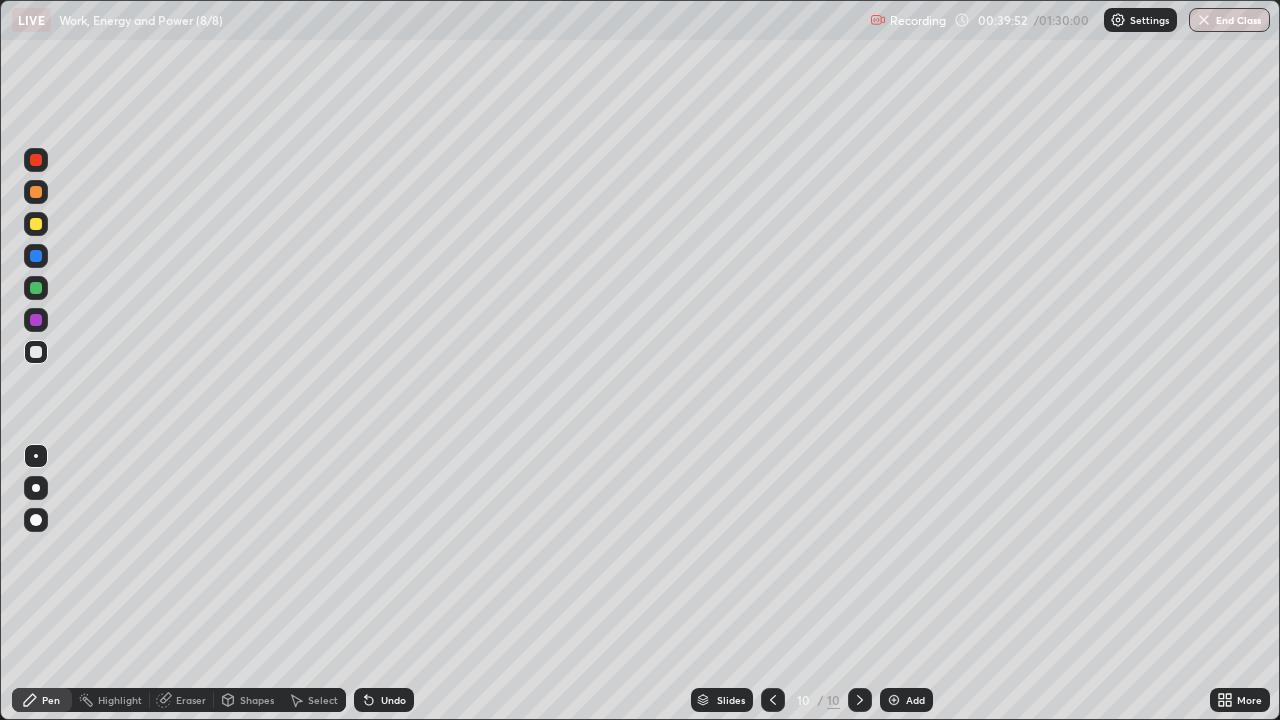 click on "Shapes" at bounding box center (248, 700) 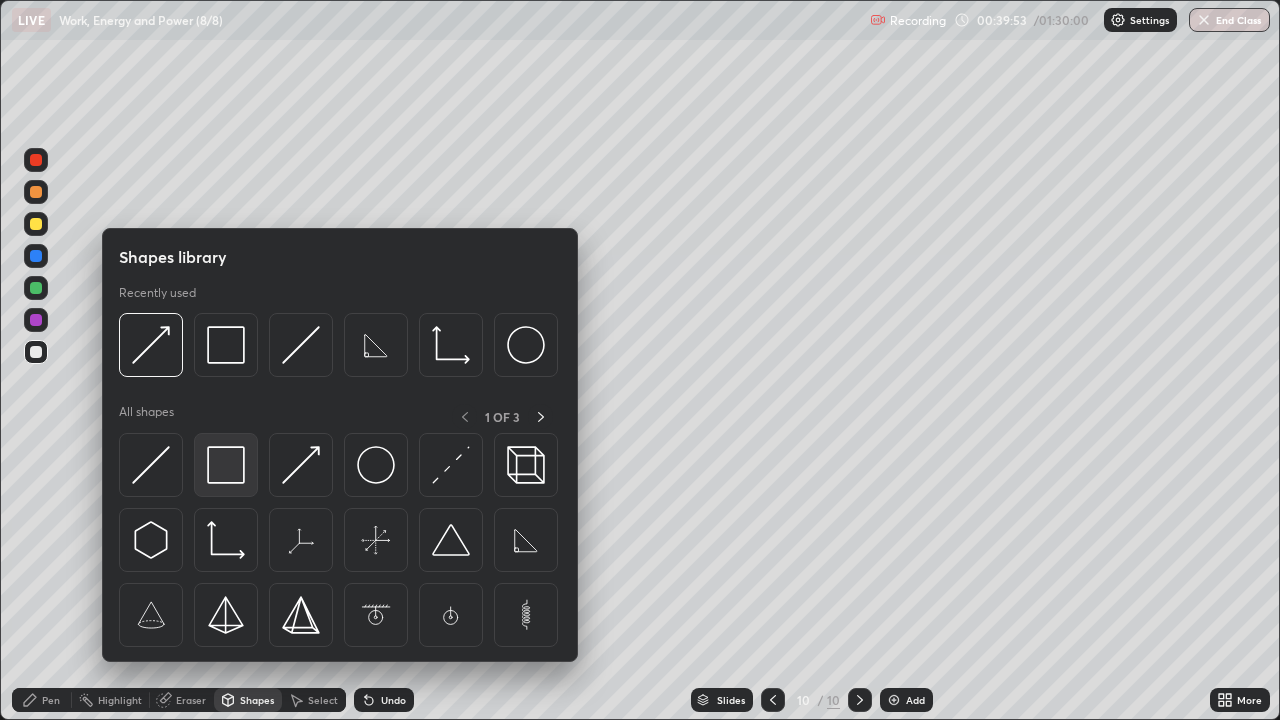 click at bounding box center [226, 465] 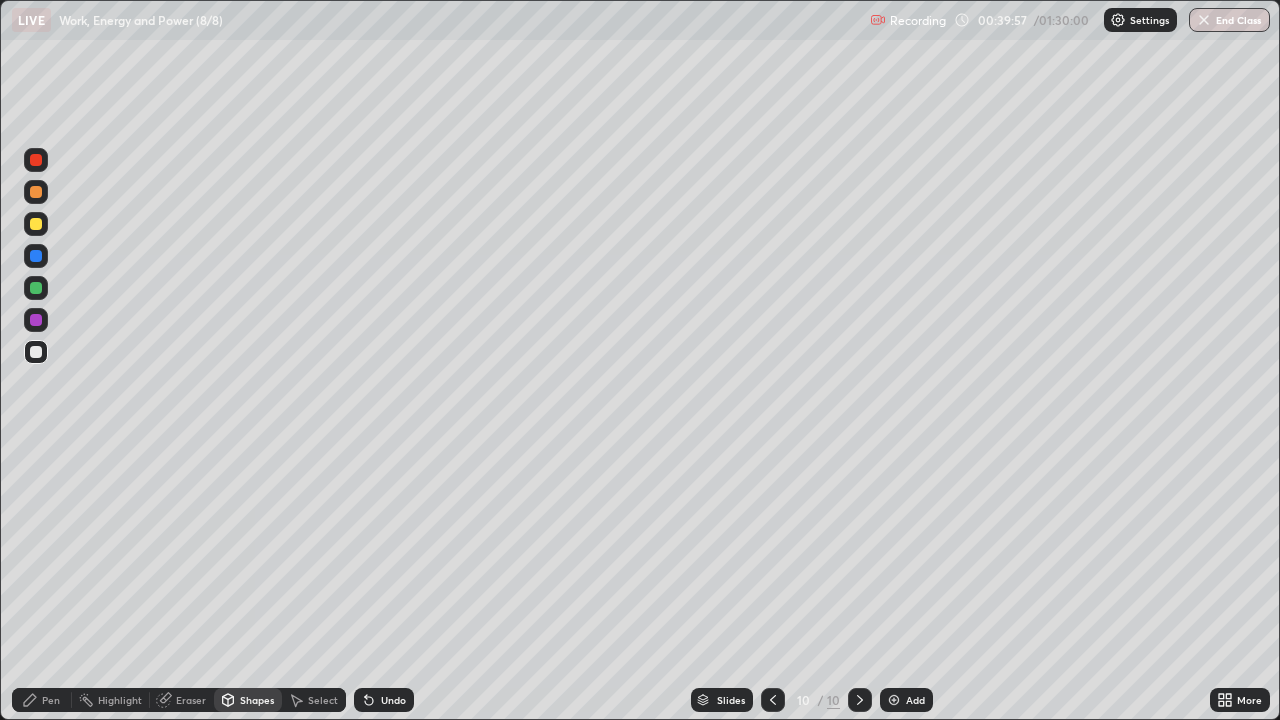 click on "Pen" at bounding box center [51, 700] 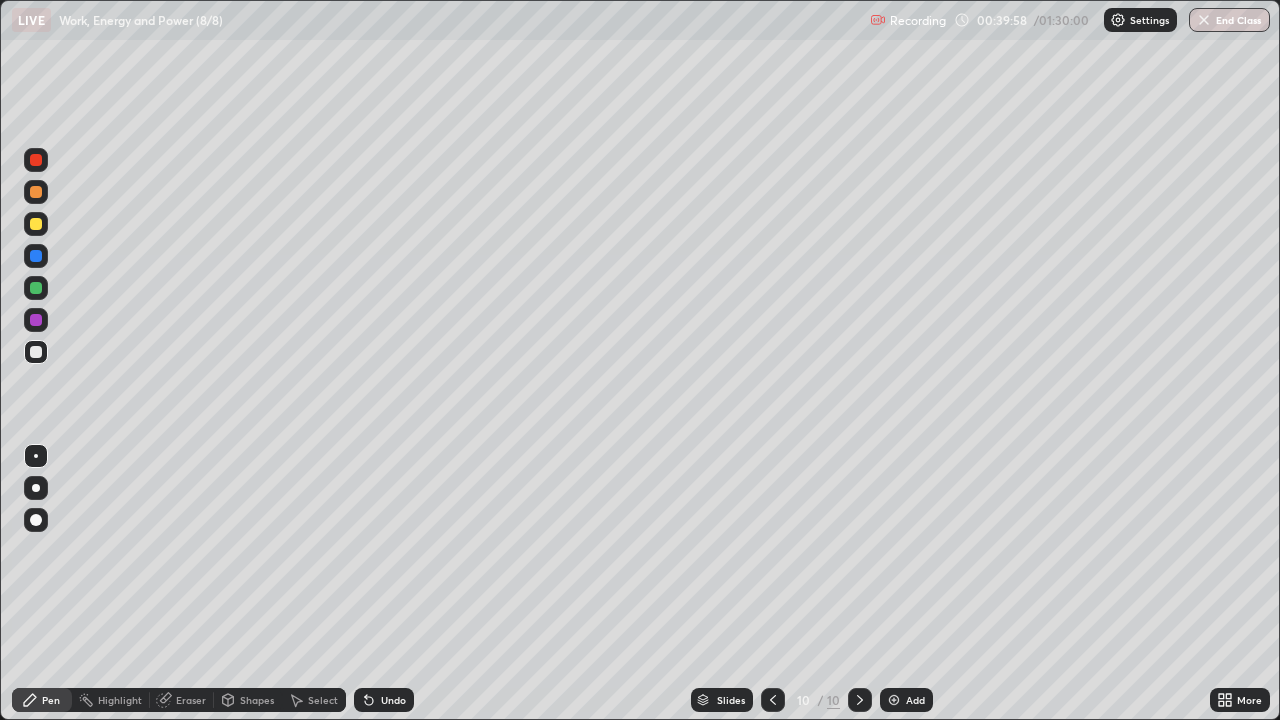 click at bounding box center (36, 288) 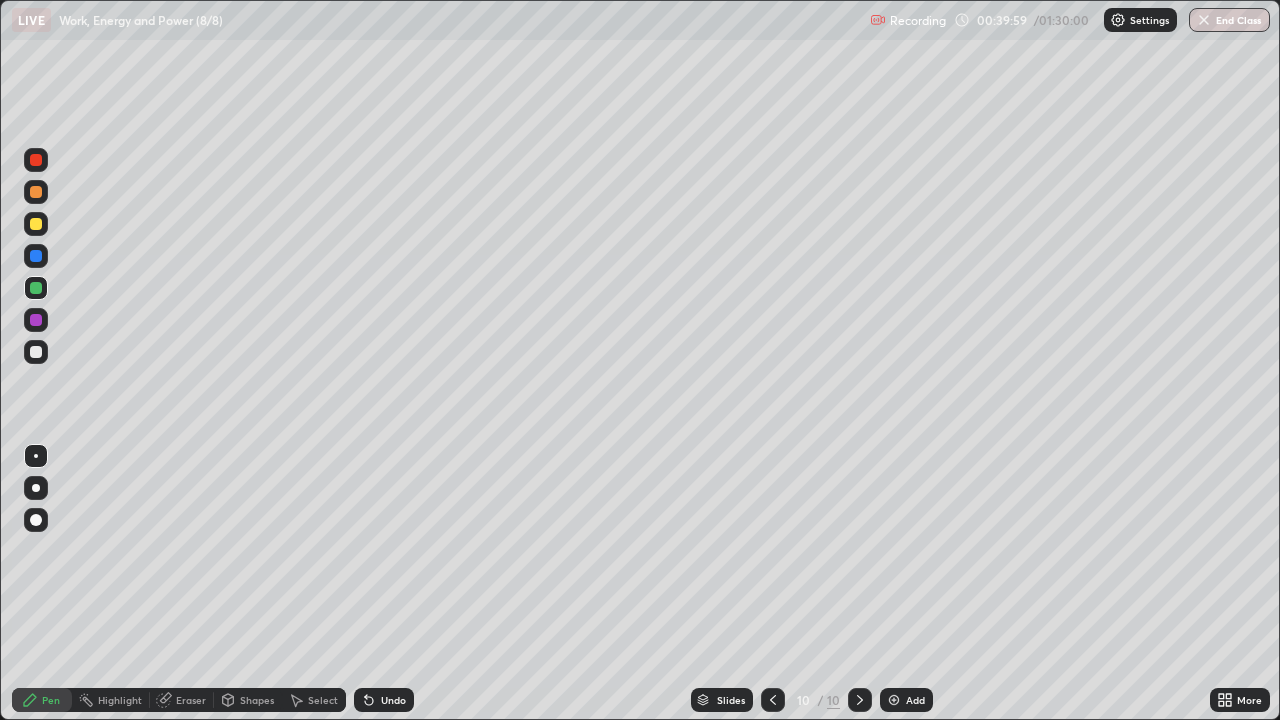 click on "Shapes" at bounding box center [257, 700] 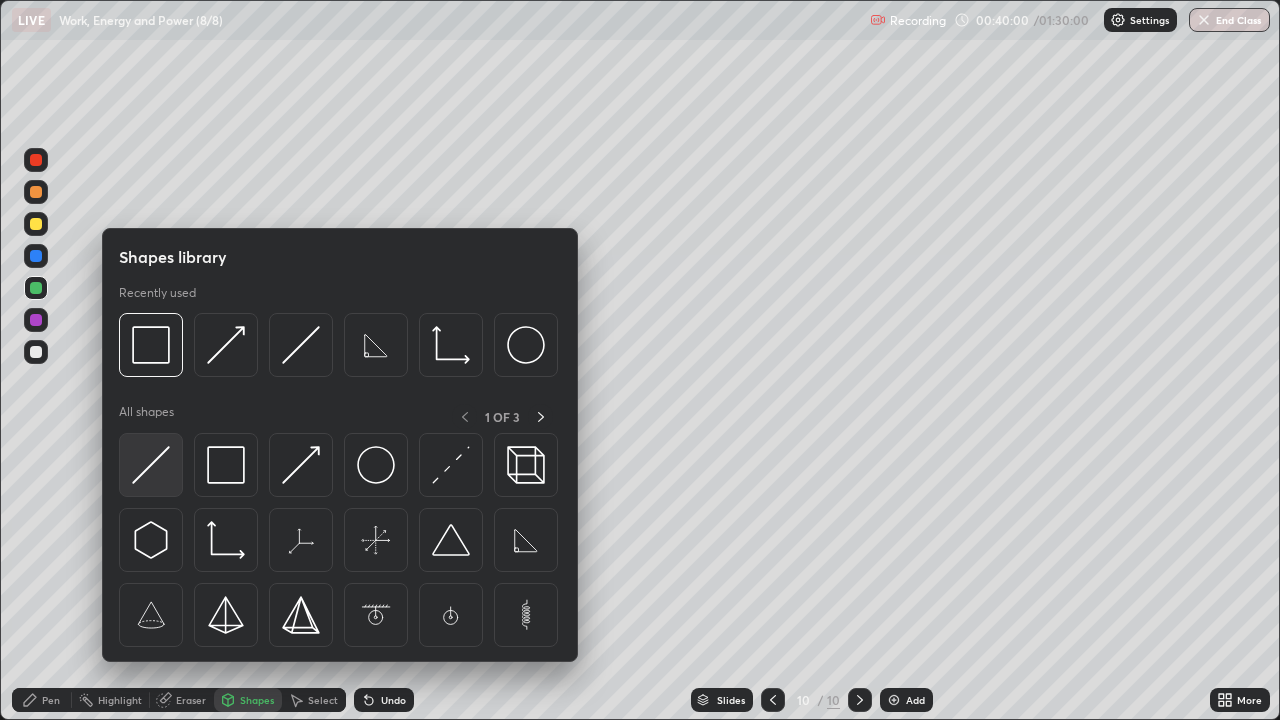 click at bounding box center (151, 465) 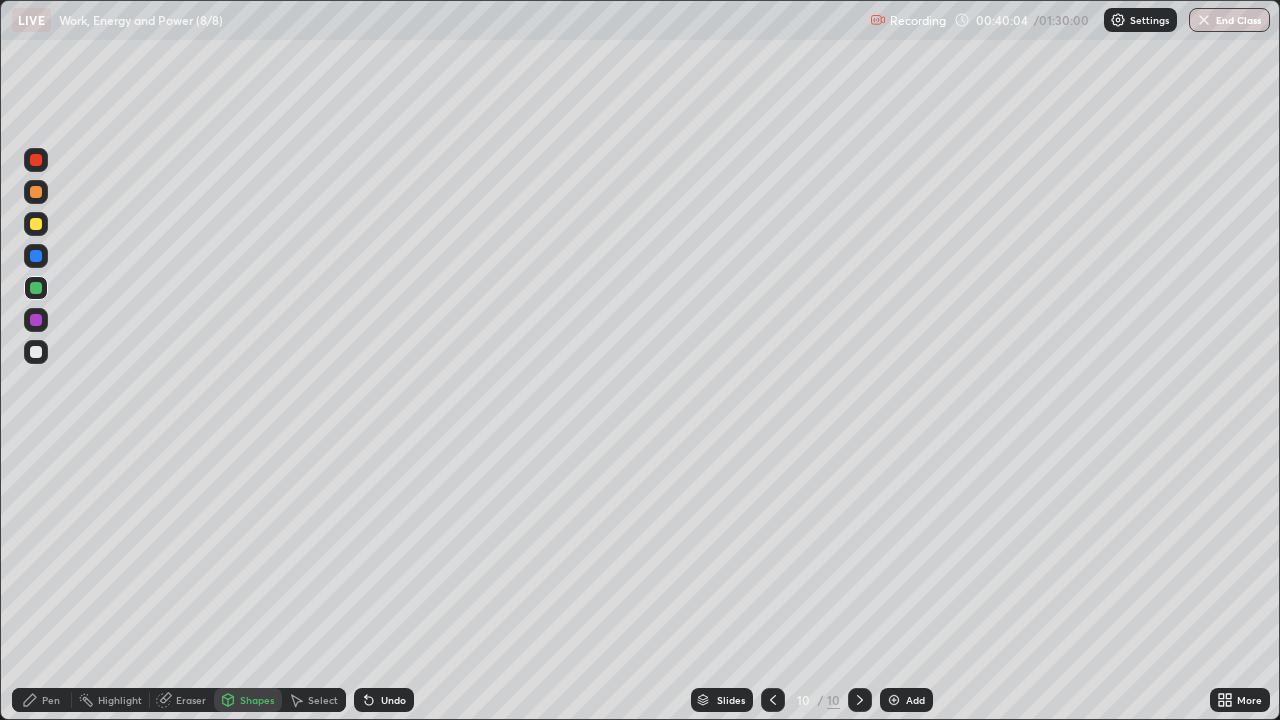 click on "Pen" at bounding box center [42, 700] 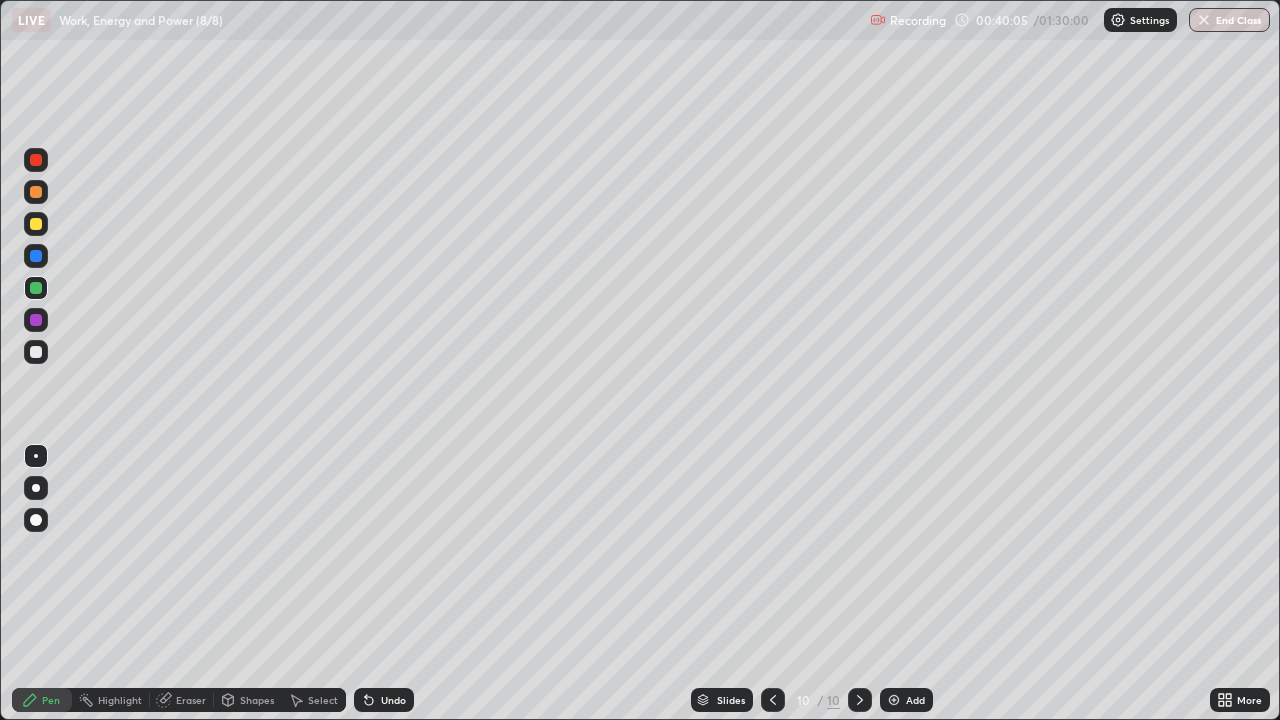 click at bounding box center (36, 320) 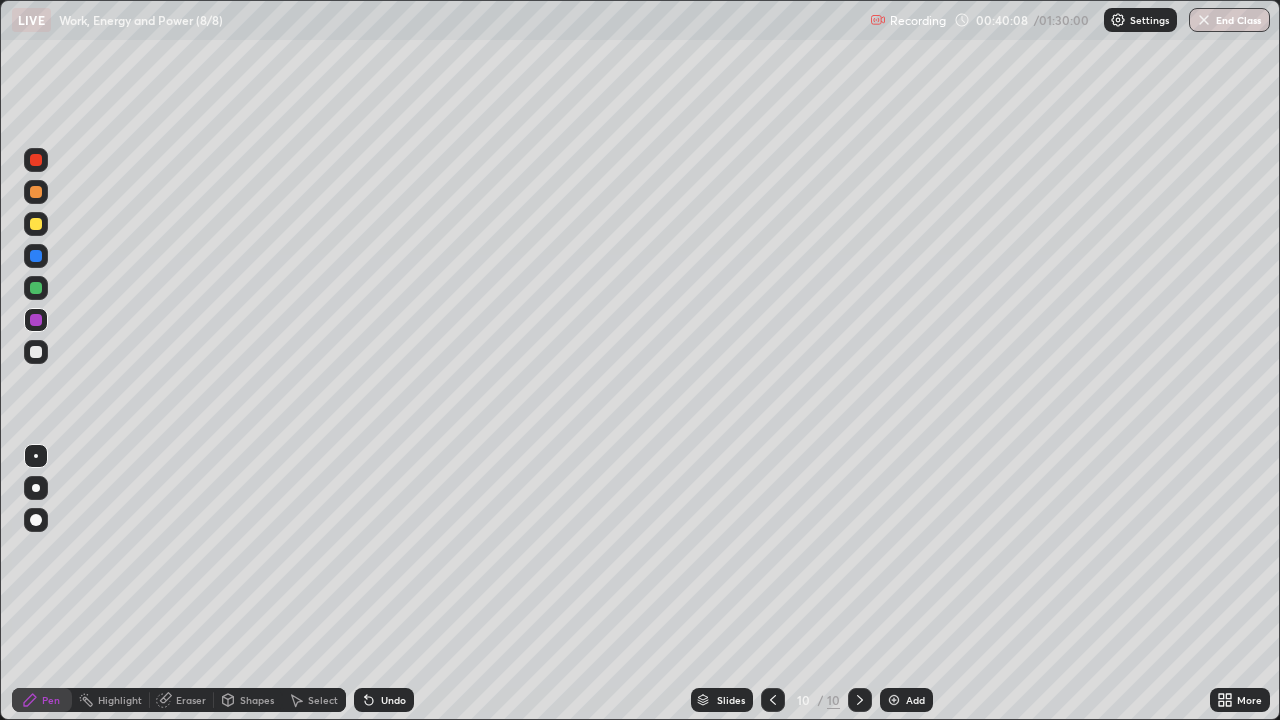click at bounding box center (36, 224) 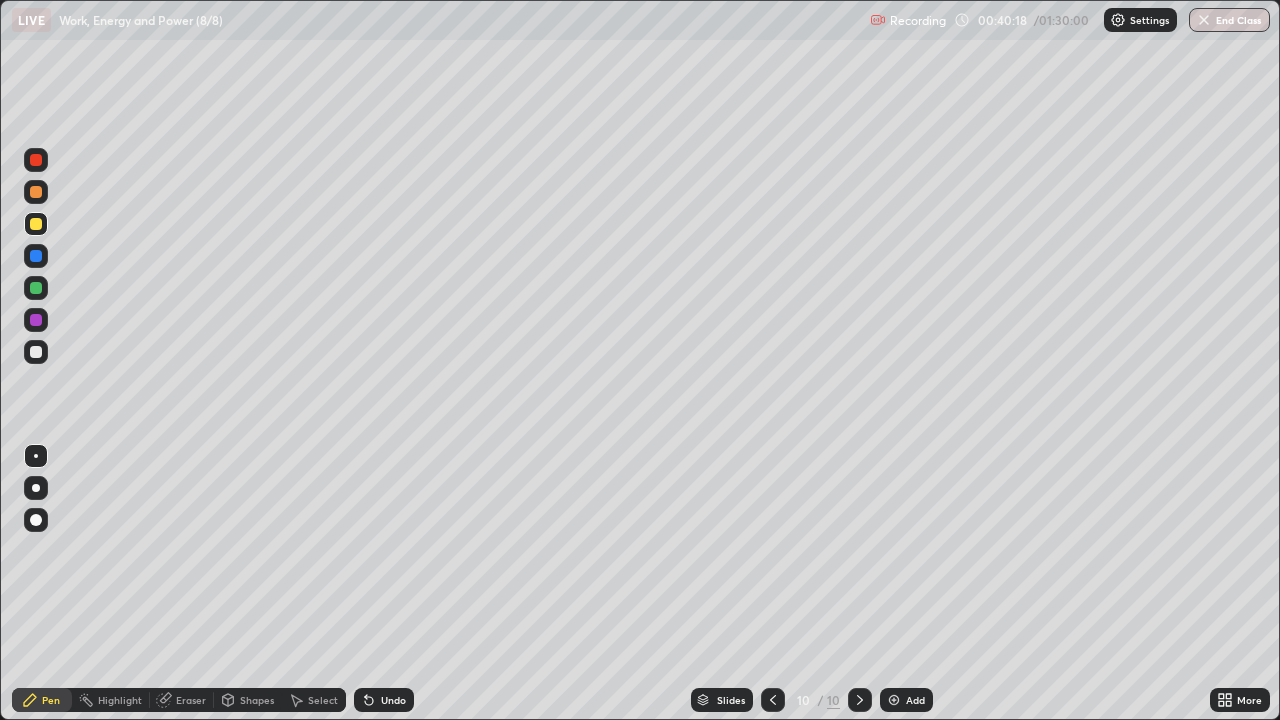click at bounding box center (36, 288) 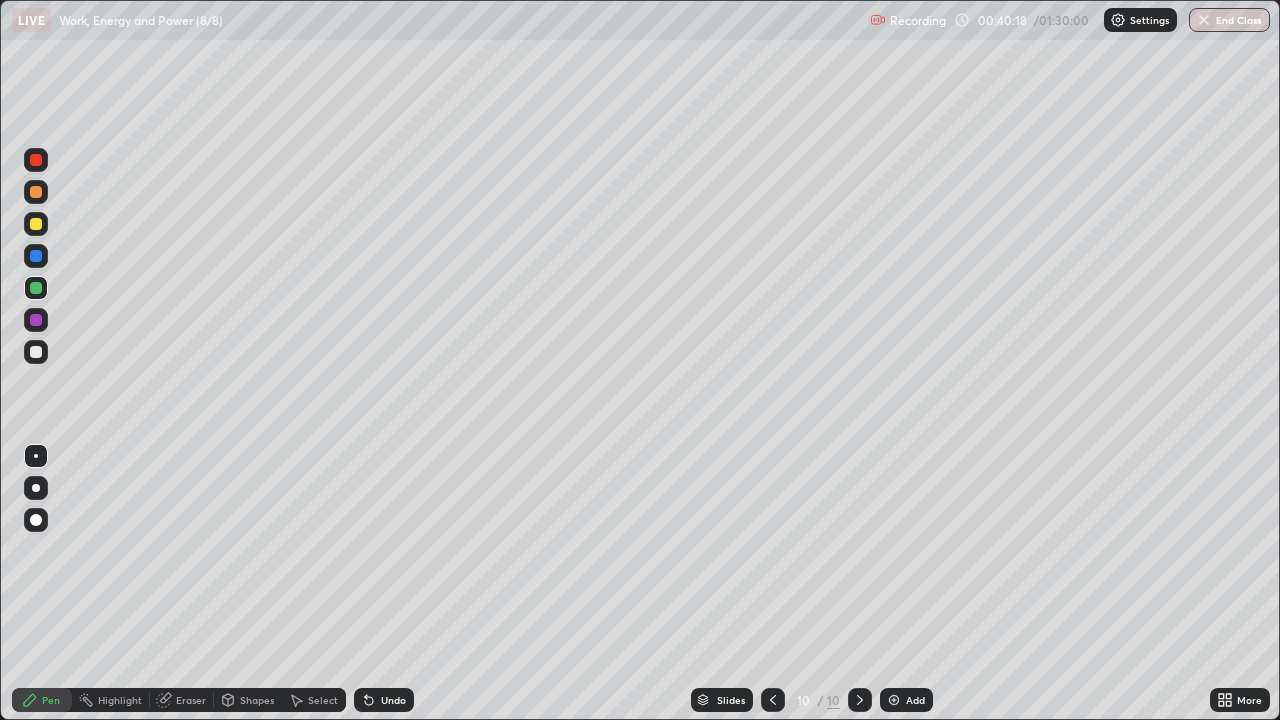 click at bounding box center (36, 288) 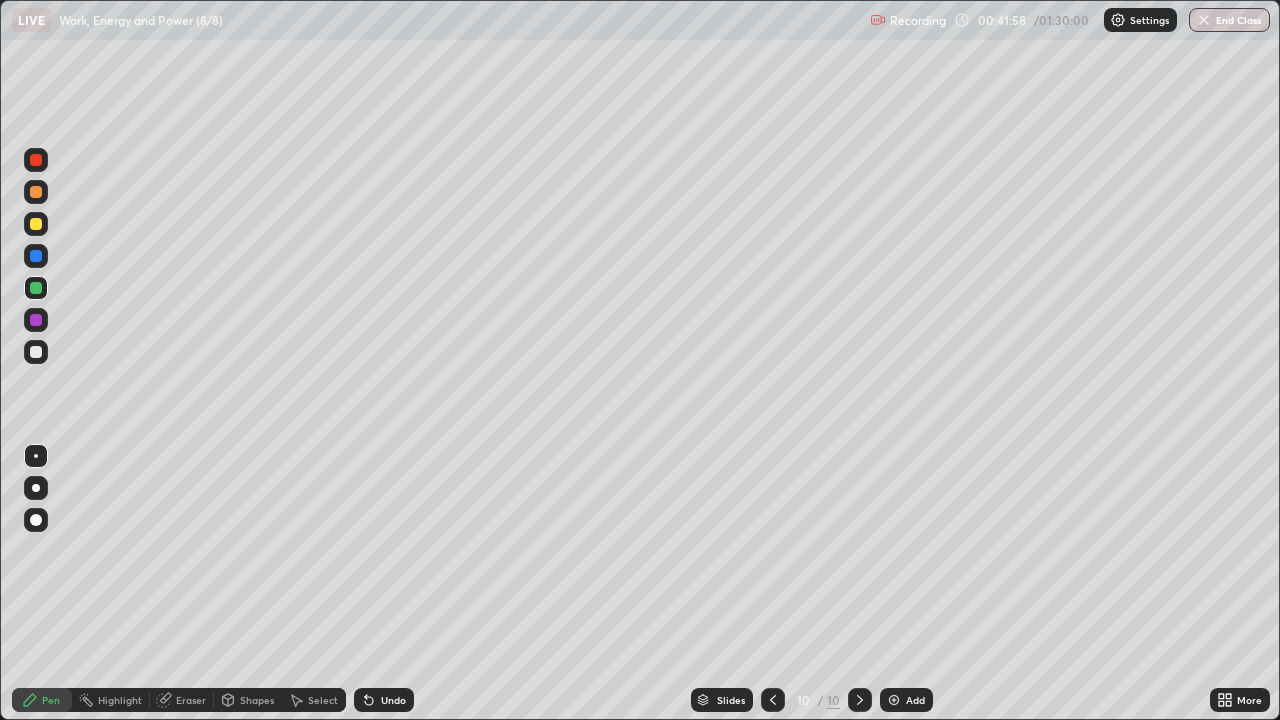click on "Shapes" at bounding box center [257, 700] 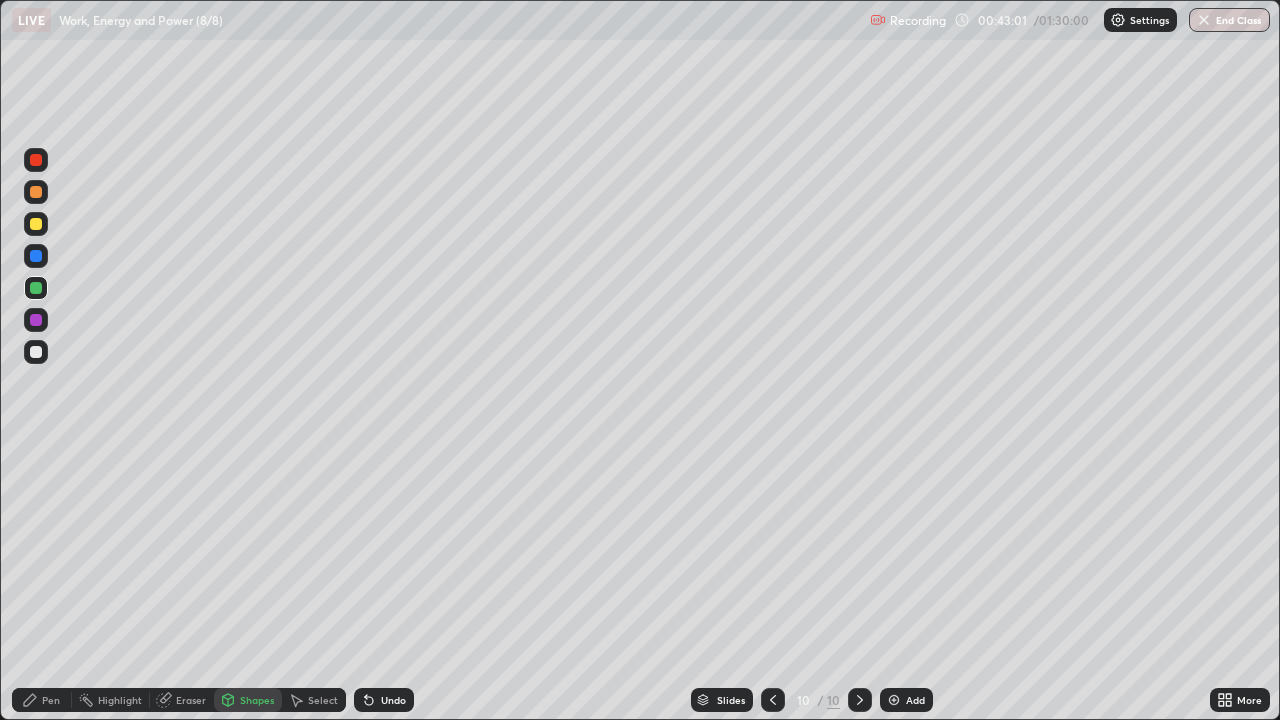 click at bounding box center (36, 160) 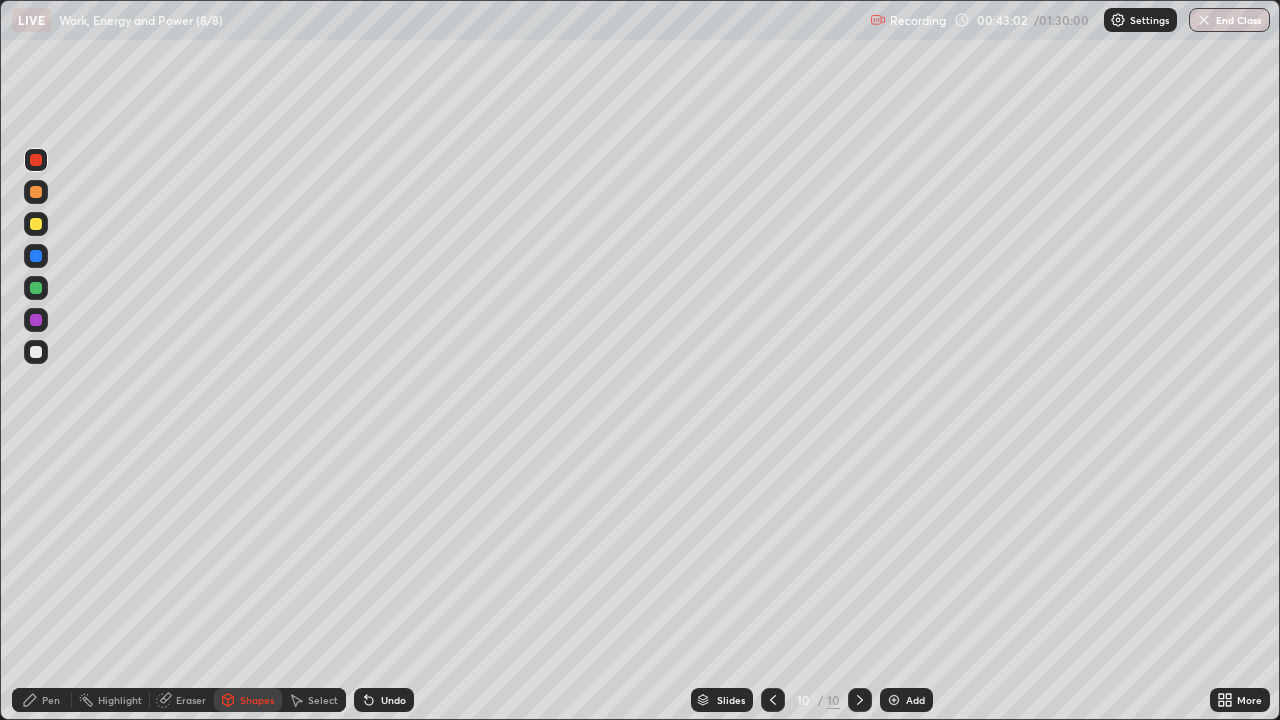 click at bounding box center (36, 160) 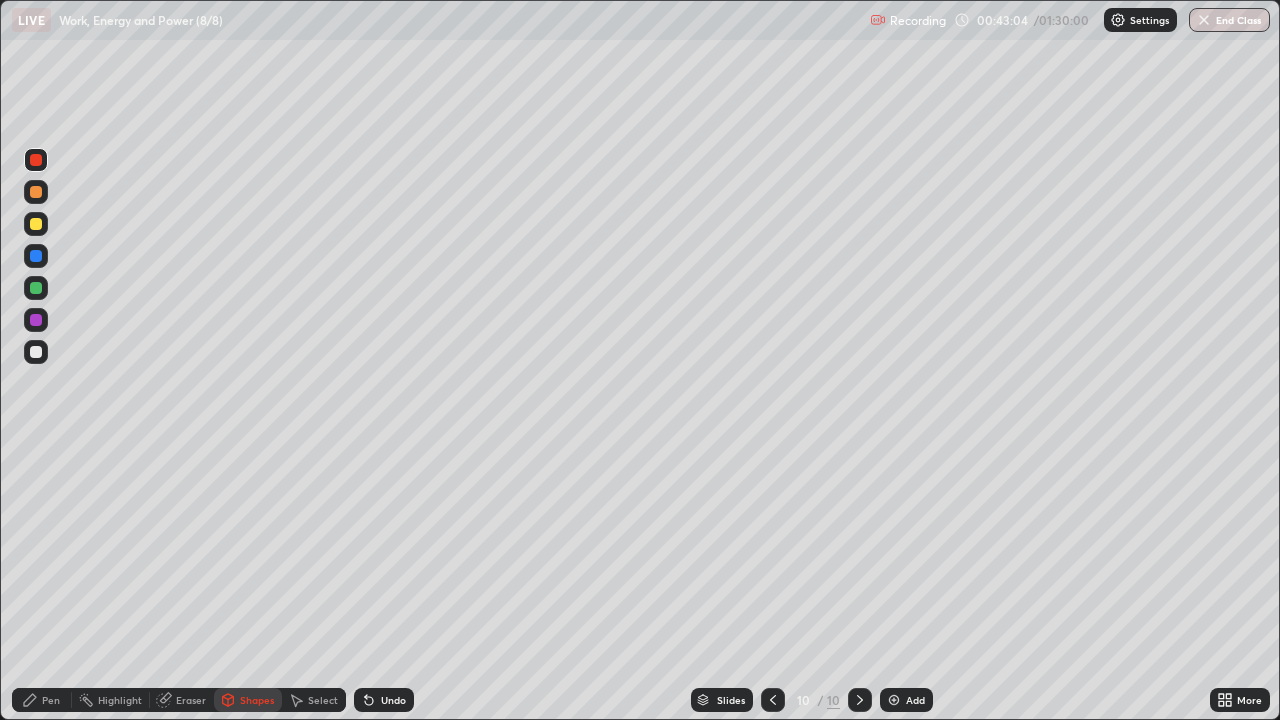 click on "Shapes" at bounding box center [257, 700] 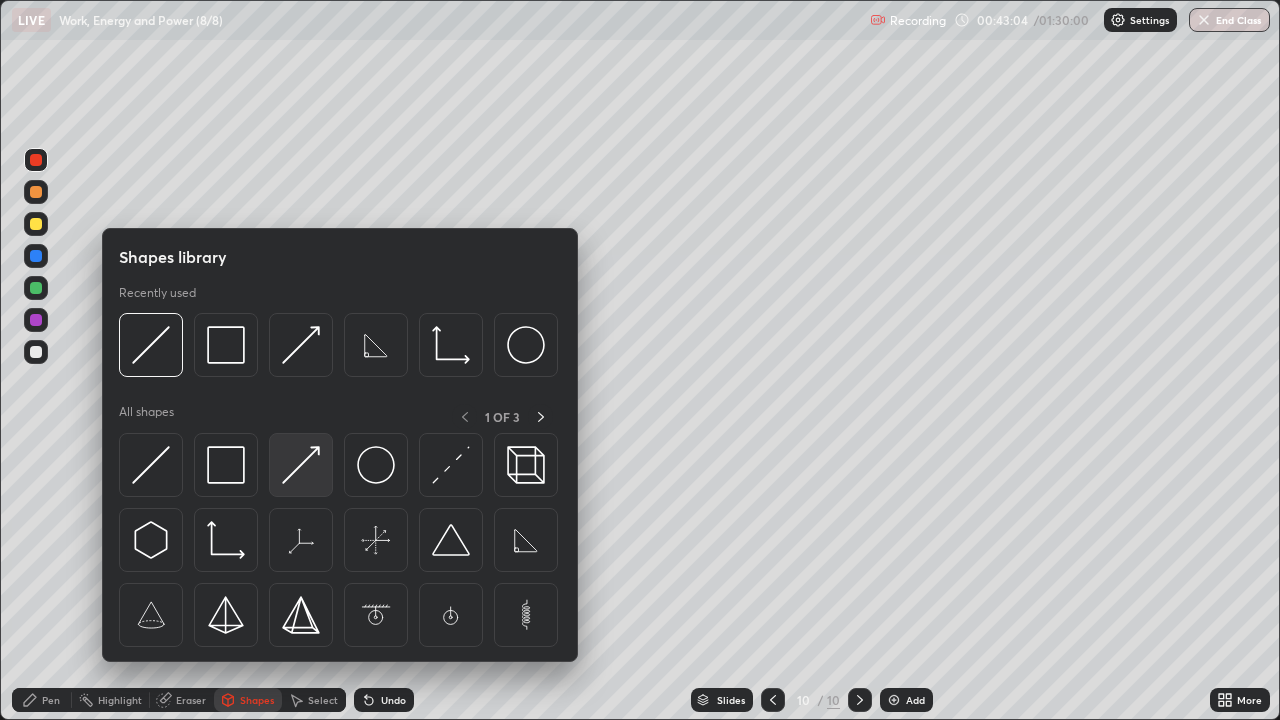 click at bounding box center [301, 465] 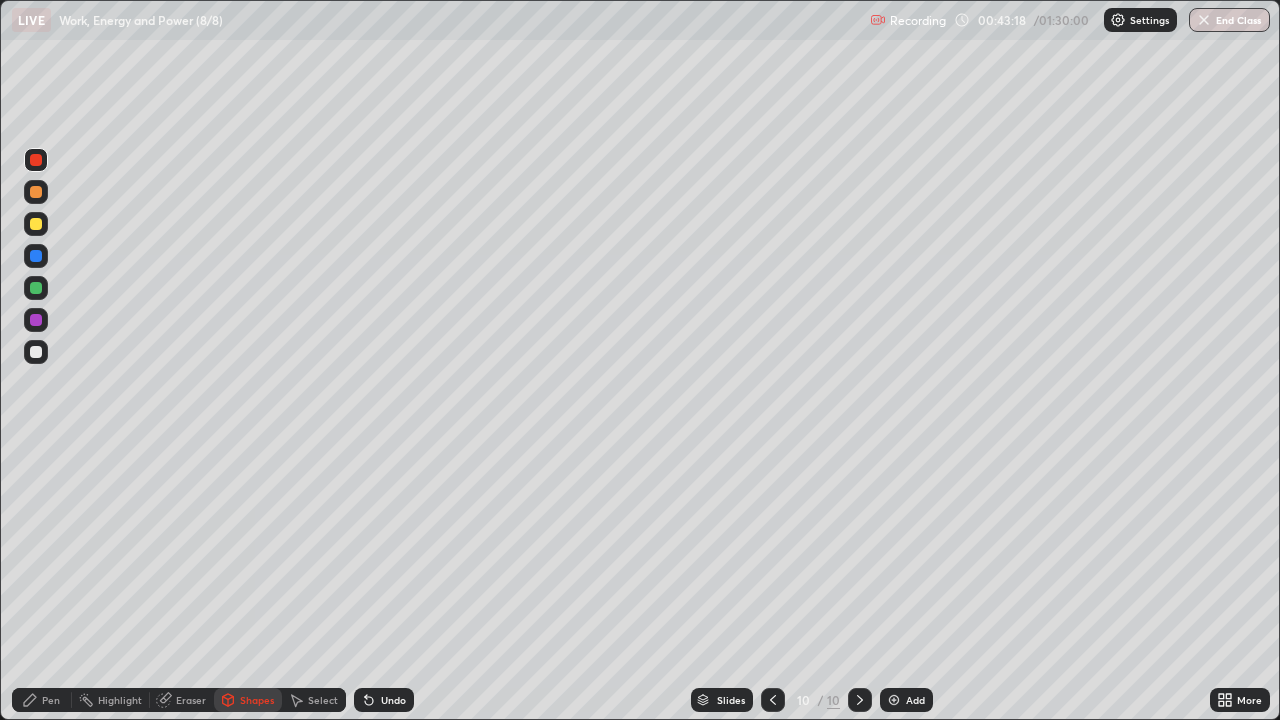 click on "Pen" at bounding box center [42, 700] 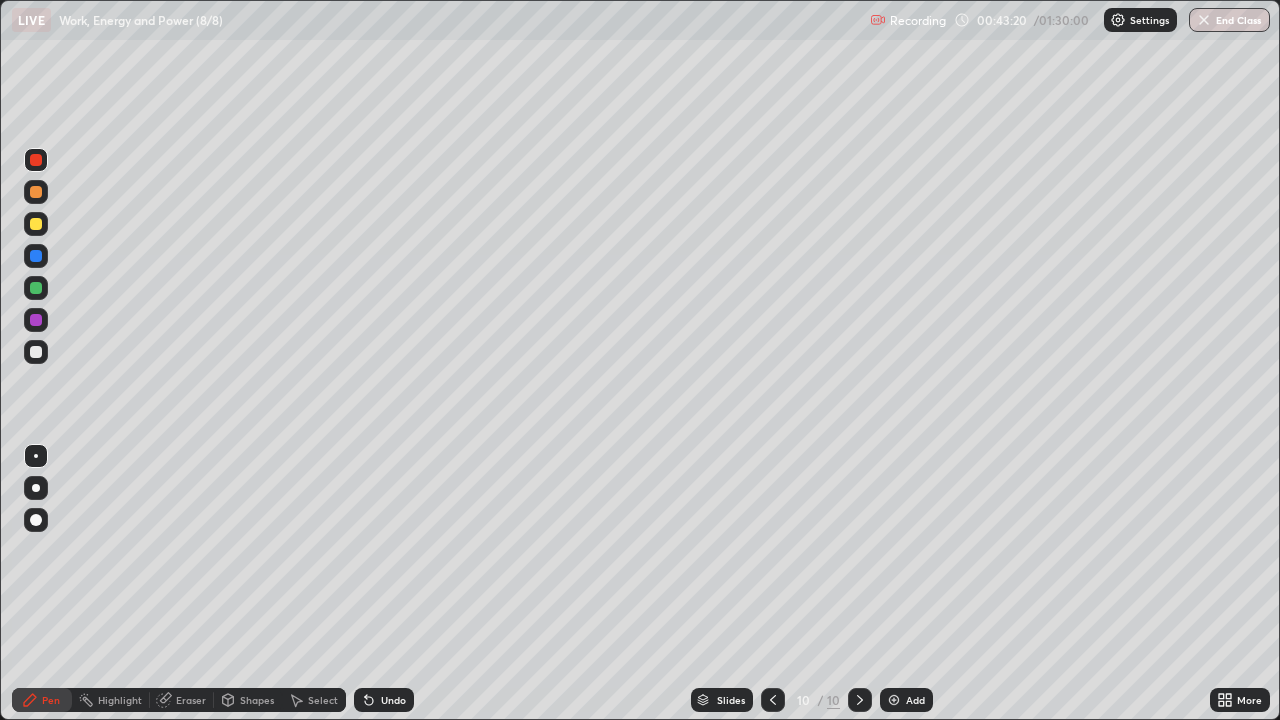 click at bounding box center (36, 256) 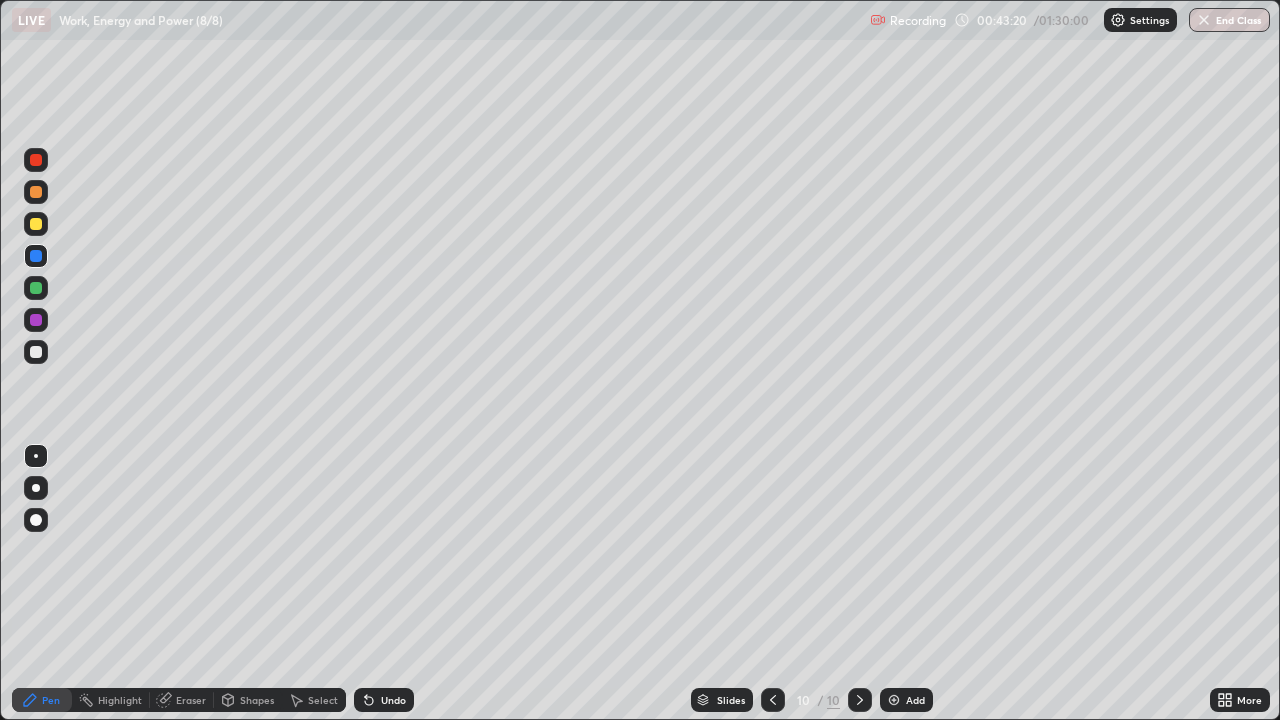 click at bounding box center [36, 256] 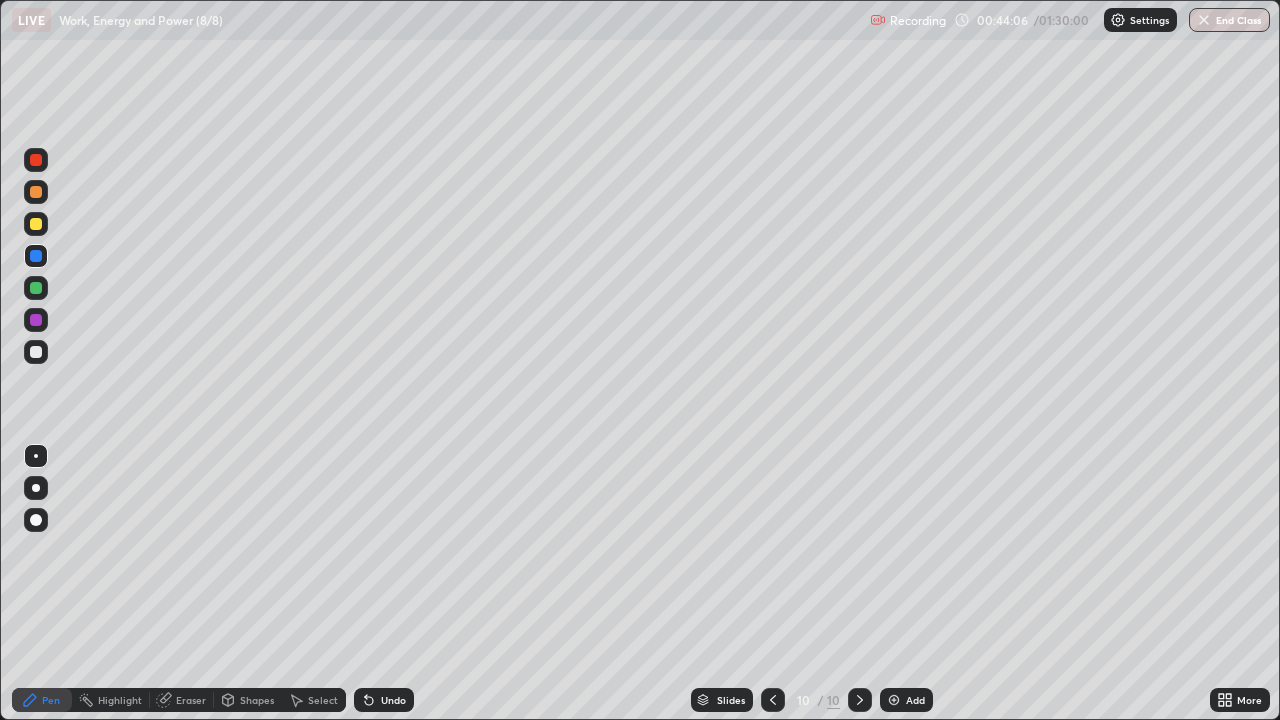 click at bounding box center (36, 320) 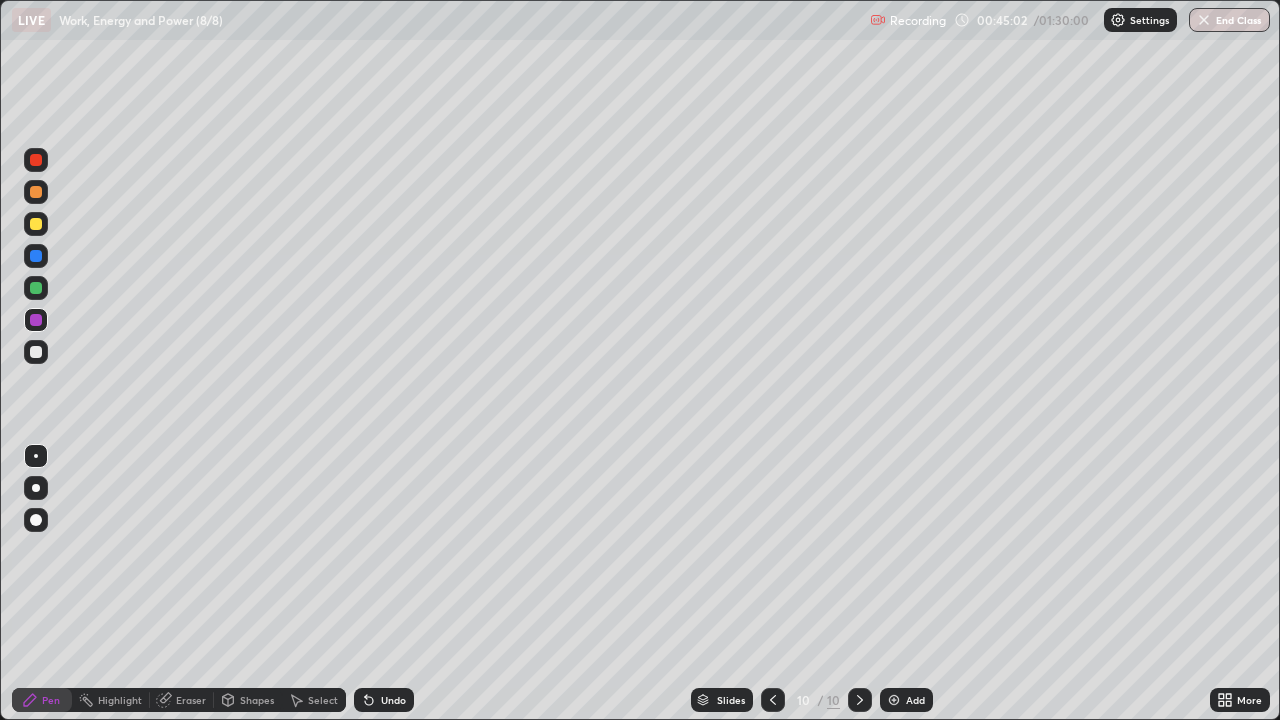 click at bounding box center (36, 352) 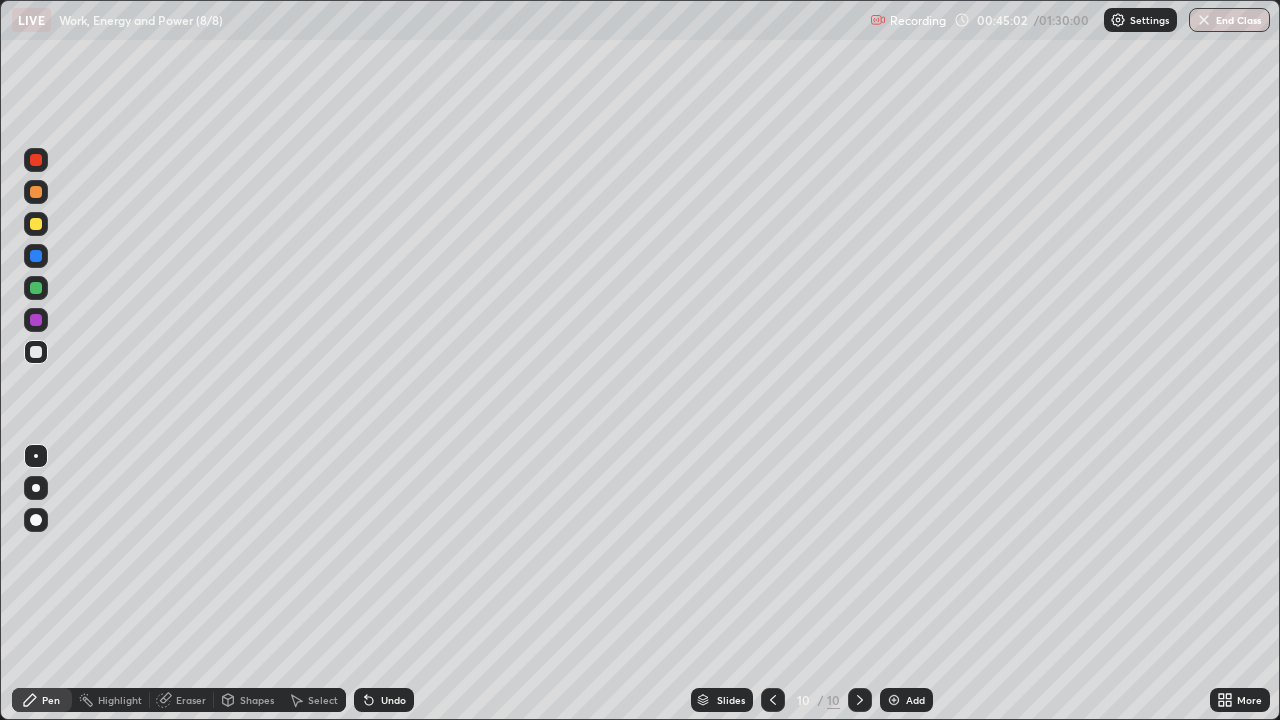 click at bounding box center (36, 352) 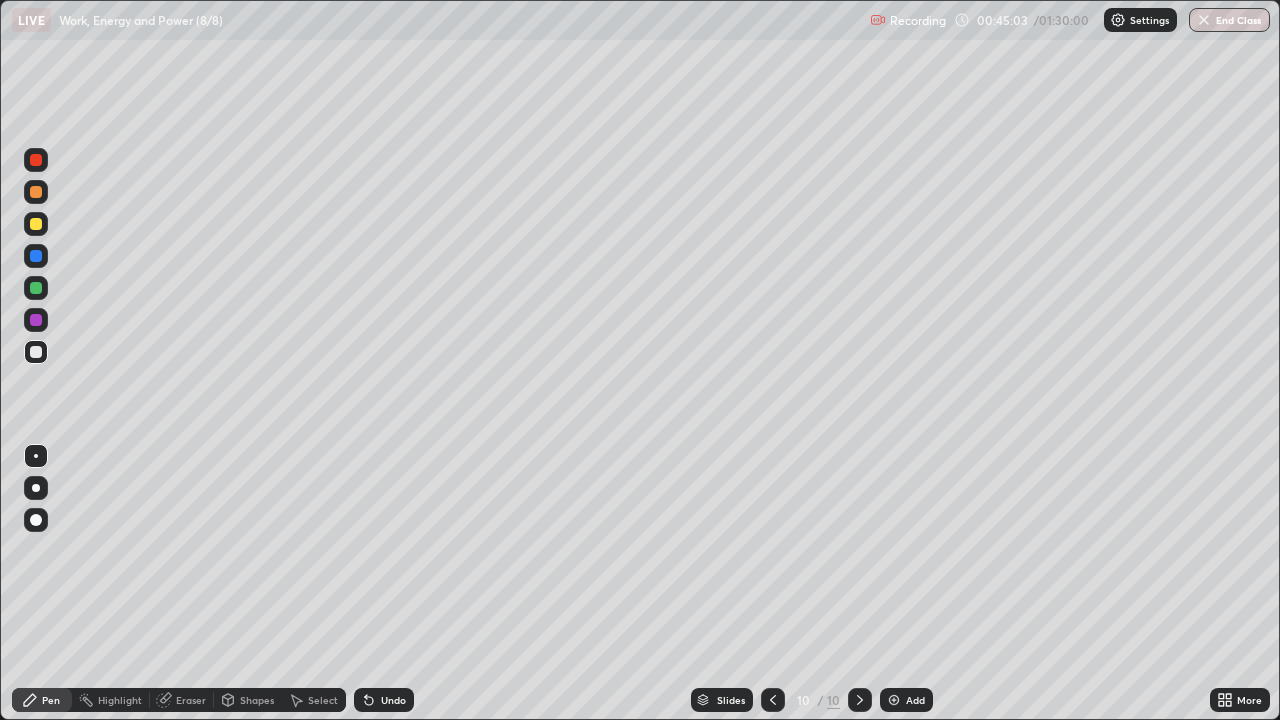 click on "Shapes" at bounding box center [257, 700] 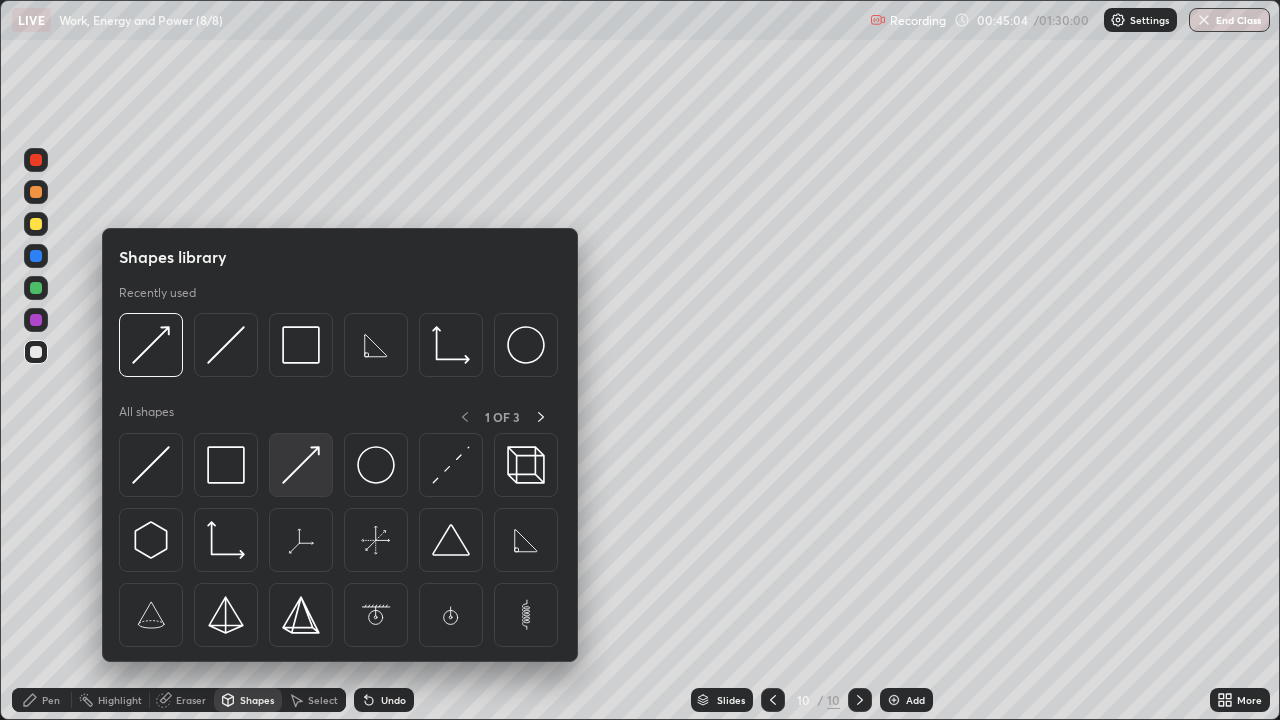 click at bounding box center (301, 465) 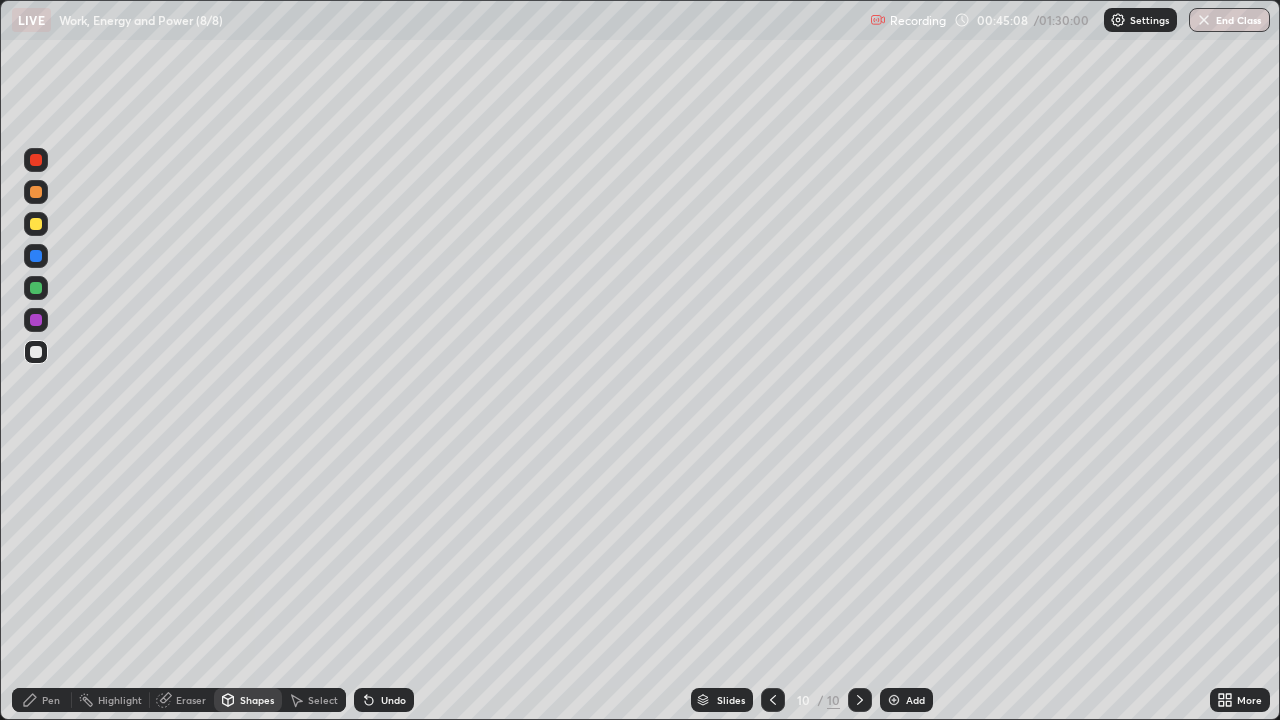 click on "Pen" at bounding box center [51, 700] 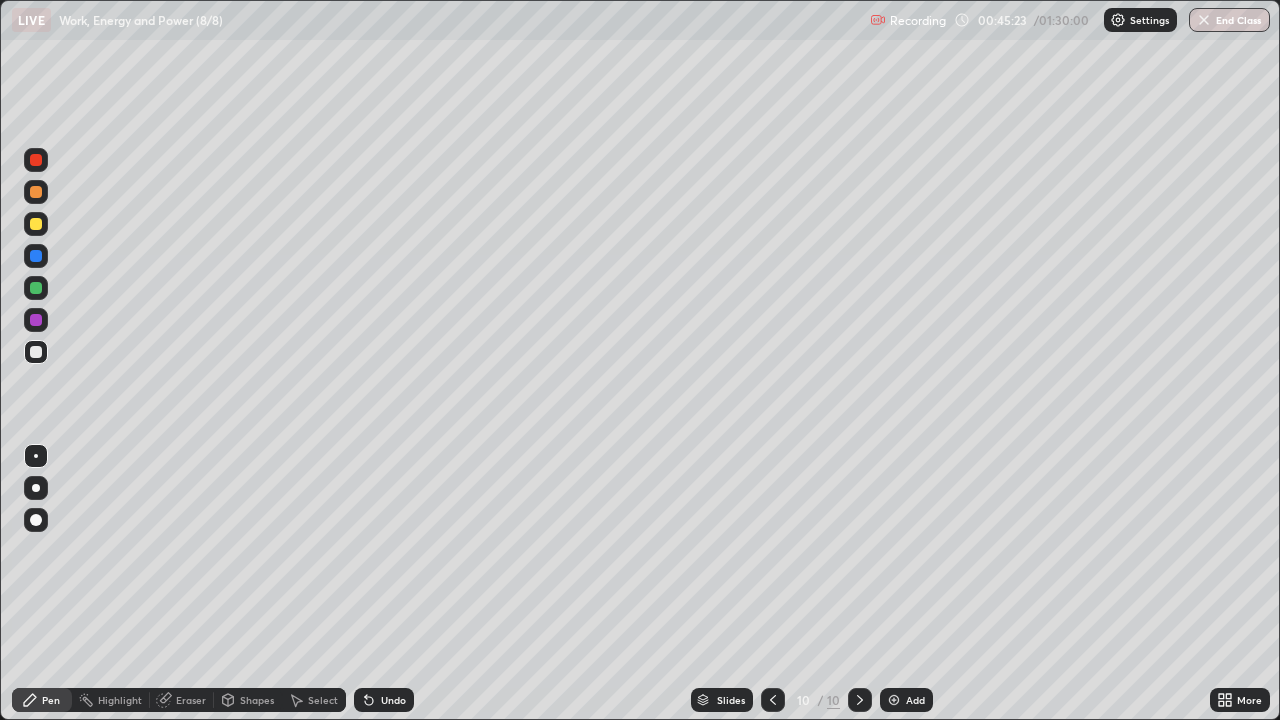 click at bounding box center [36, 256] 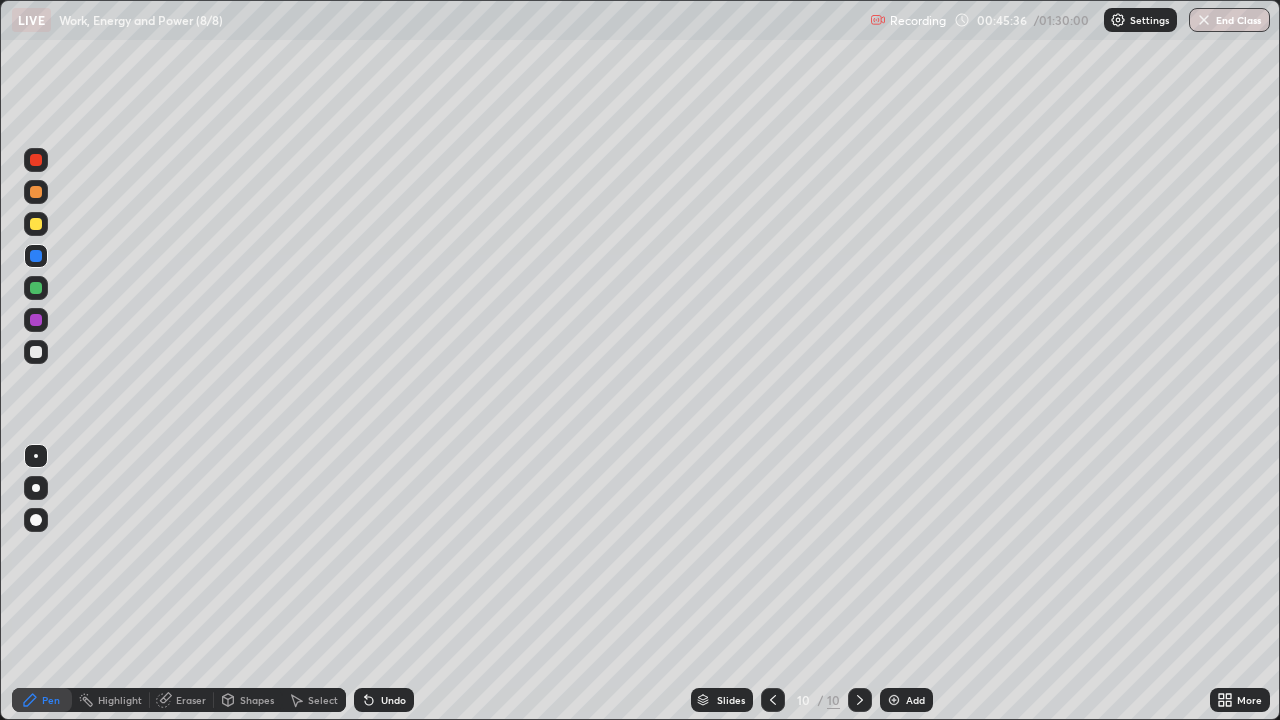 click on "Select" at bounding box center [323, 700] 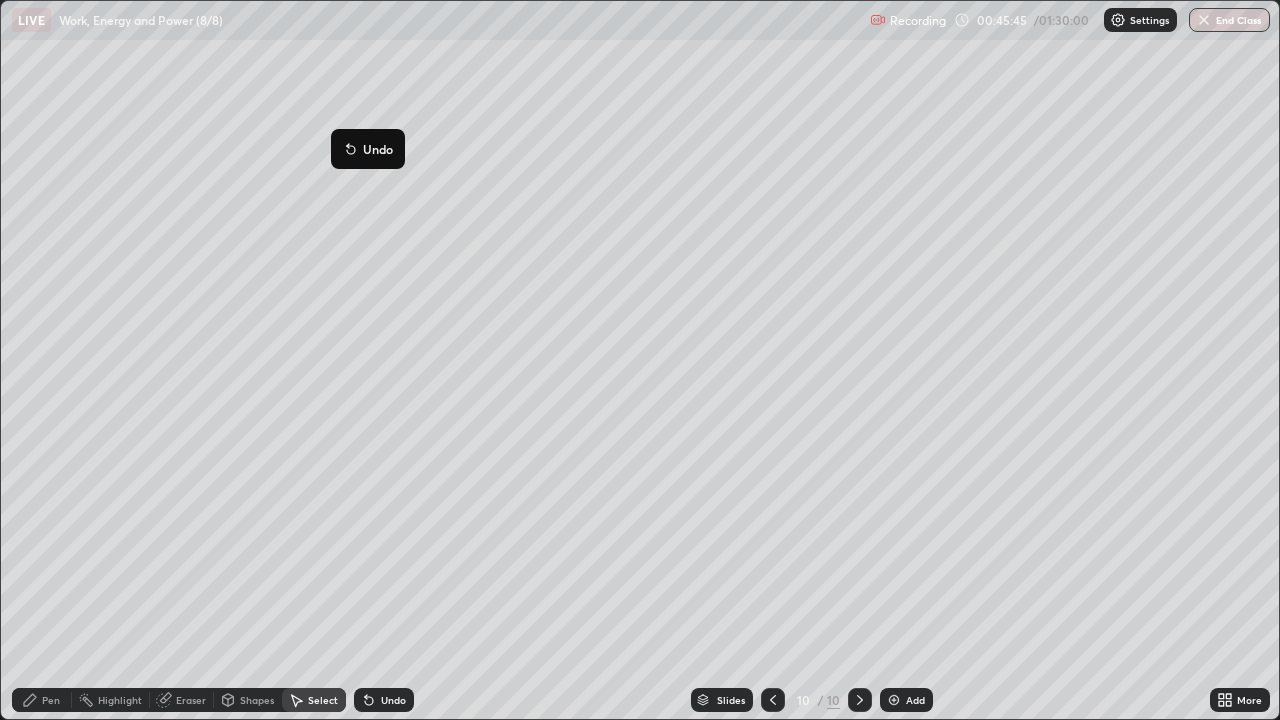 click on "0 ° Undo Copy Duplicate Duplicate to new slide Delete" at bounding box center (640, 360) 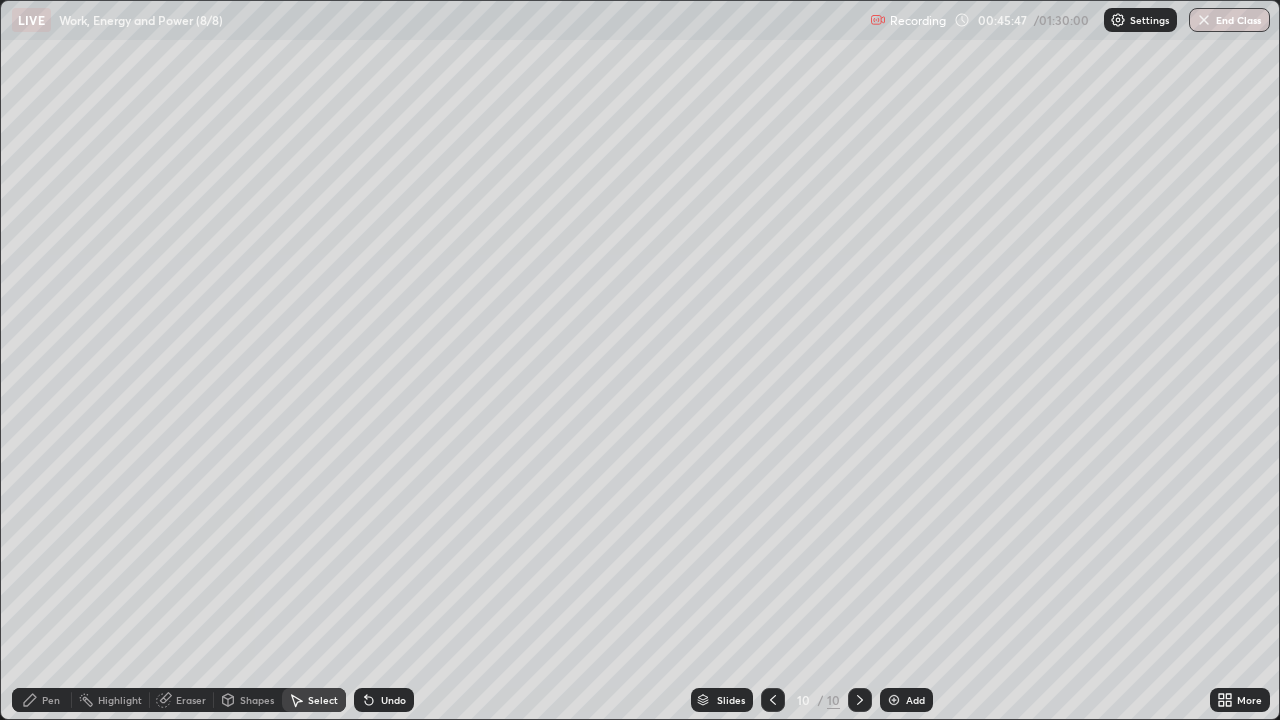 click on "Pen" at bounding box center [51, 700] 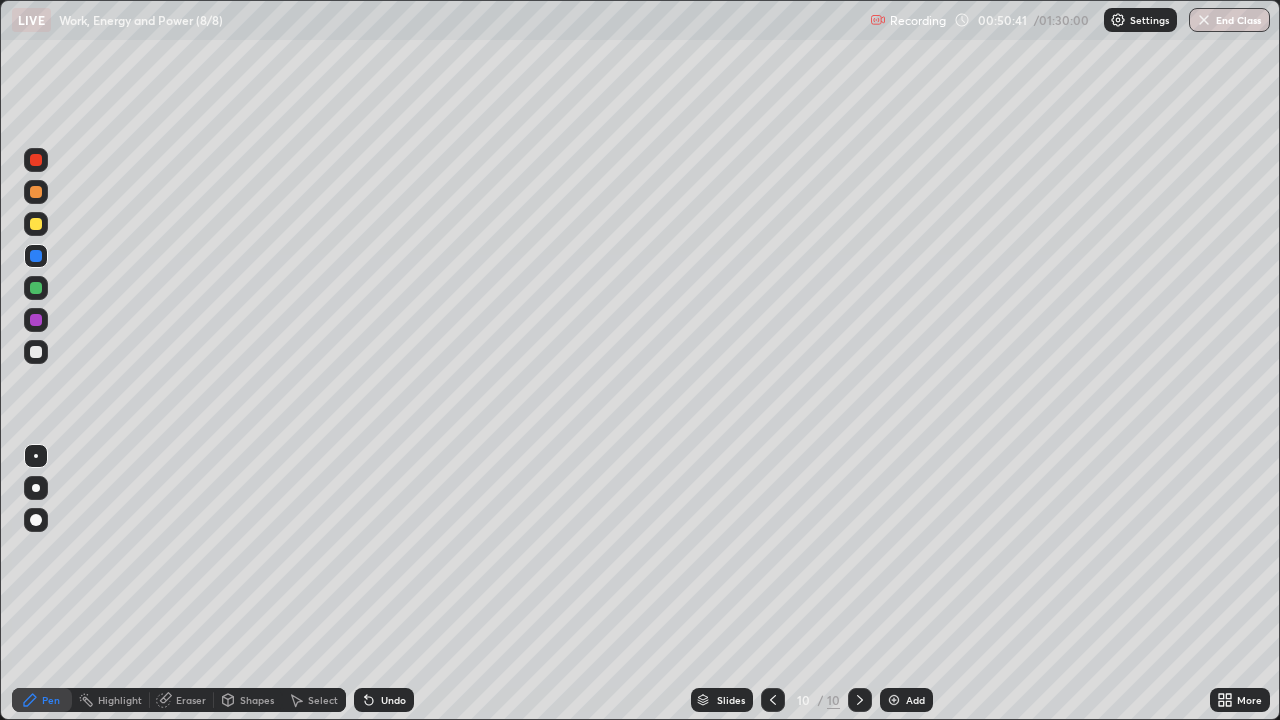 click at bounding box center (36, 320) 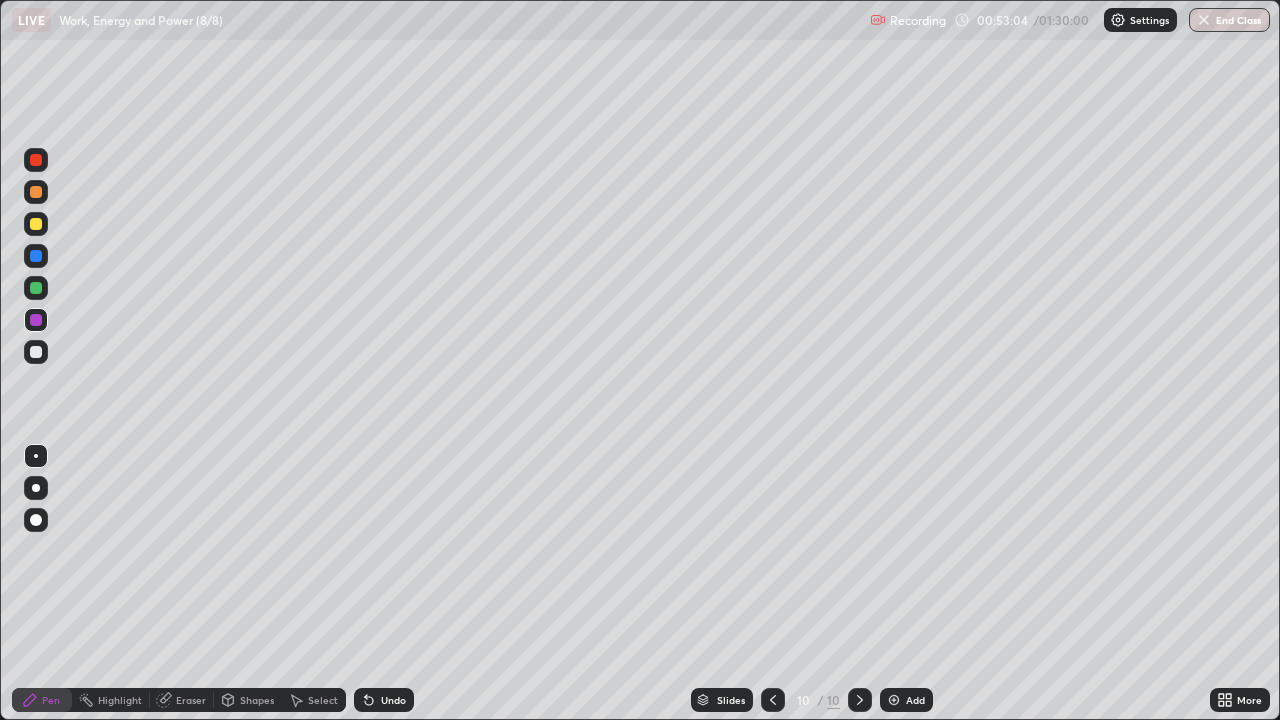 click on "Select" at bounding box center (323, 700) 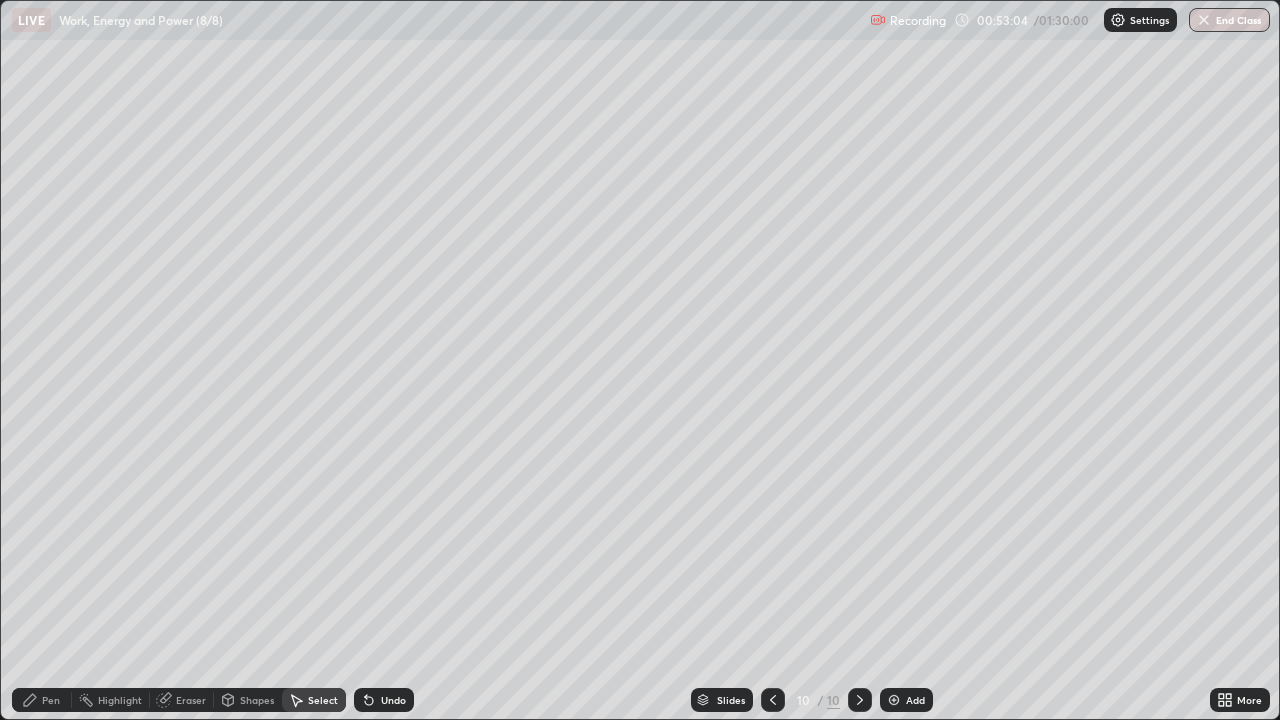 click on "Select" at bounding box center [323, 700] 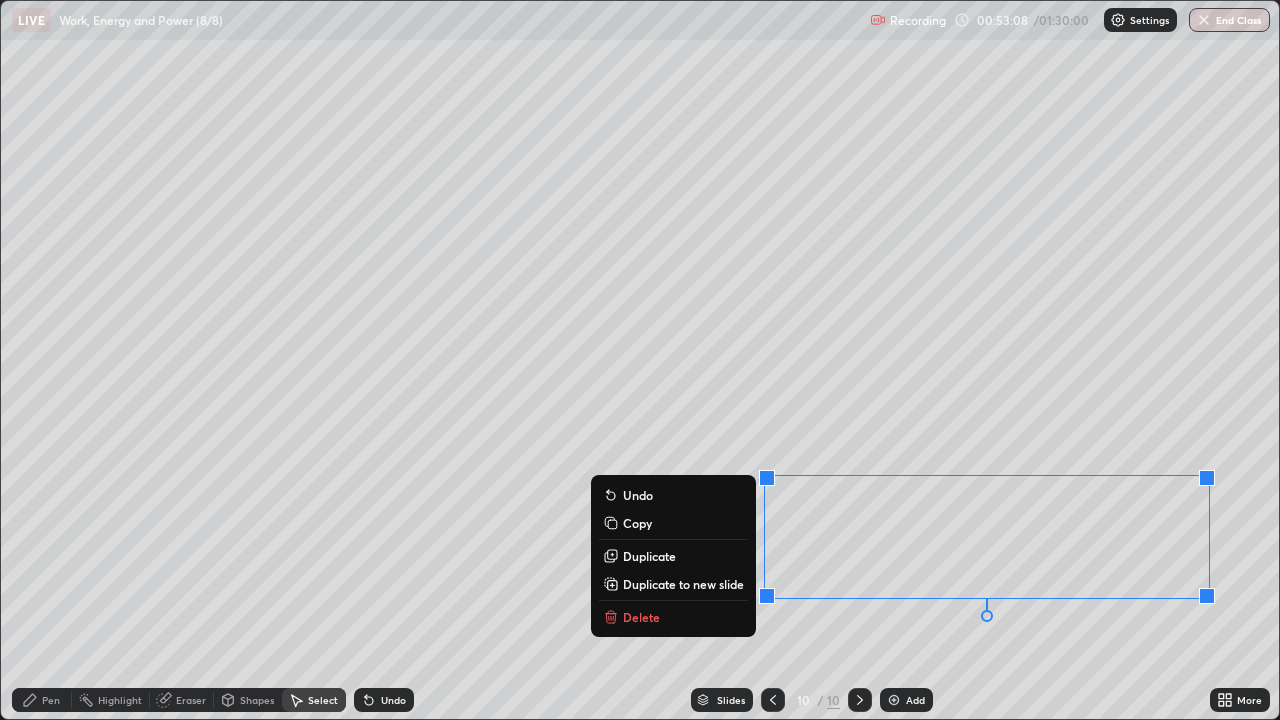 click on "Copy" at bounding box center [637, 523] 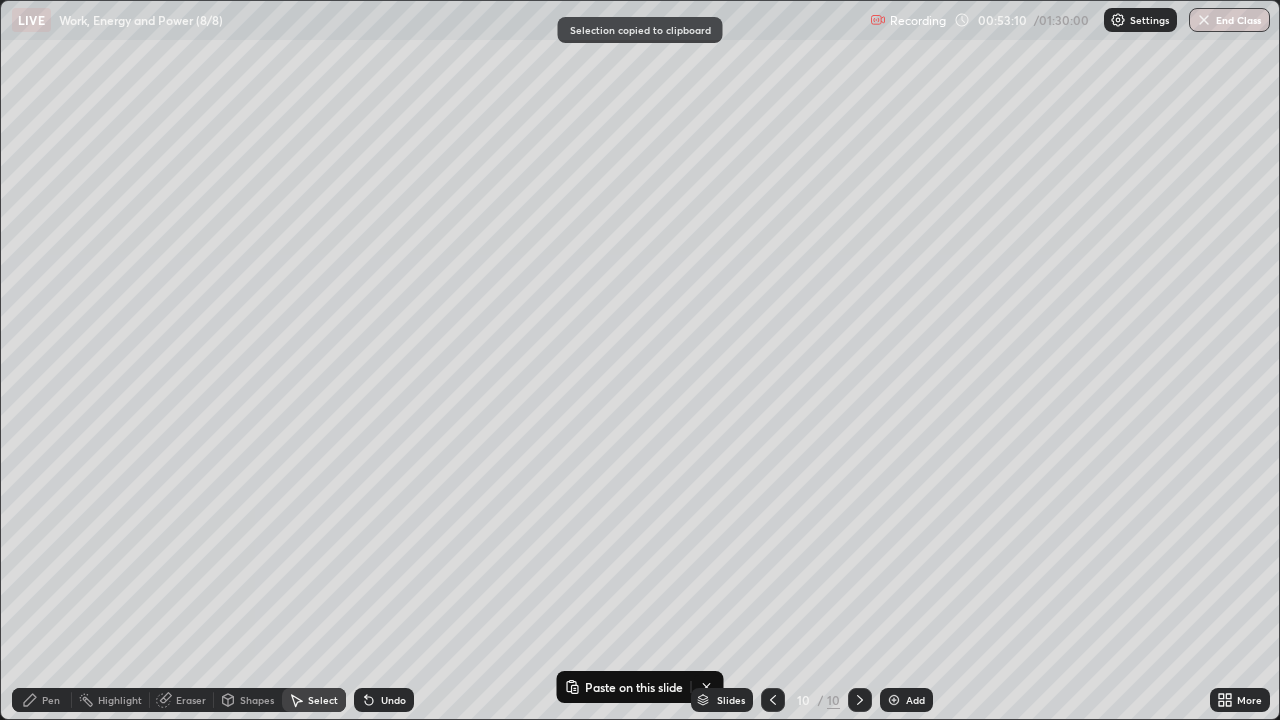 click at bounding box center (894, 700) 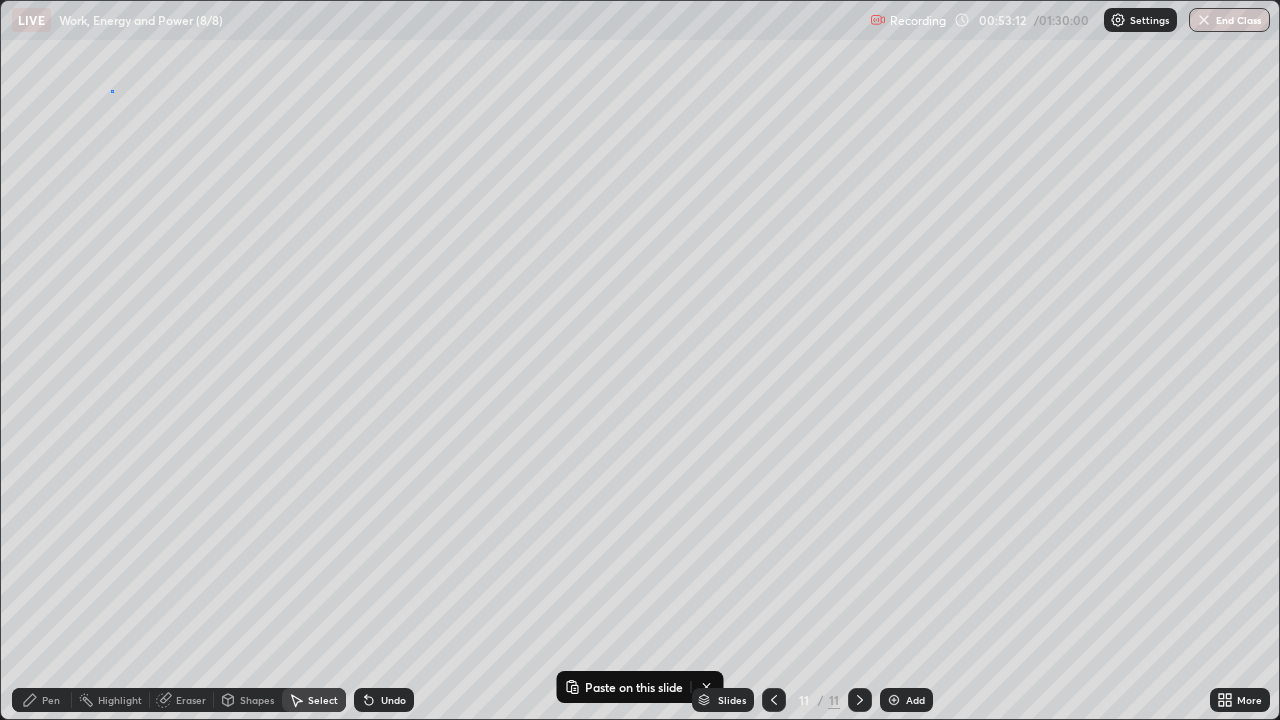 click on "0 ° Undo Copy Paste here Duplicate Duplicate to new slide Delete" at bounding box center [640, 360] 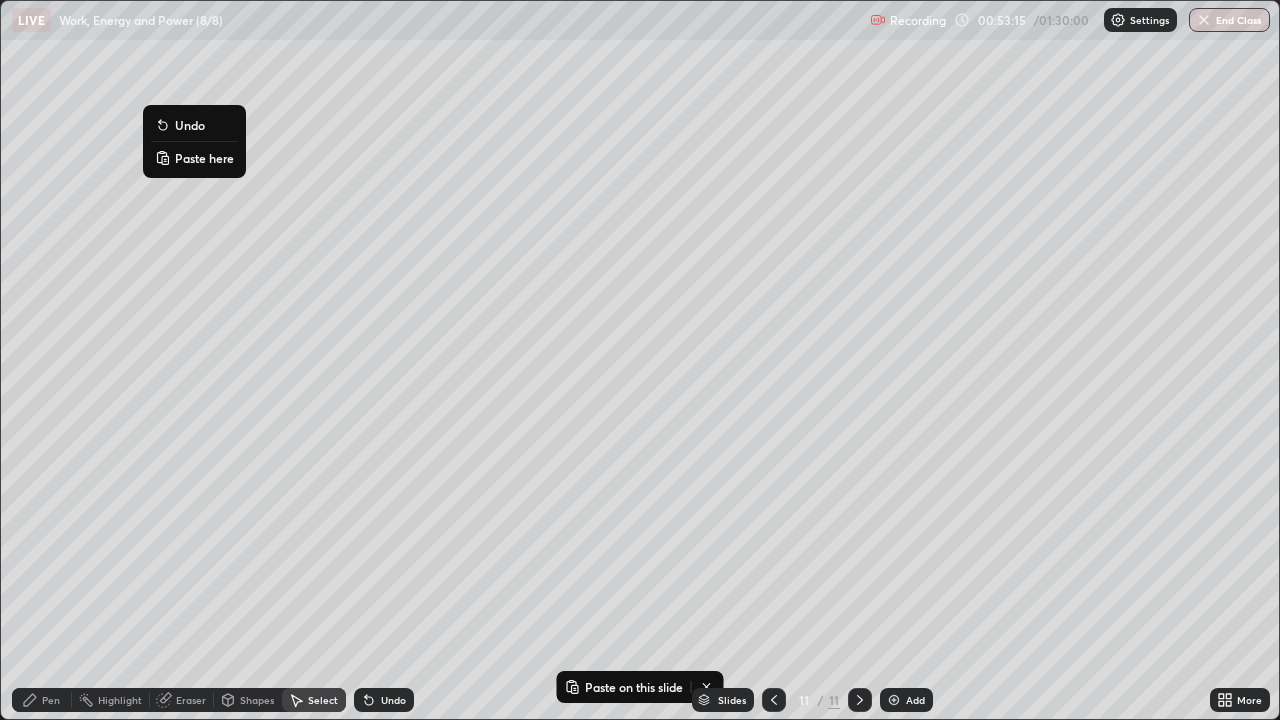 click on "Paste here" at bounding box center (204, 158) 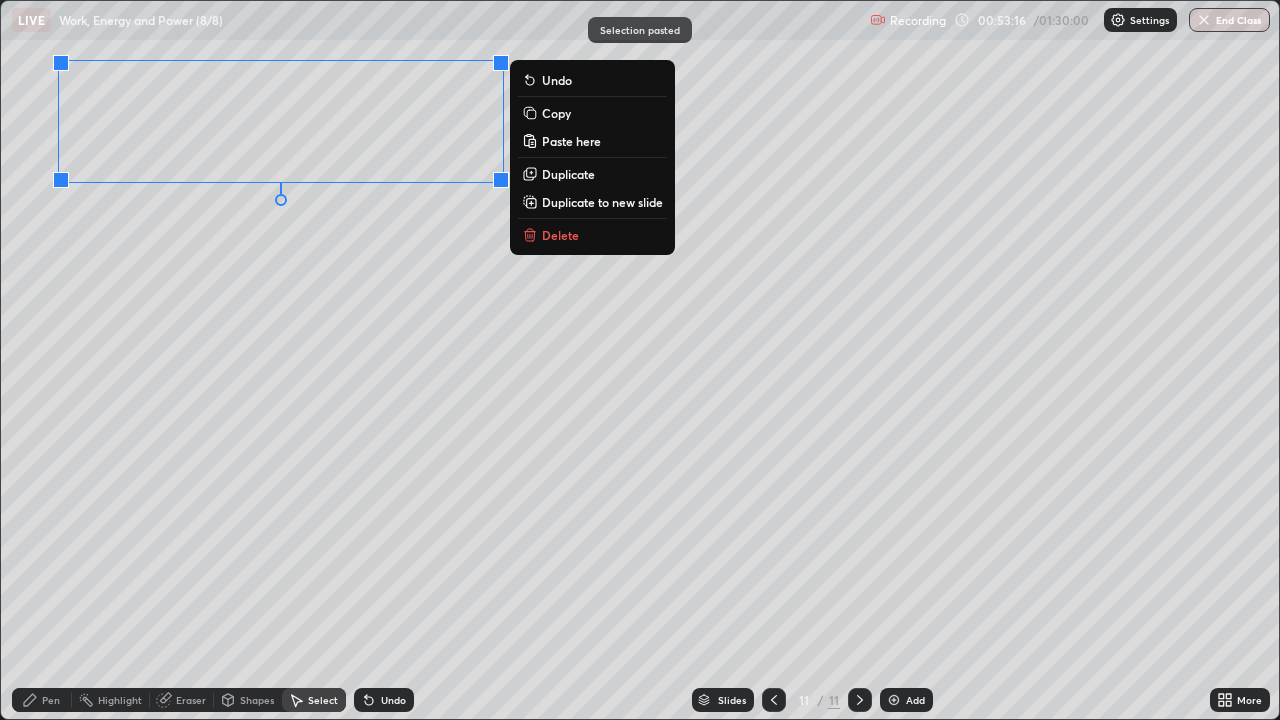 click on "0 ° Undo Copy Paste here Duplicate Duplicate to new slide Delete" at bounding box center (640, 360) 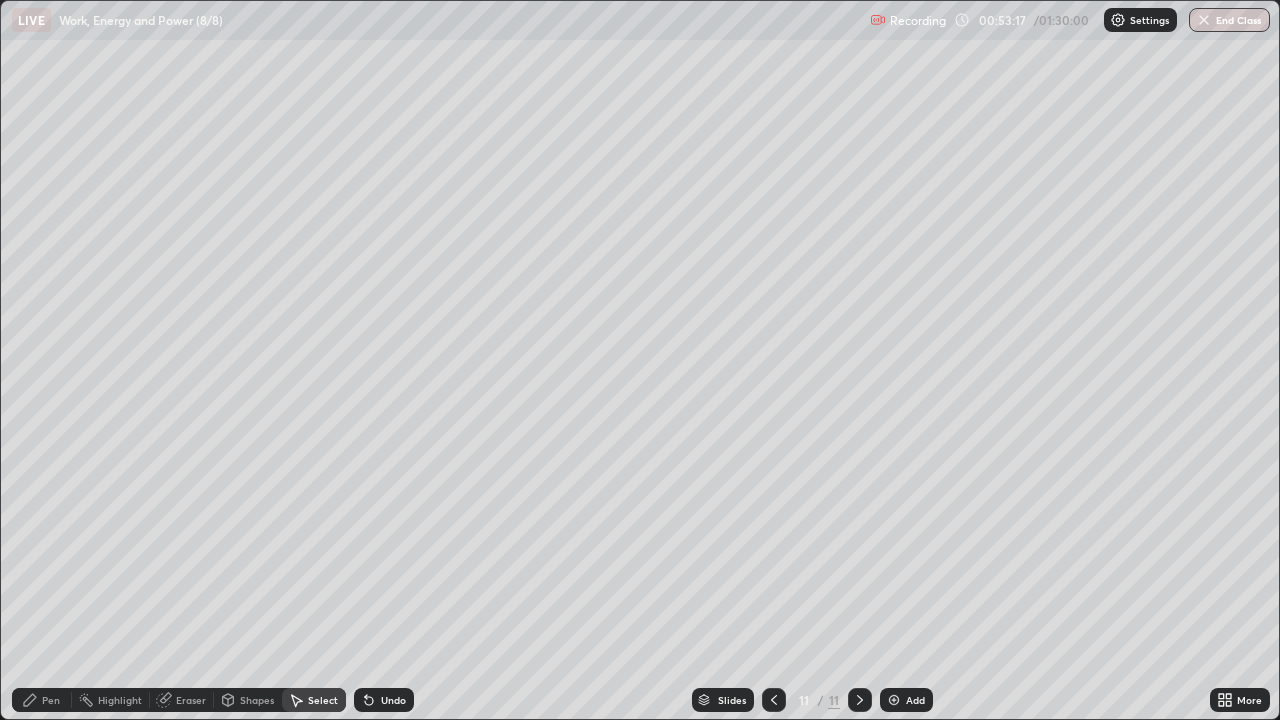 click on "Pen" at bounding box center [42, 700] 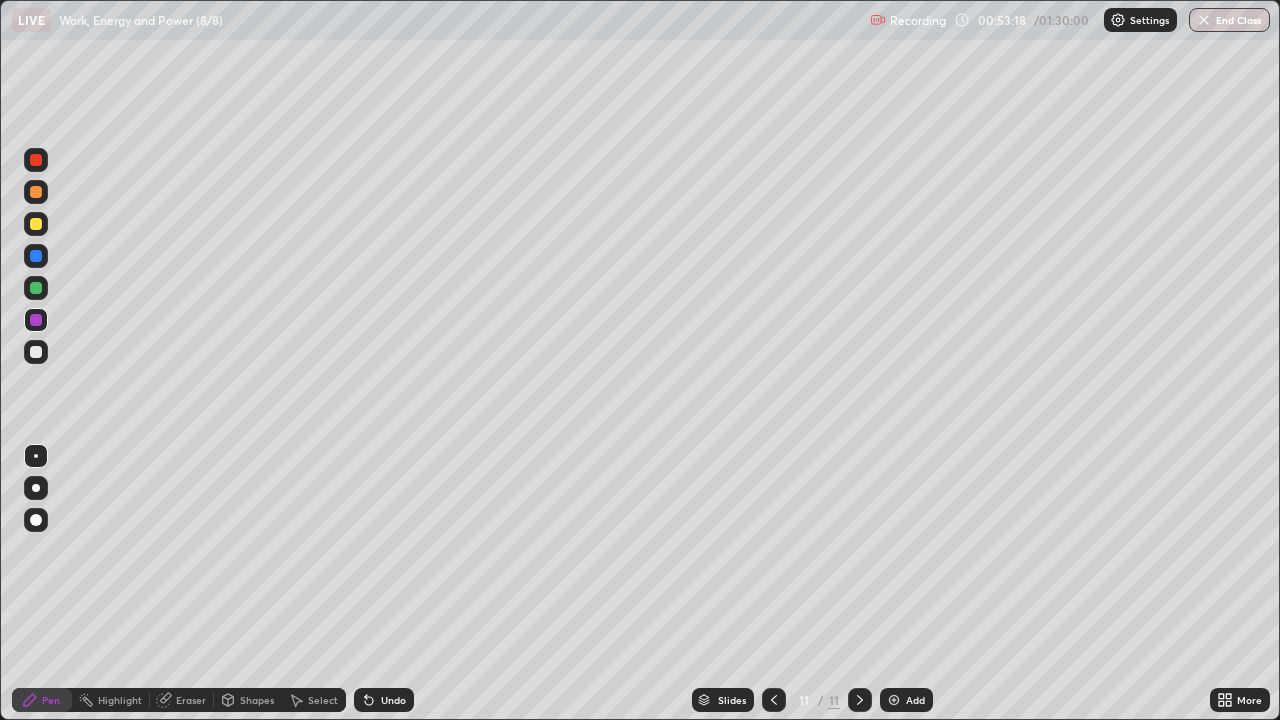 click at bounding box center [36, 288] 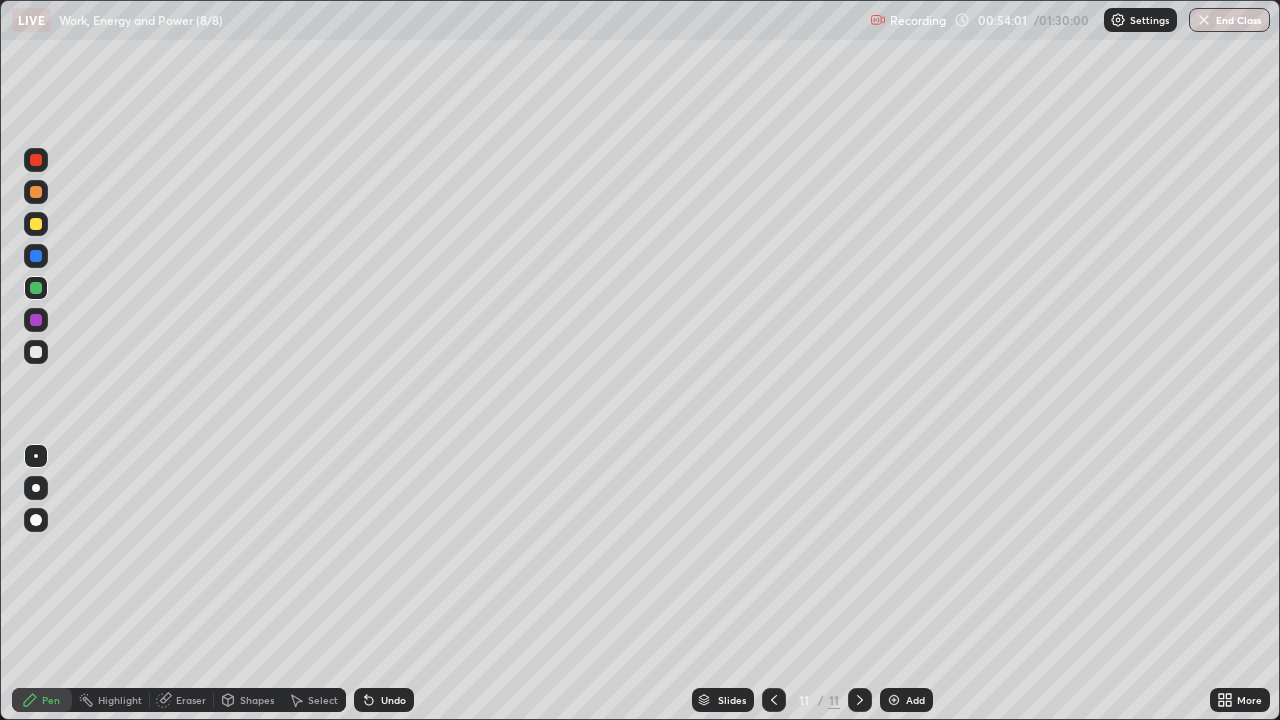 click on "Undo" at bounding box center [384, 700] 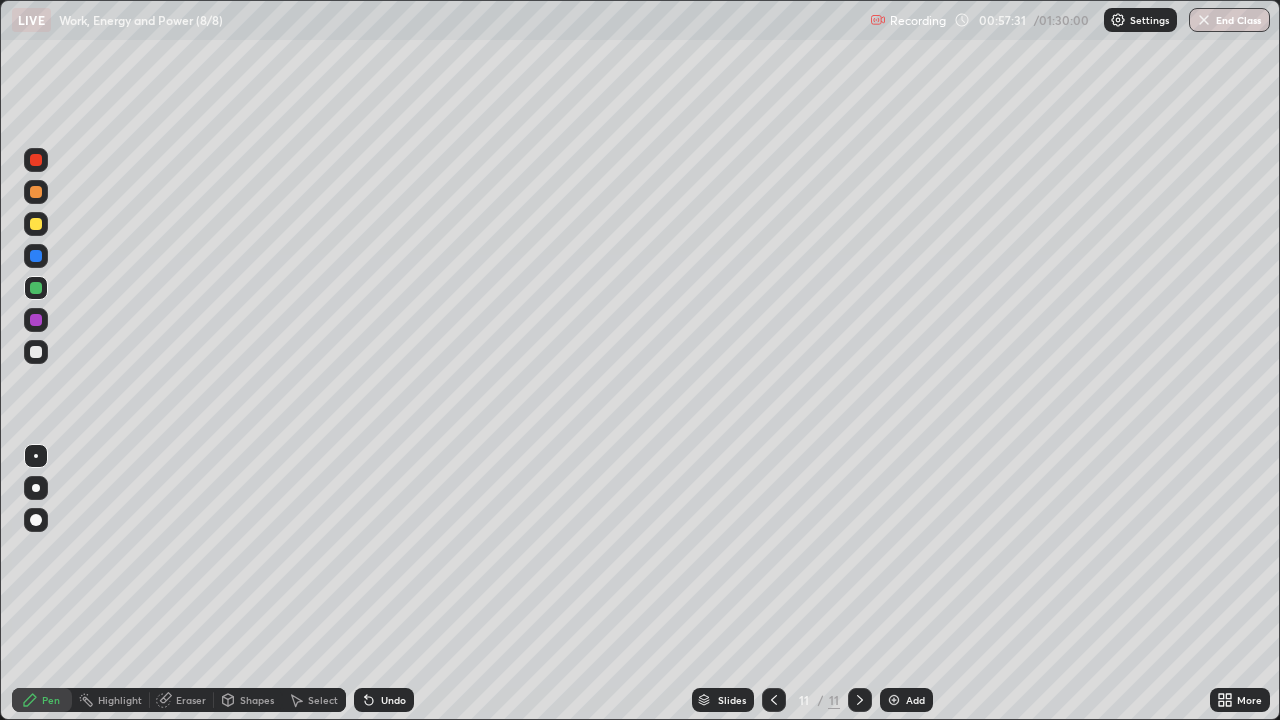 click at bounding box center [36, 224] 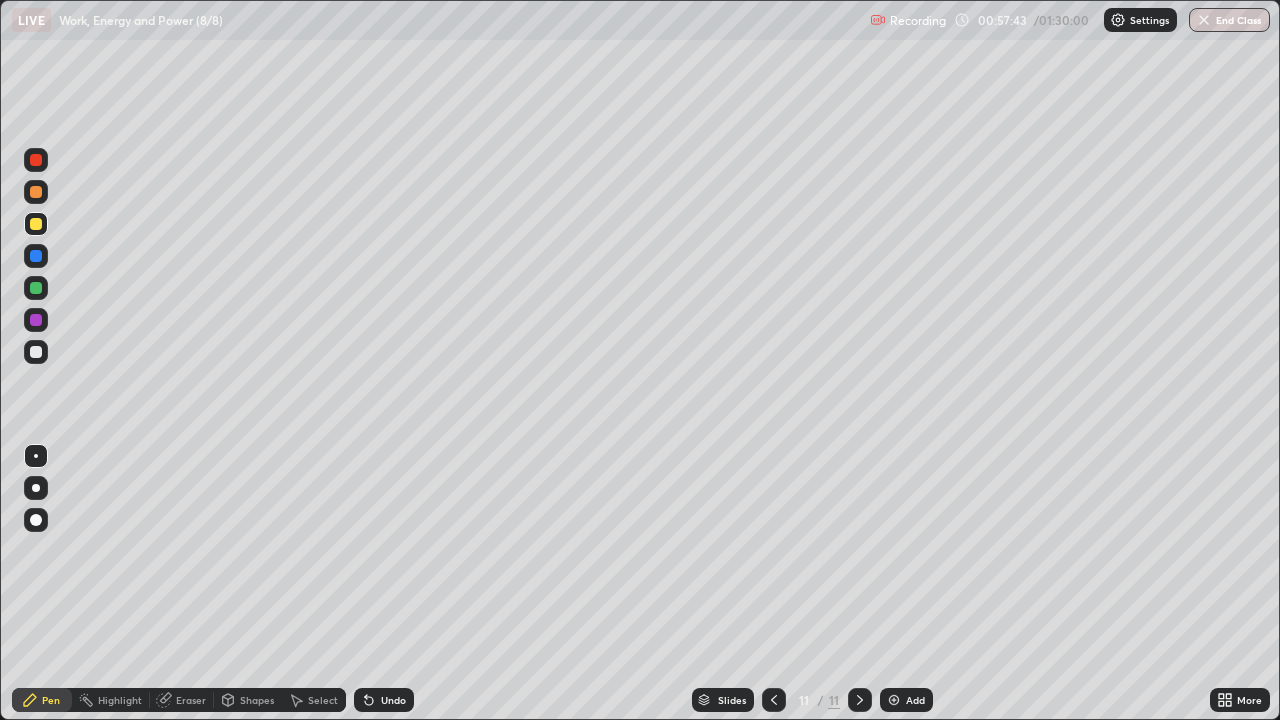 click on "Shapes" at bounding box center [257, 700] 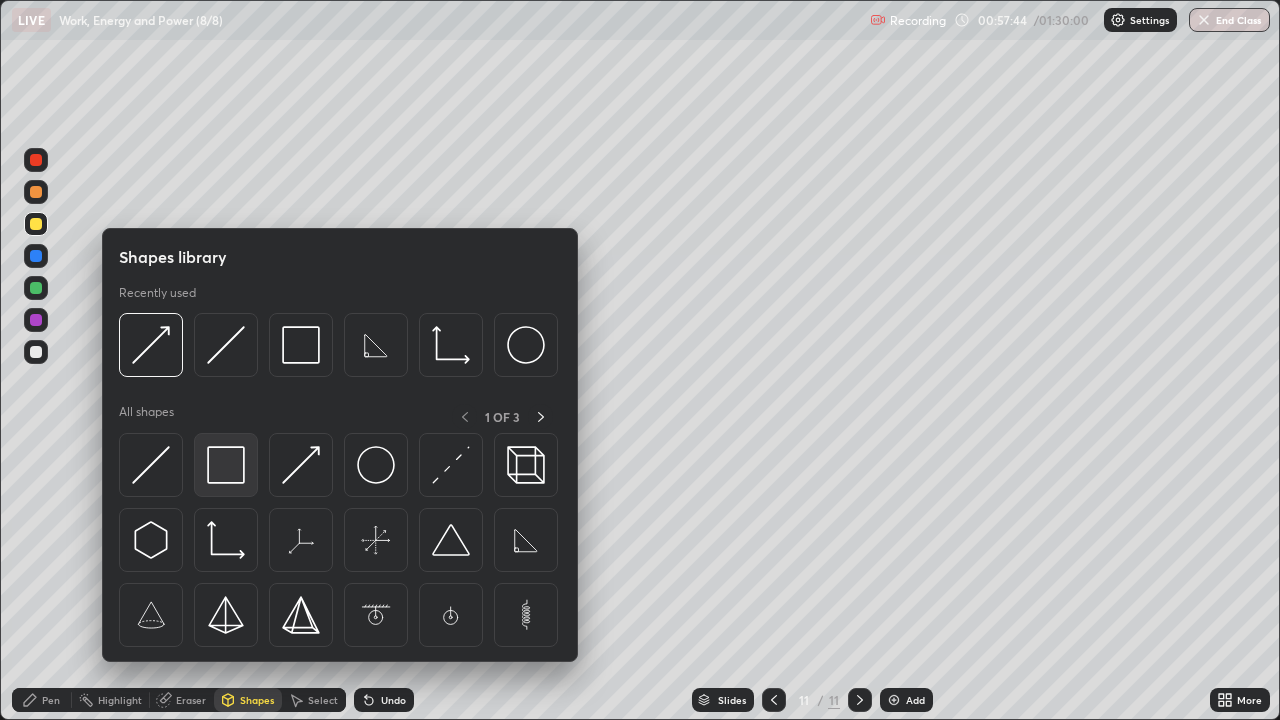 click at bounding box center (226, 465) 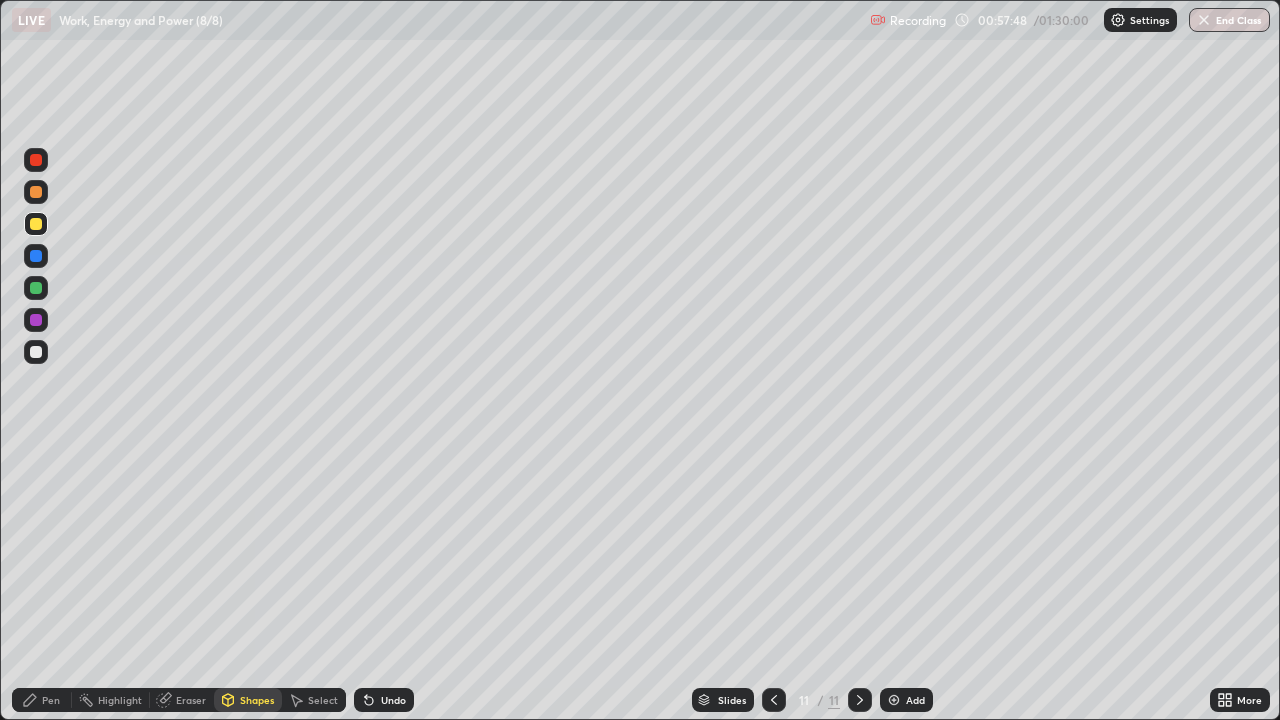 click on "Pen" at bounding box center (51, 700) 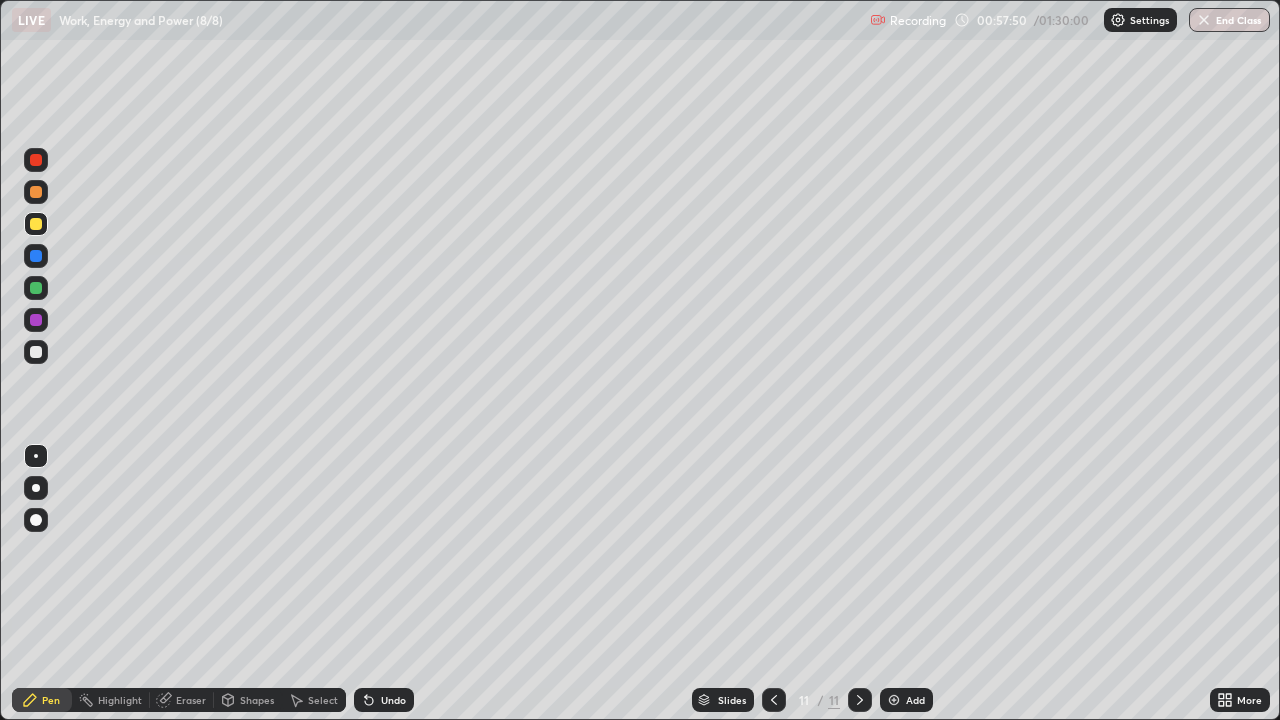 click at bounding box center (36, 288) 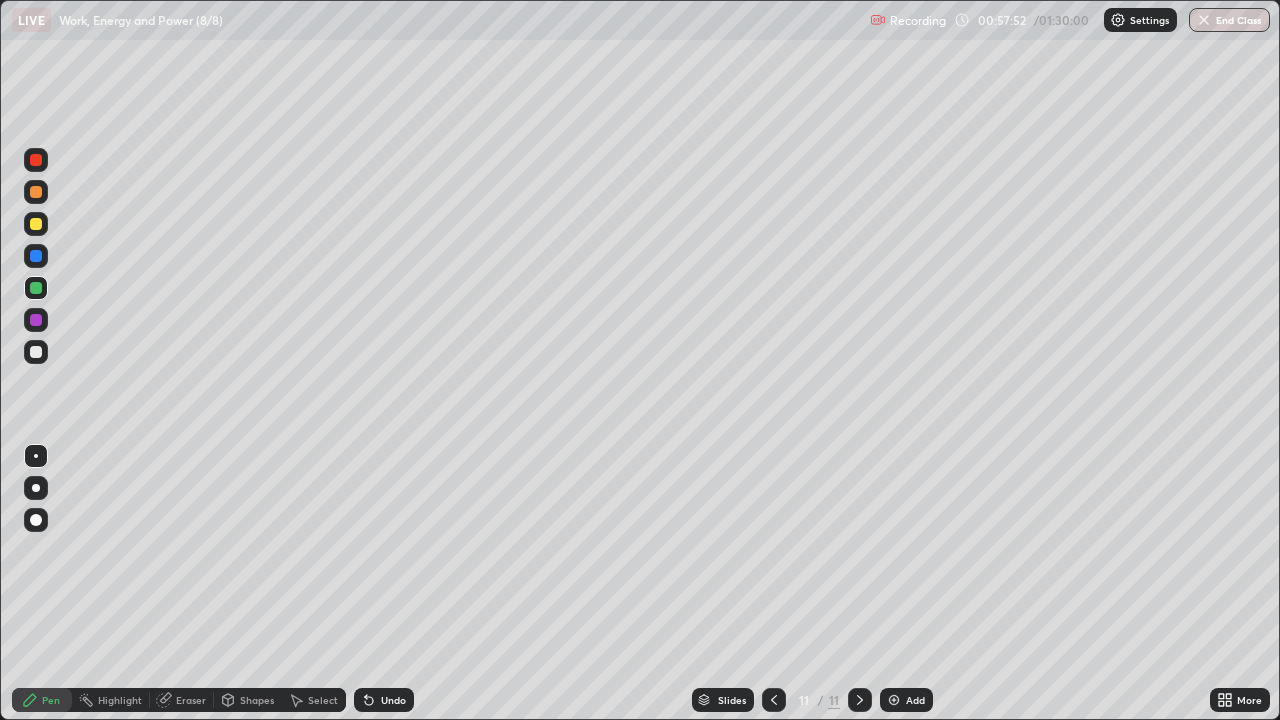 click on "Shapes" at bounding box center [257, 700] 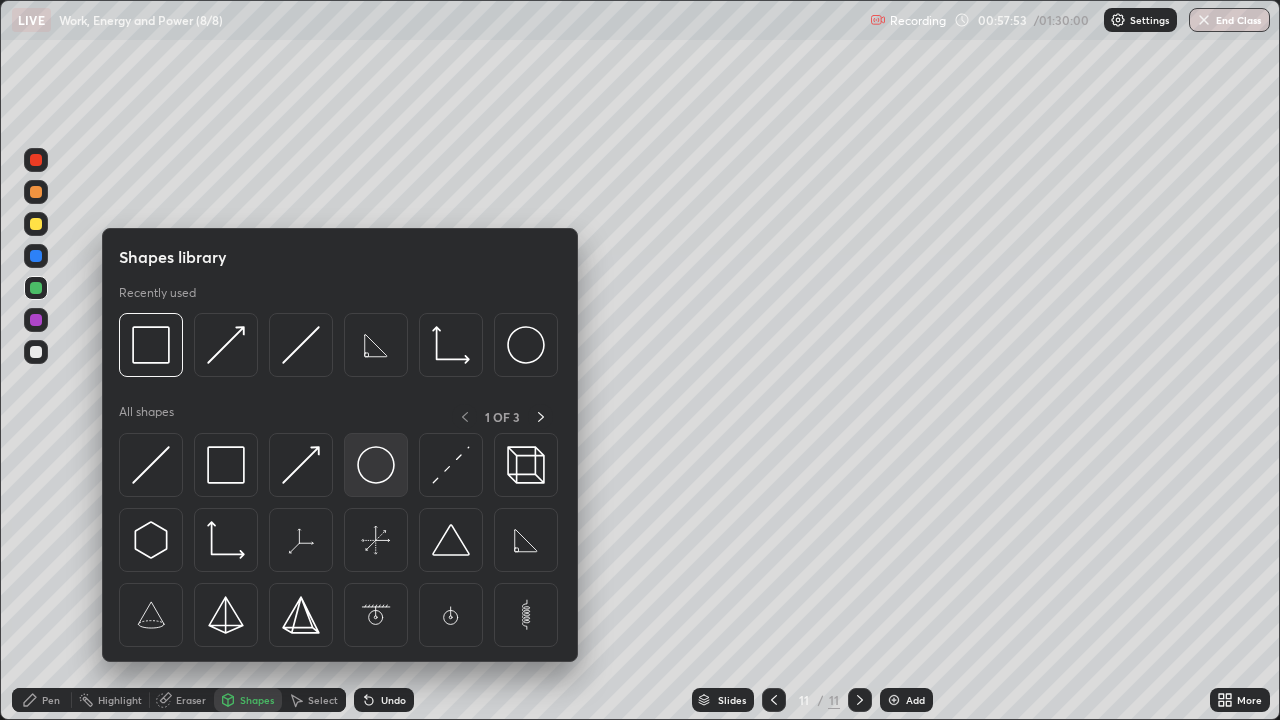 click at bounding box center (376, 465) 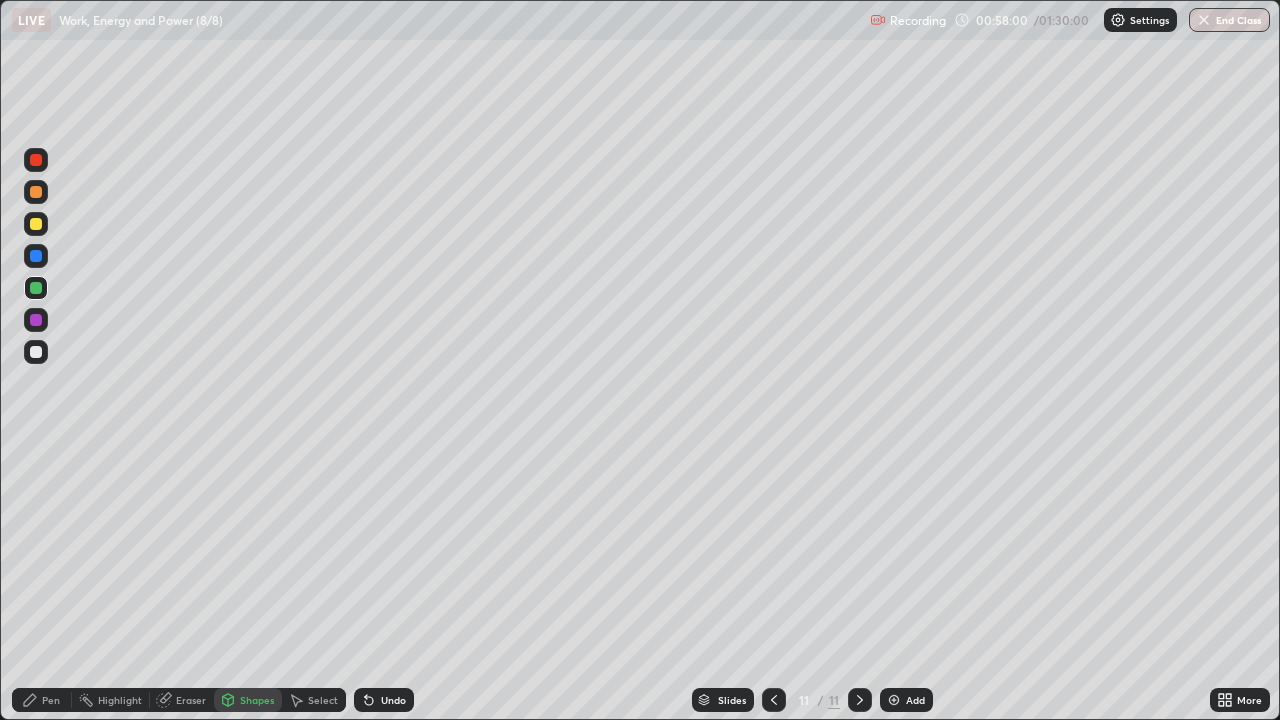 click at bounding box center (36, 160) 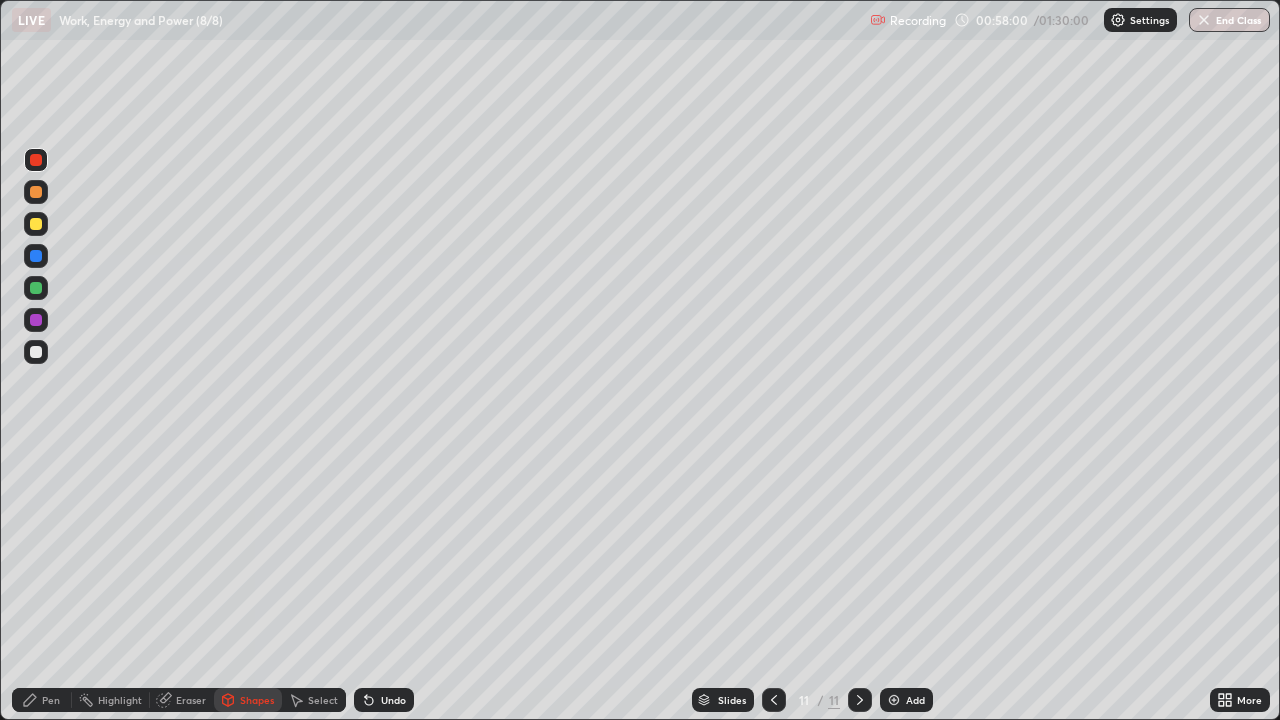 click at bounding box center [36, 160] 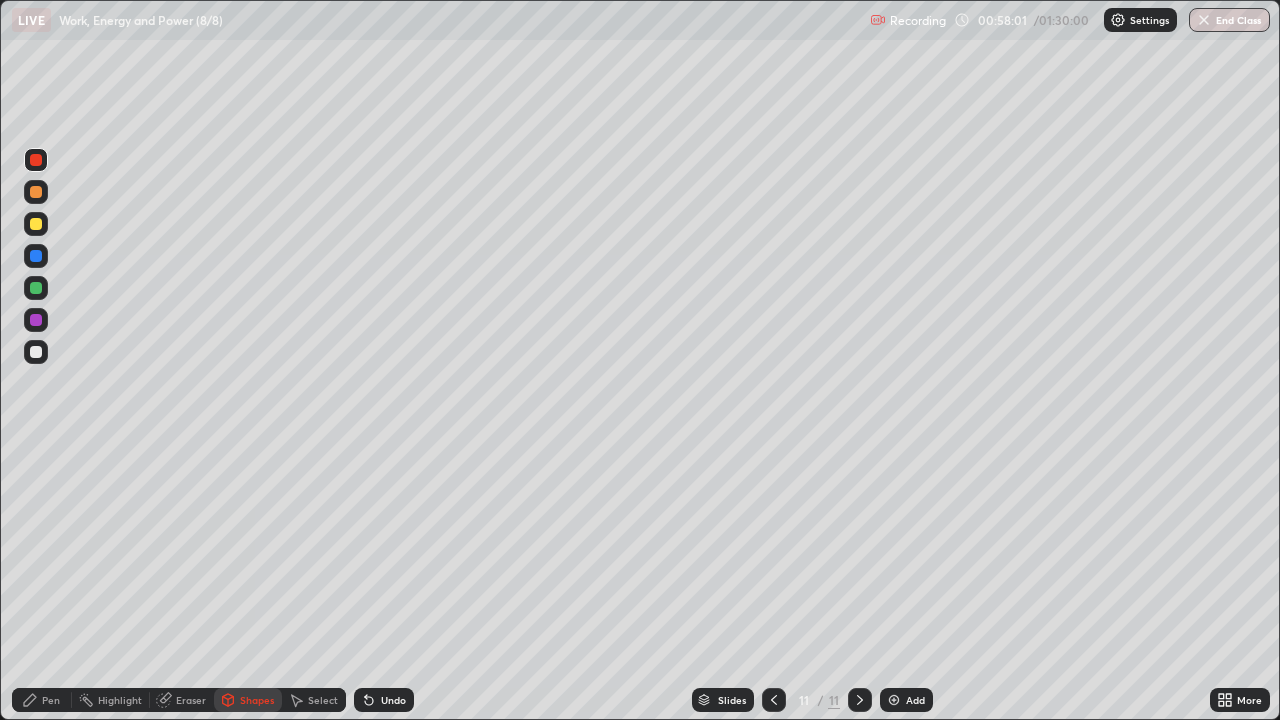 click on "Pen" at bounding box center (51, 700) 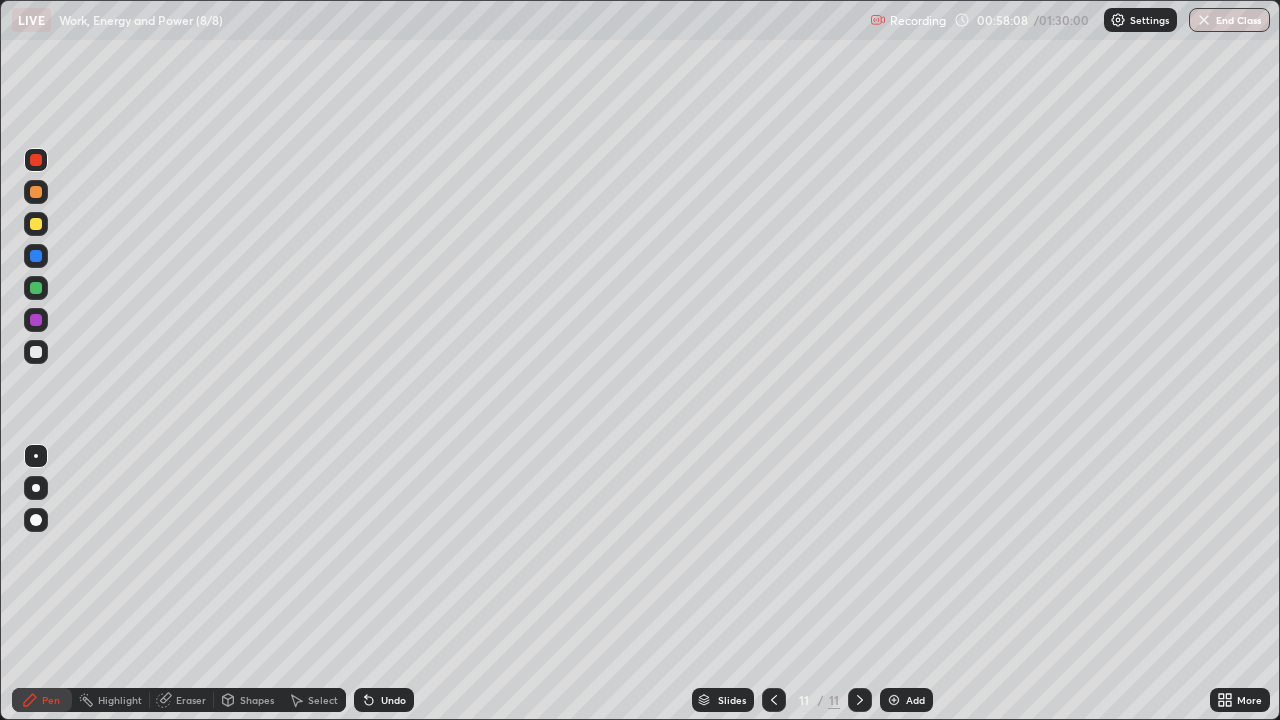 click on "Shapes" at bounding box center [257, 700] 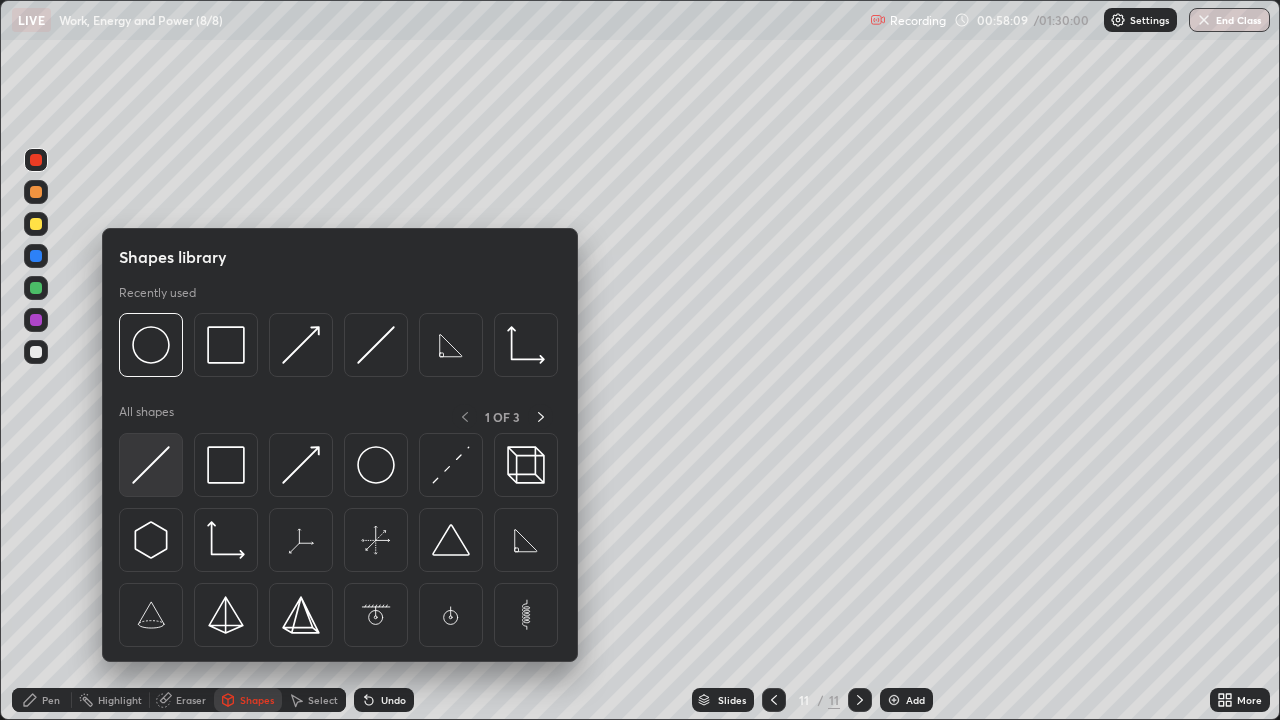 click at bounding box center (151, 465) 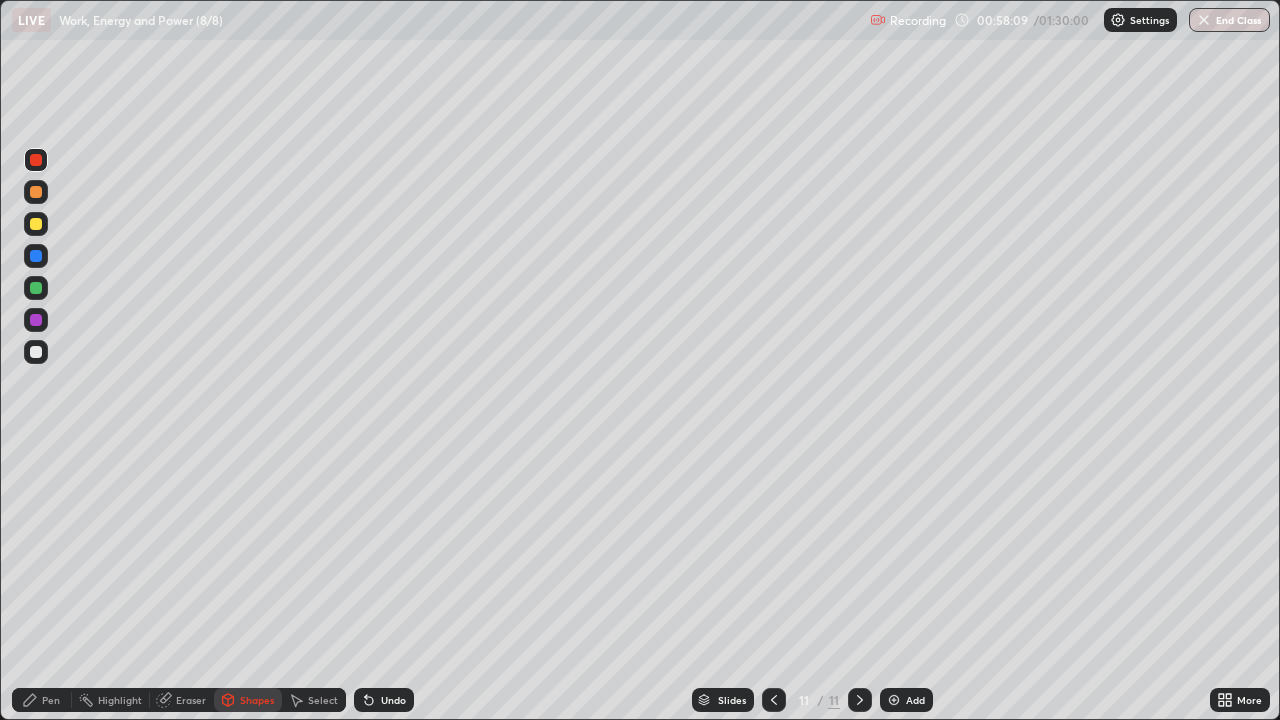 click at bounding box center [36, 224] 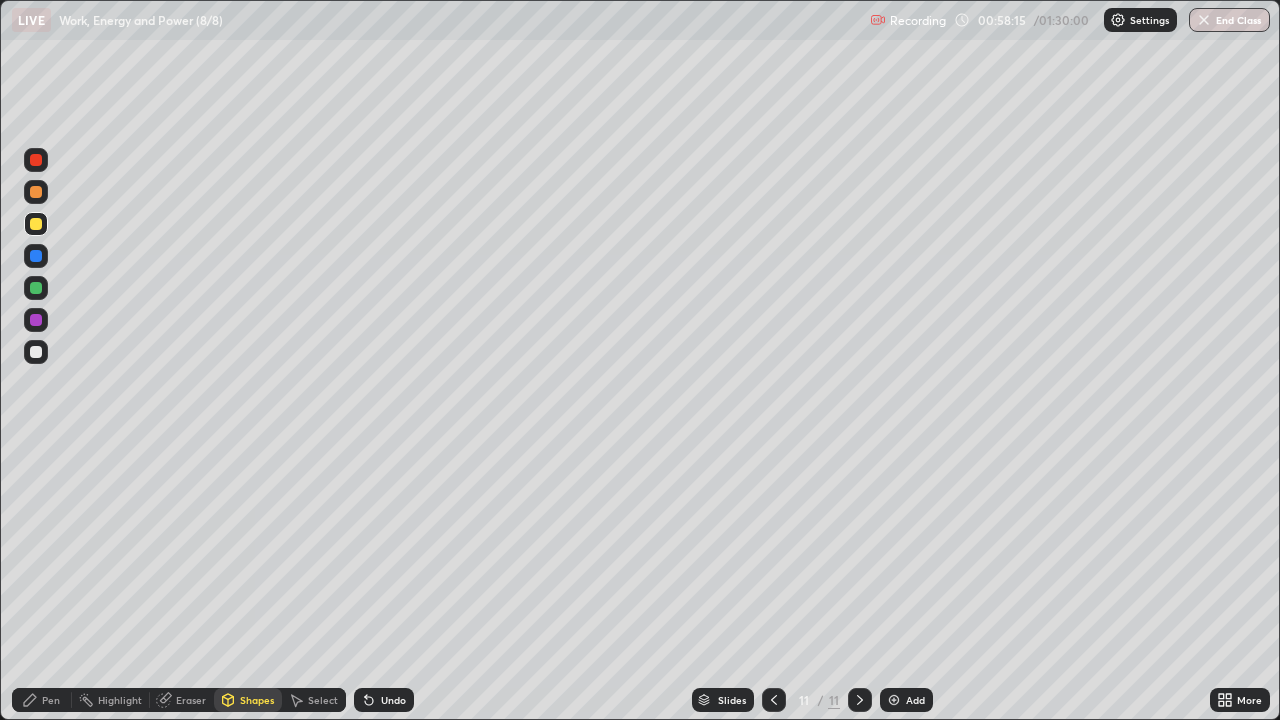 click on "Pen" at bounding box center (42, 700) 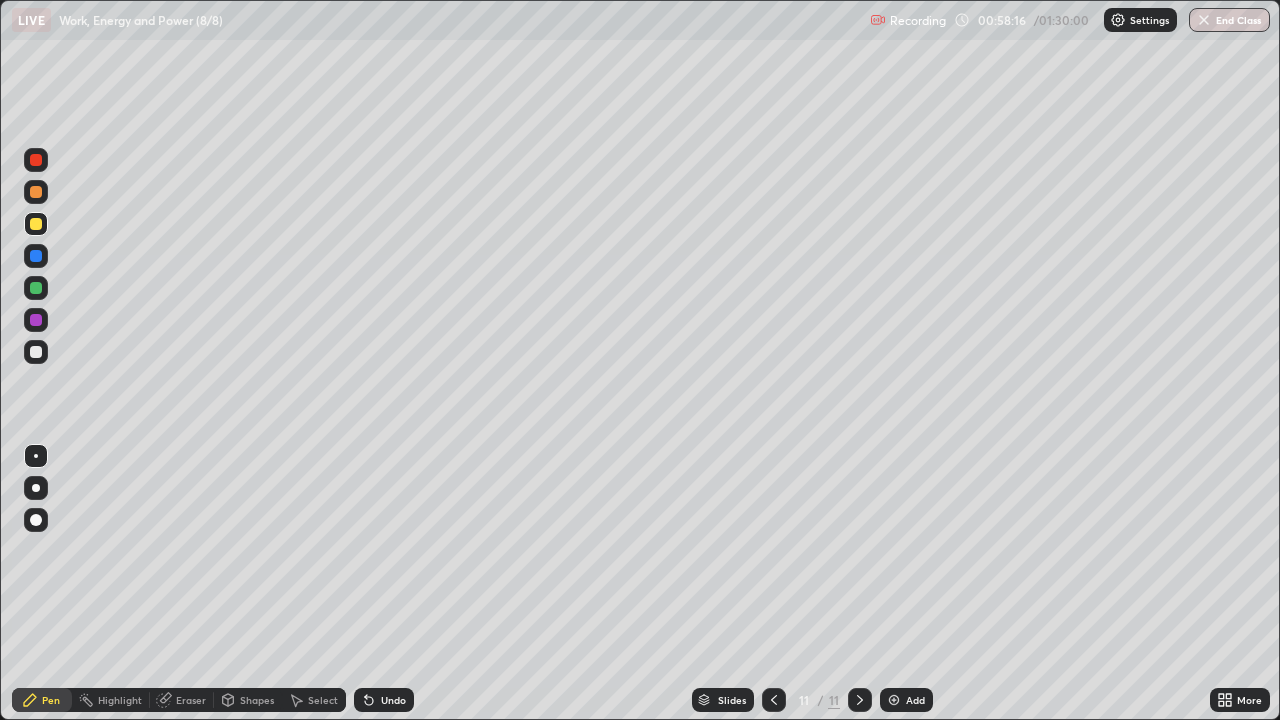 click at bounding box center (36, 256) 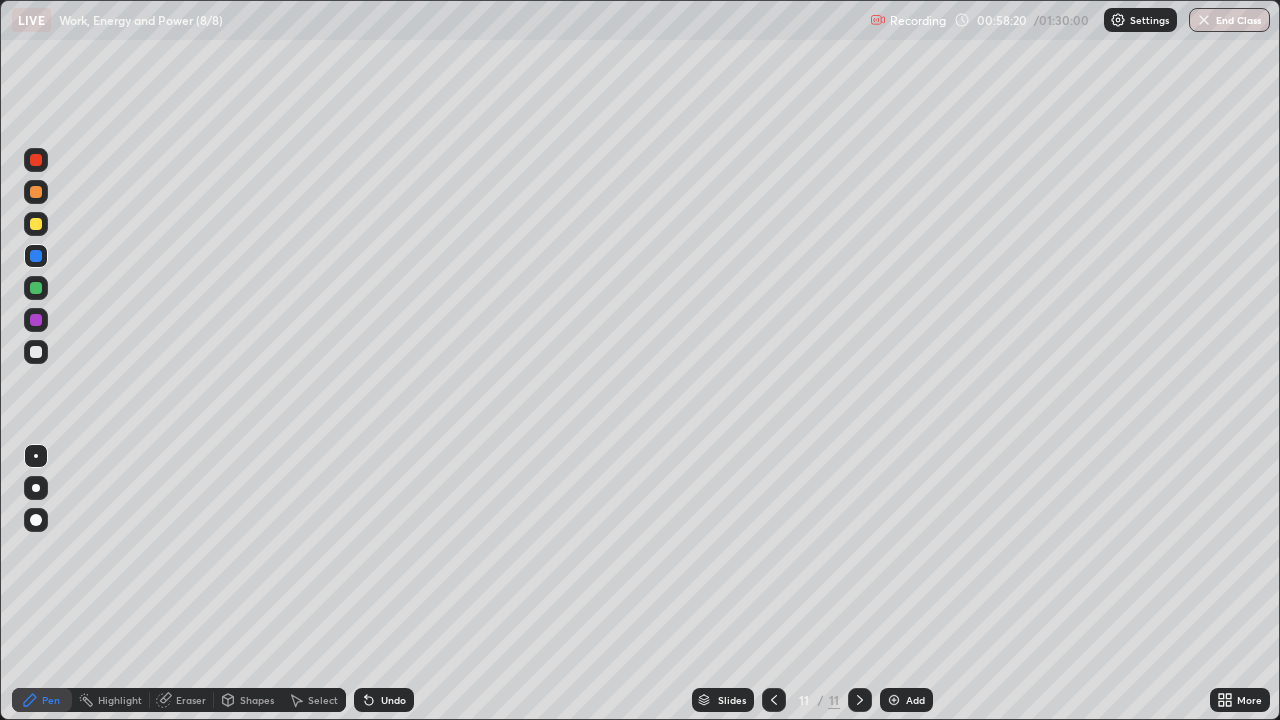 click at bounding box center (36, 288) 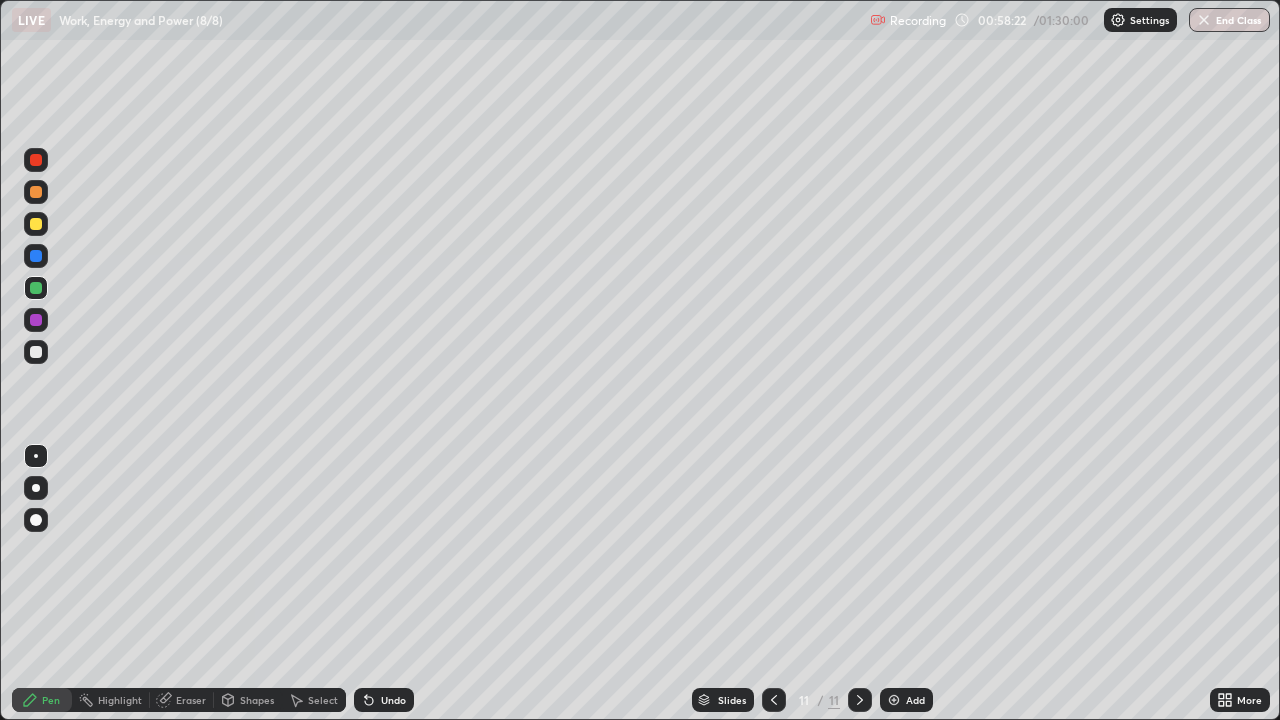 click at bounding box center [36, 352] 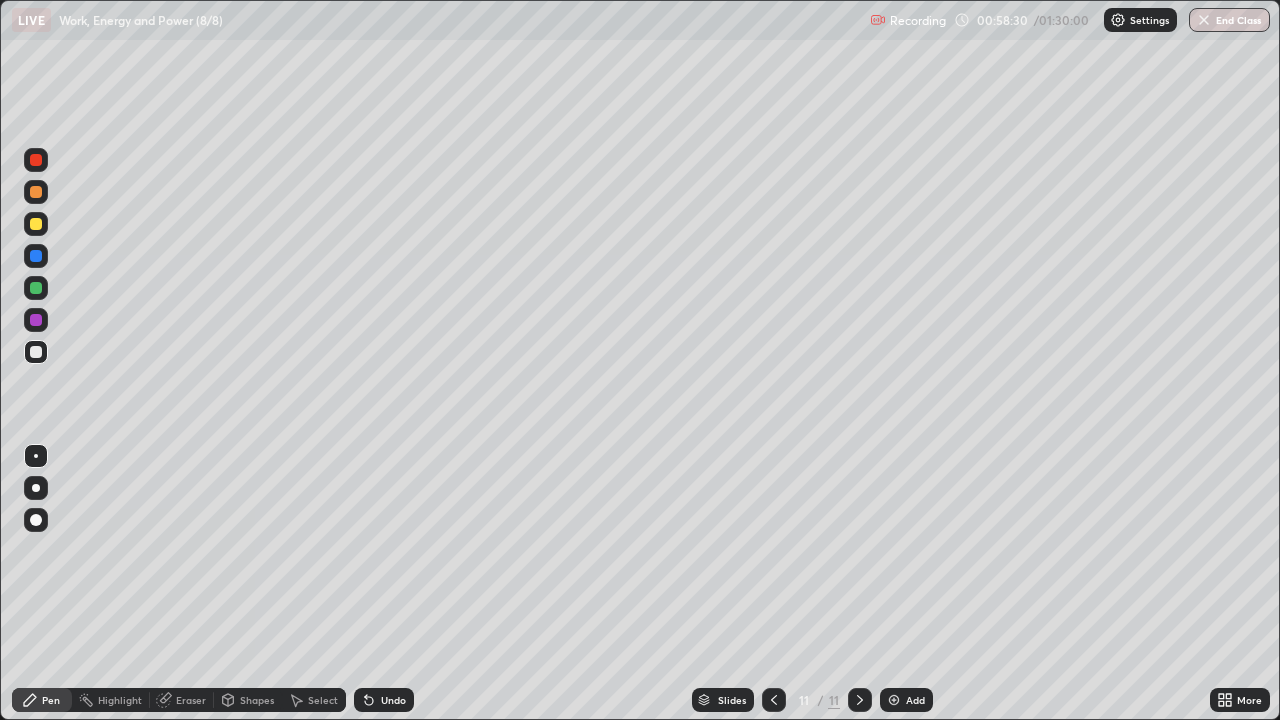click 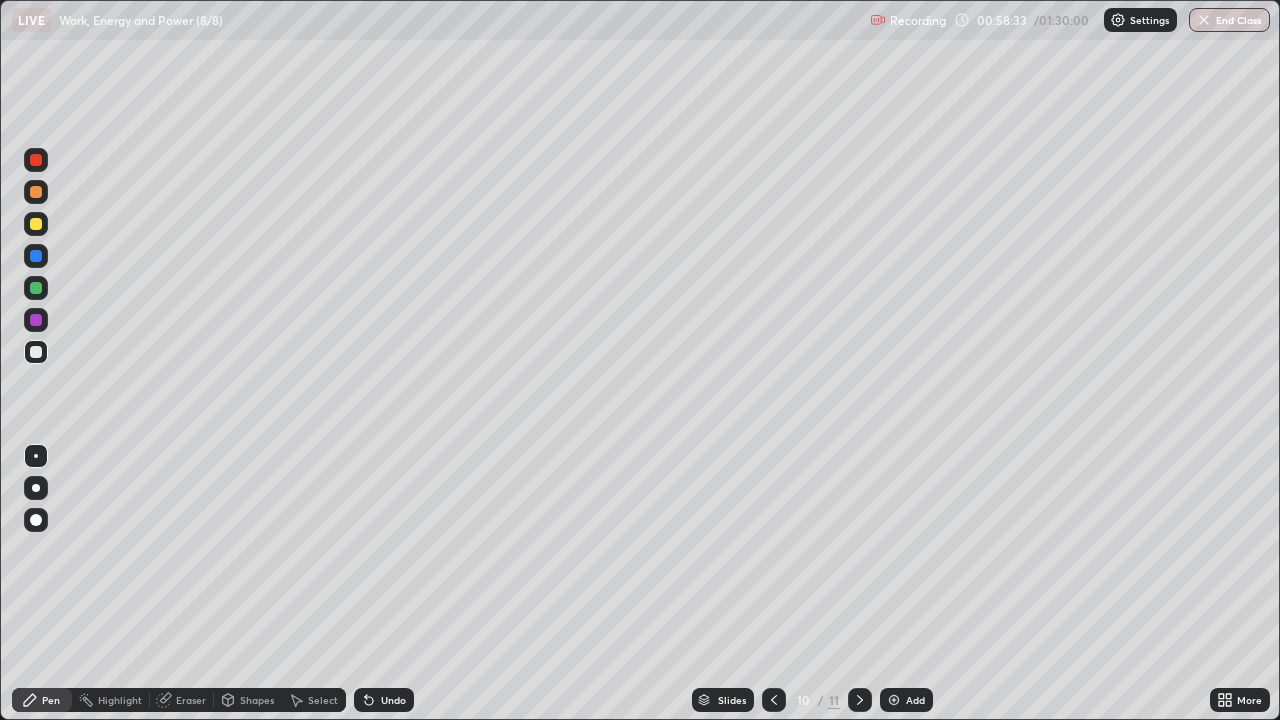 click on "Select" at bounding box center (323, 700) 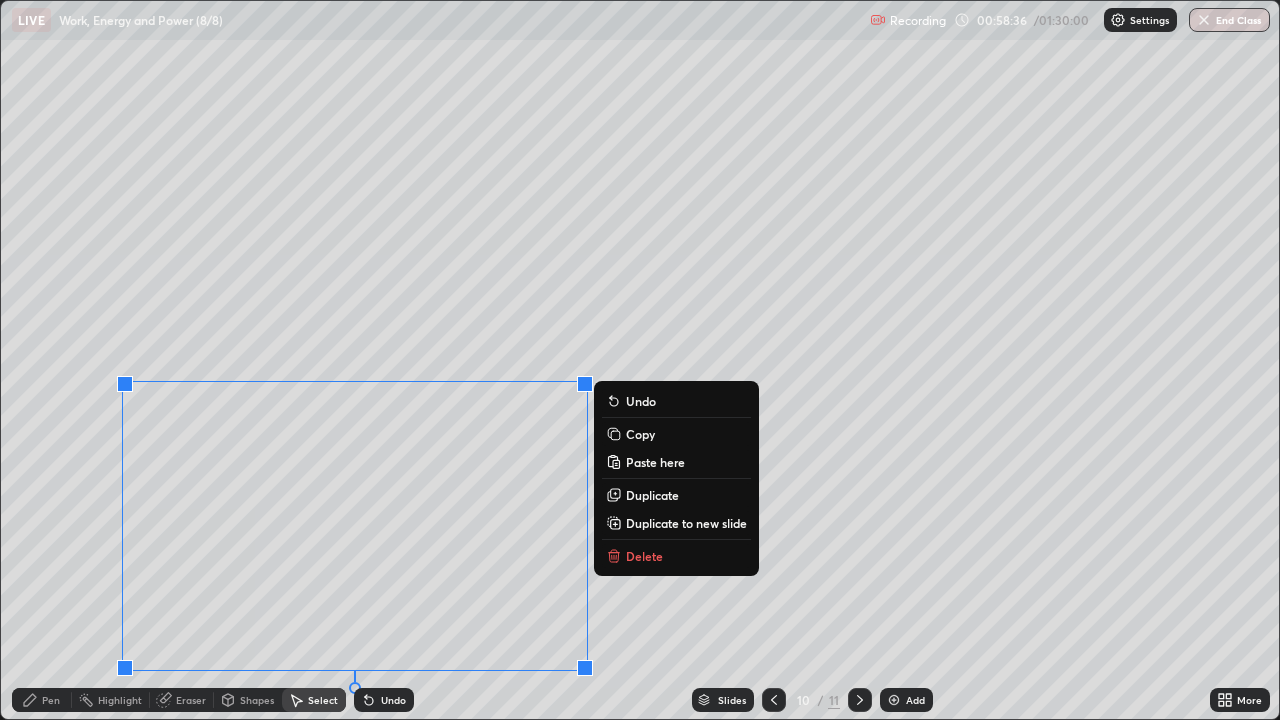 click on "Copy" at bounding box center (640, 434) 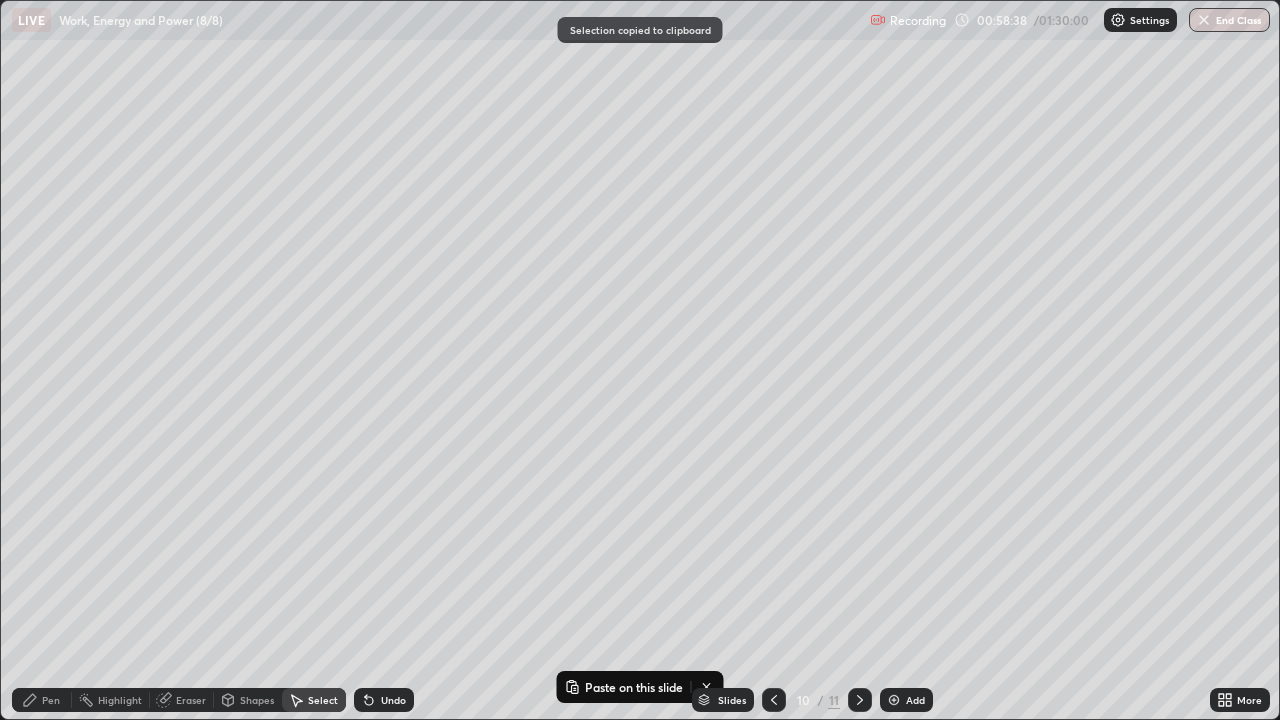 click 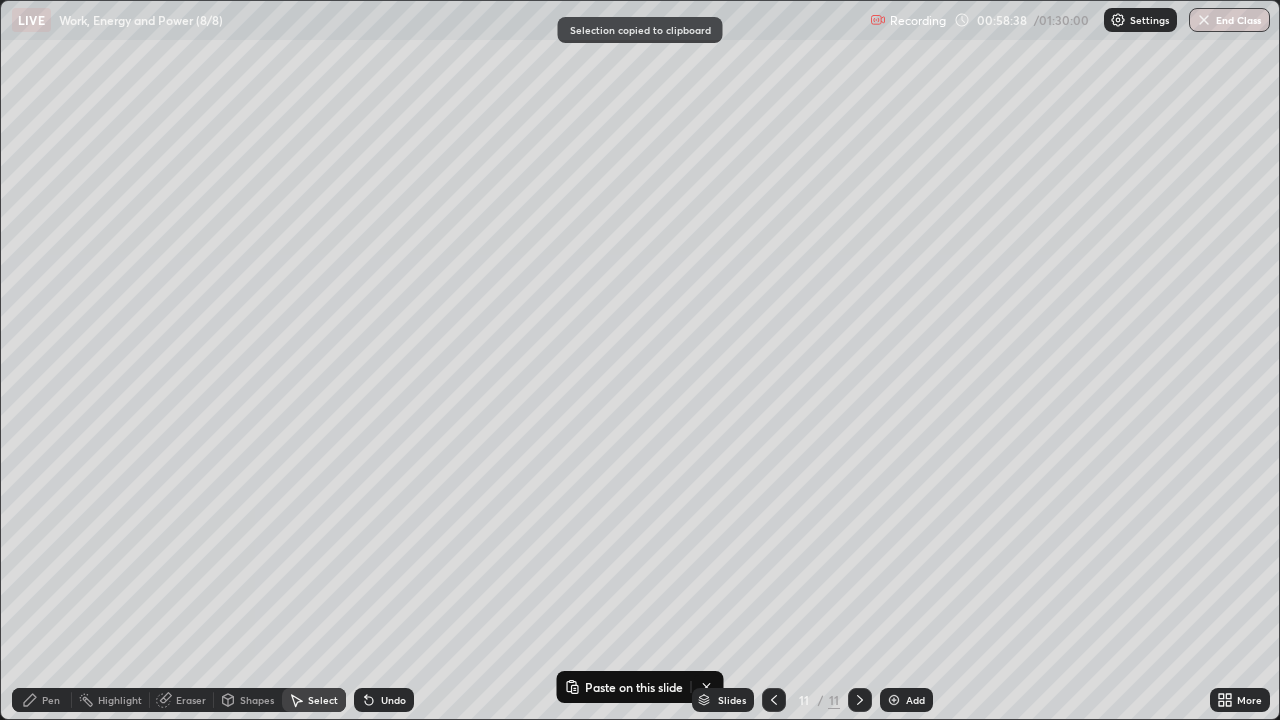 click 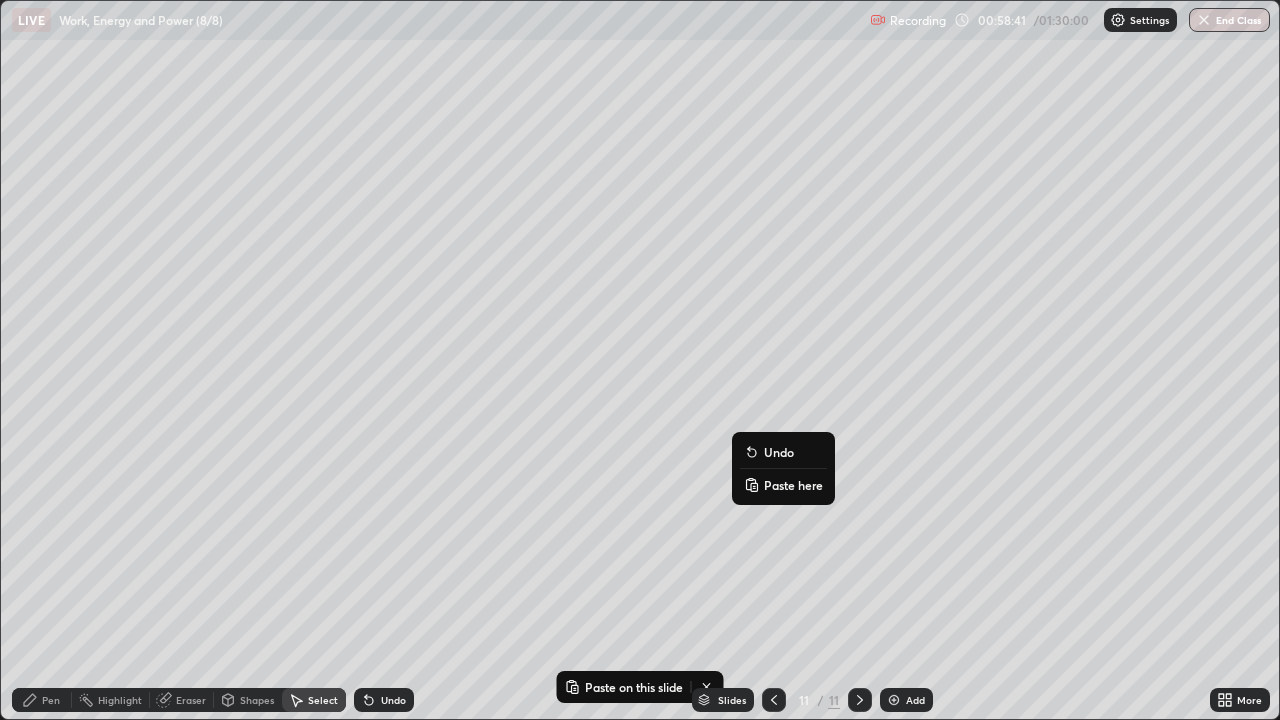 click on "Paste here" at bounding box center [793, 485] 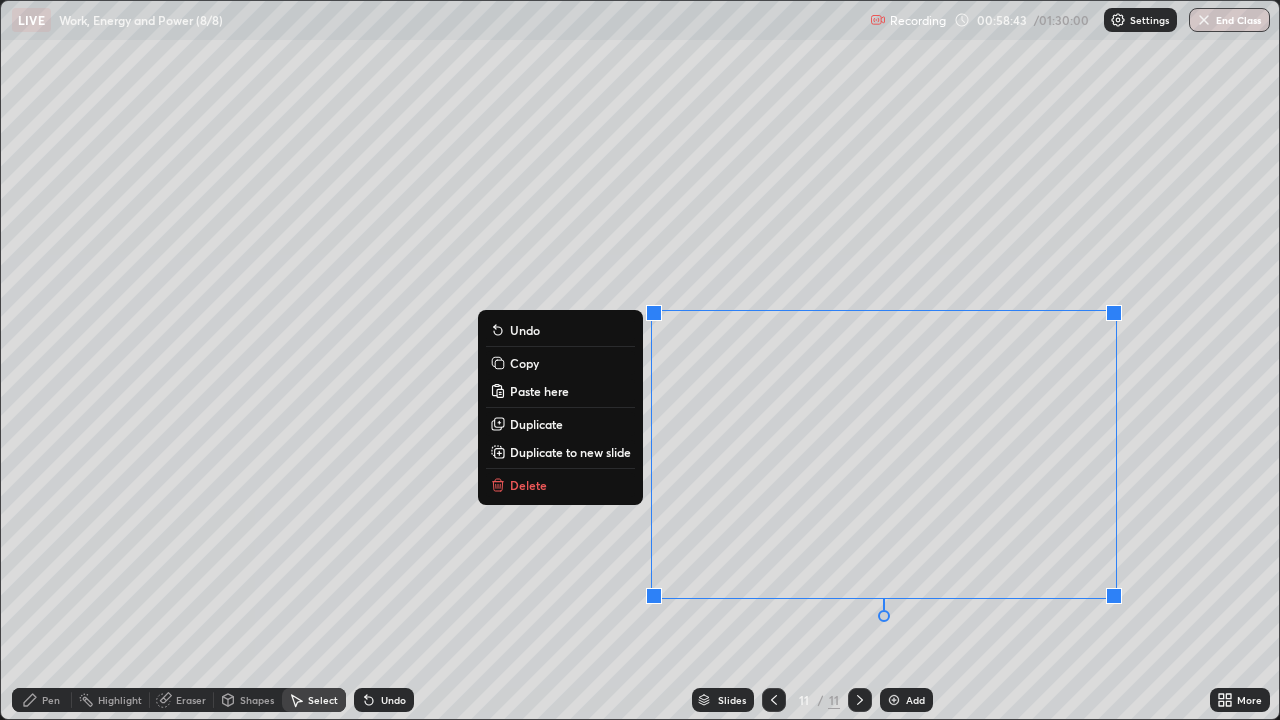 click on "0 ° Undo Copy Paste here Duplicate Duplicate to new slide Delete" at bounding box center [640, 360] 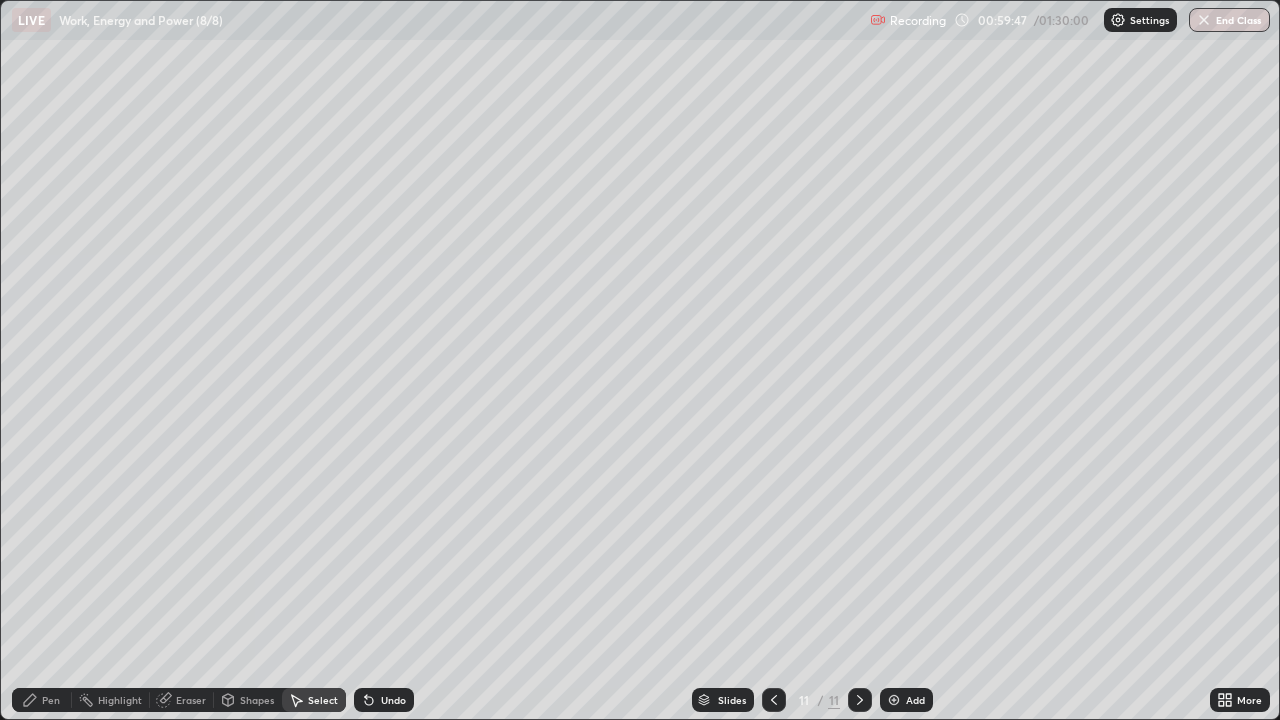click on "0 ° Undo Copy Paste here Duplicate Duplicate to new slide Delete" at bounding box center (640, 360) 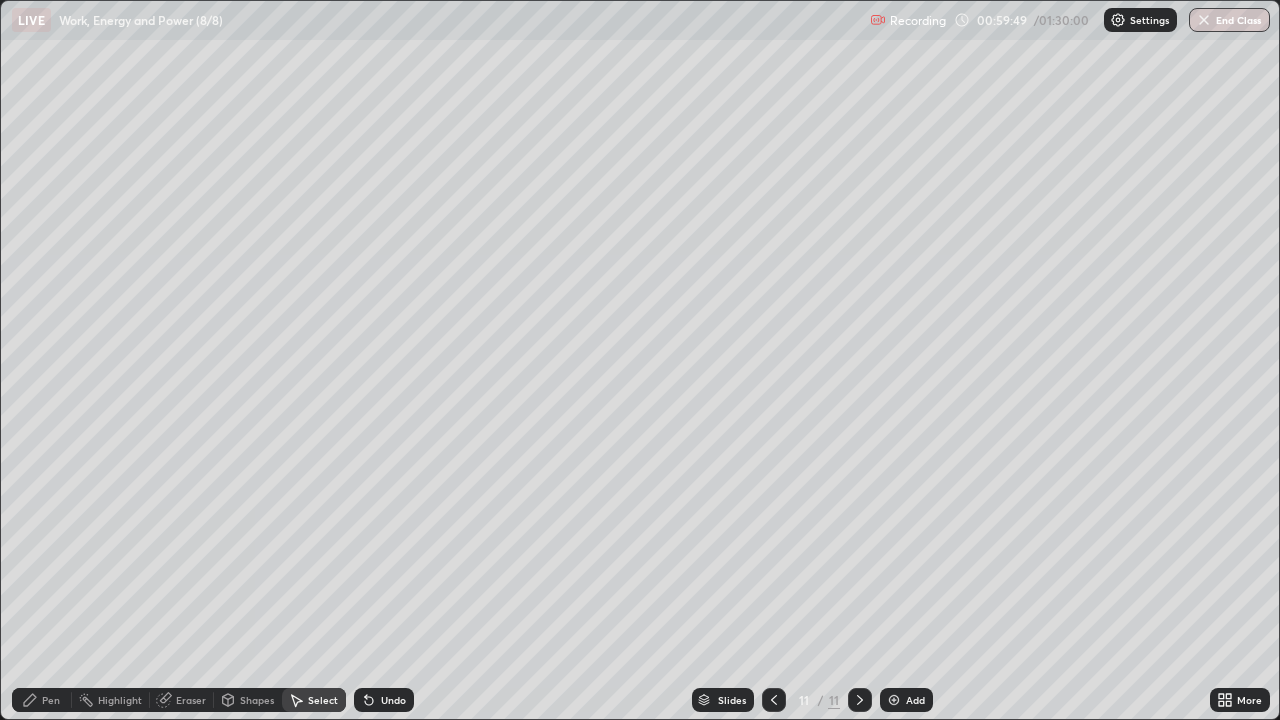 click on "Pen" at bounding box center [51, 700] 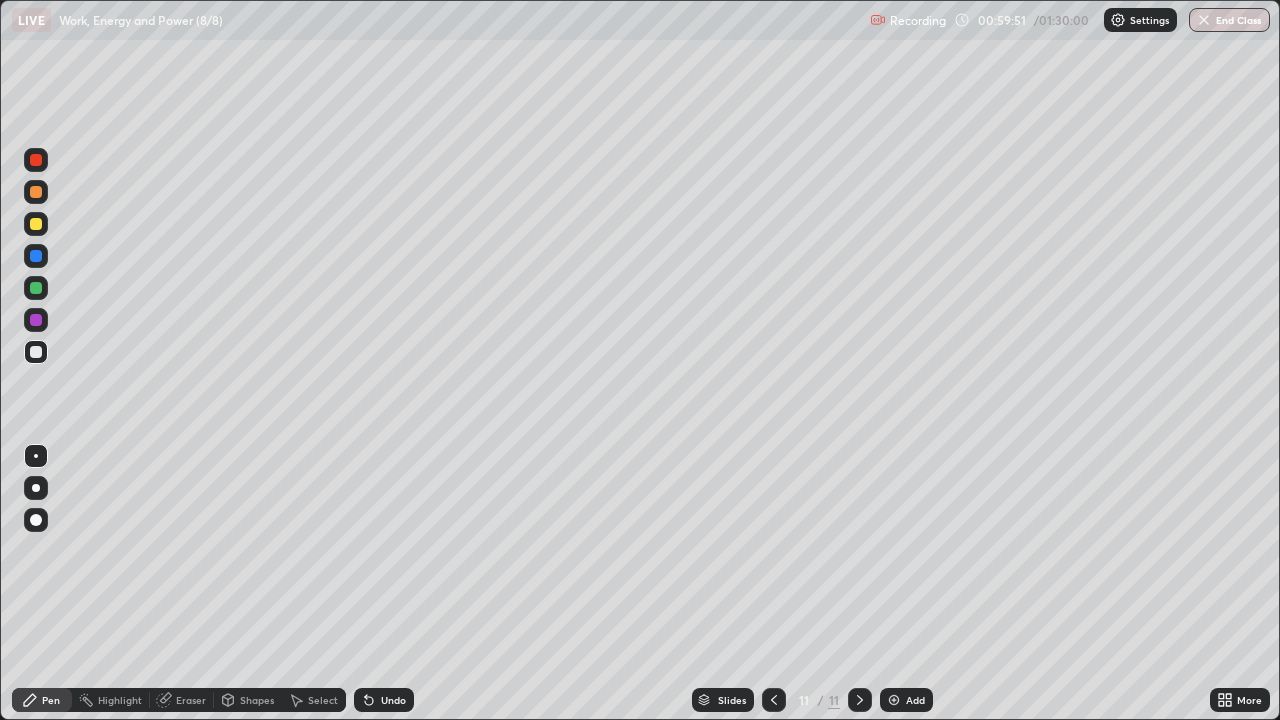 click at bounding box center (36, 160) 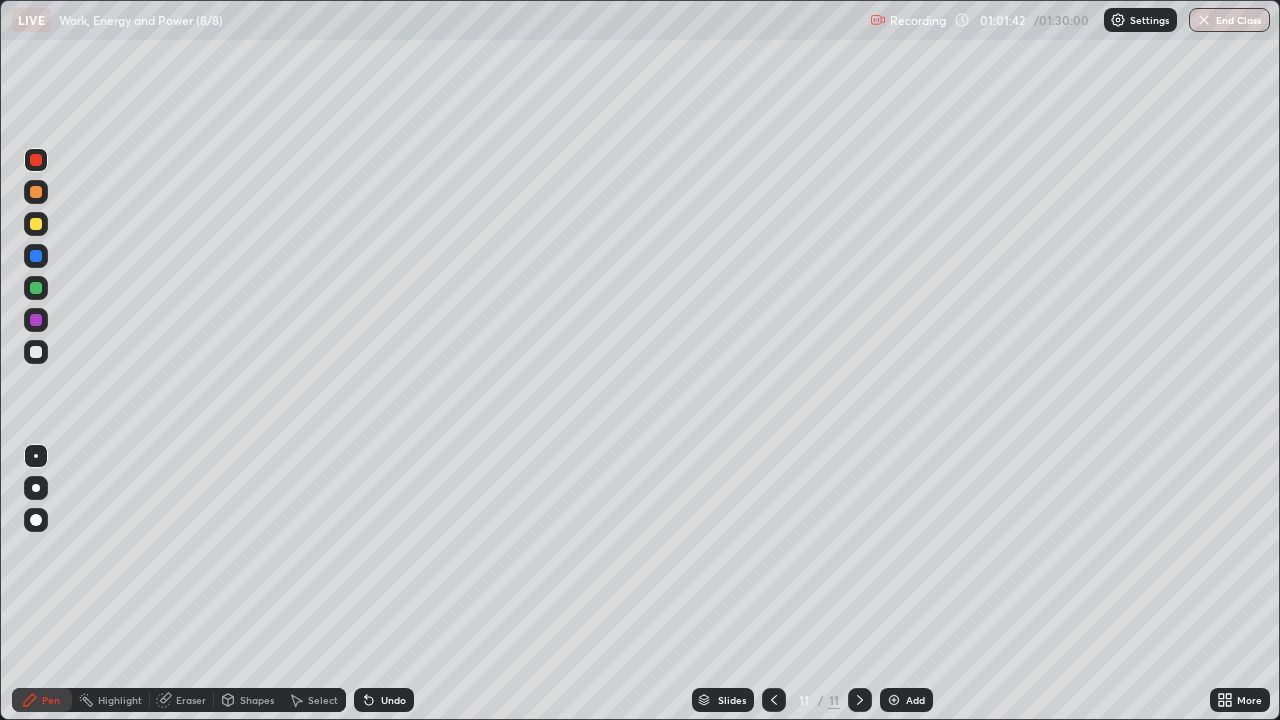 click at bounding box center [36, 256] 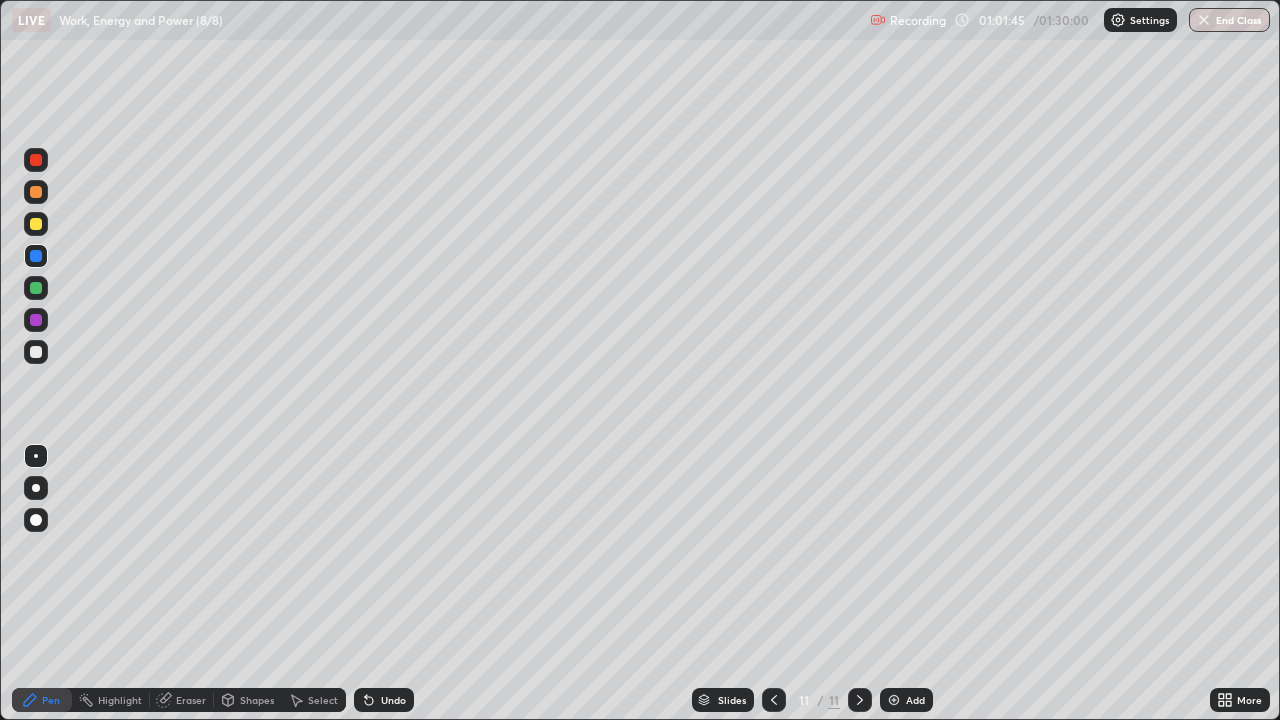 click on "Shapes" at bounding box center [257, 700] 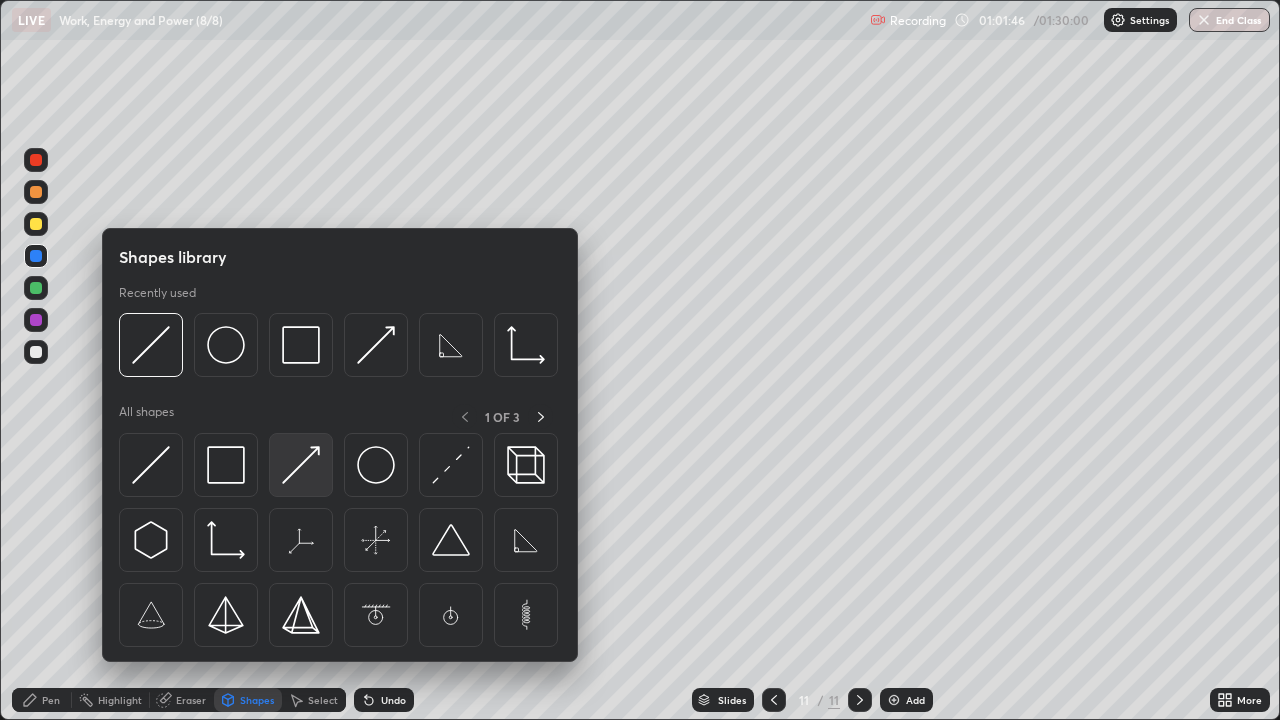 click at bounding box center (301, 465) 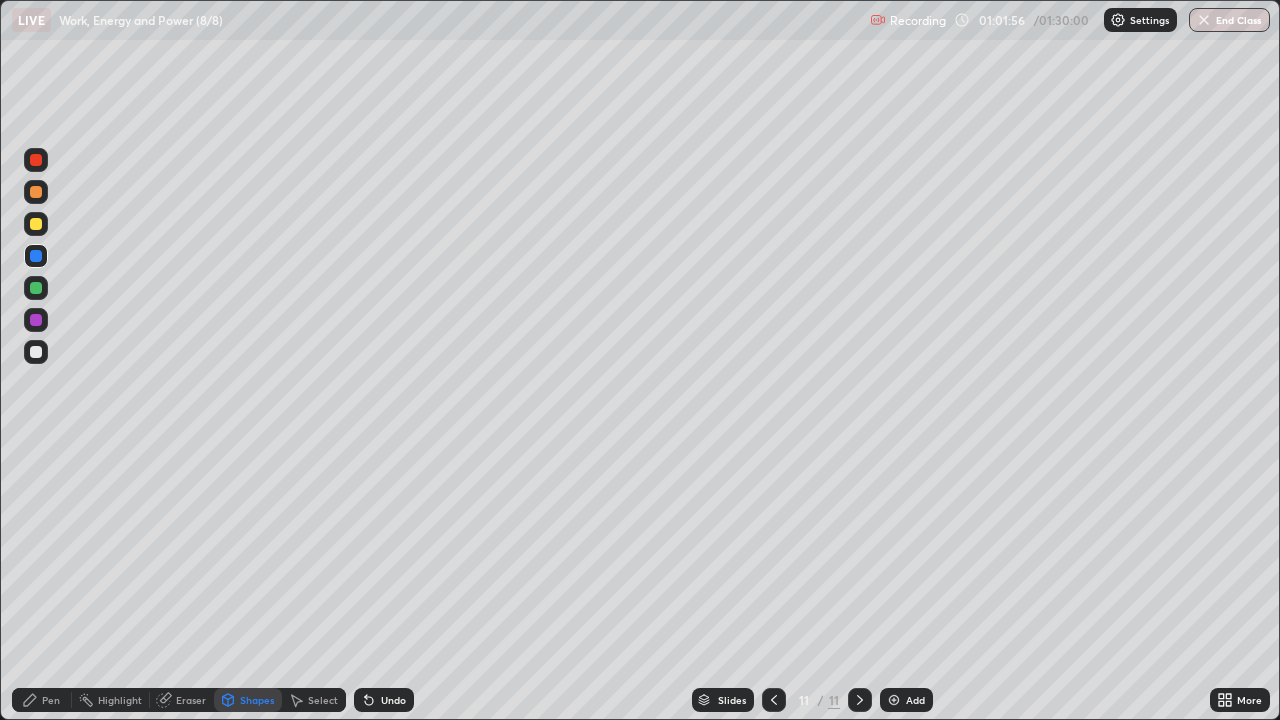 click on "Pen" at bounding box center [51, 700] 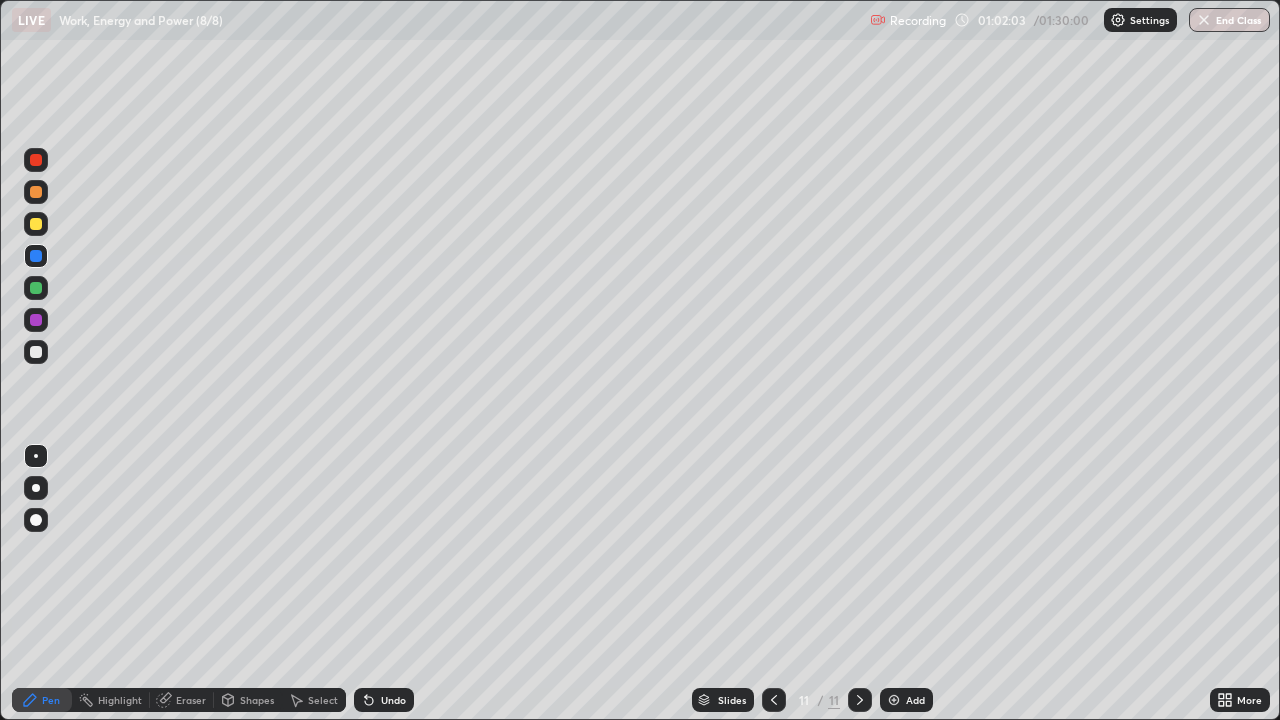 click at bounding box center (36, 160) 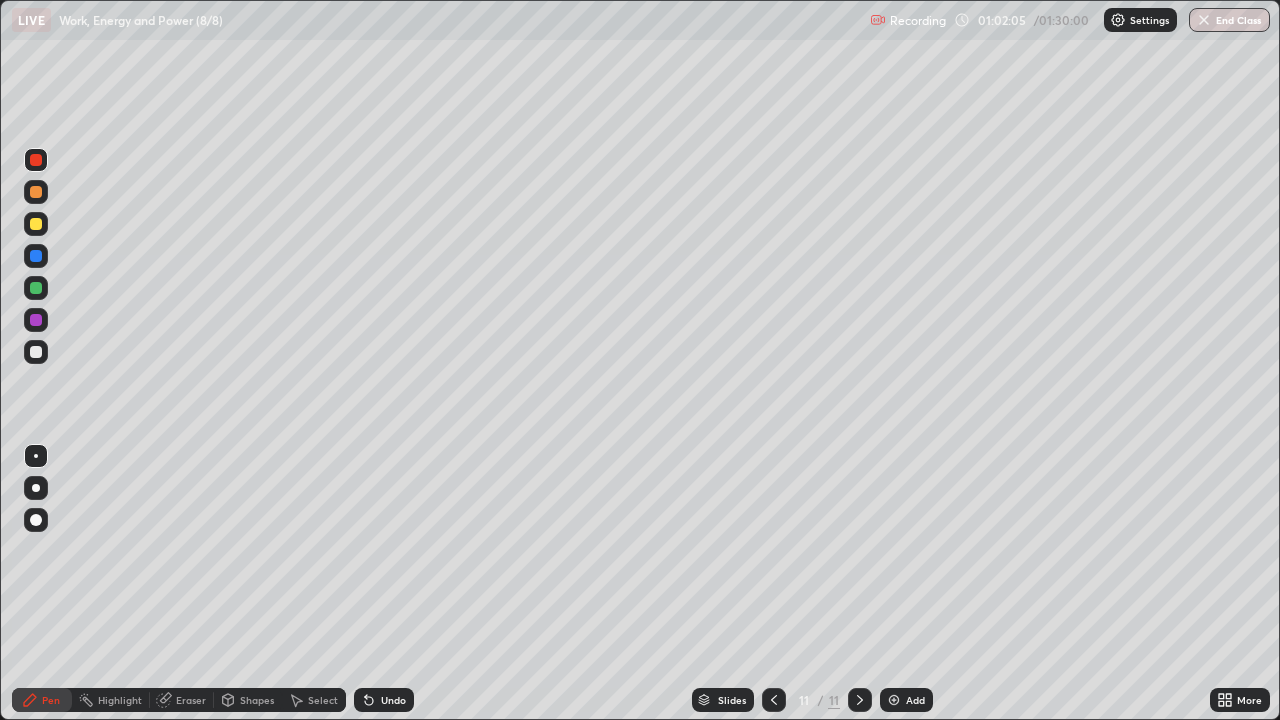 click on "Shapes" at bounding box center (257, 700) 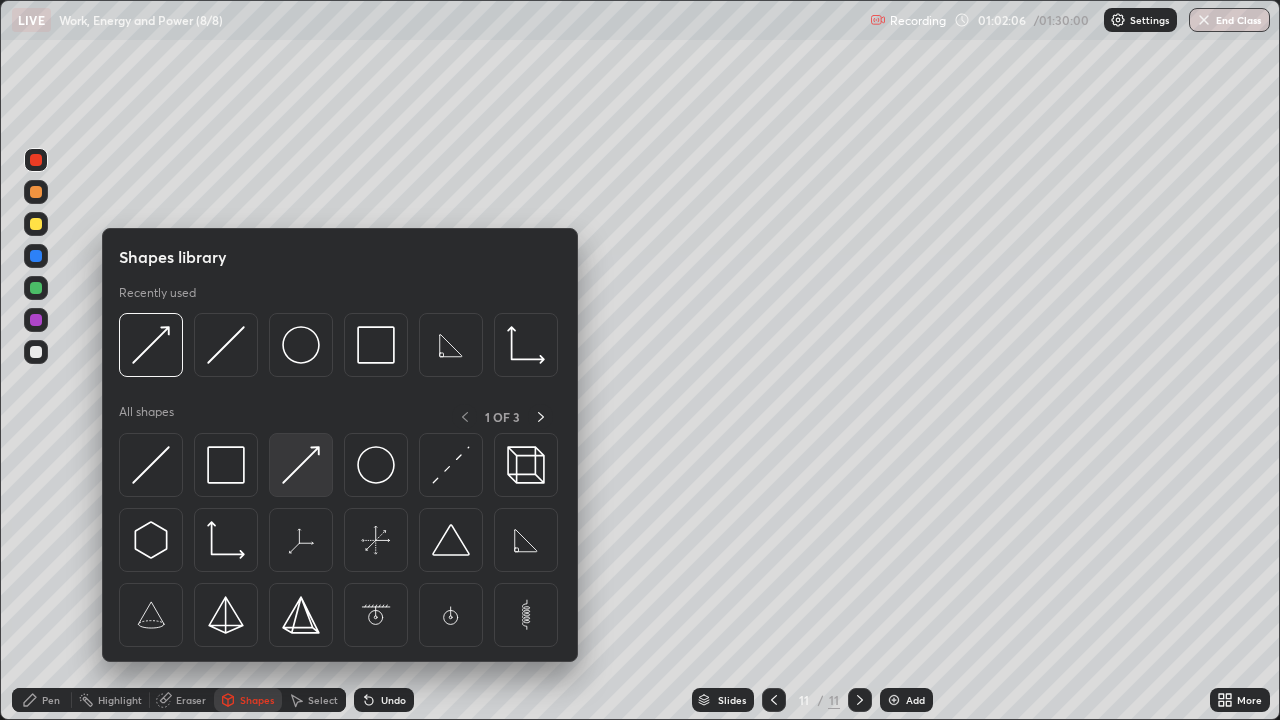 click at bounding box center (301, 465) 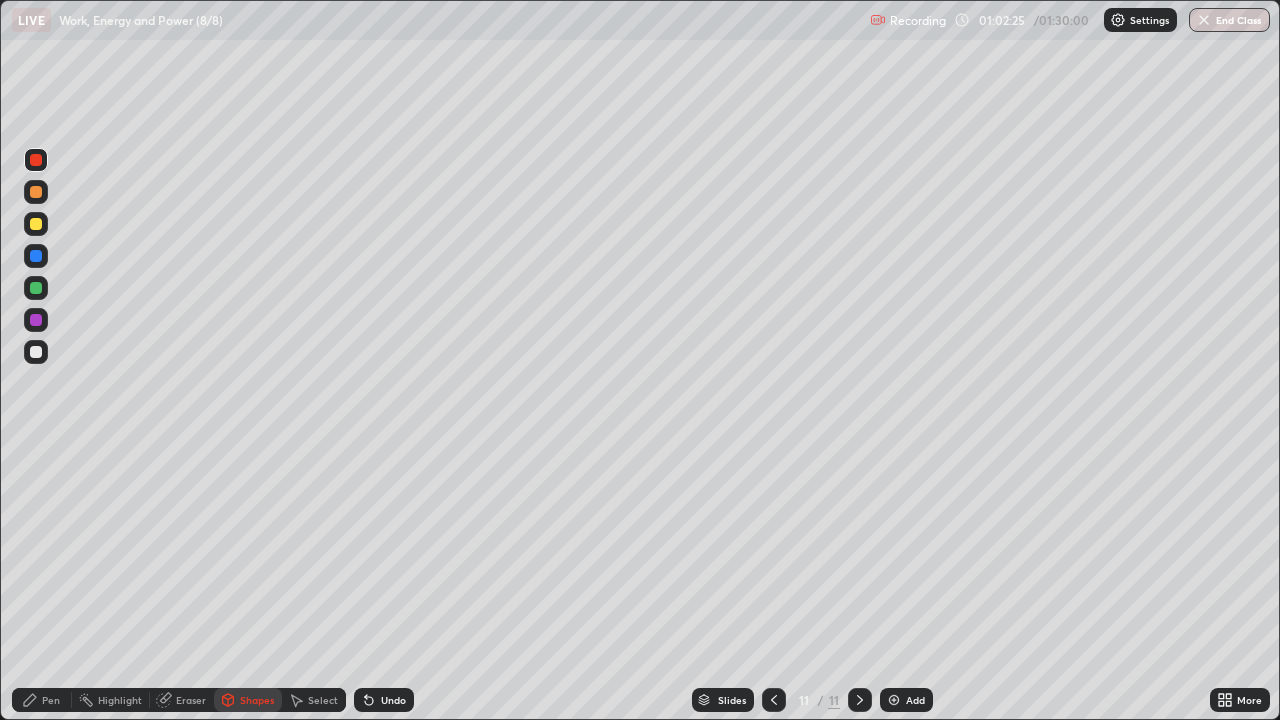 click on "Pen" at bounding box center [51, 700] 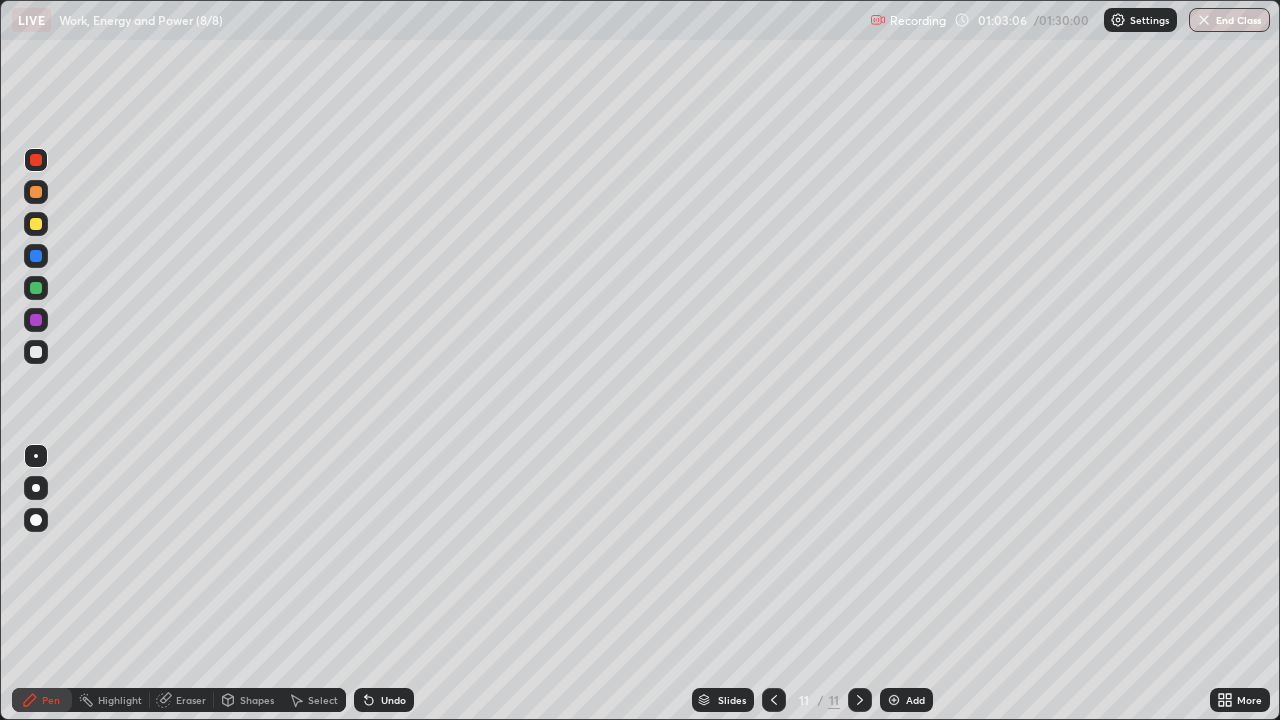 click on "Undo" at bounding box center [393, 700] 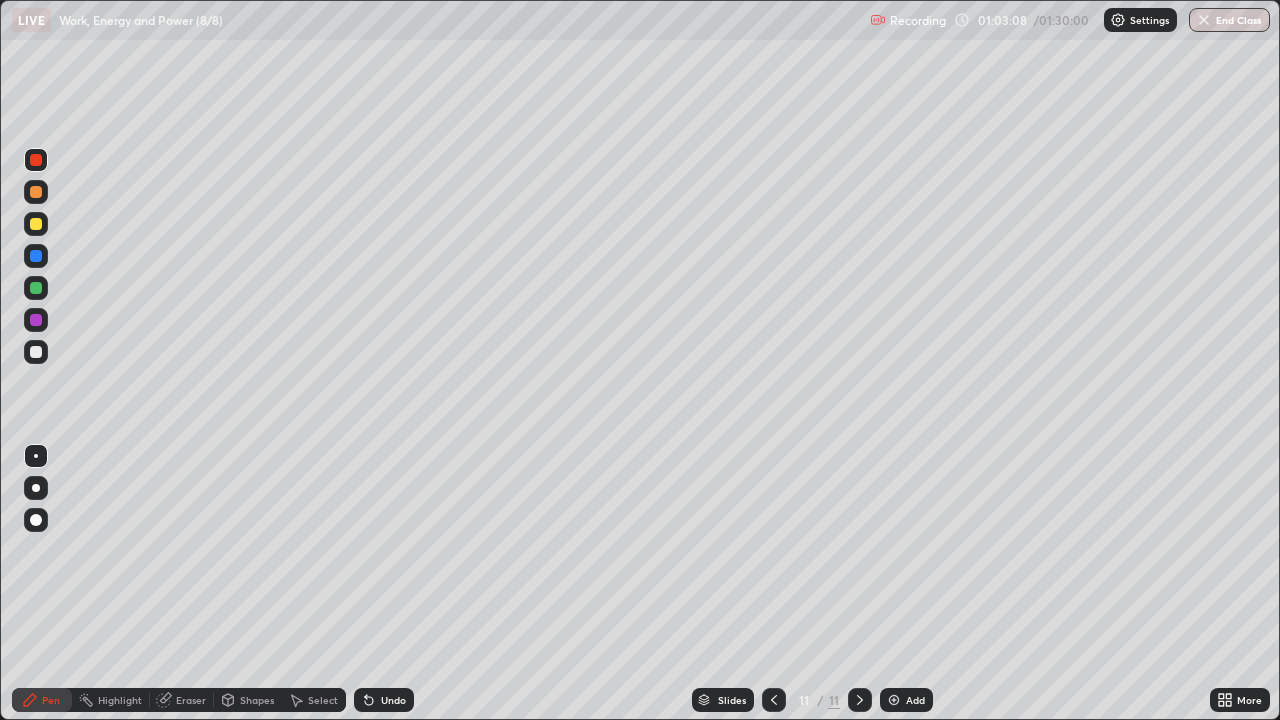 click at bounding box center [36, 288] 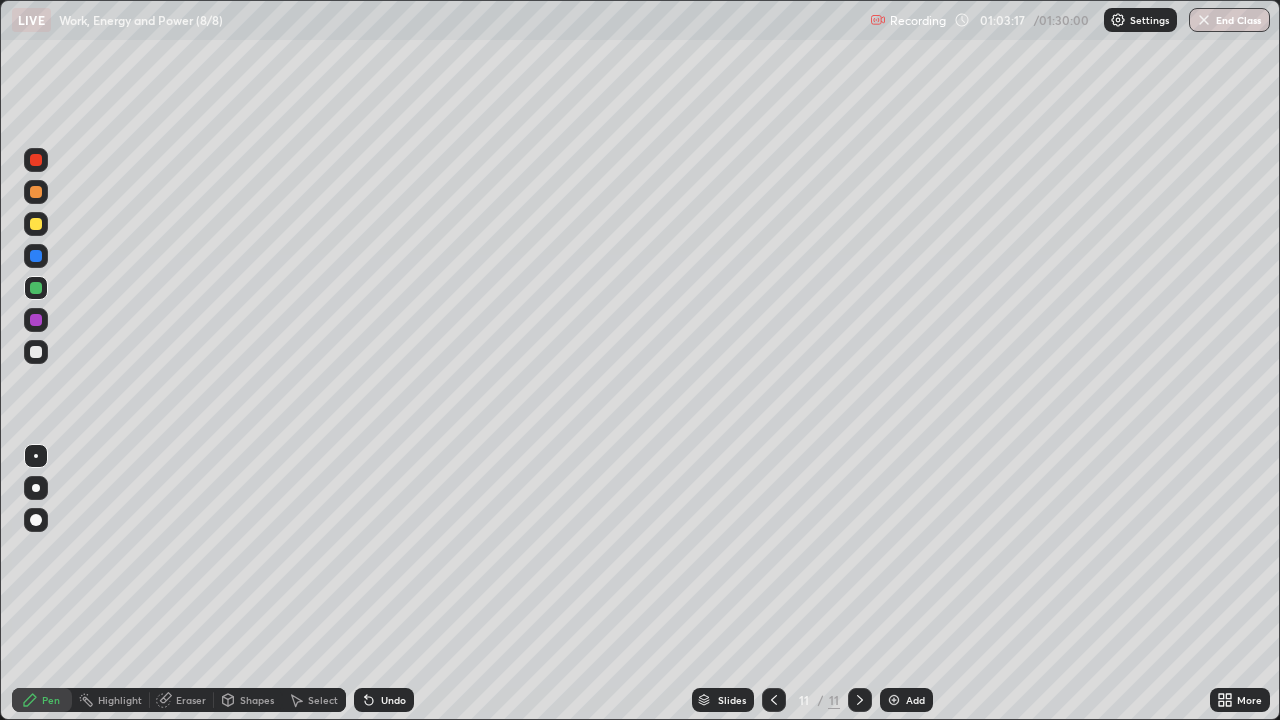 click at bounding box center (36, 160) 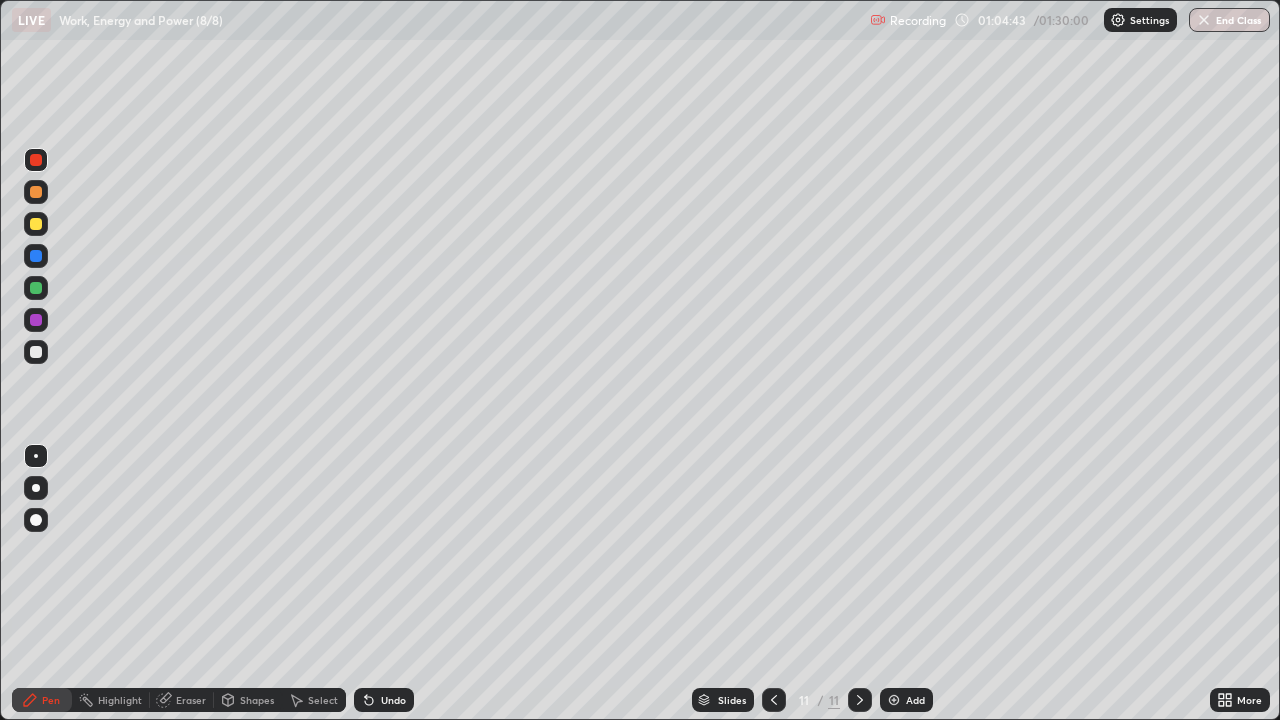 click at bounding box center [36, 320] 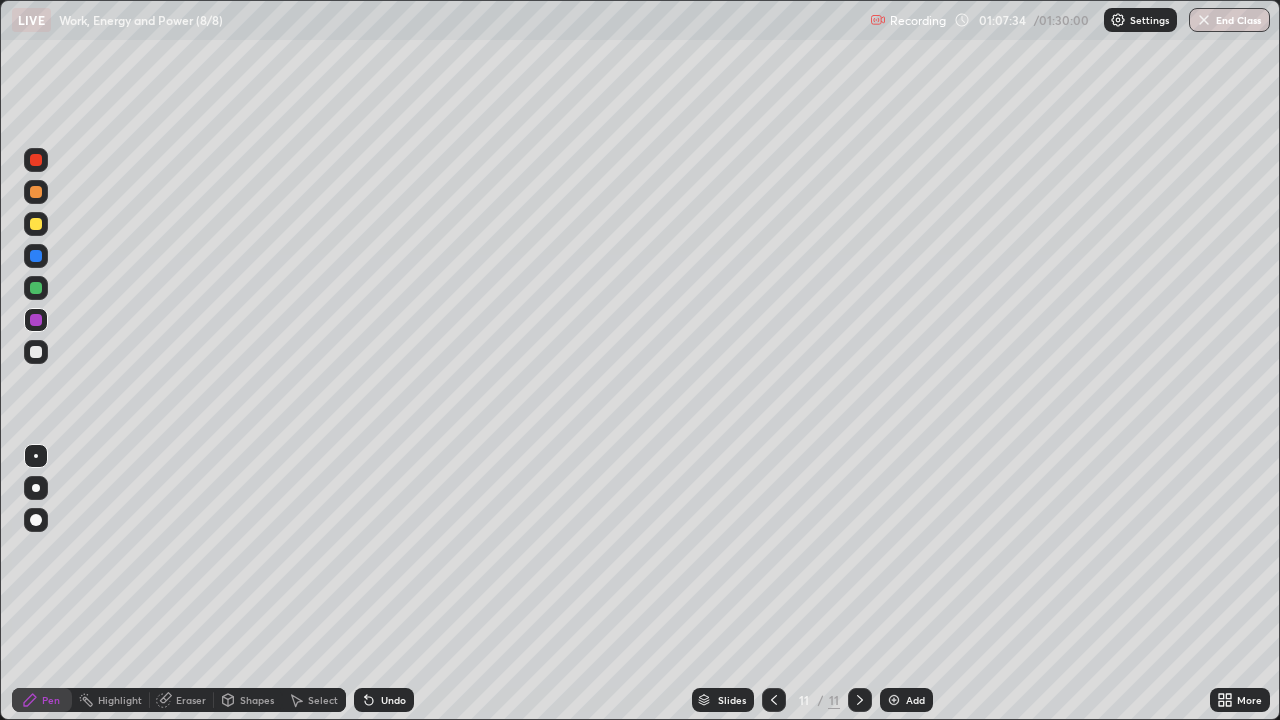 click at bounding box center [894, 700] 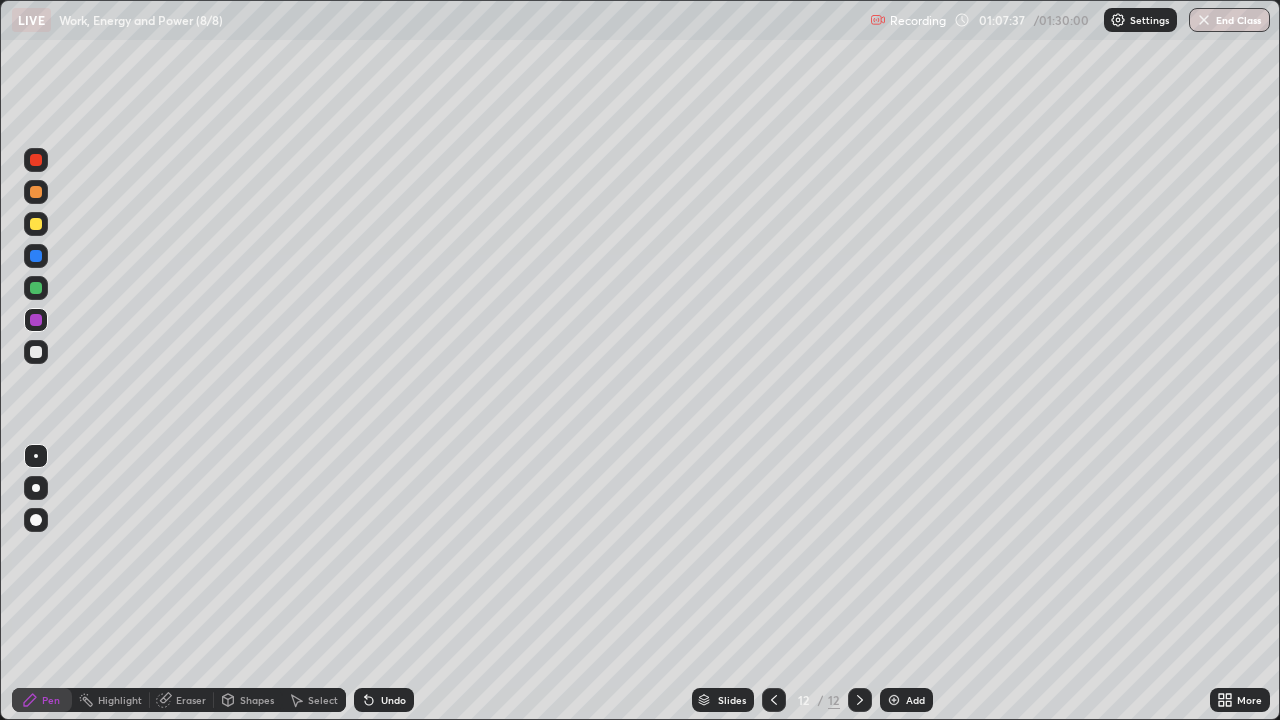 click at bounding box center (36, 224) 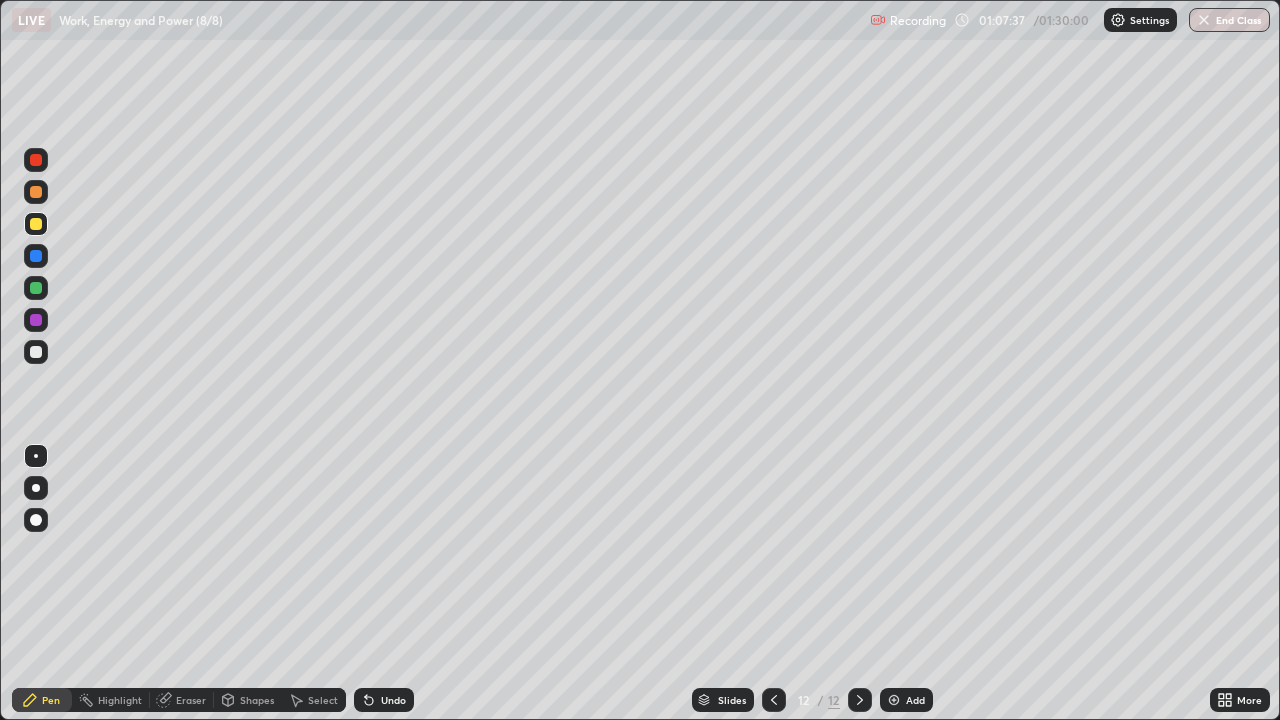 click at bounding box center (36, 224) 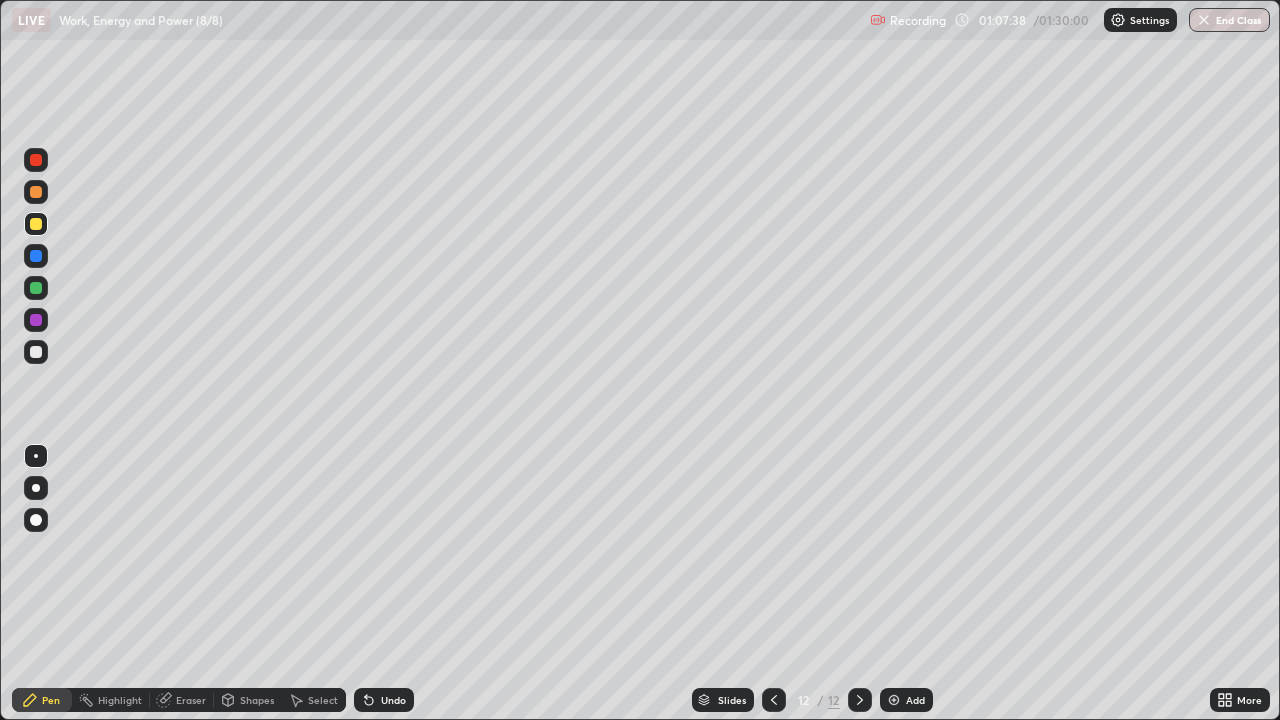 click on "Shapes" at bounding box center [248, 700] 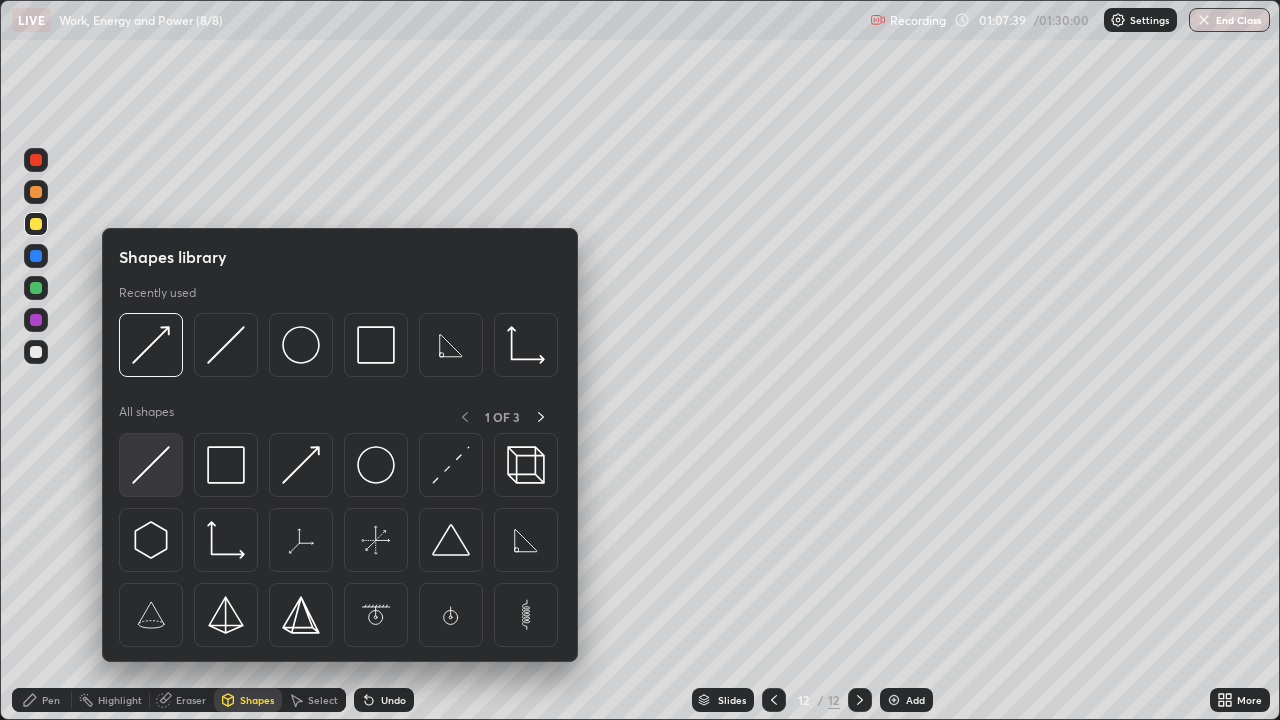 click at bounding box center (151, 465) 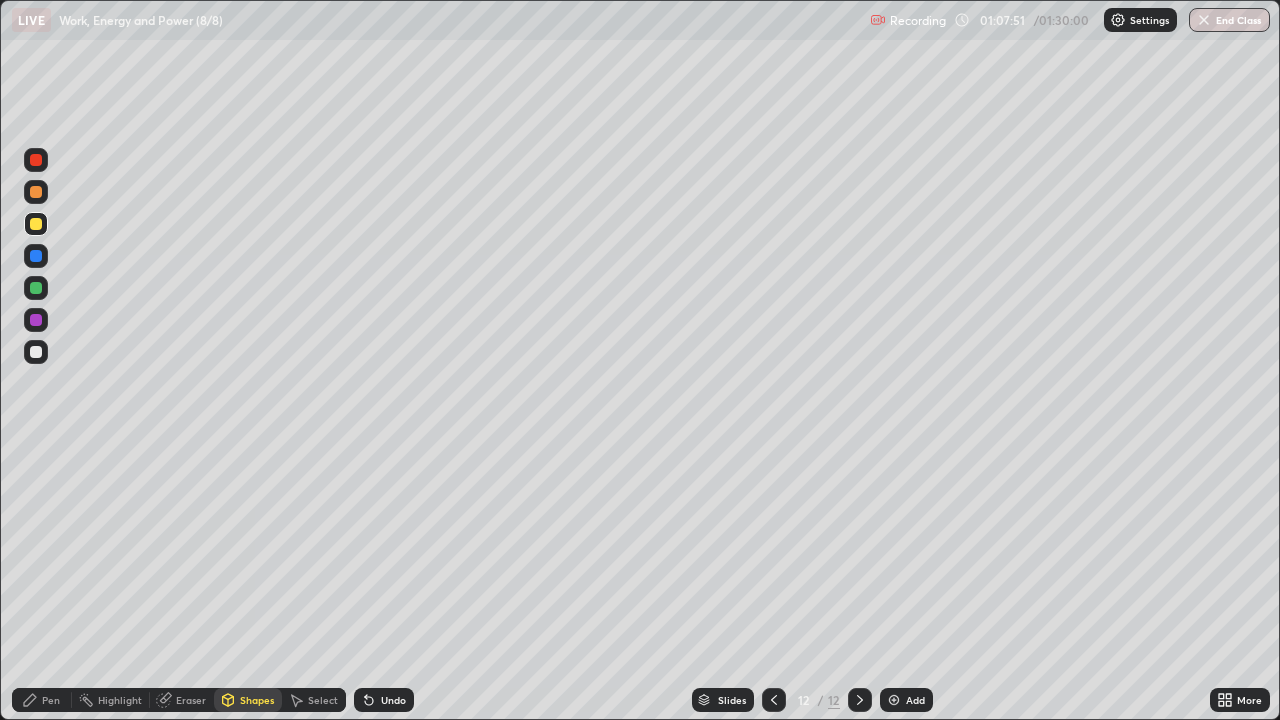 click on "Eraser" at bounding box center [182, 700] 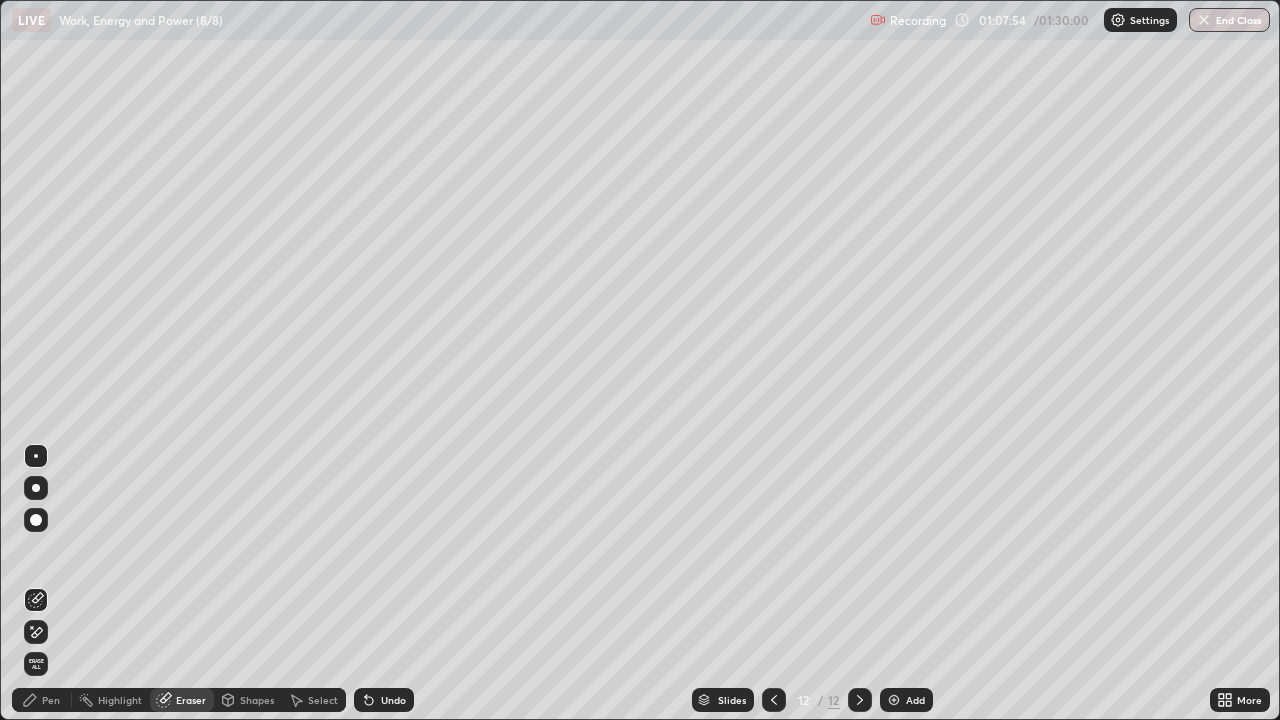 click on "Pen" at bounding box center (42, 700) 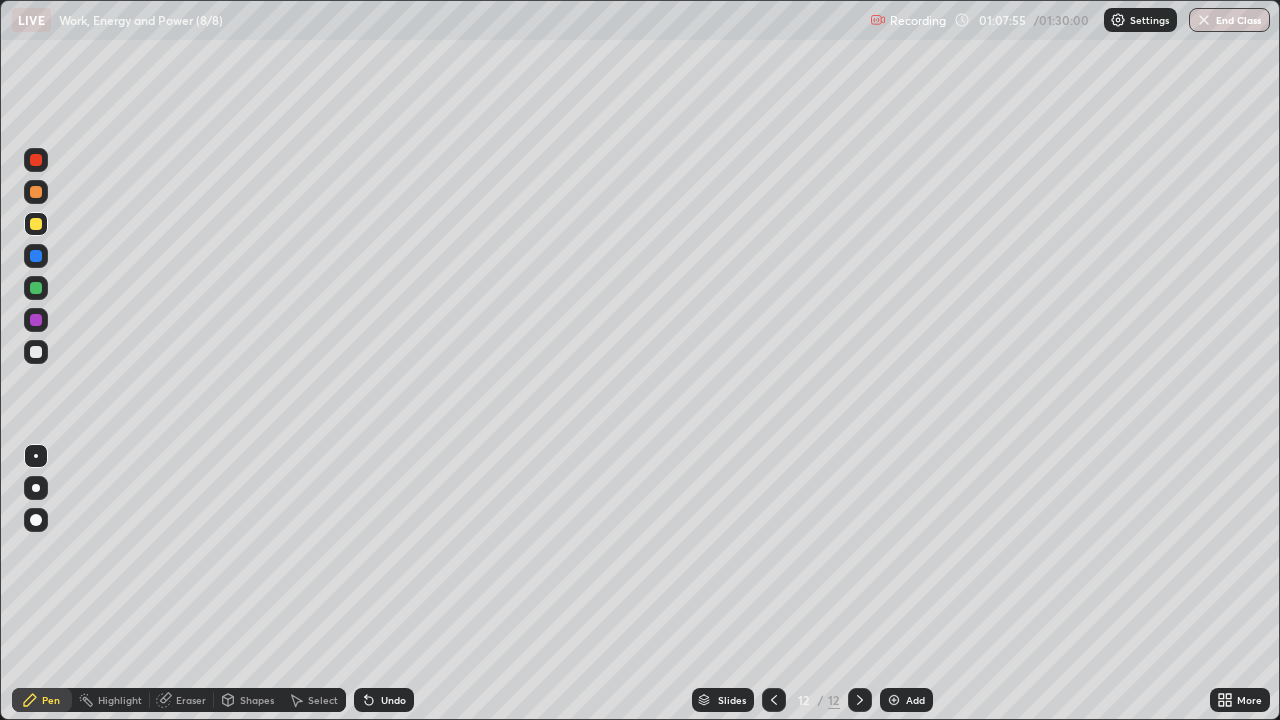 click at bounding box center (36, 288) 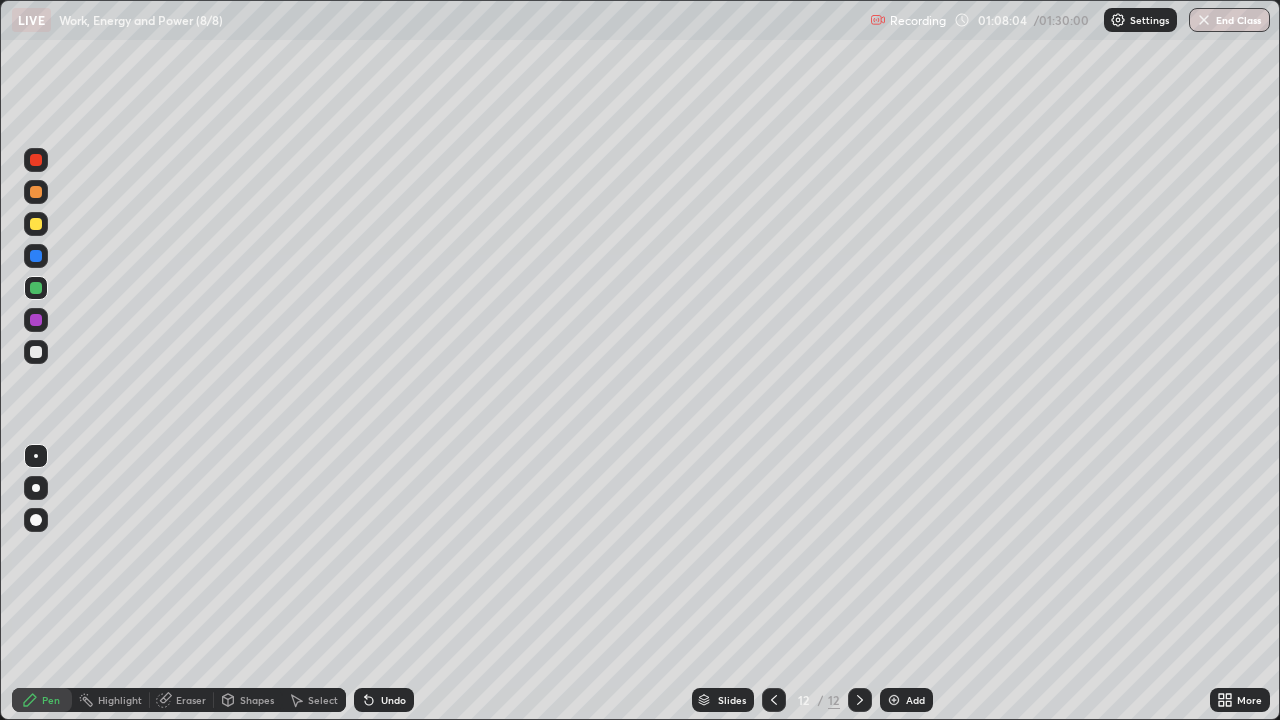 click at bounding box center (36, 160) 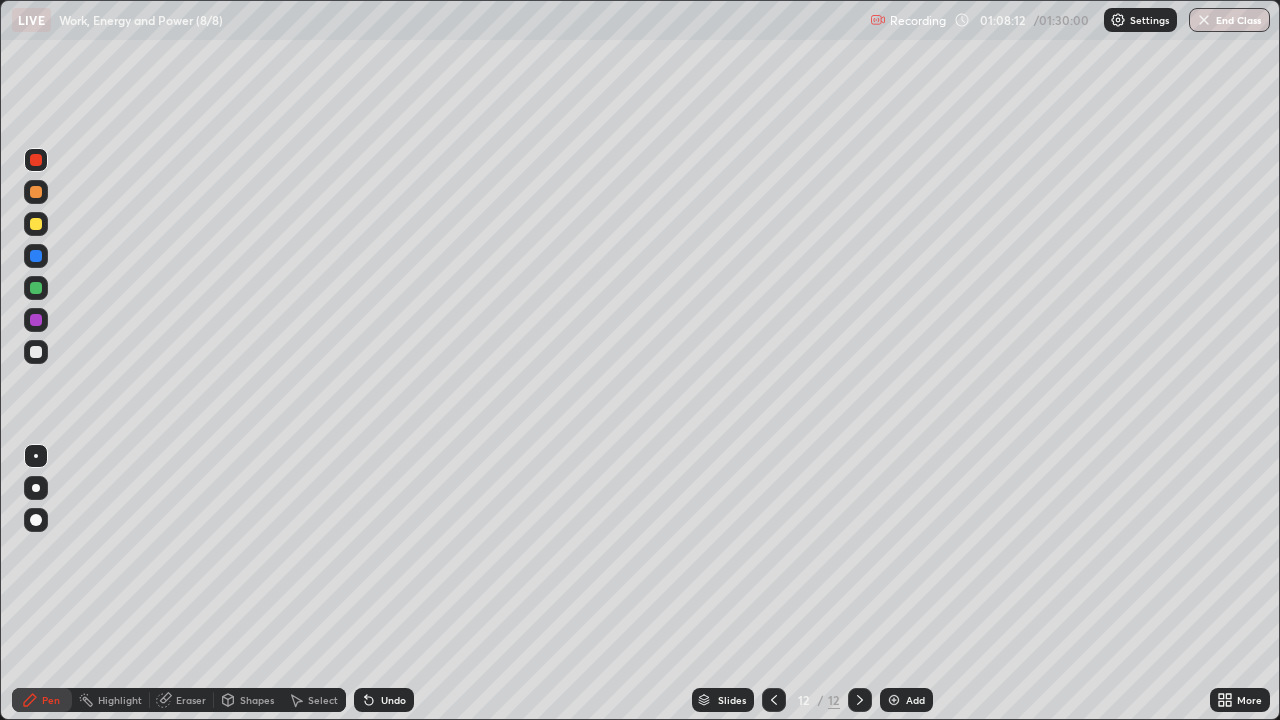 click at bounding box center (36, 320) 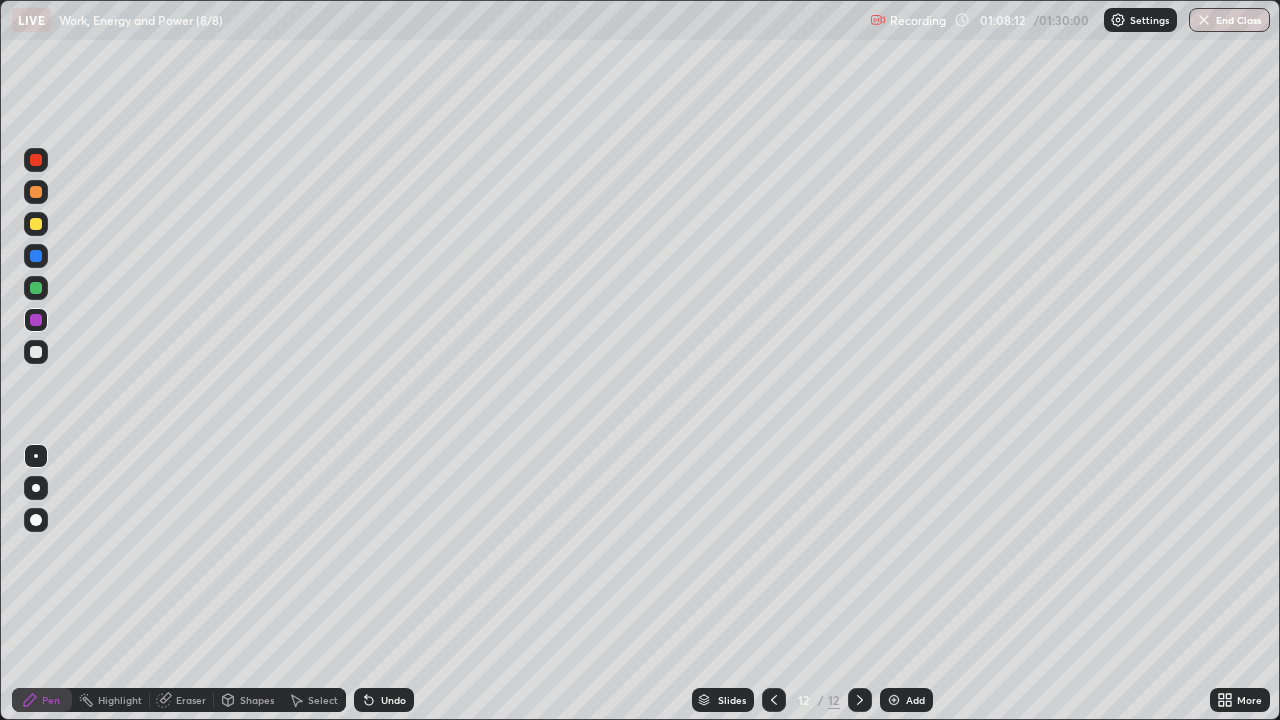 click at bounding box center [36, 320] 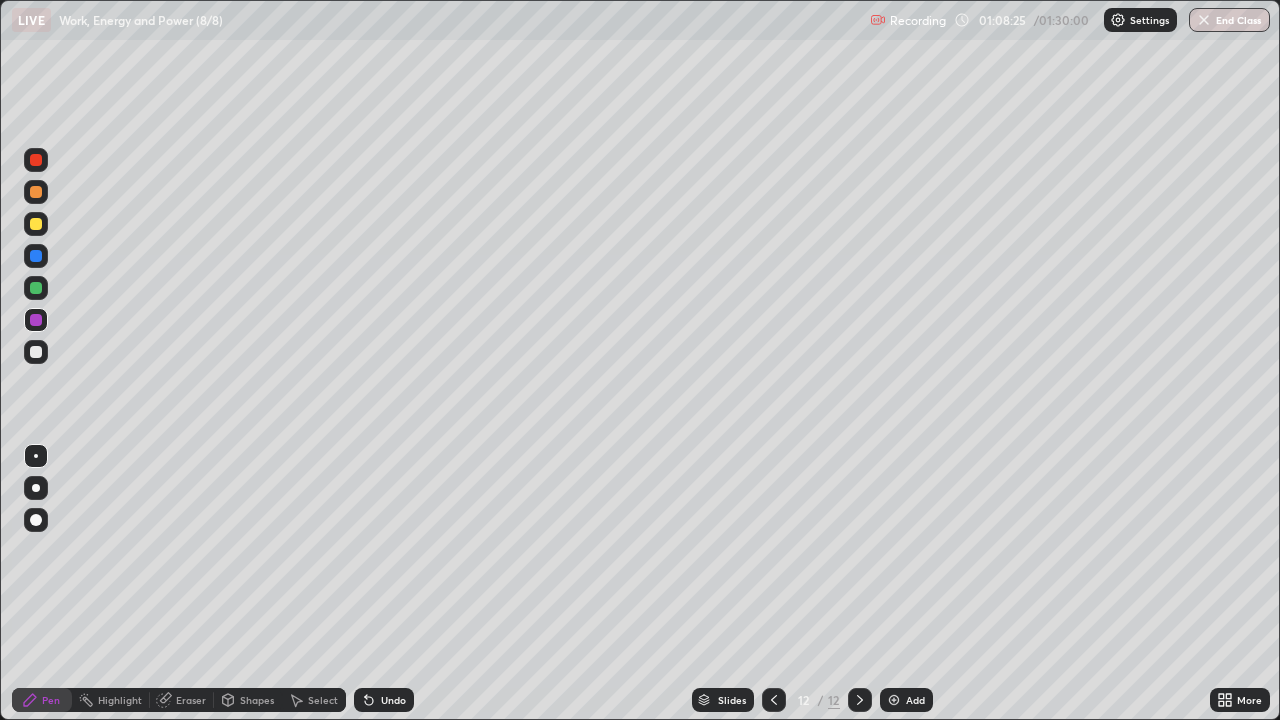 click at bounding box center (36, 256) 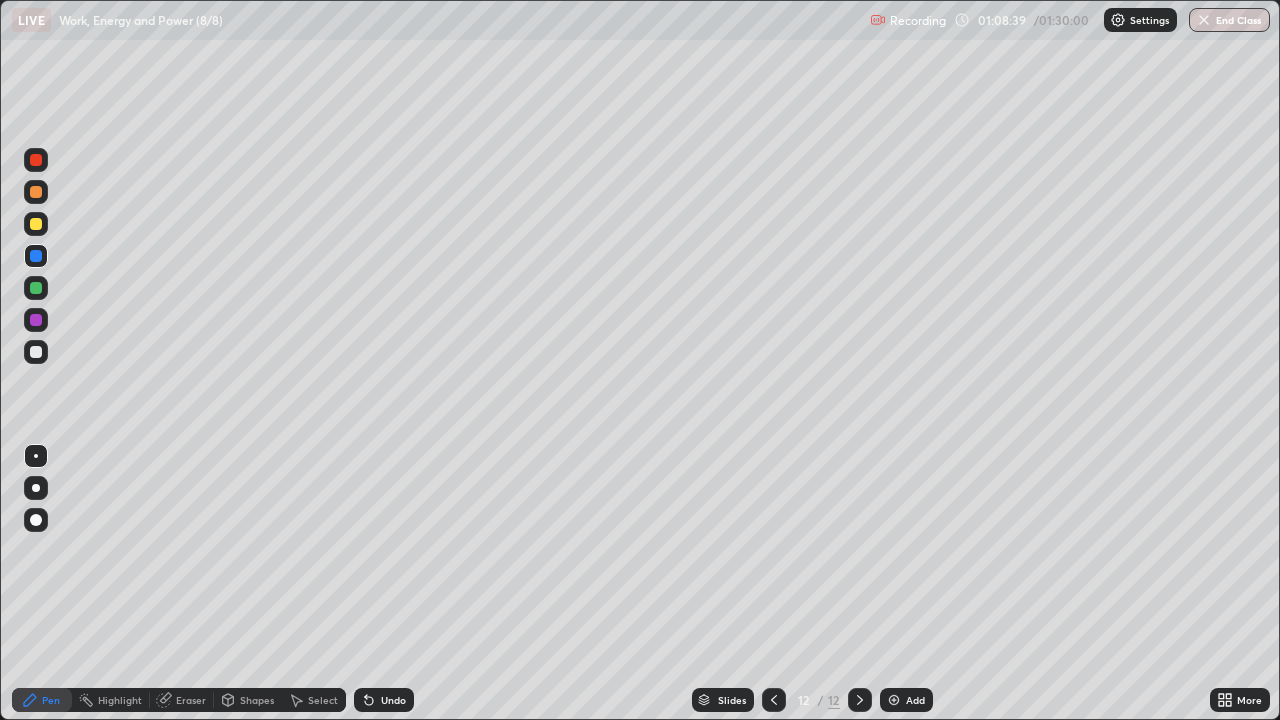 click on "Undo" at bounding box center (384, 700) 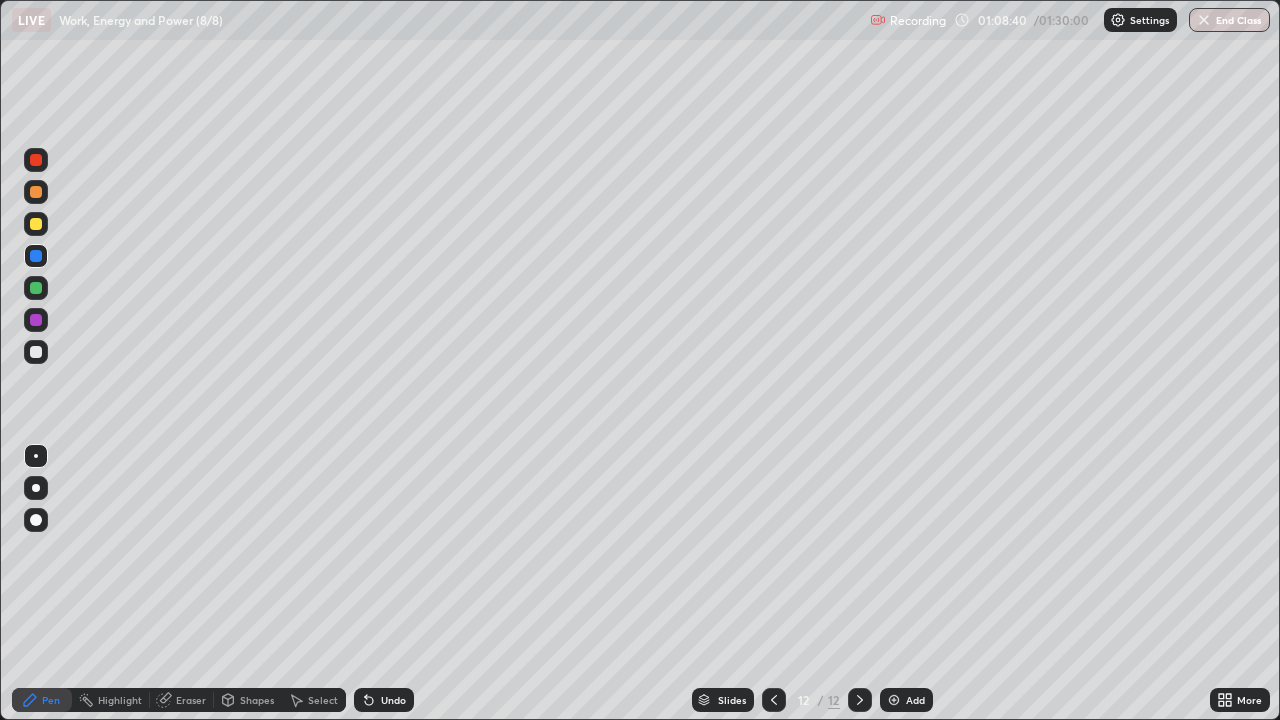 click on "Undo" at bounding box center [393, 700] 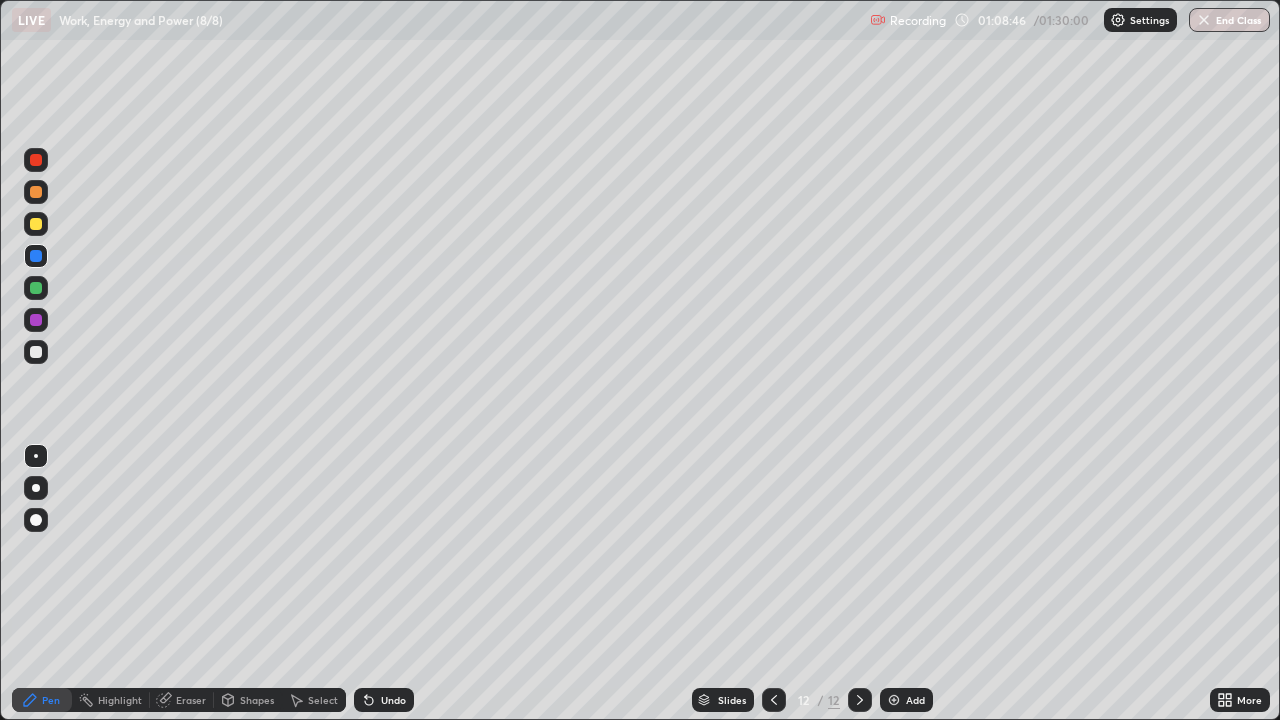 click at bounding box center [36, 320] 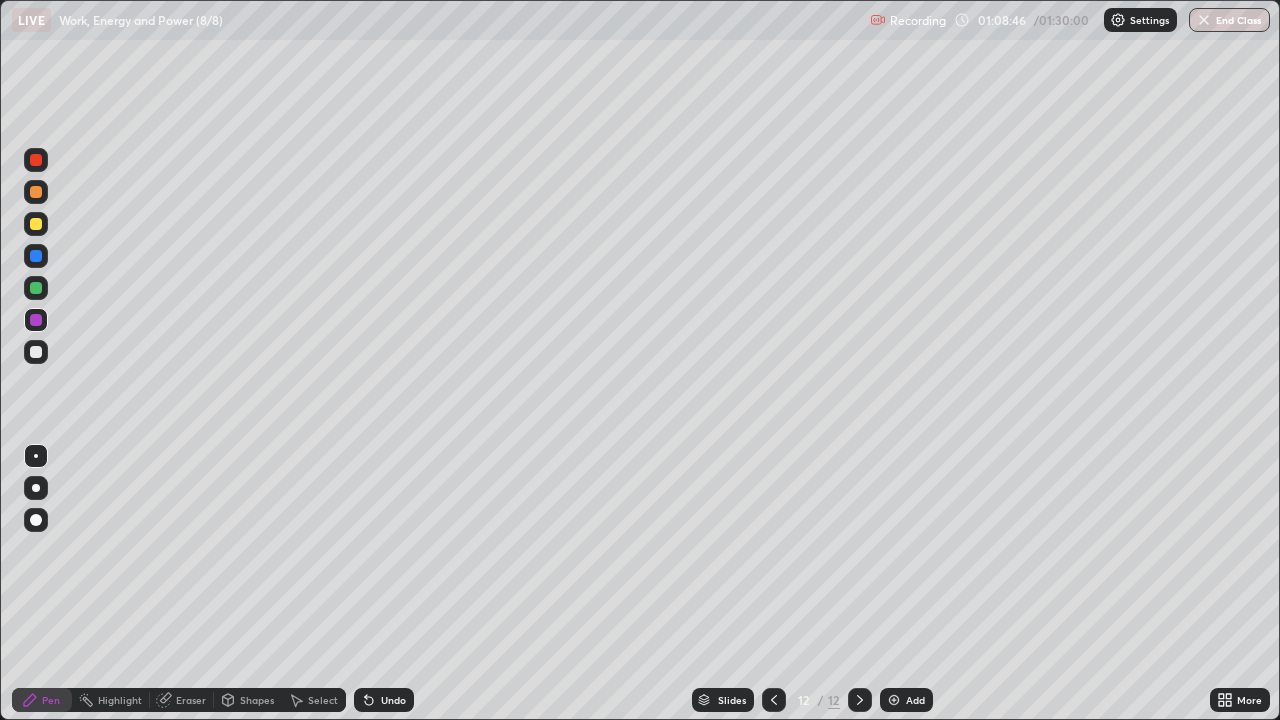 click at bounding box center (36, 320) 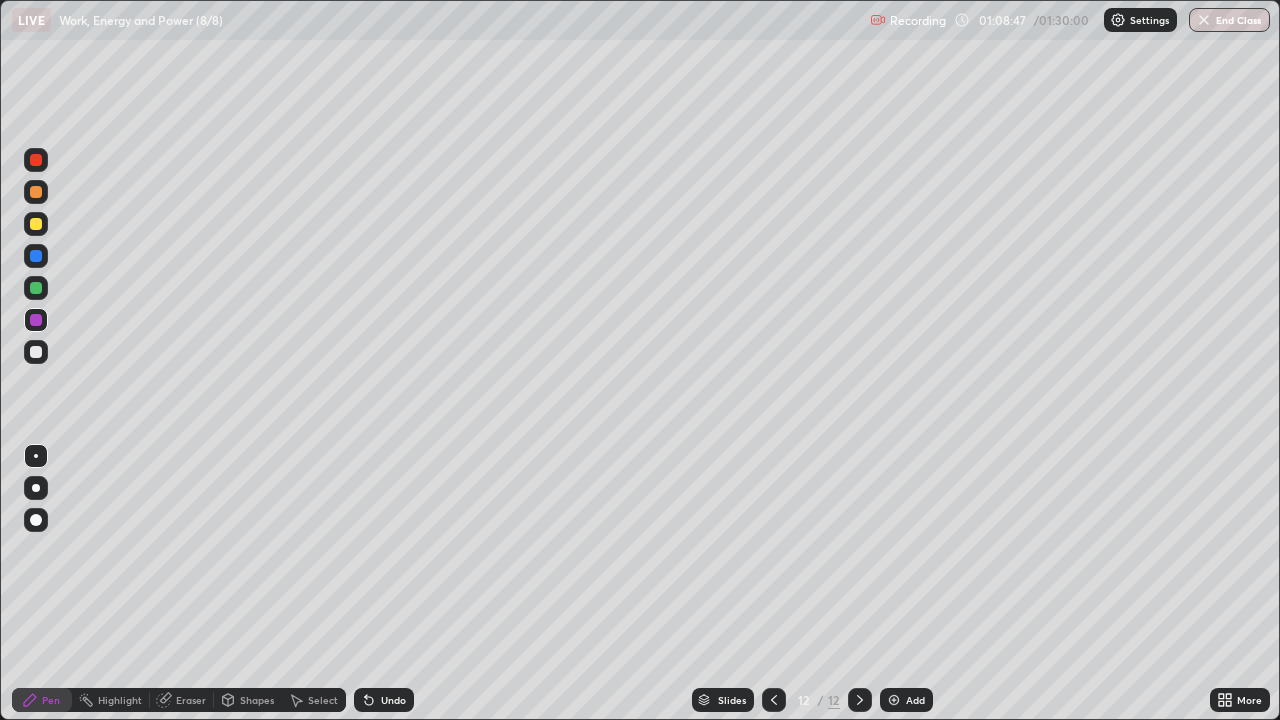 click at bounding box center (36, 288) 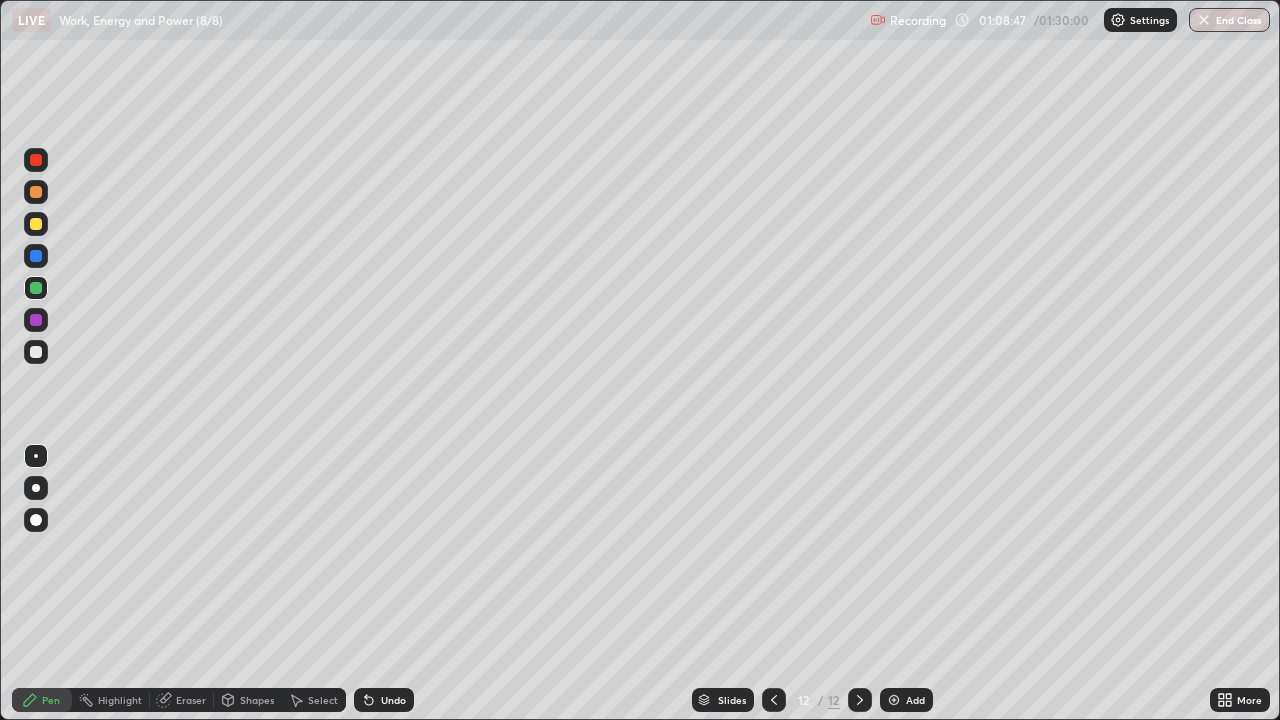 click at bounding box center [36, 288] 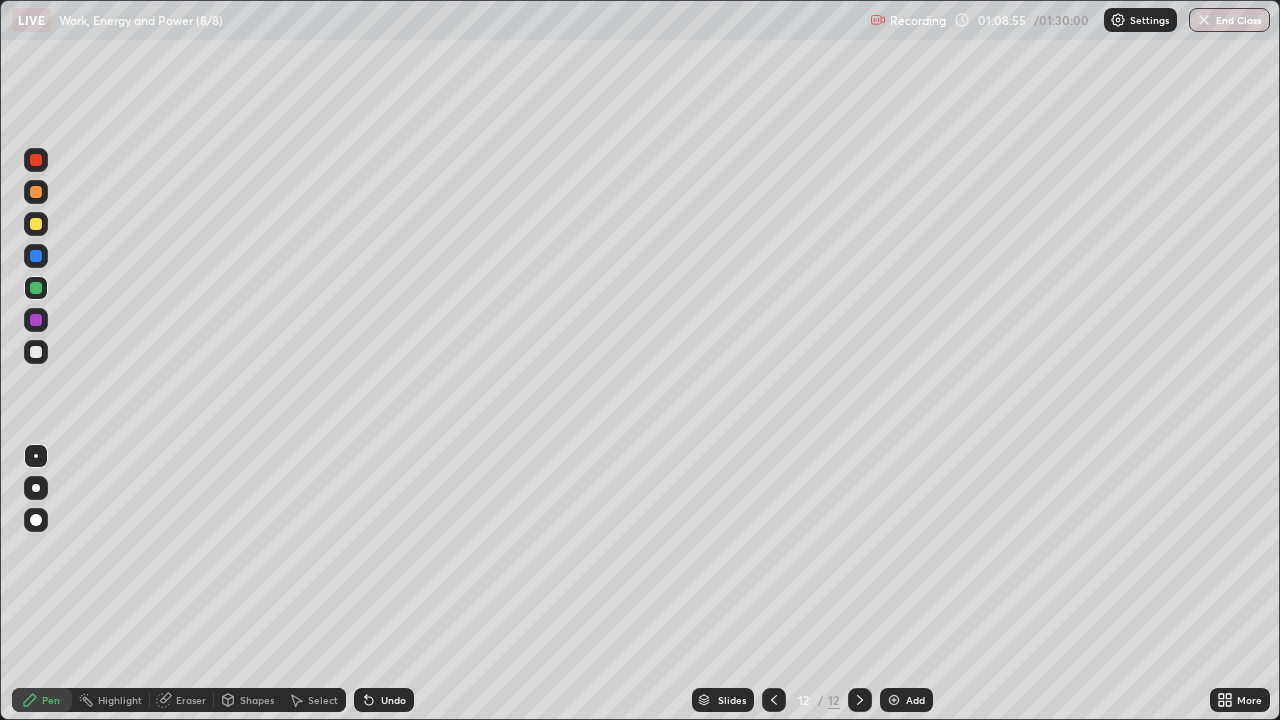 click on "Undo" at bounding box center (384, 700) 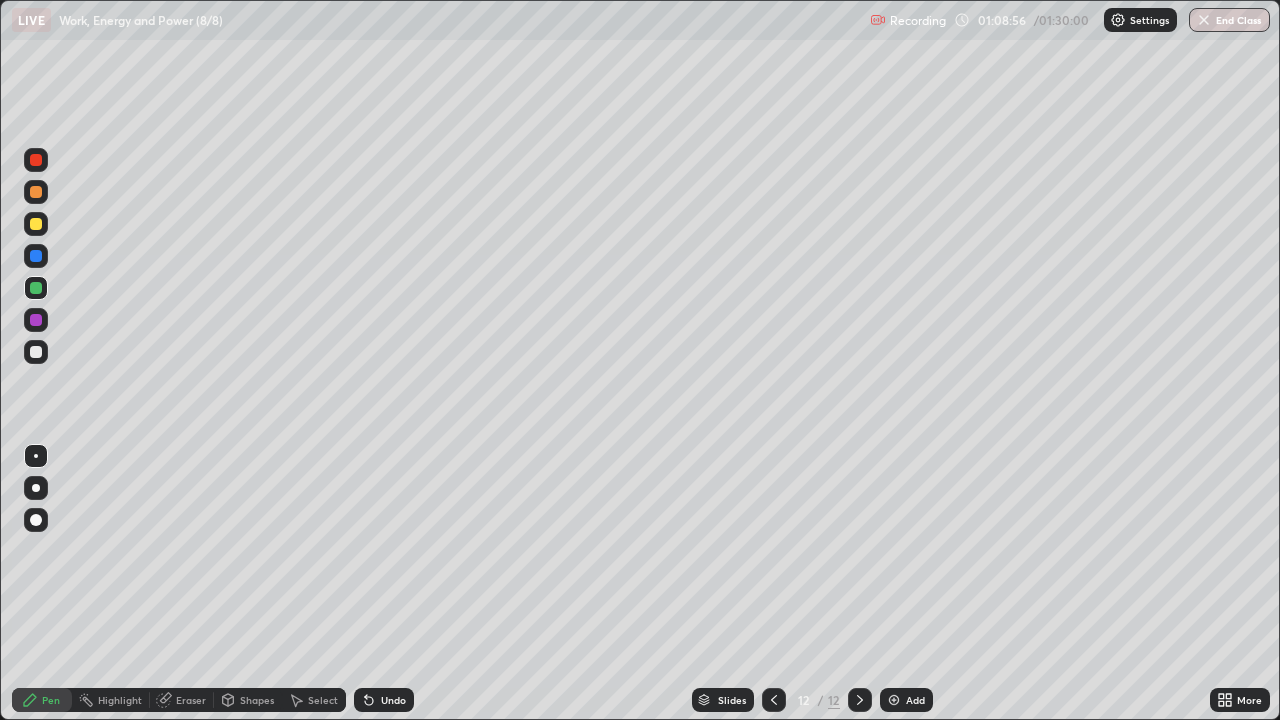 click on "Undo" at bounding box center (393, 700) 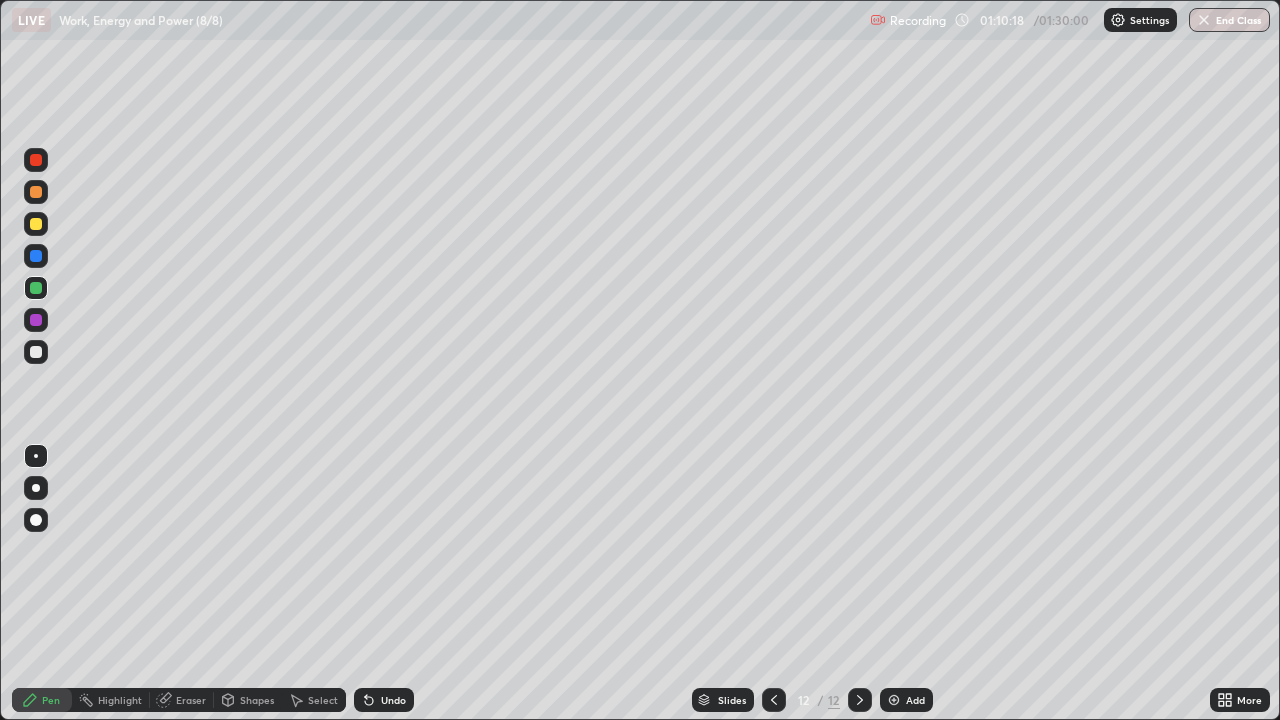 click at bounding box center (36, 352) 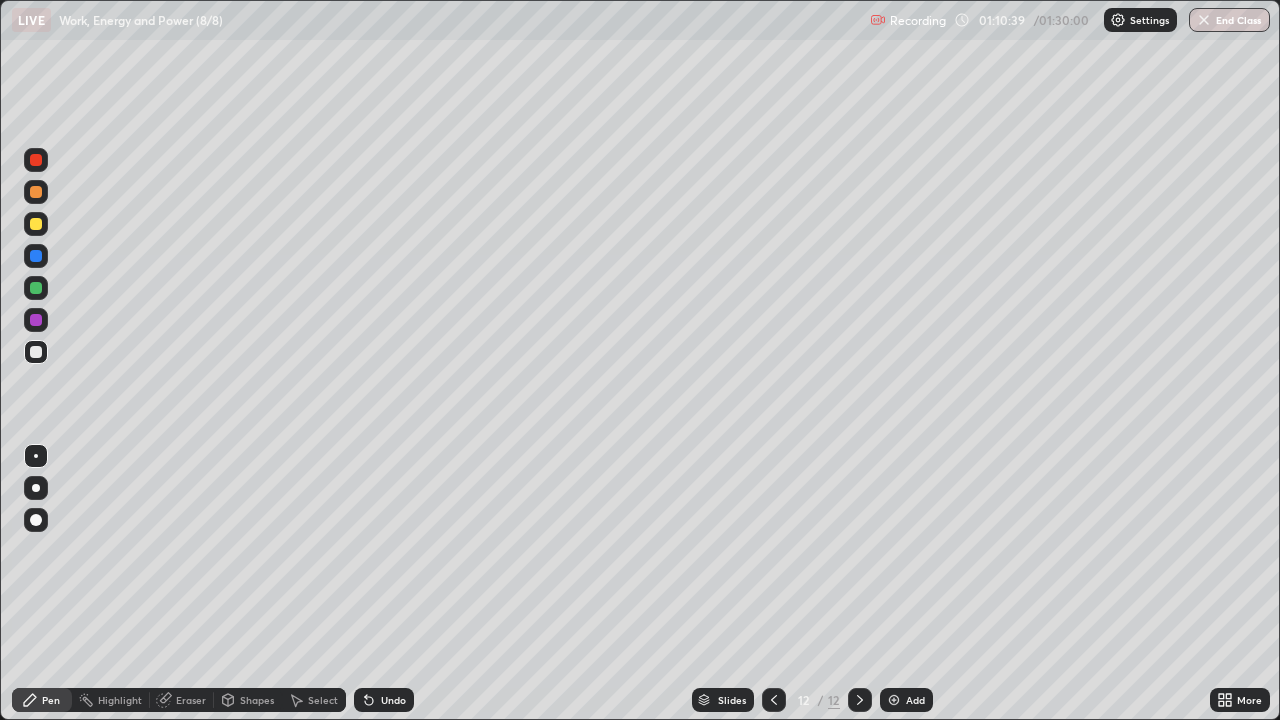 click on "Undo" at bounding box center [393, 700] 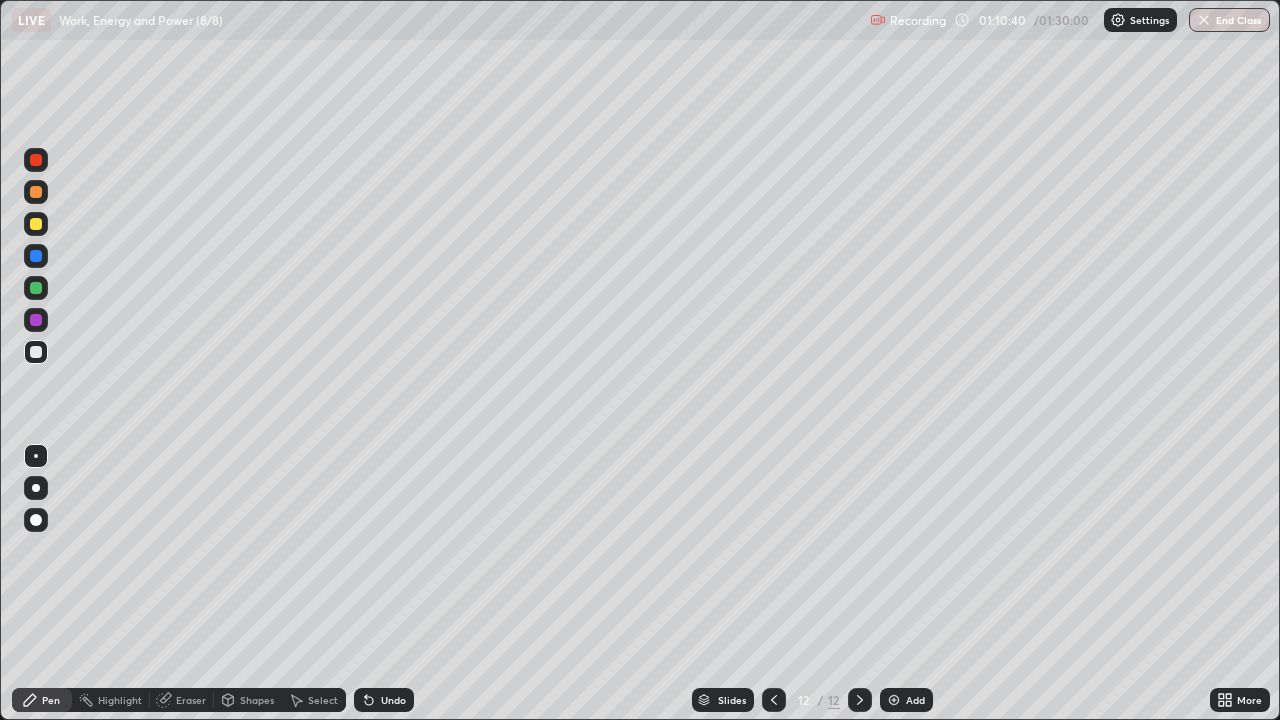 click on "Undo" at bounding box center (384, 700) 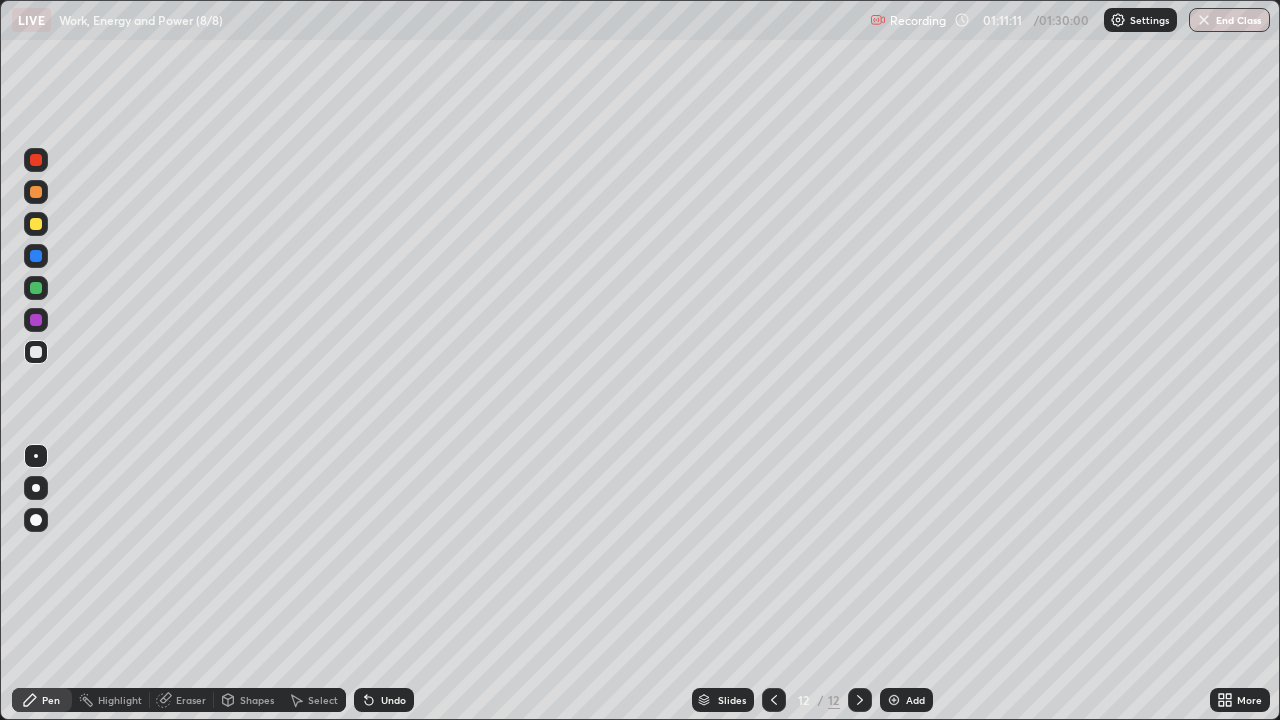 click at bounding box center [36, 160] 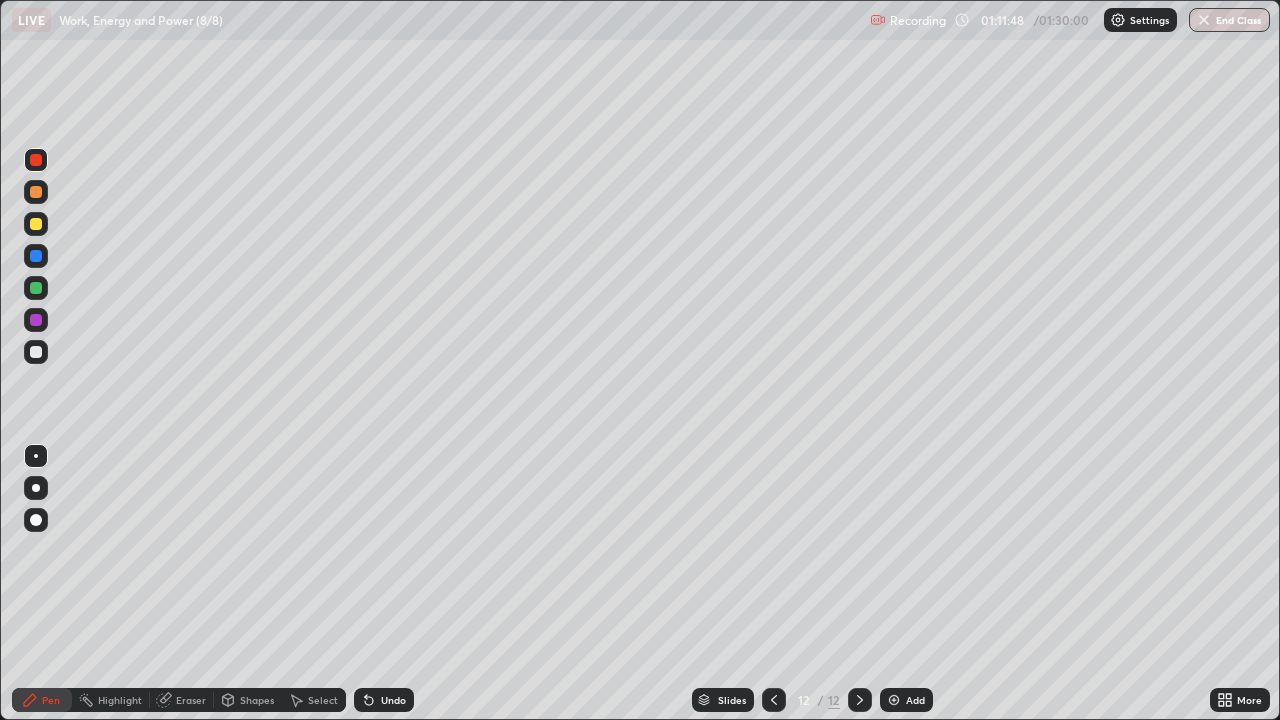 click on "Undo" at bounding box center (384, 700) 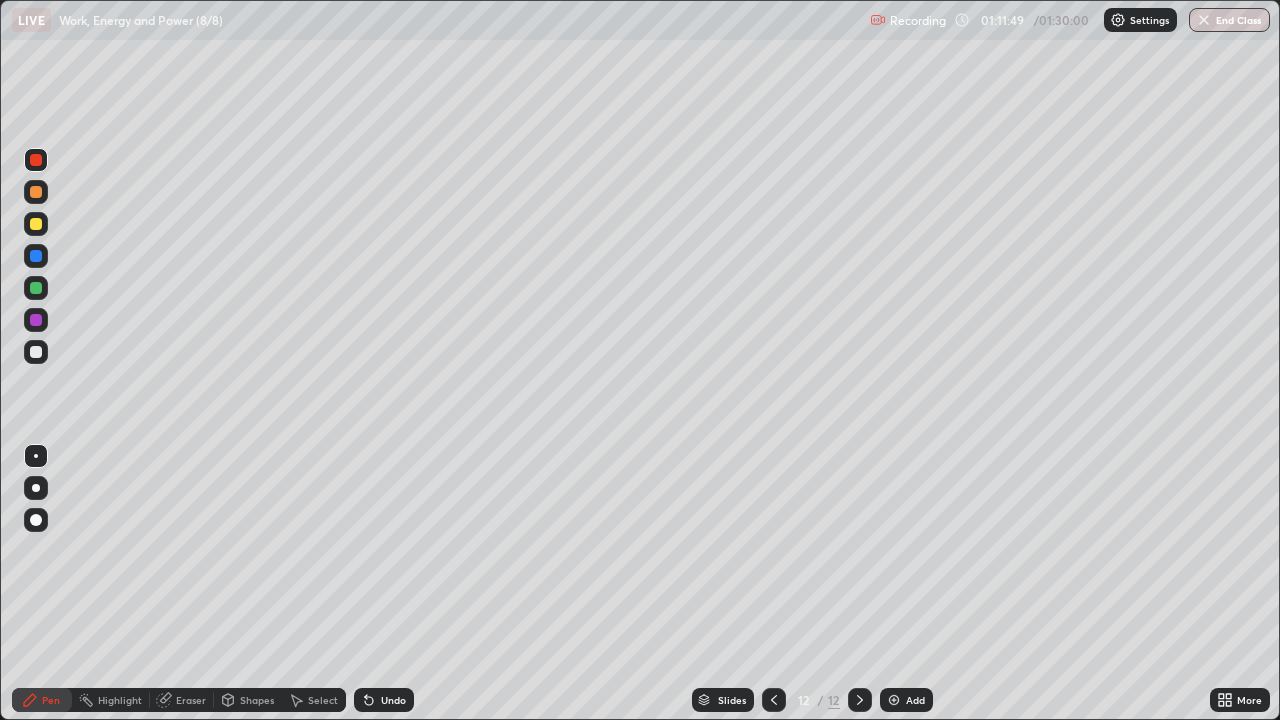 click on "Undo" at bounding box center (380, 700) 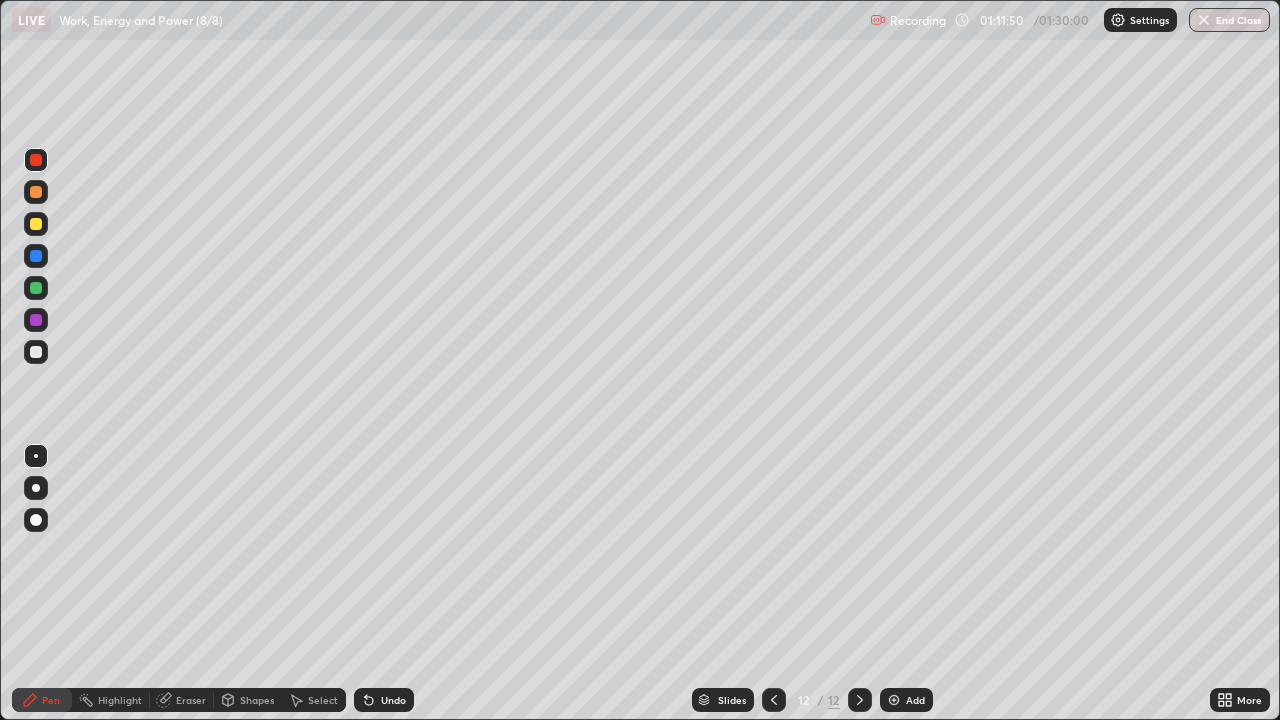 click on "Undo" at bounding box center [380, 700] 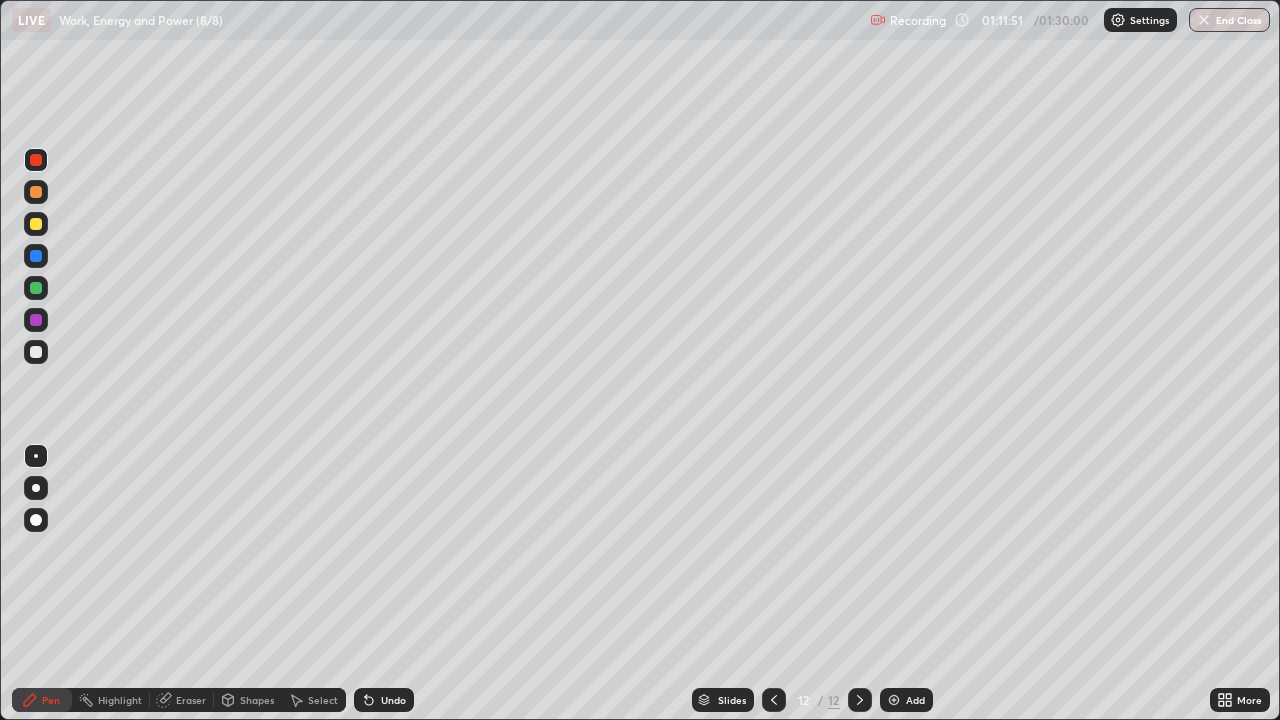 click on "Undo" at bounding box center [384, 700] 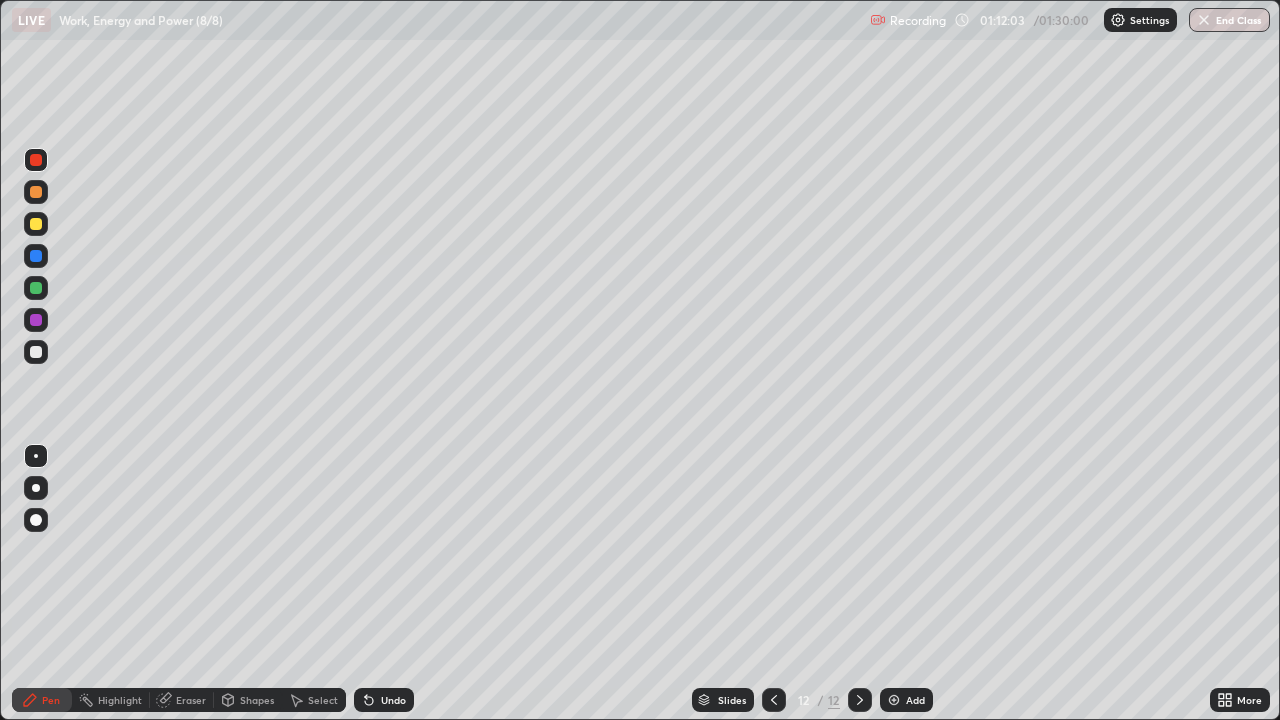 click at bounding box center (36, 352) 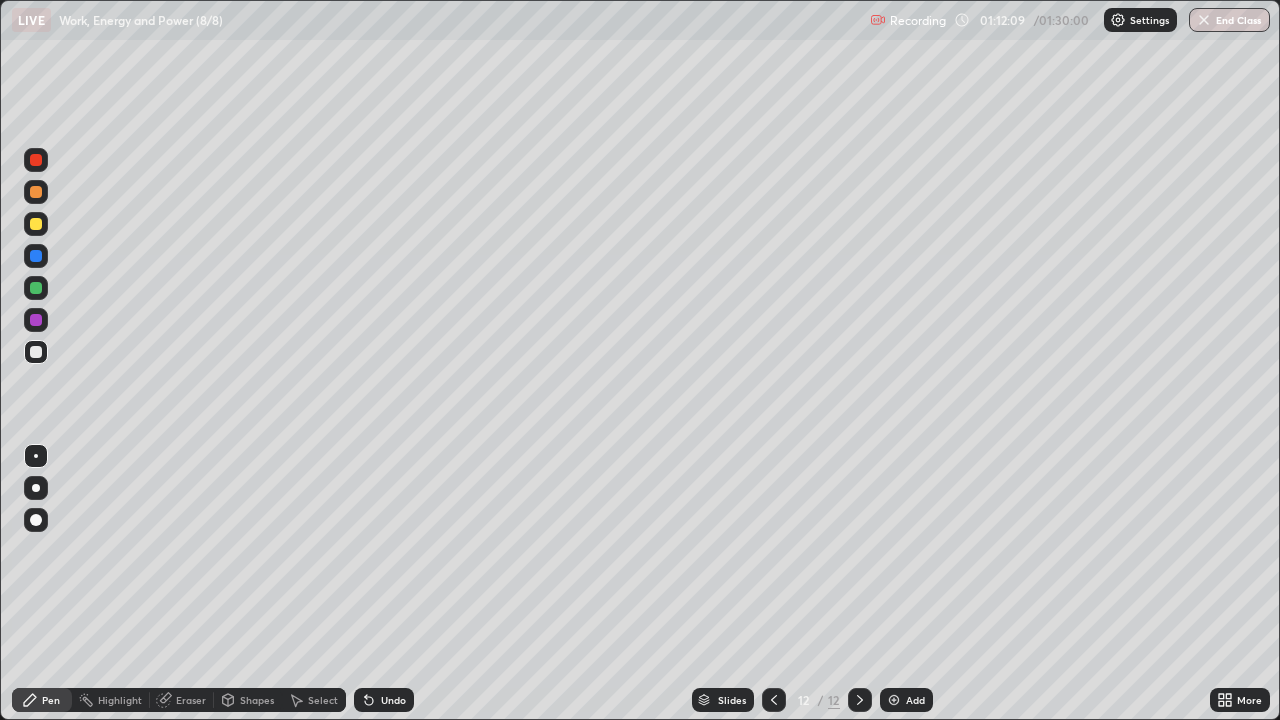 click at bounding box center [36, 256] 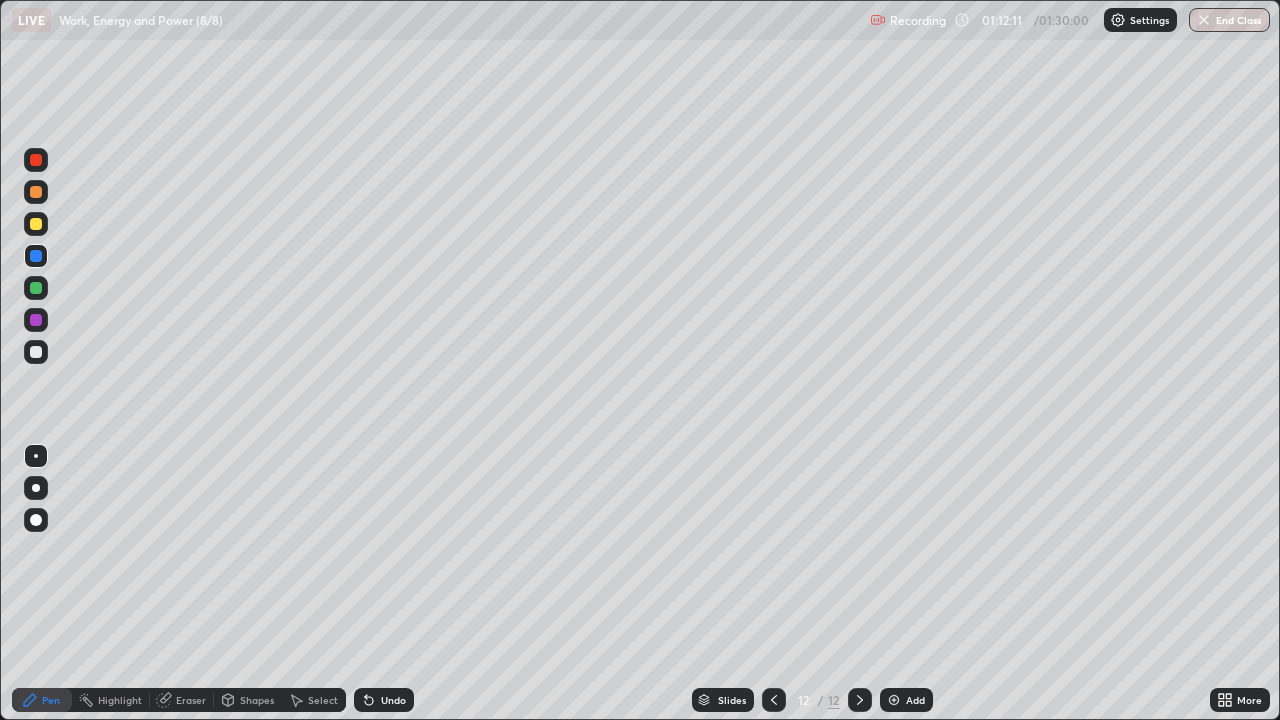 click at bounding box center [36, 320] 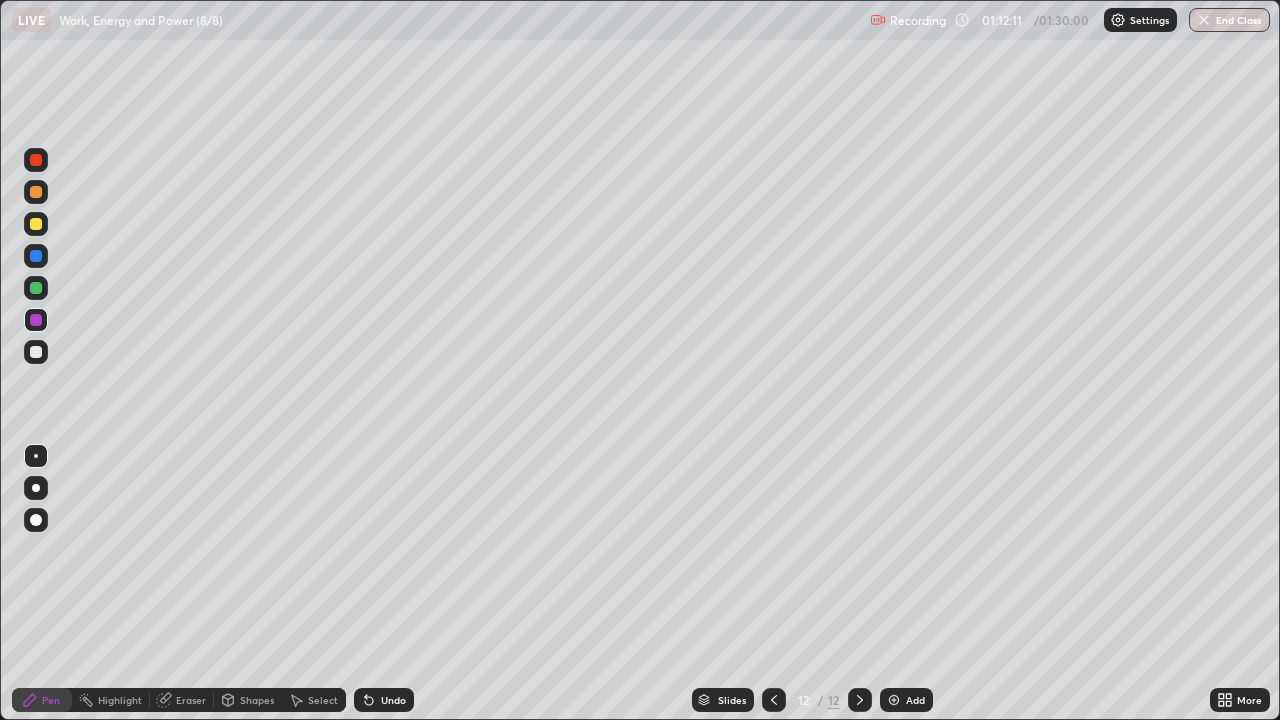 click at bounding box center (36, 320) 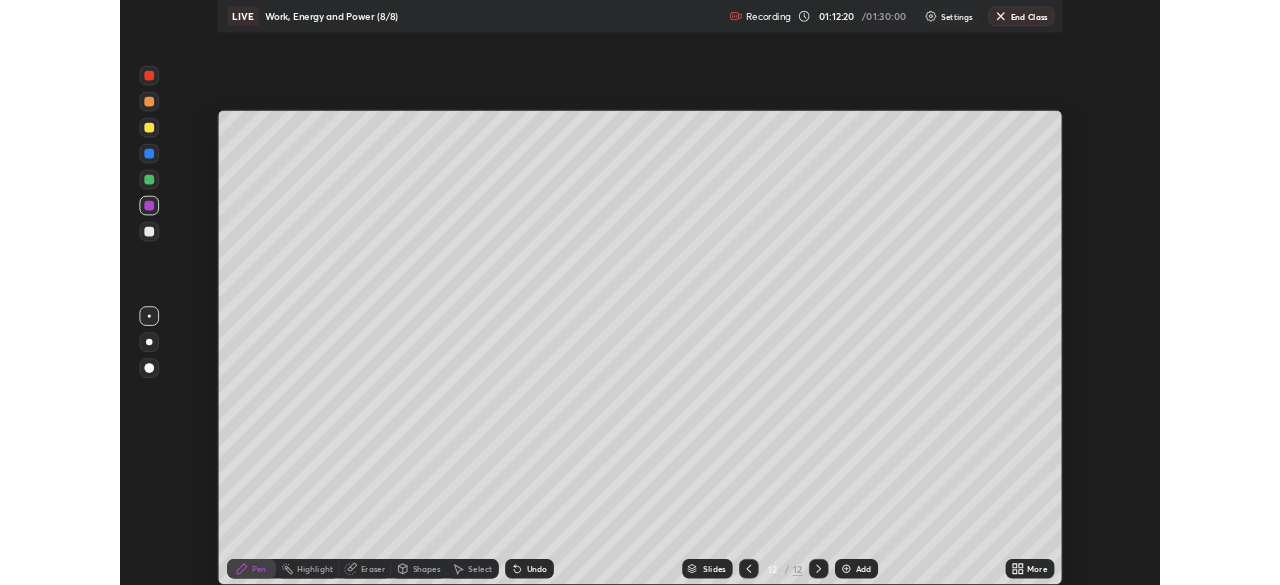 scroll, scrollTop: 585, scrollLeft: 1280, axis: both 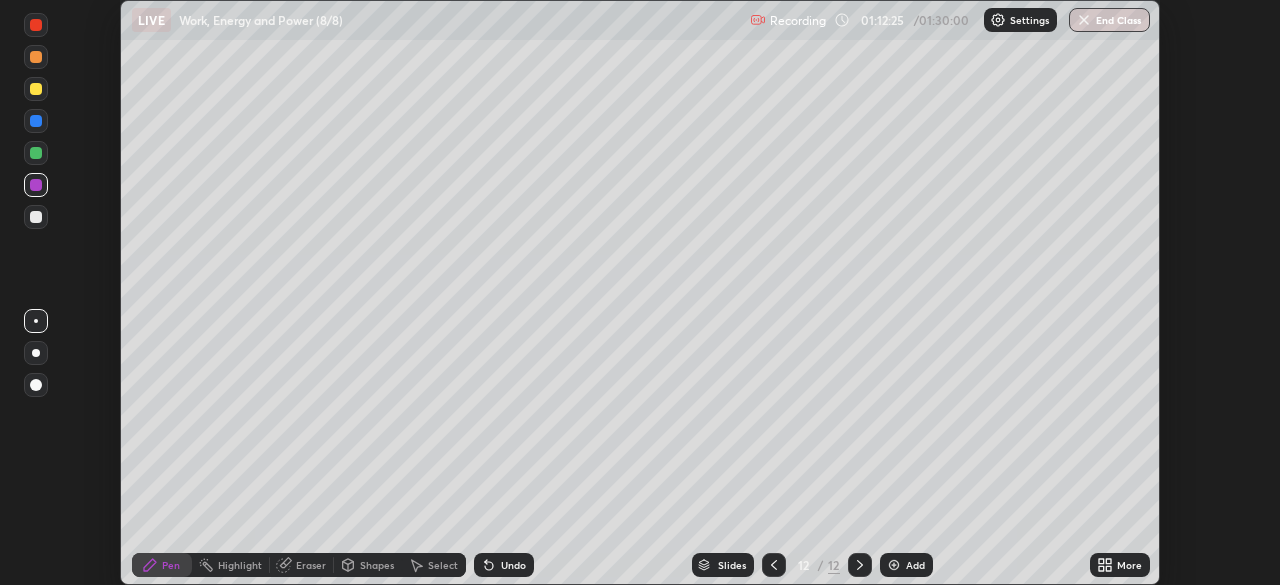click 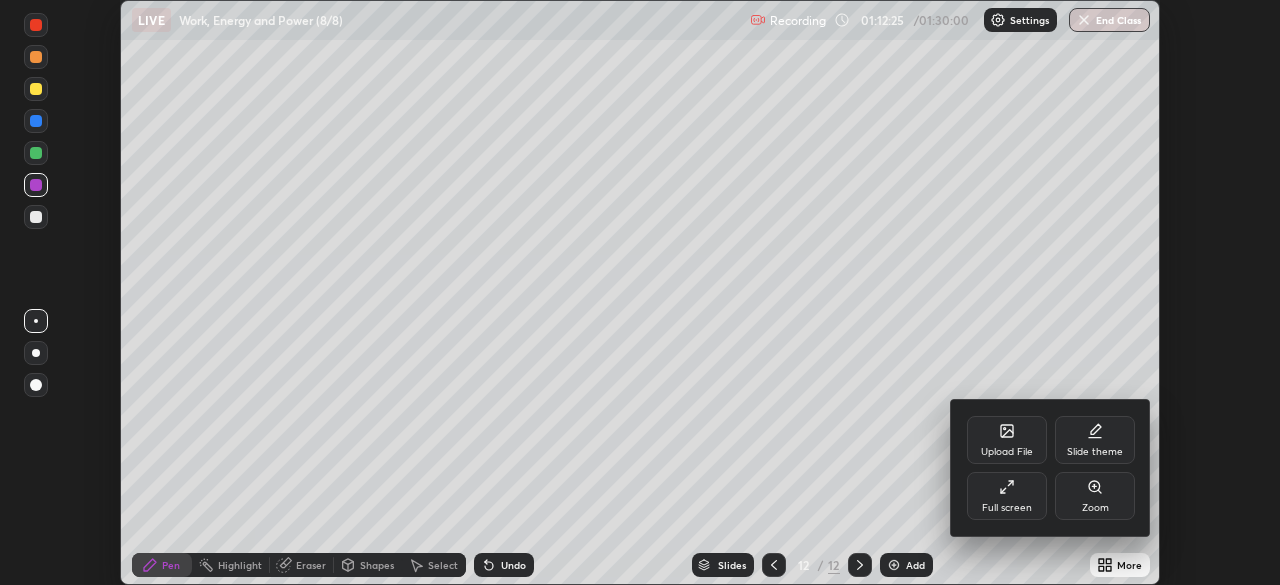 click 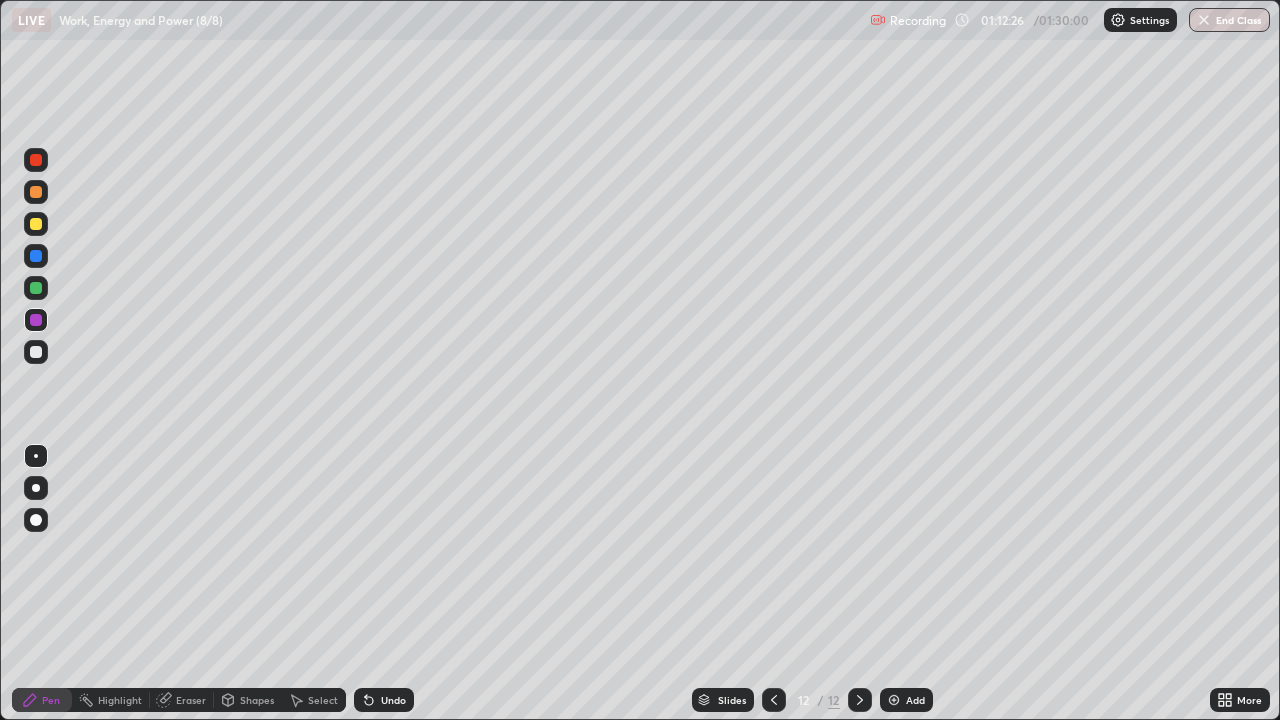 scroll, scrollTop: 99280, scrollLeft: 98720, axis: both 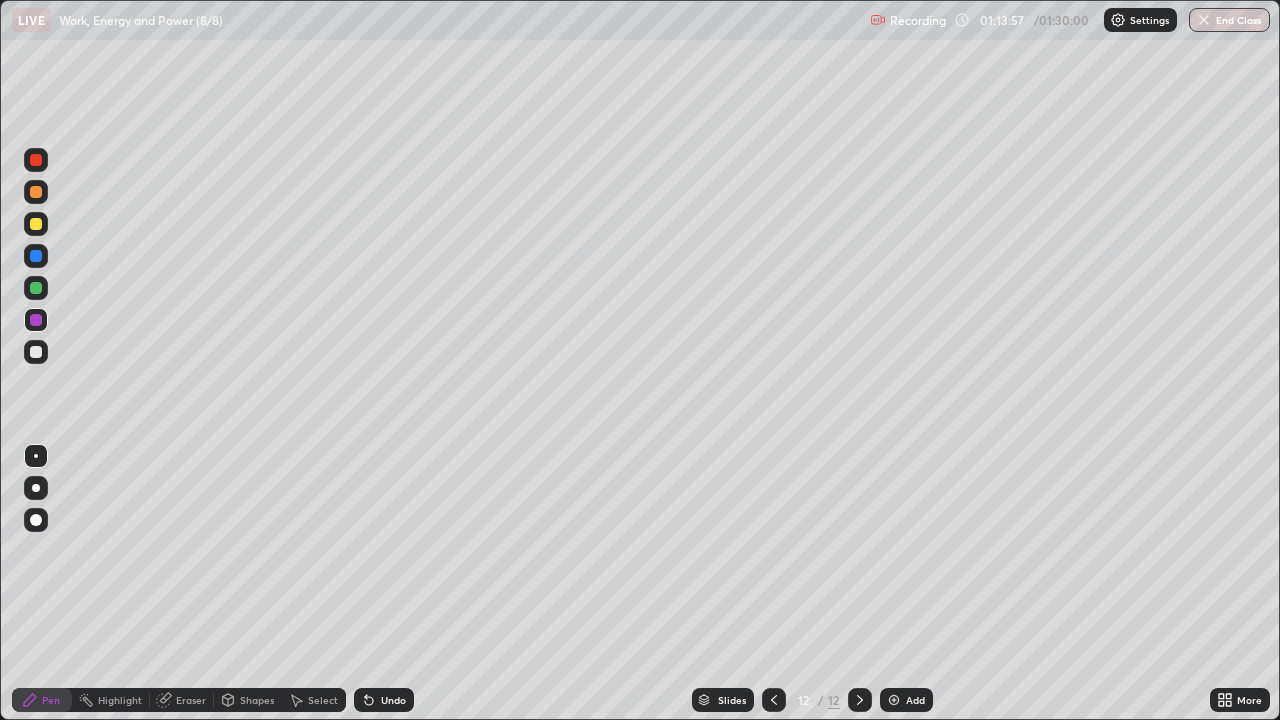 click at bounding box center [36, 352] 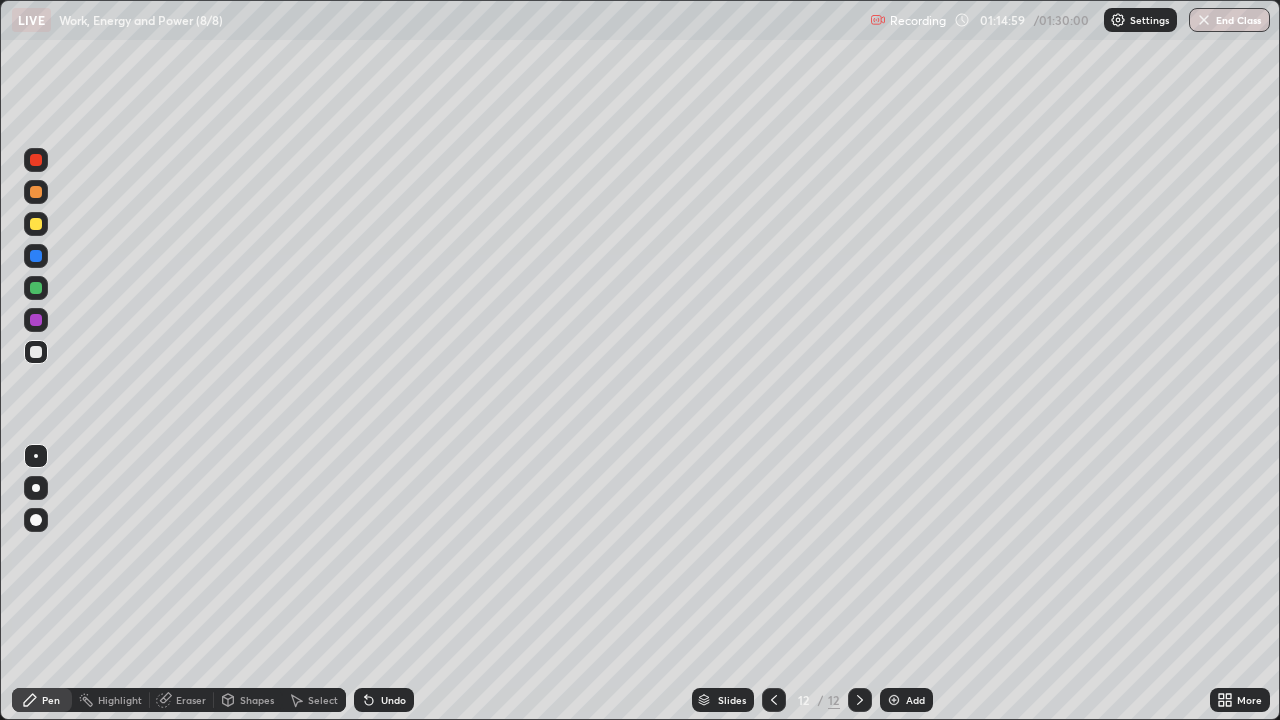 click at bounding box center [36, 288] 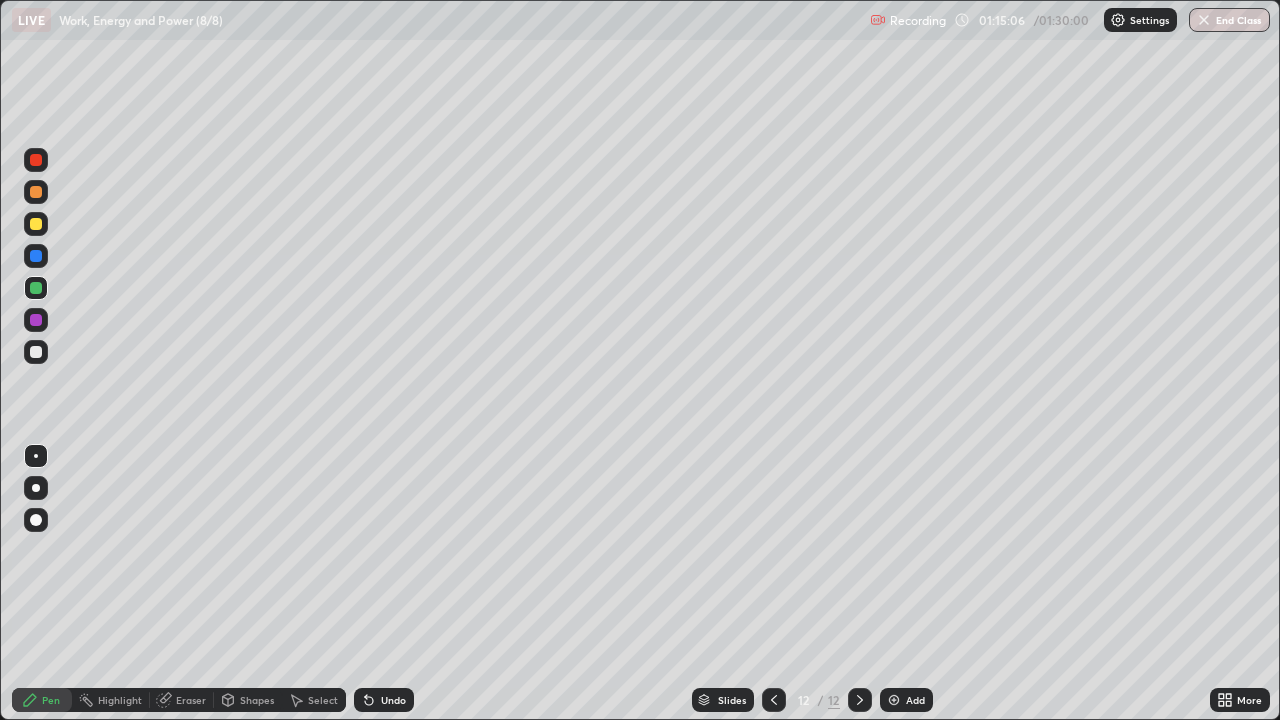 click at bounding box center (36, 352) 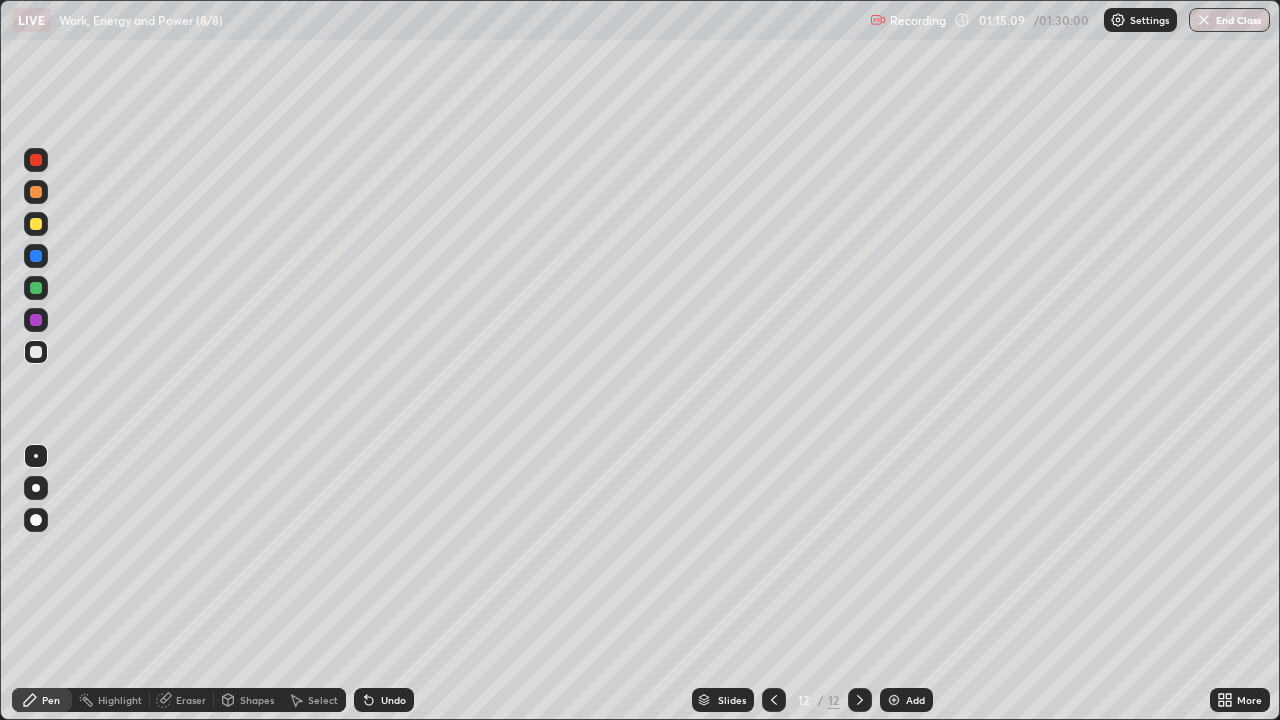 click at bounding box center (36, 224) 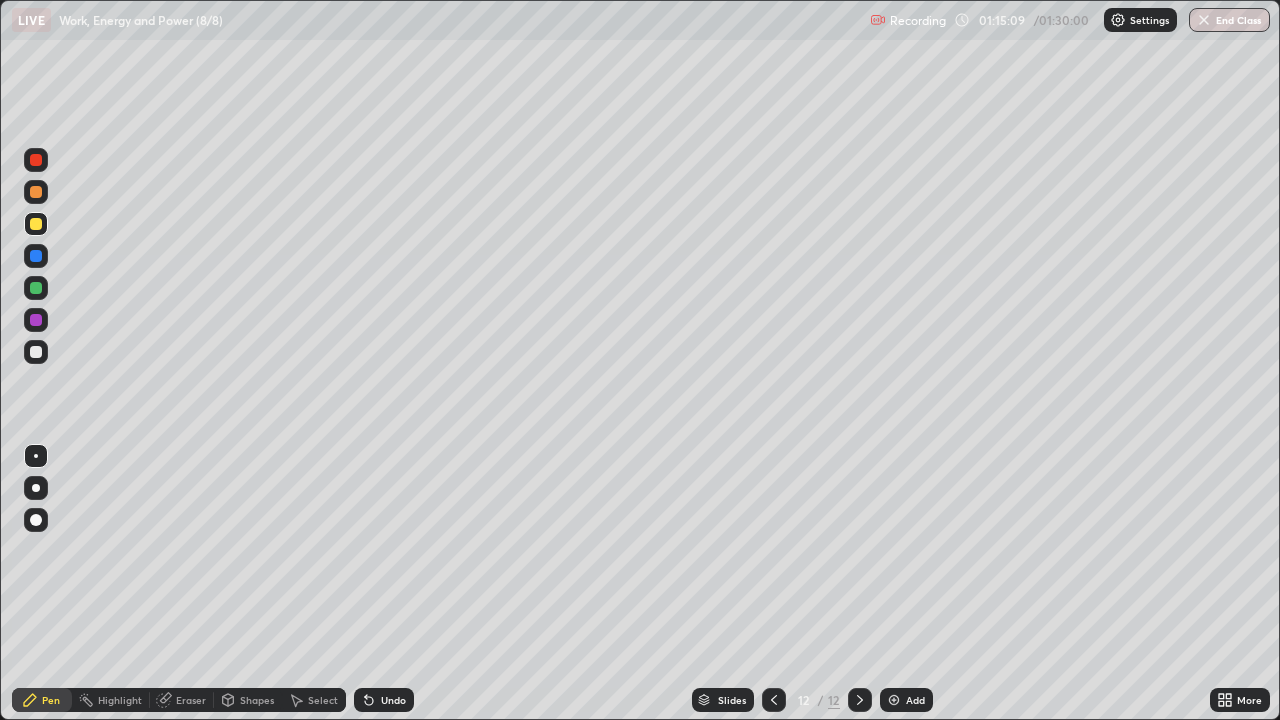 click at bounding box center (36, 224) 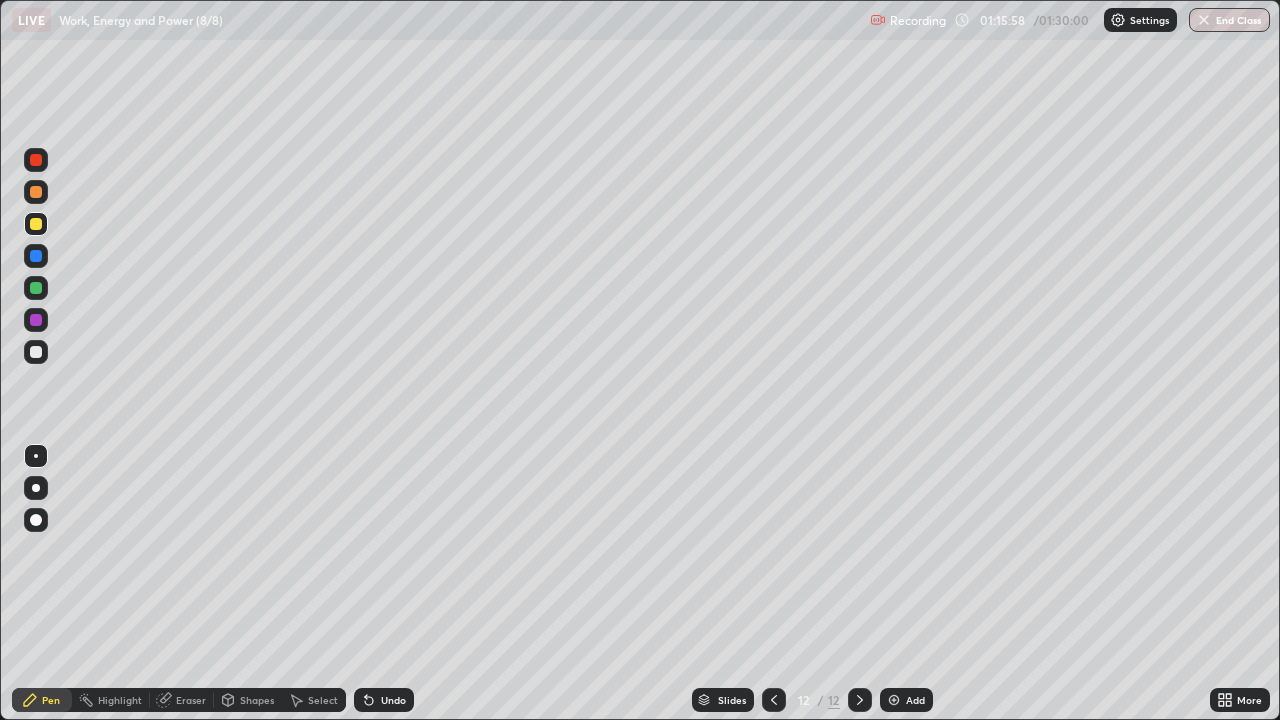 click on "Shapes" at bounding box center [257, 700] 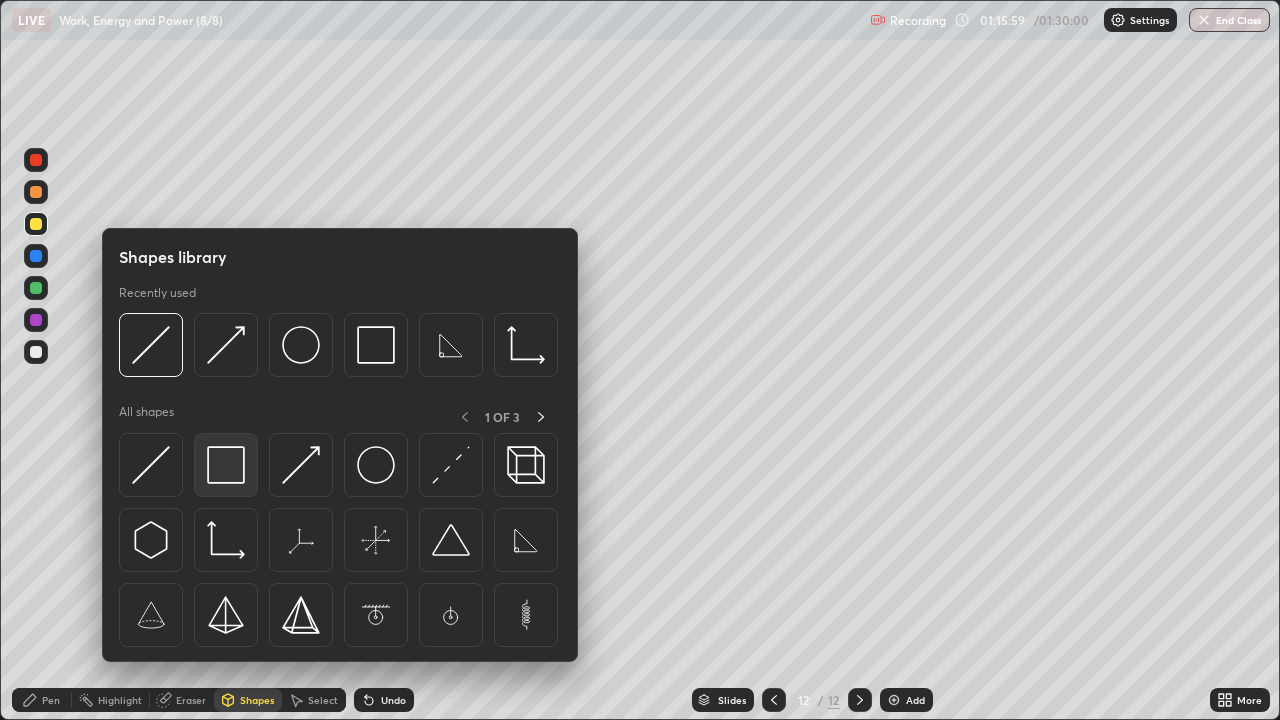 click at bounding box center [226, 465] 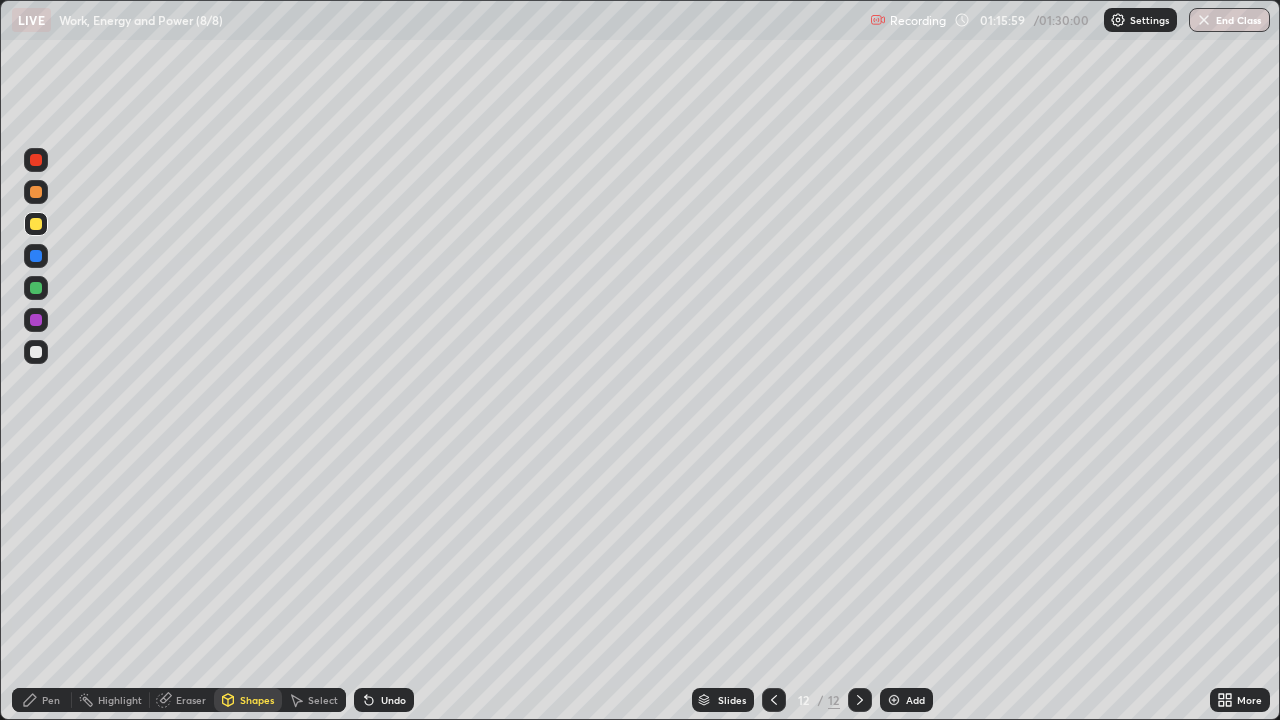 click at bounding box center (36, 320) 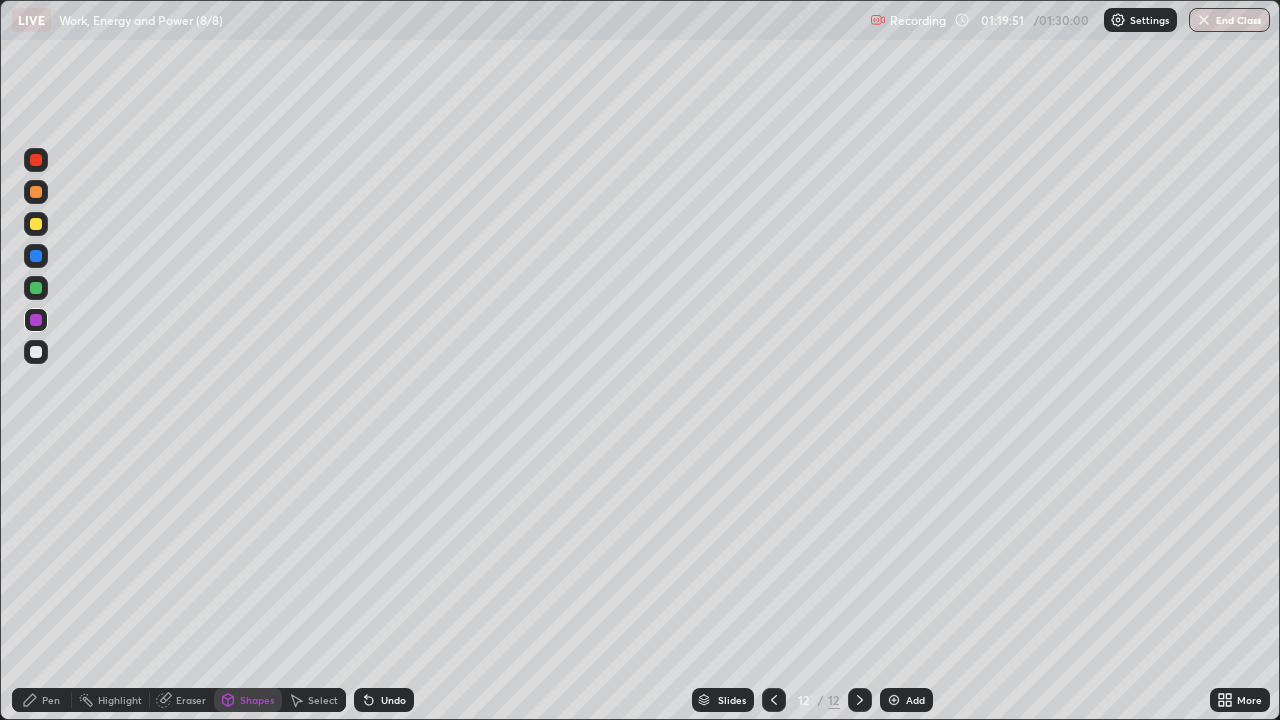 click at bounding box center (894, 700) 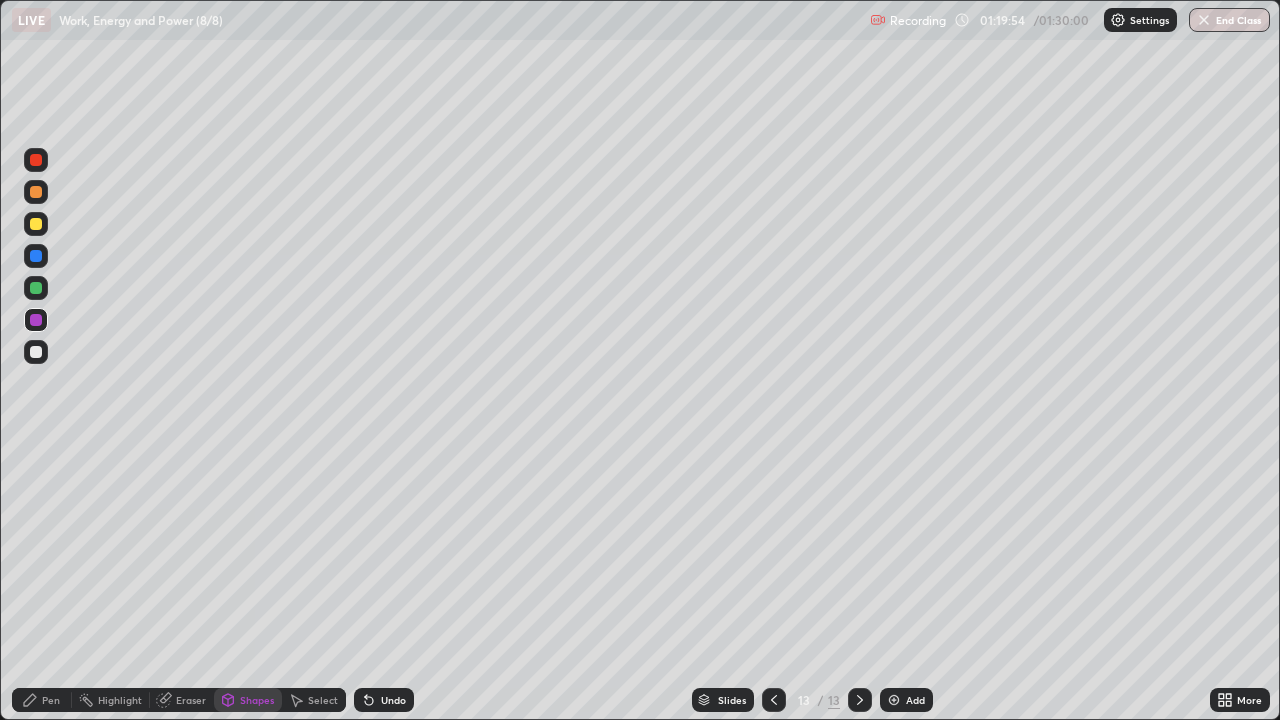 click at bounding box center [36, 352] 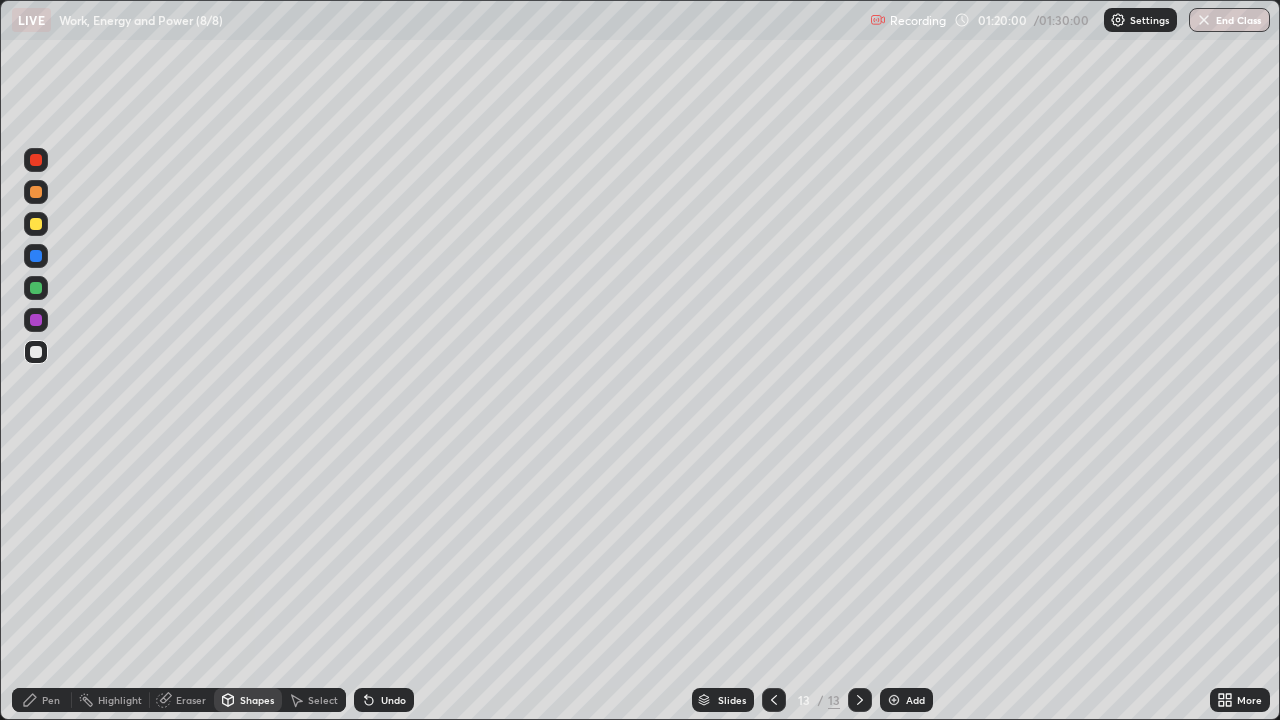 click on "Undo" at bounding box center [384, 700] 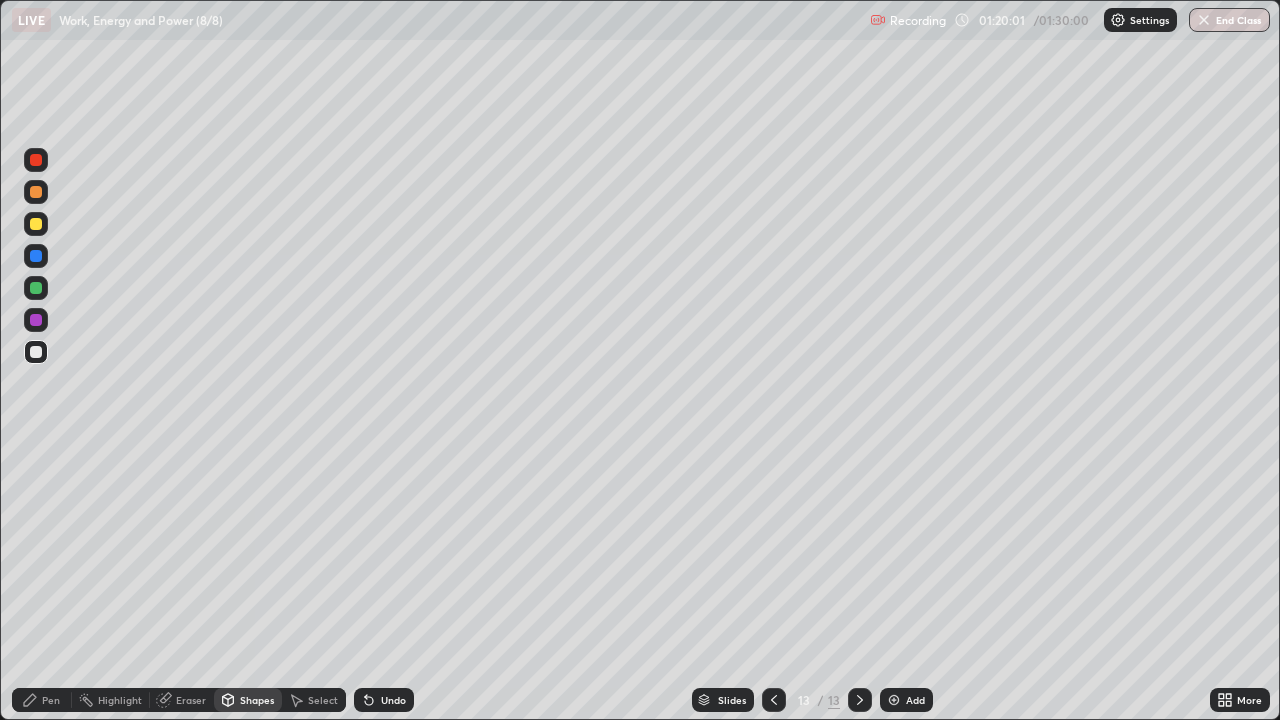 click on "Pen" at bounding box center [51, 700] 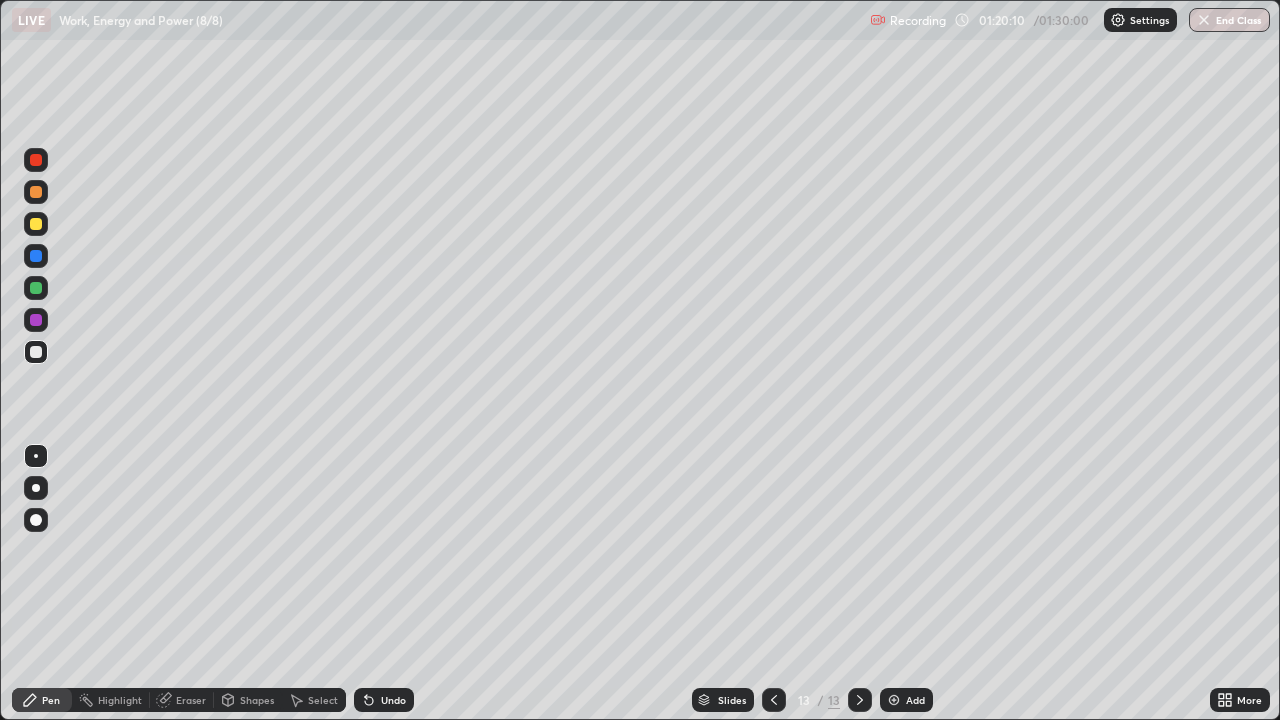 click at bounding box center [36, 288] 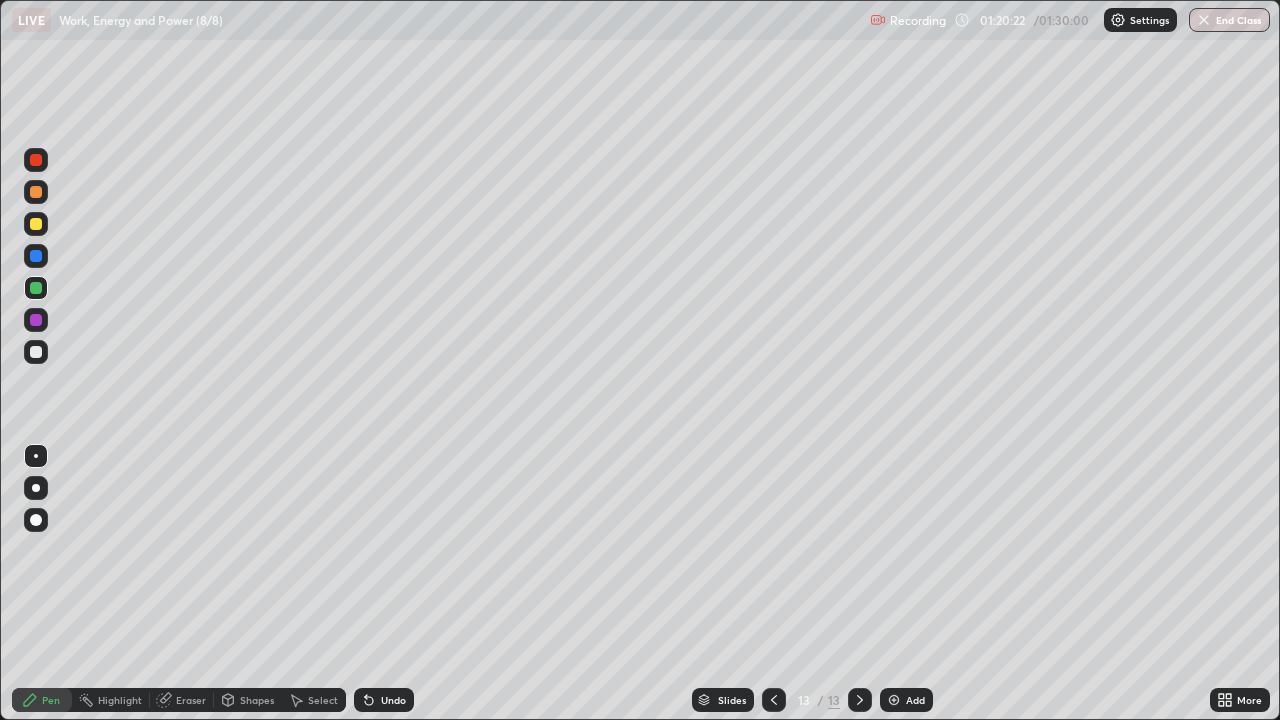 click at bounding box center (36, 160) 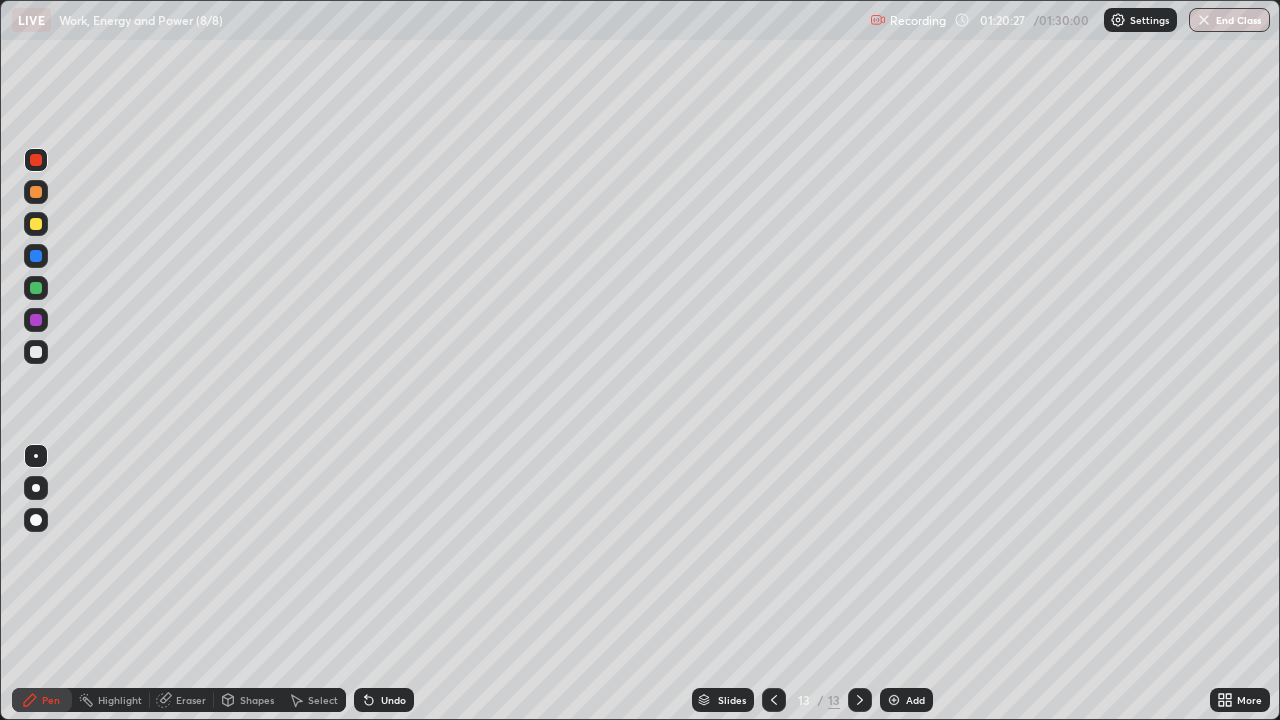 click at bounding box center [36, 256] 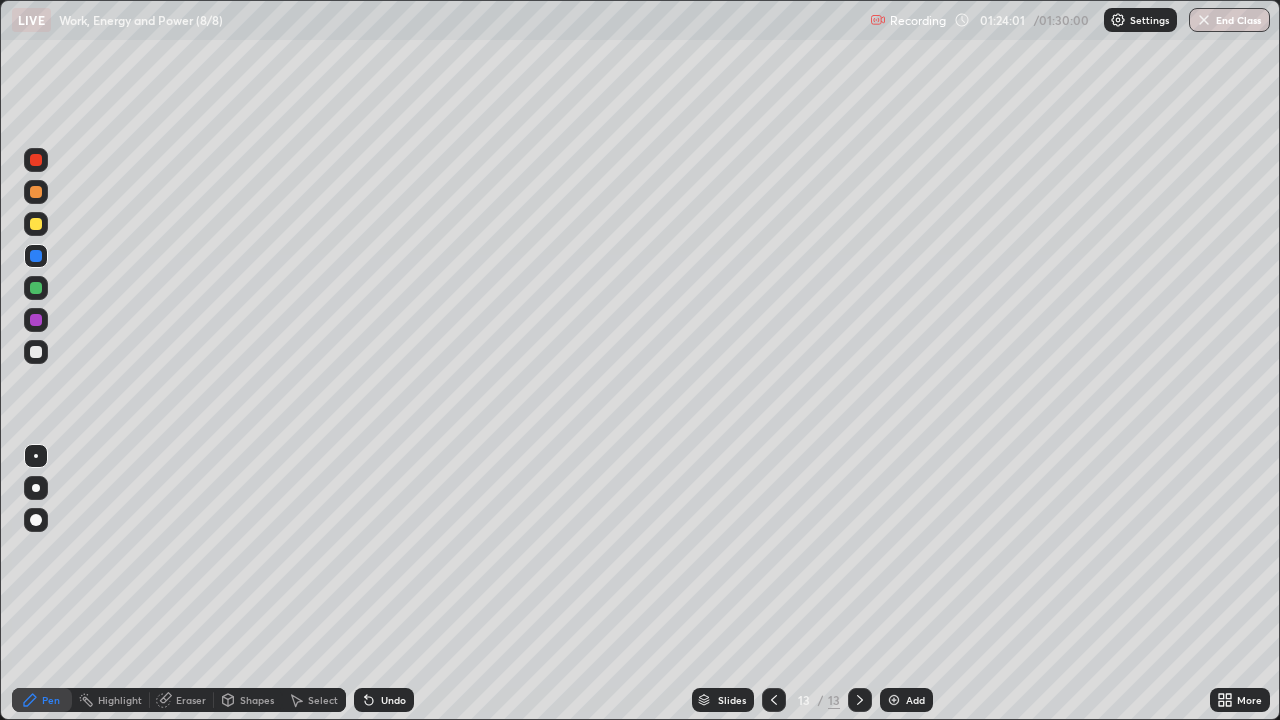 click on "Undo" at bounding box center [393, 700] 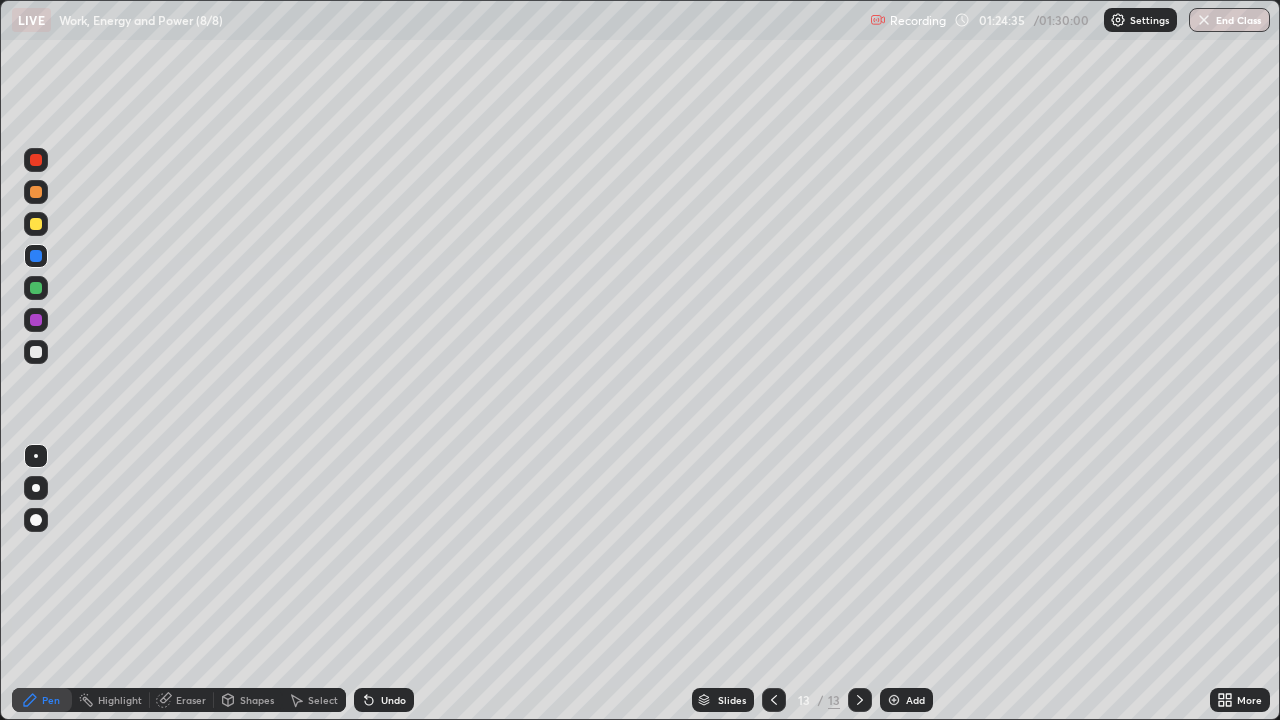 click on "End Class" at bounding box center (1229, 20) 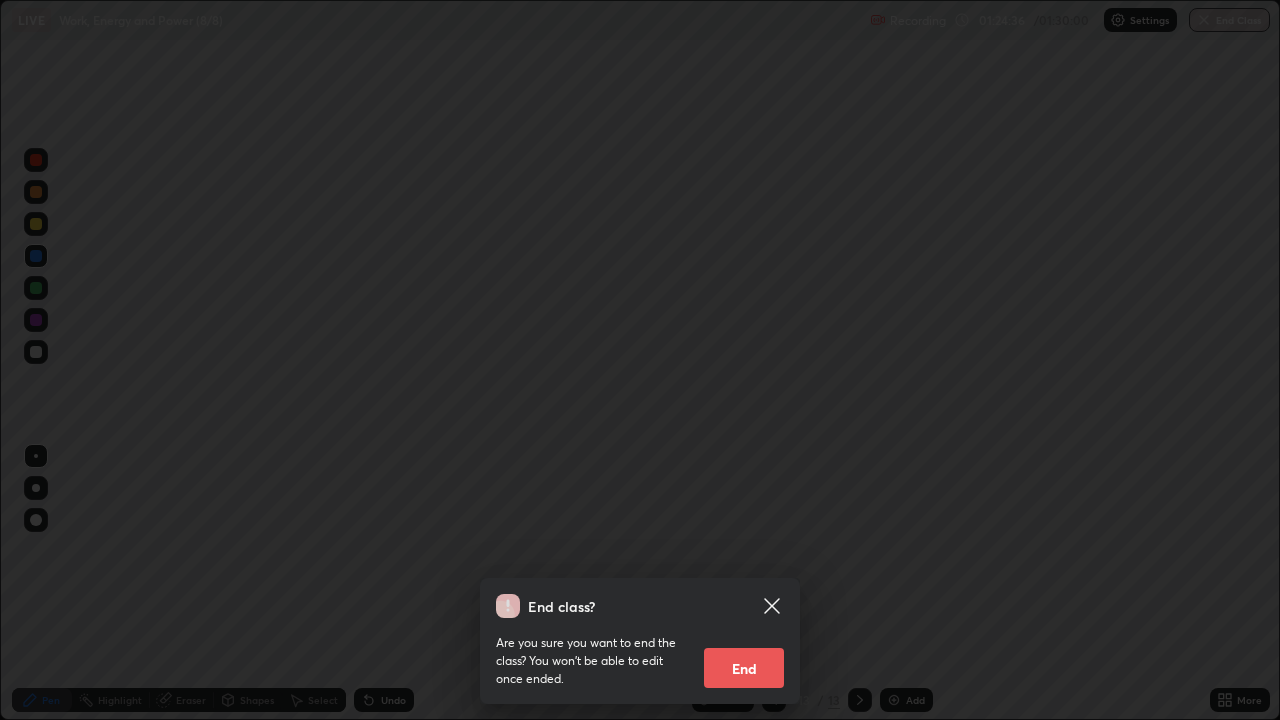 click on "End" at bounding box center [744, 668] 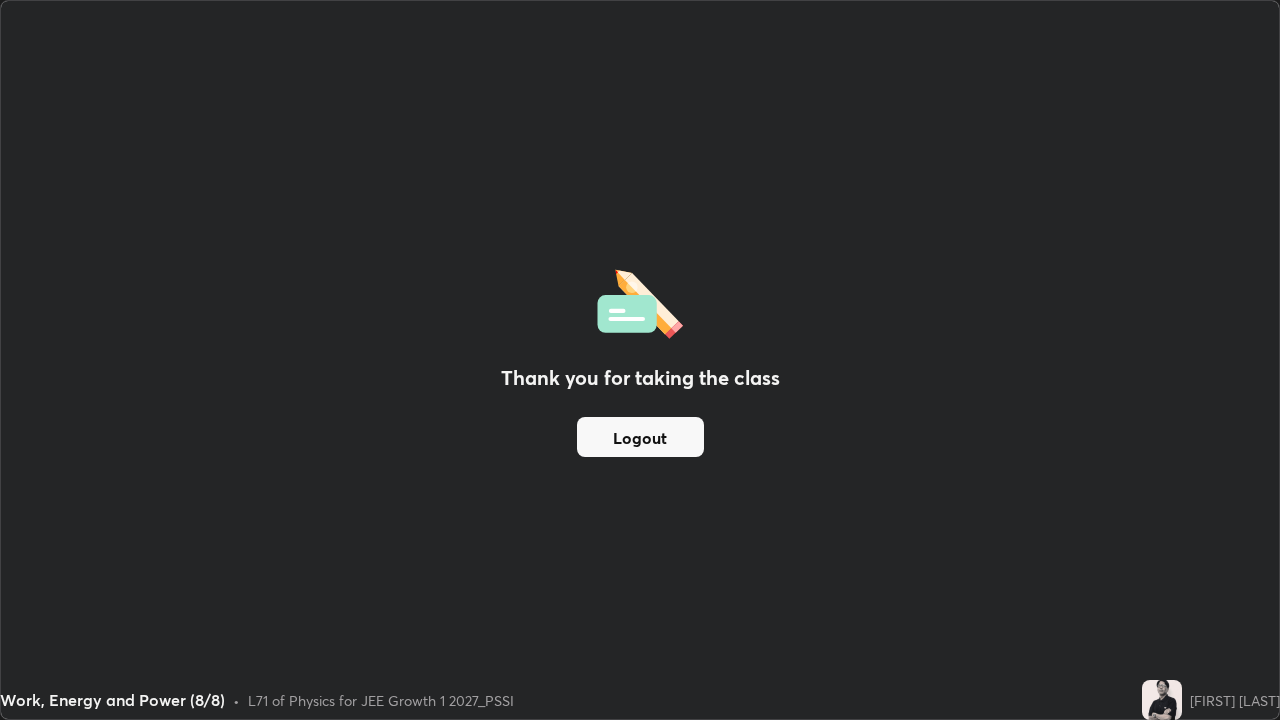 click on "Logout" at bounding box center (640, 437) 